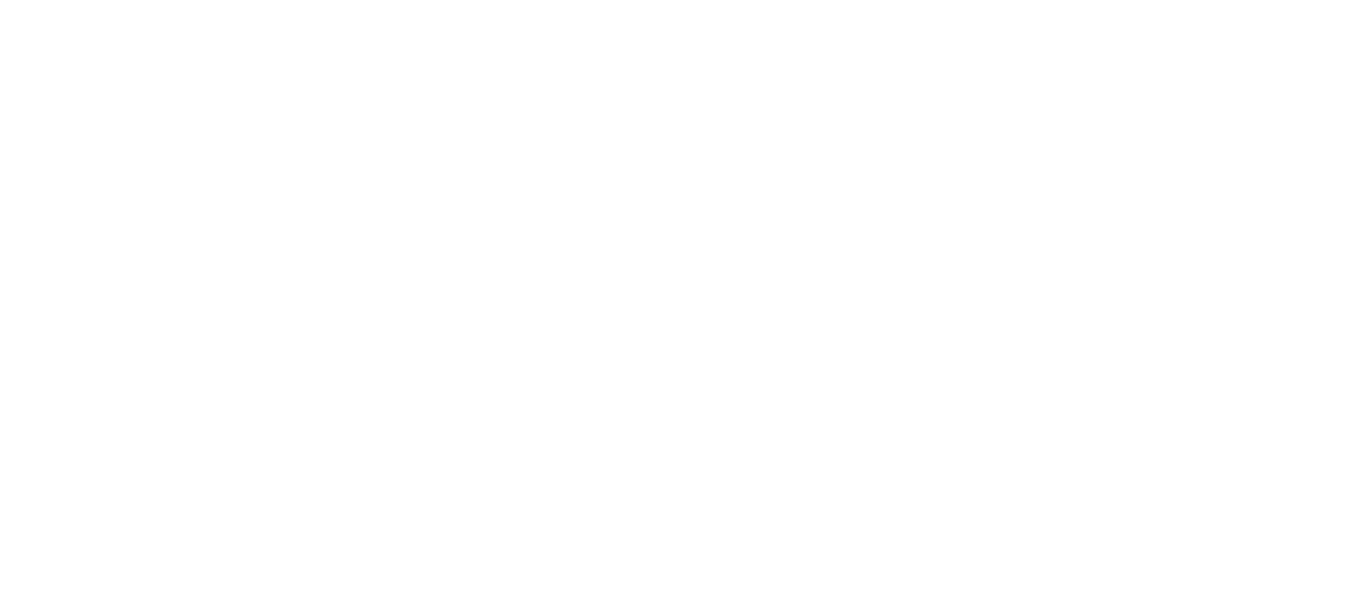scroll, scrollTop: 0, scrollLeft: 0, axis: both 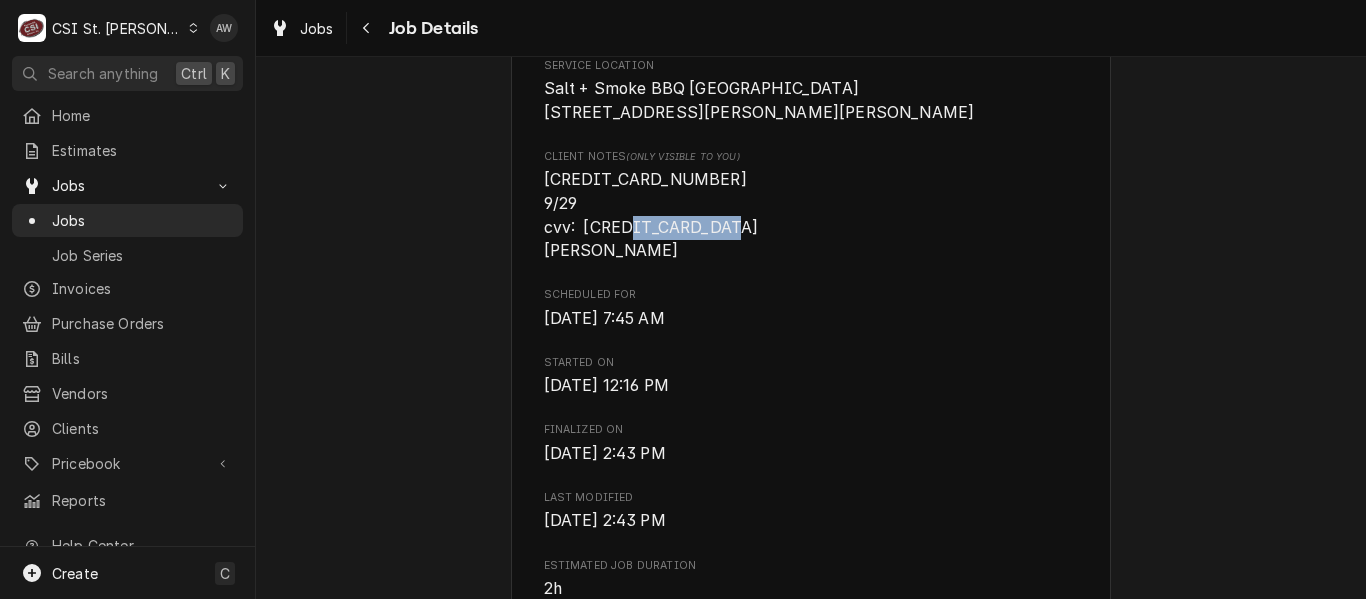 drag, startPoint x: 533, startPoint y: 253, endPoint x: 646, endPoint y: 268, distance: 113.99123 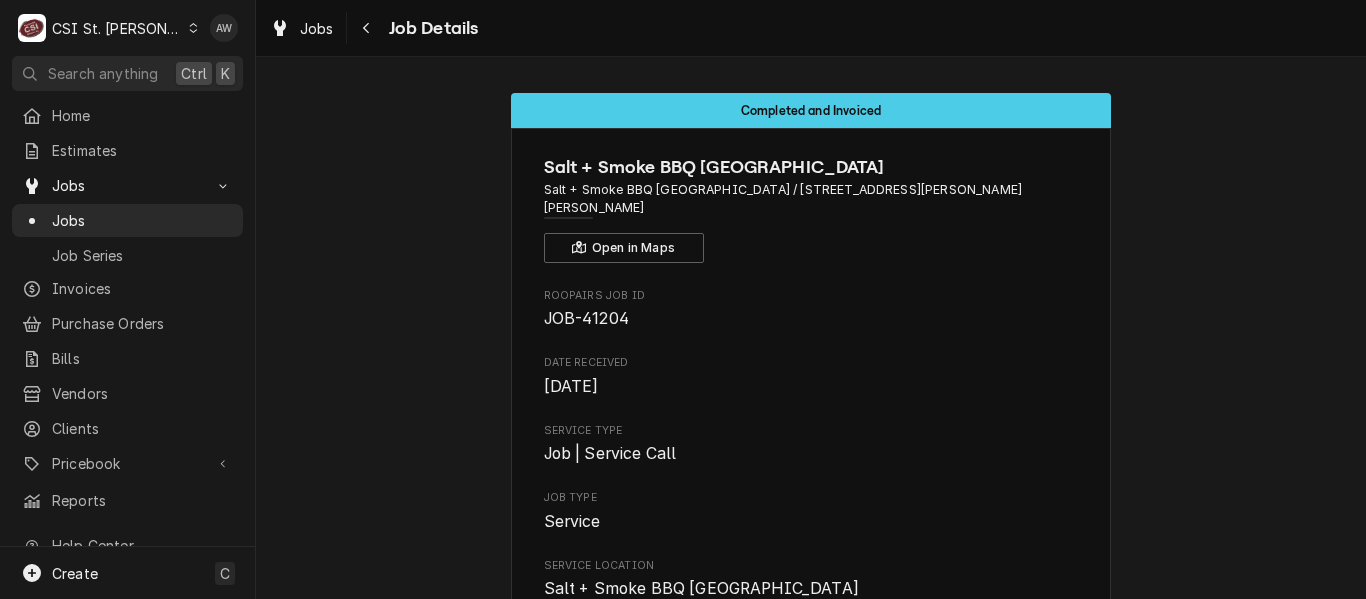 scroll, scrollTop: 100, scrollLeft: 0, axis: vertical 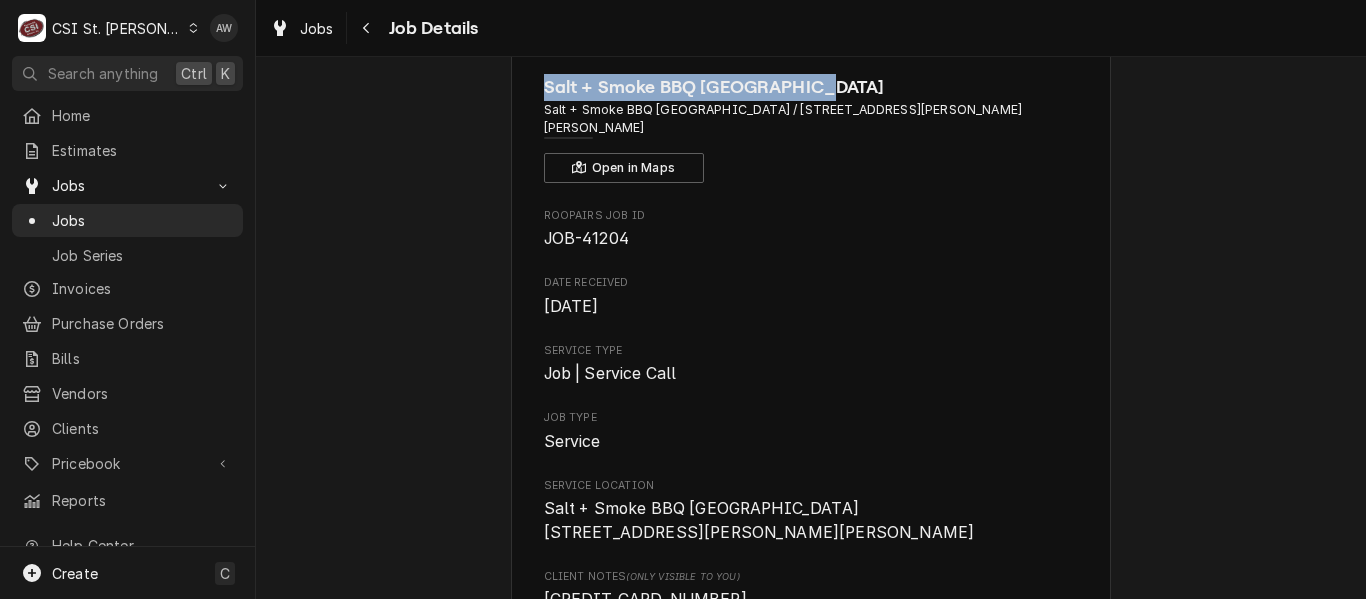drag, startPoint x: 535, startPoint y: 70, endPoint x: 838, endPoint y: 90, distance: 303.65936 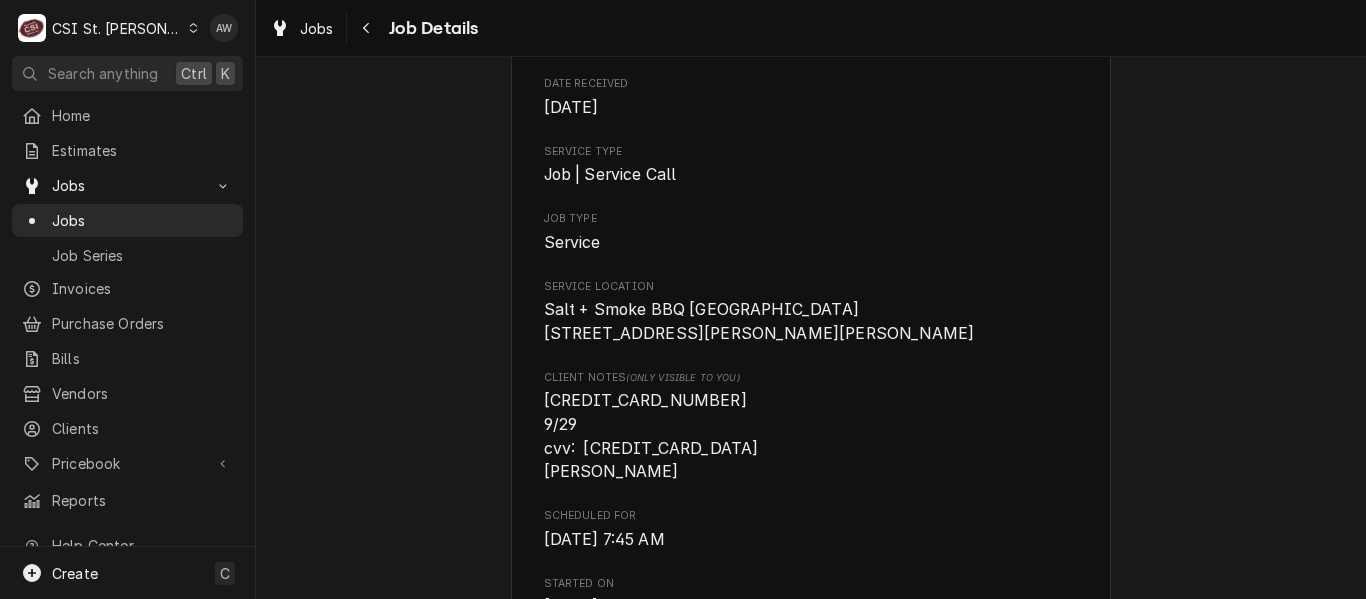 scroll, scrollTop: 280, scrollLeft: 0, axis: vertical 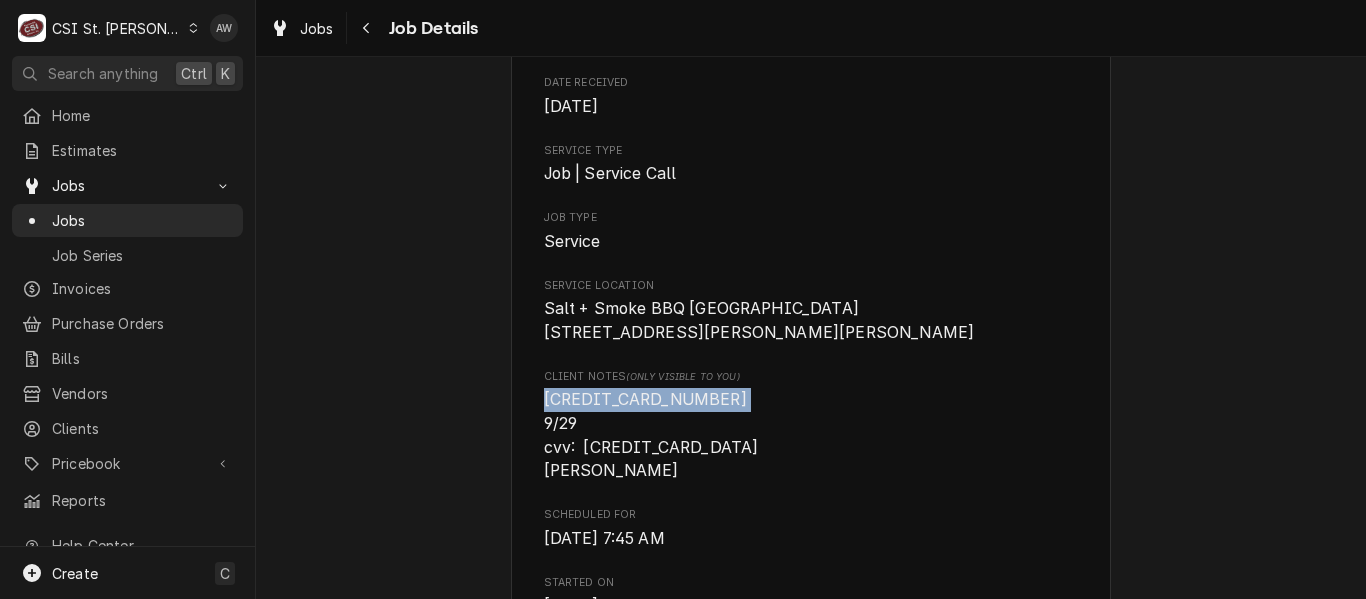 drag, startPoint x: 534, startPoint y: 404, endPoint x: 713, endPoint y: 416, distance: 179.40178 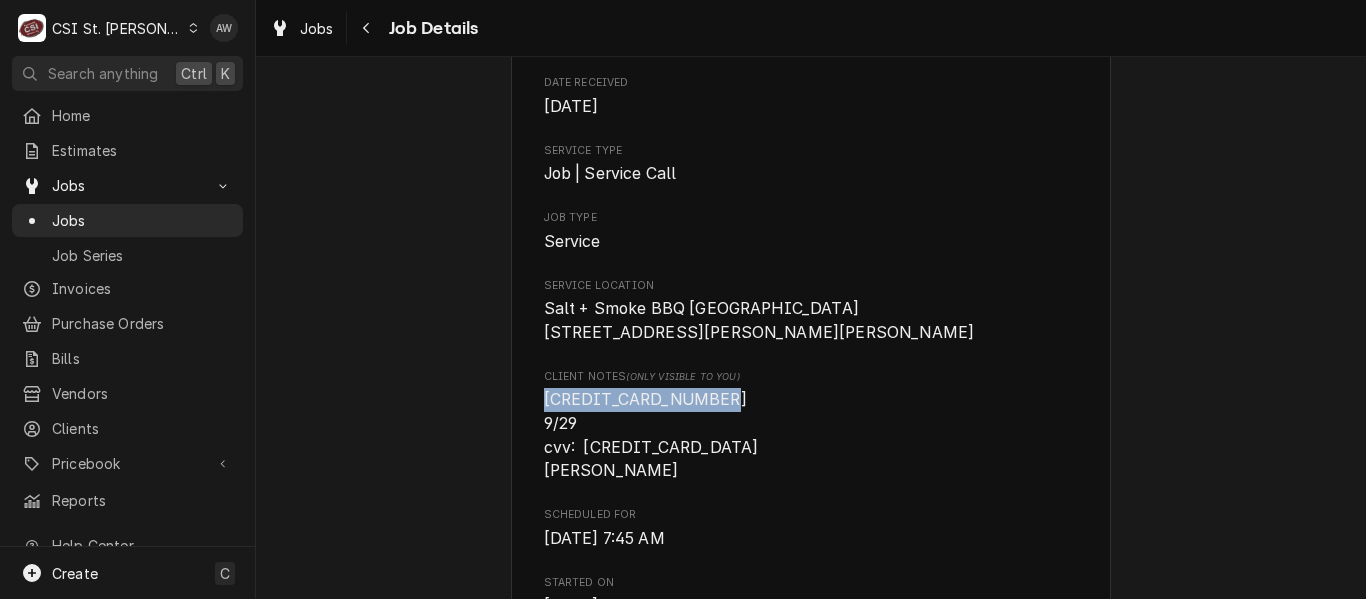 drag, startPoint x: 693, startPoint y: 403, endPoint x: 530, endPoint y: 398, distance: 163.07668 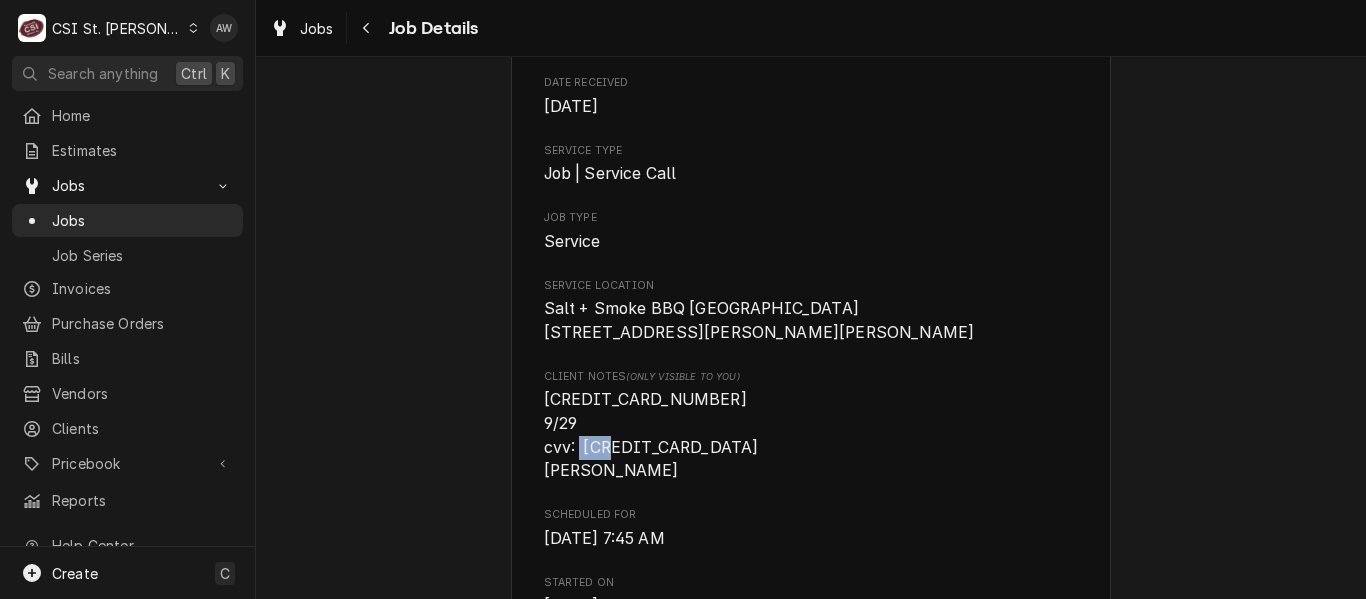 drag, startPoint x: 577, startPoint y: 450, endPoint x: 606, endPoint y: 447, distance: 29.15476 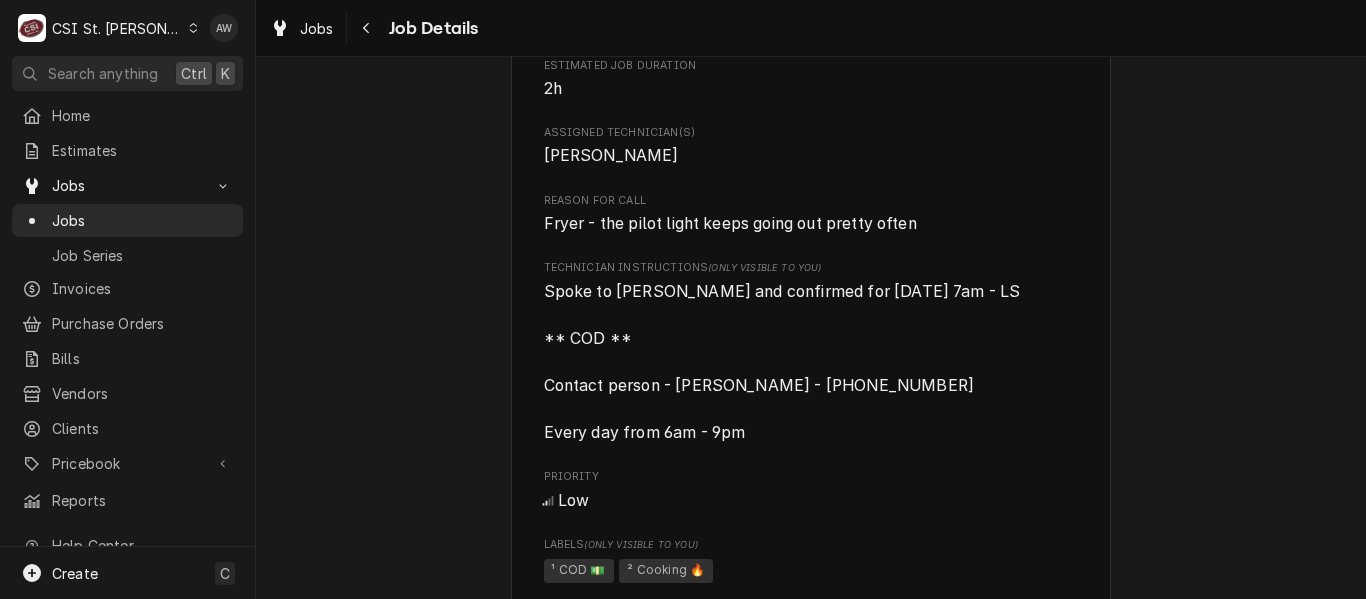 scroll, scrollTop: 1080, scrollLeft: 0, axis: vertical 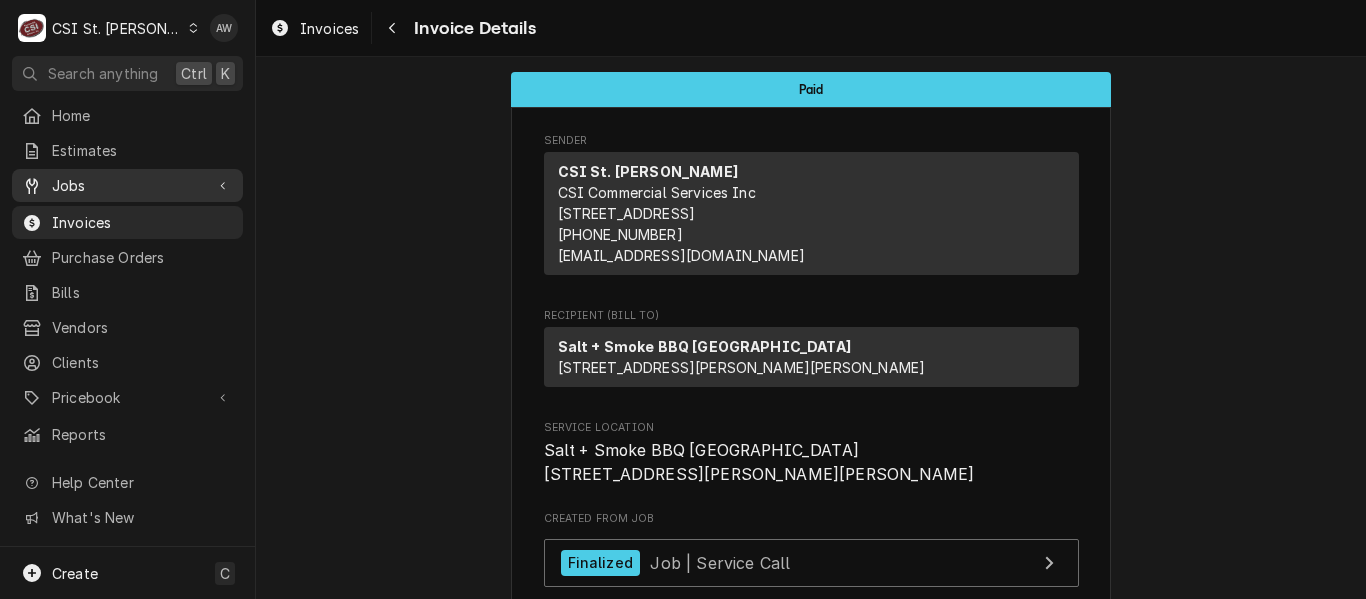click on "Jobs" at bounding box center (127, 185) 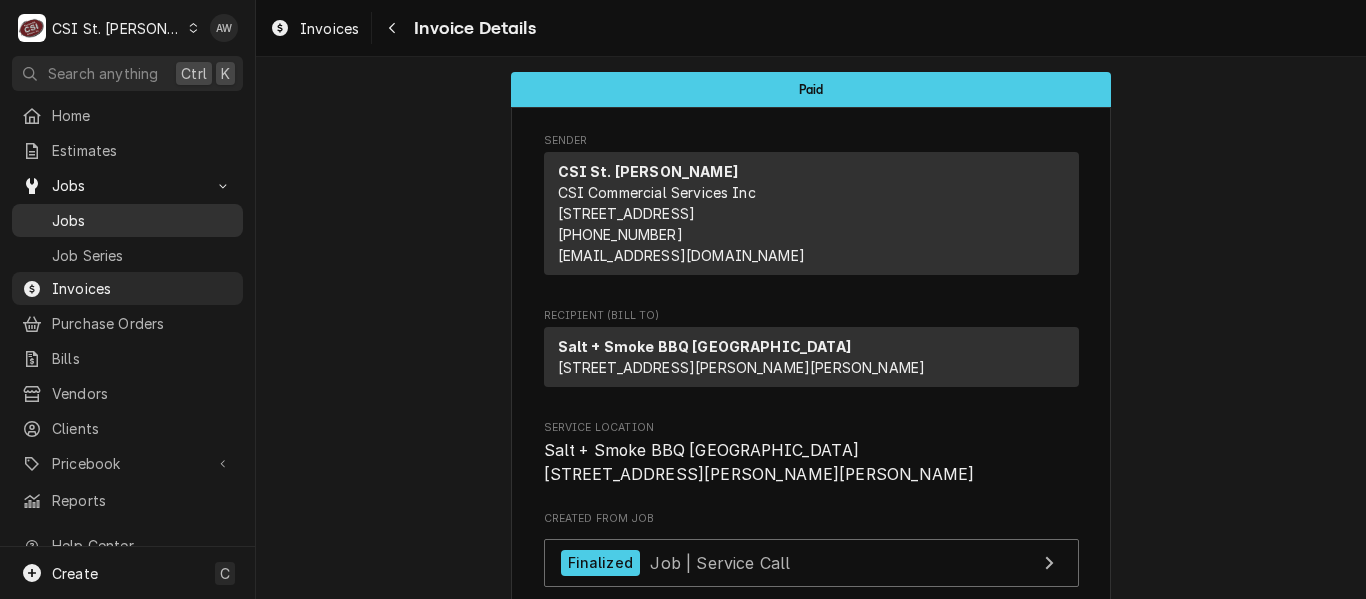 click on "Jobs" at bounding box center (142, 220) 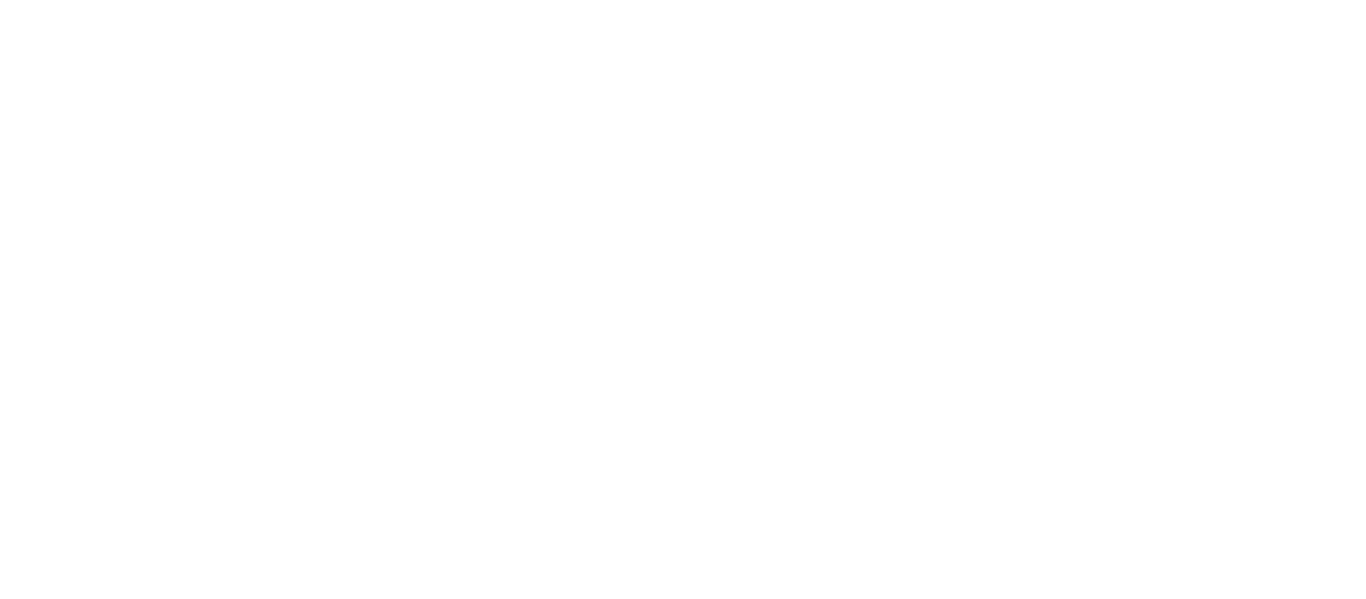 scroll, scrollTop: 0, scrollLeft: 0, axis: both 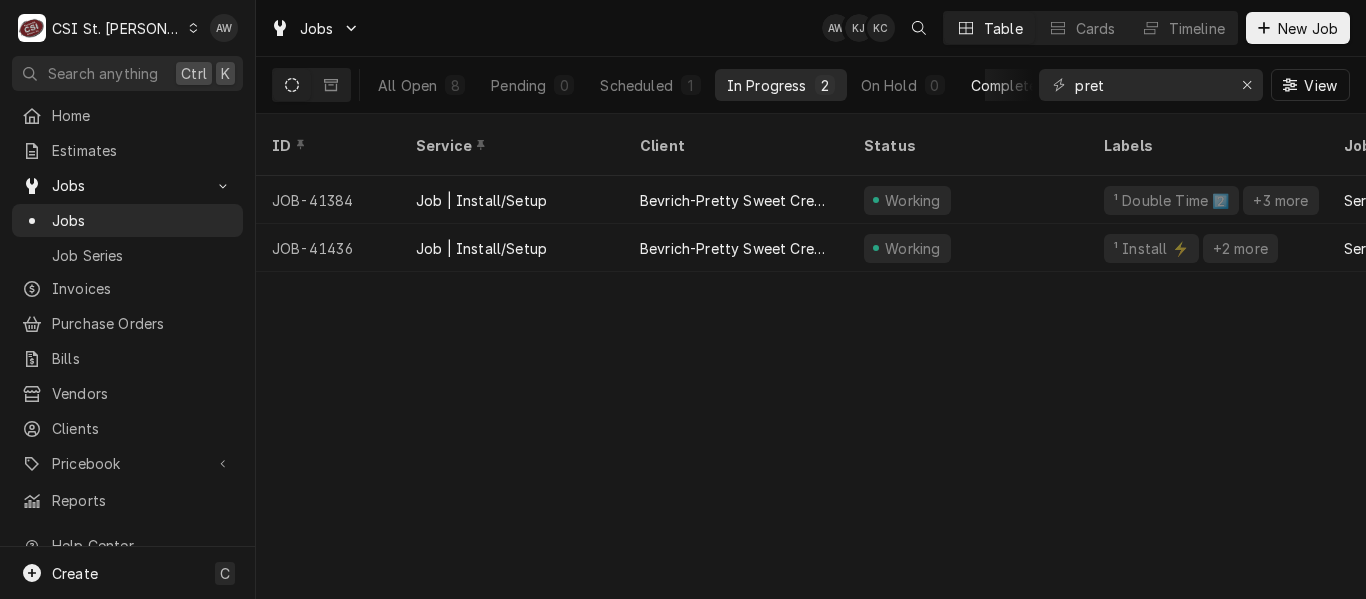 click on "Completed" at bounding box center [1008, 85] 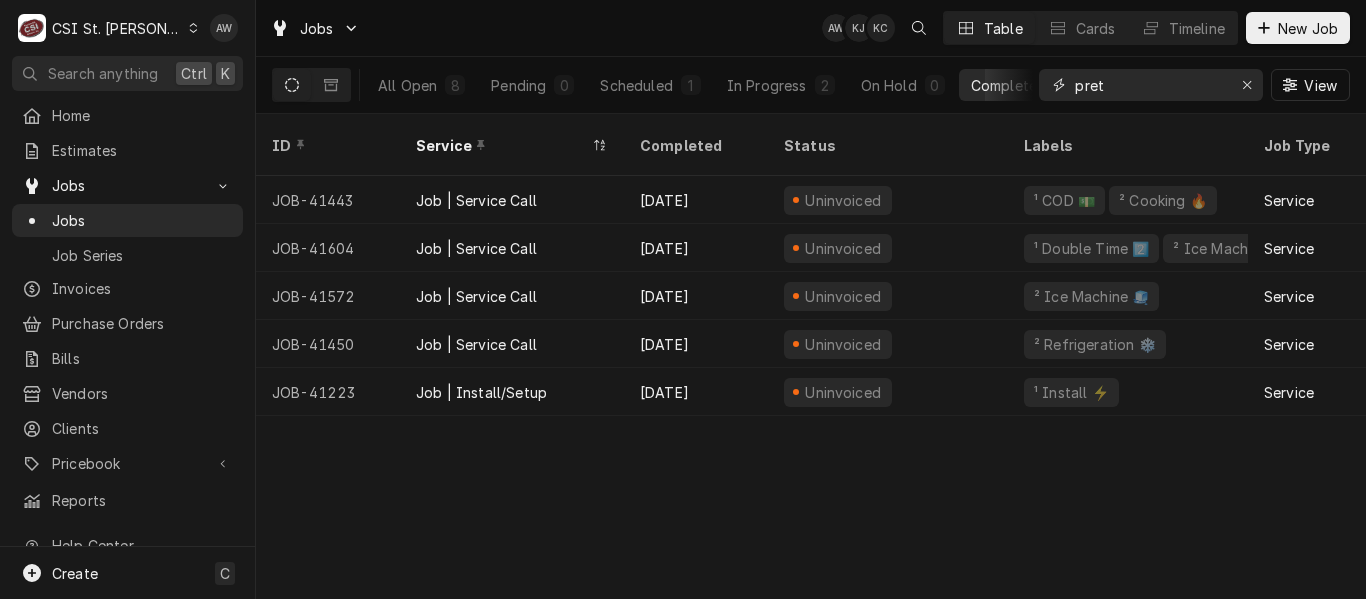 drag, startPoint x: 1052, startPoint y: 86, endPoint x: 1032, endPoint y: 87, distance: 20.024984 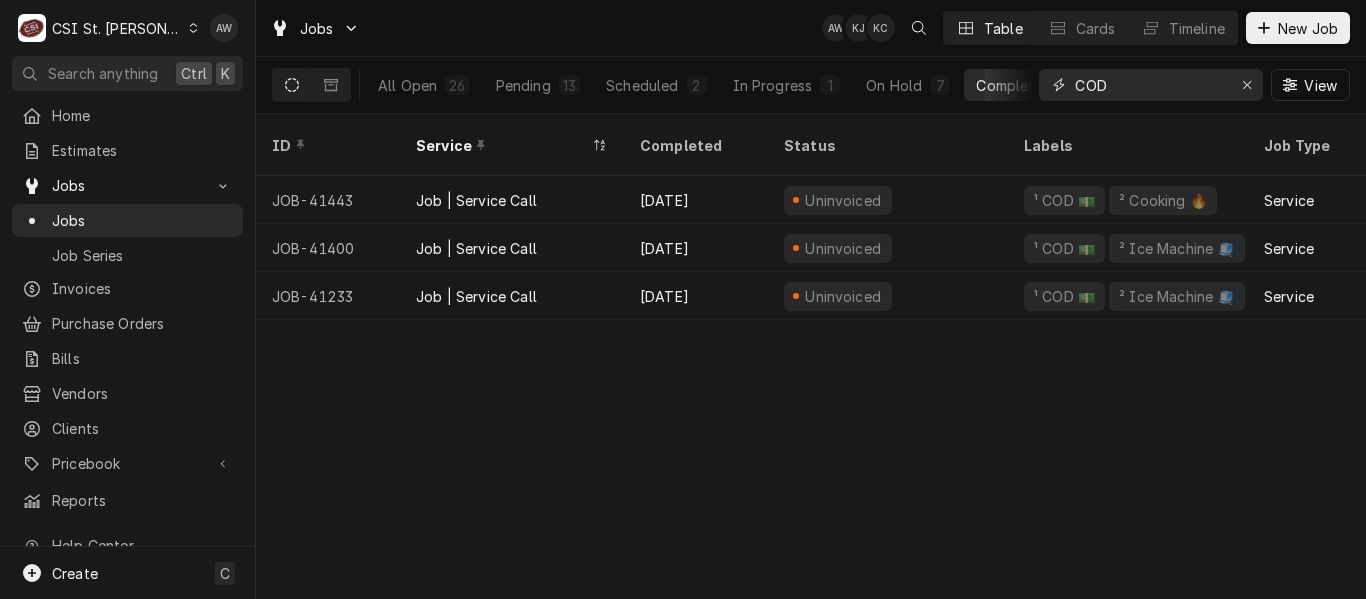 type on "COD" 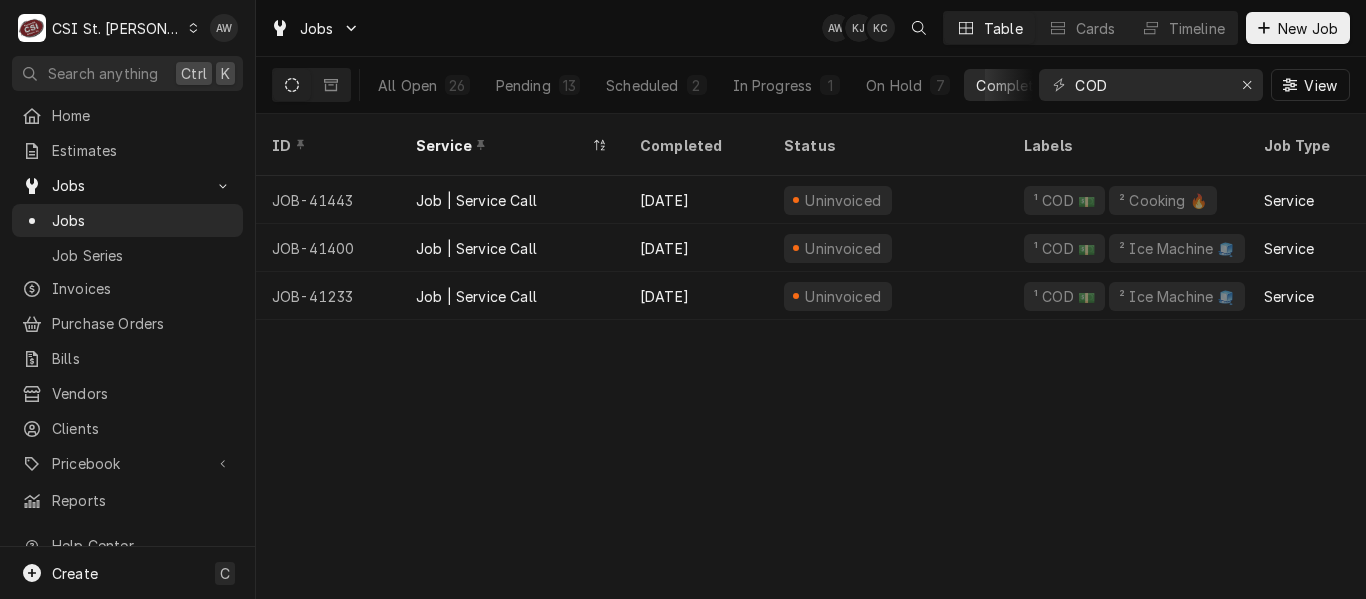 drag, startPoint x: 688, startPoint y: 310, endPoint x: 762, endPoint y: 307, distance: 74.06078 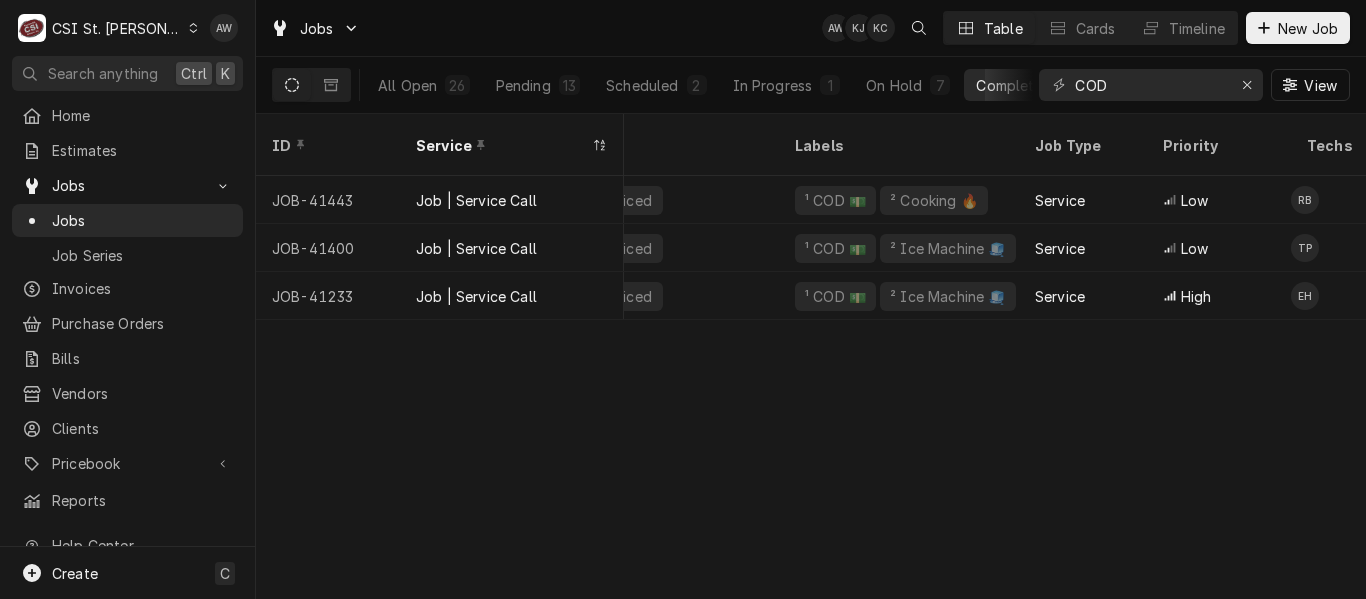 scroll, scrollTop: 0, scrollLeft: 286, axis: horizontal 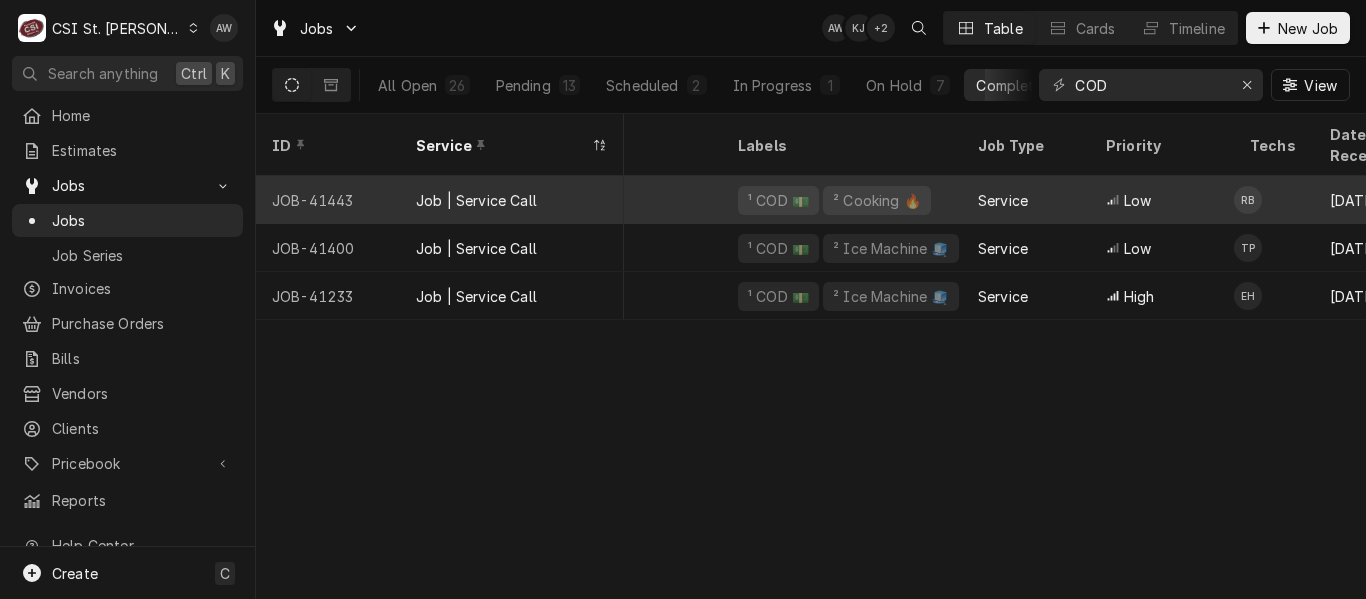 click on "Job | Service Call" at bounding box center [512, 200] 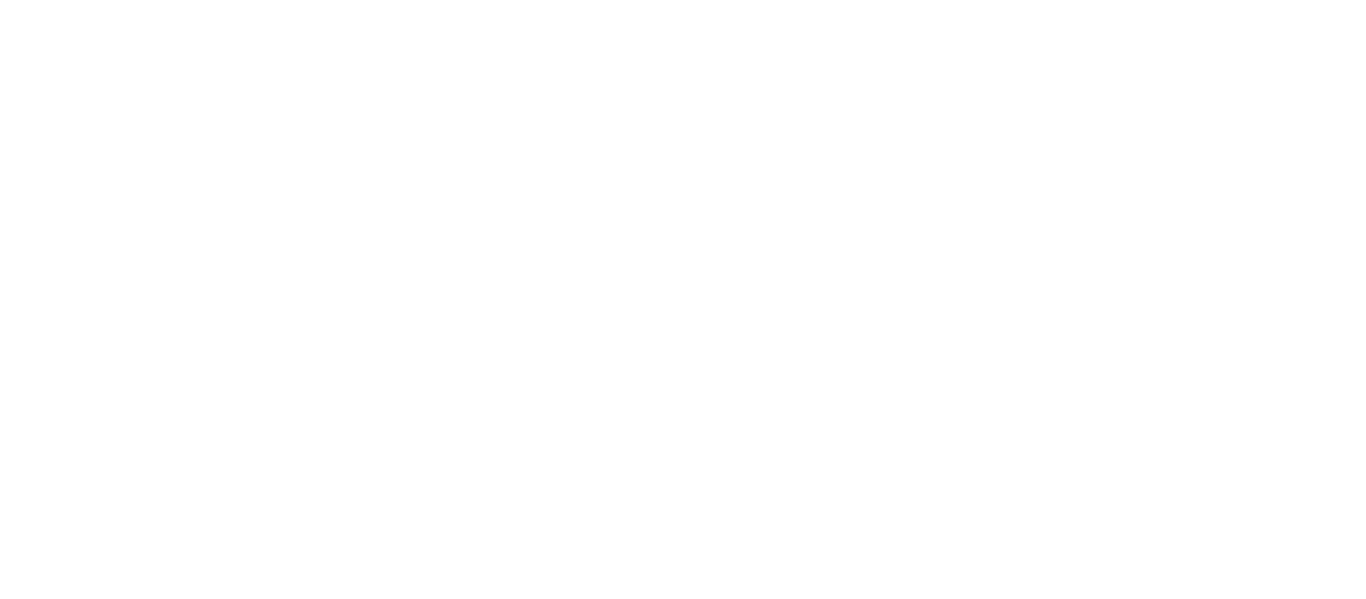 scroll, scrollTop: 0, scrollLeft: 0, axis: both 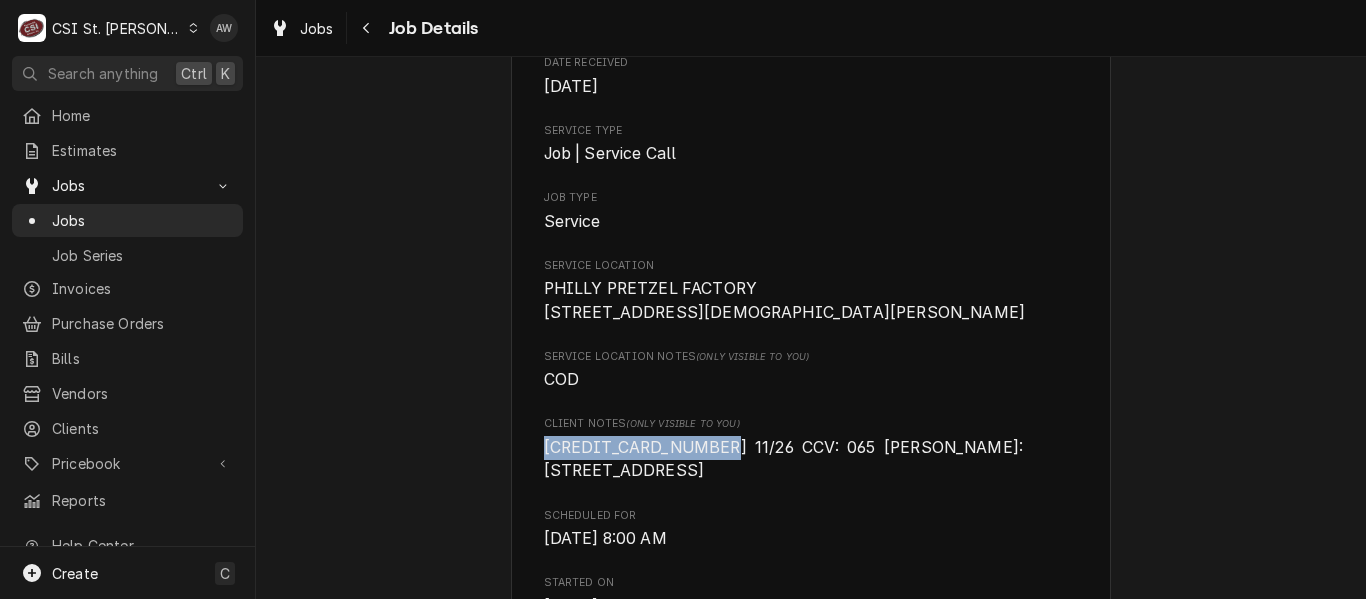 drag, startPoint x: 539, startPoint y: 455, endPoint x: 695, endPoint y: 455, distance: 156 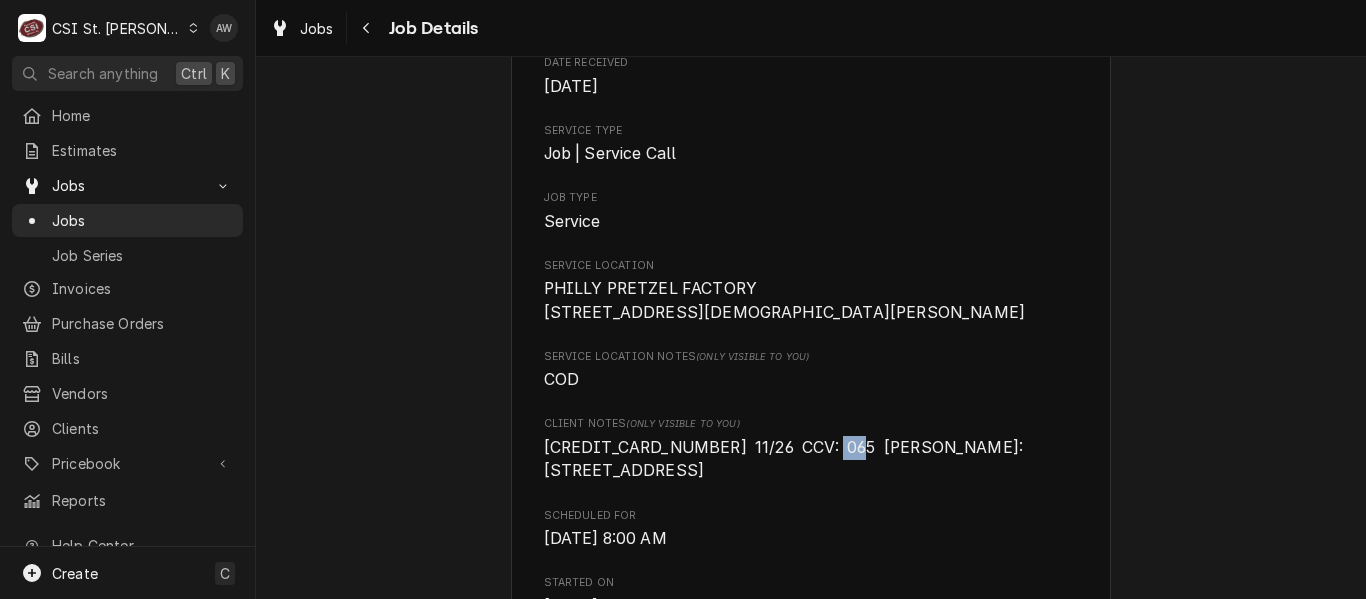 drag, startPoint x: 803, startPoint y: 454, endPoint x: 828, endPoint y: 454, distance: 25 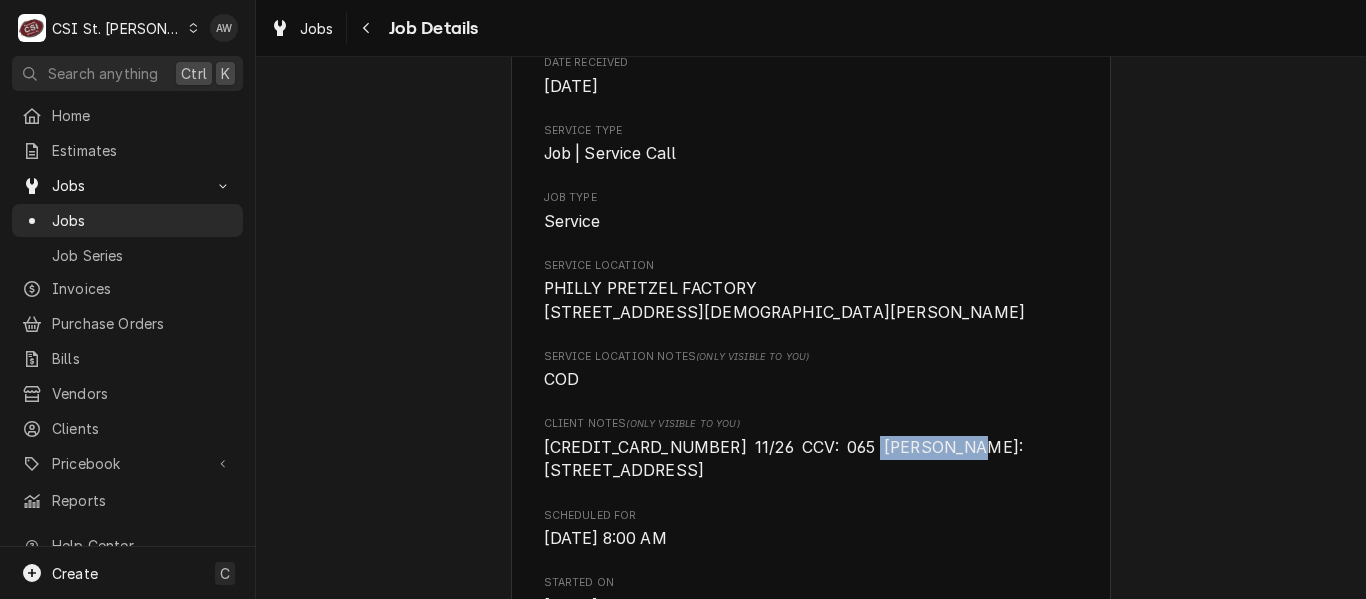drag, startPoint x: 839, startPoint y: 449, endPoint x: 946, endPoint y: 451, distance: 107.01869 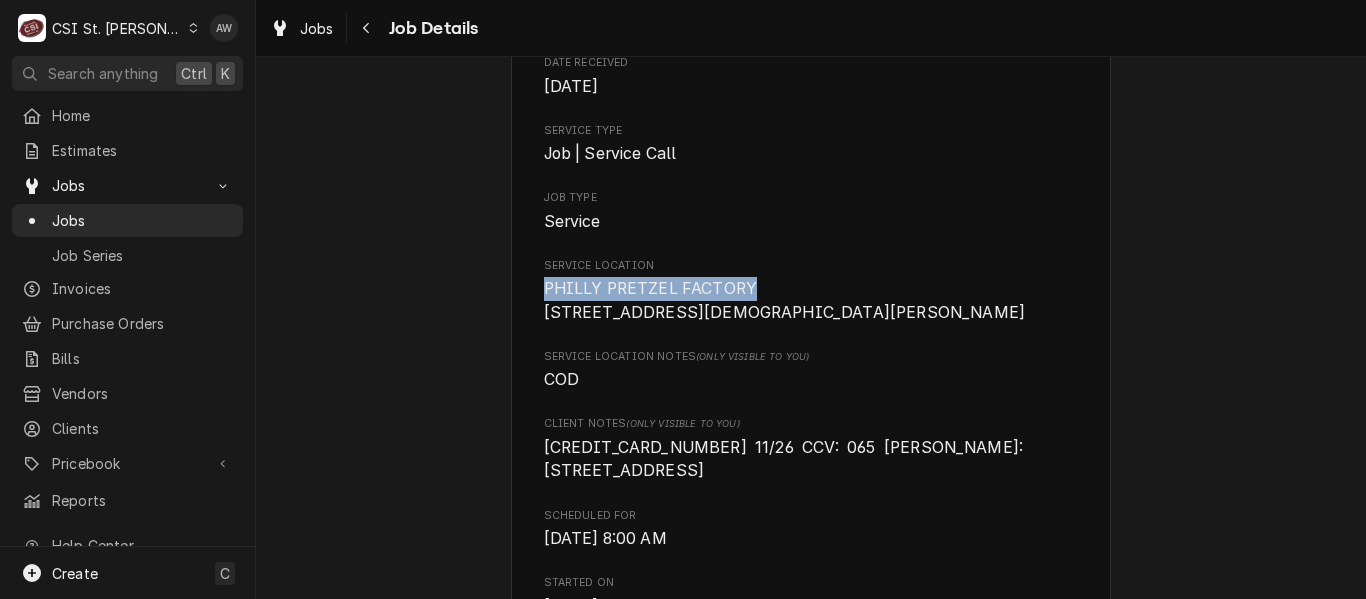 drag, startPoint x: 536, startPoint y: 265, endPoint x: 749, endPoint y: 271, distance: 213.08449 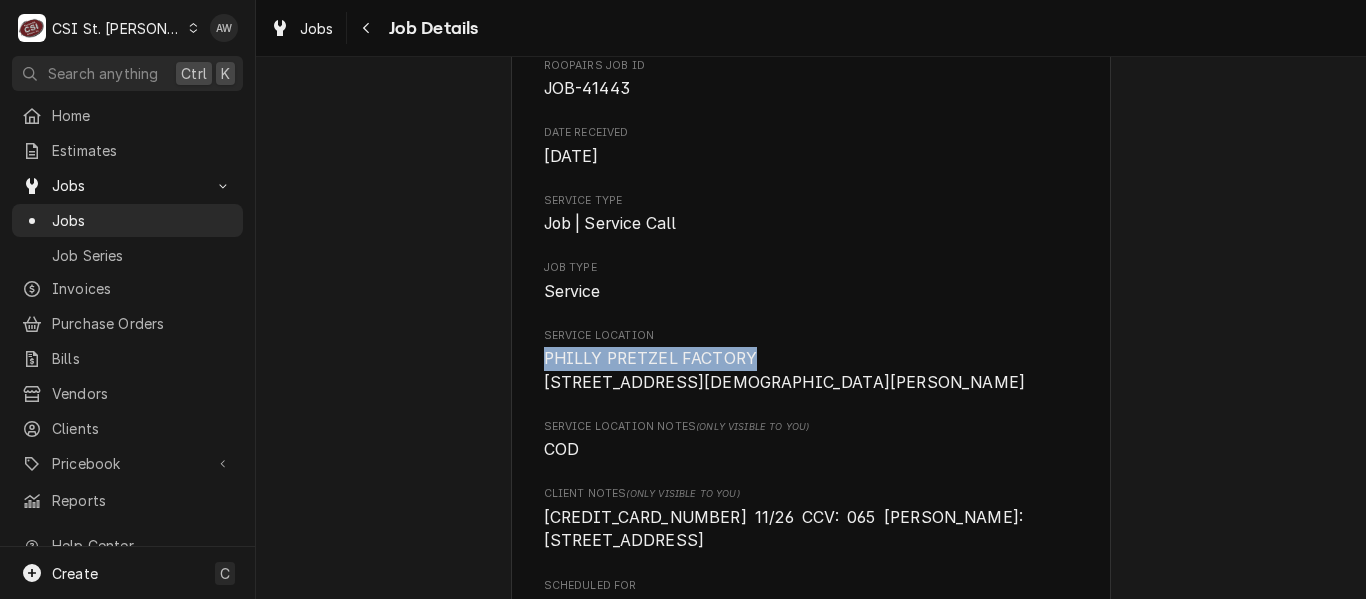 scroll, scrollTop: 200, scrollLeft: 0, axis: vertical 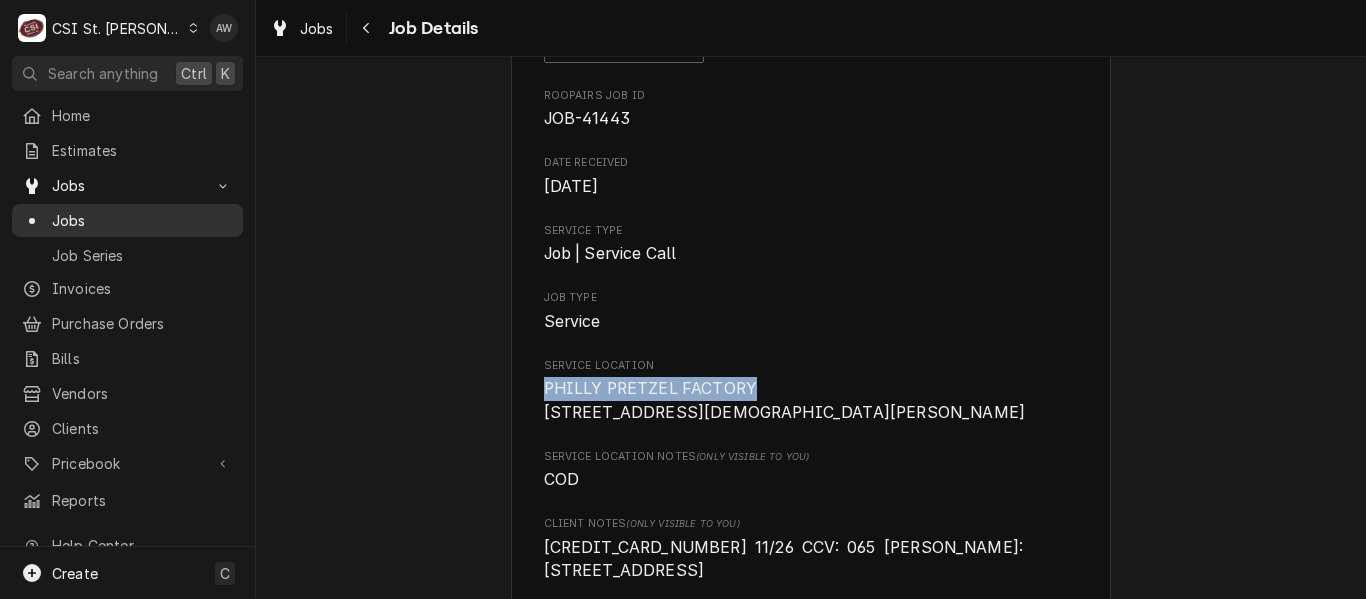 click on "Jobs" at bounding box center (142, 220) 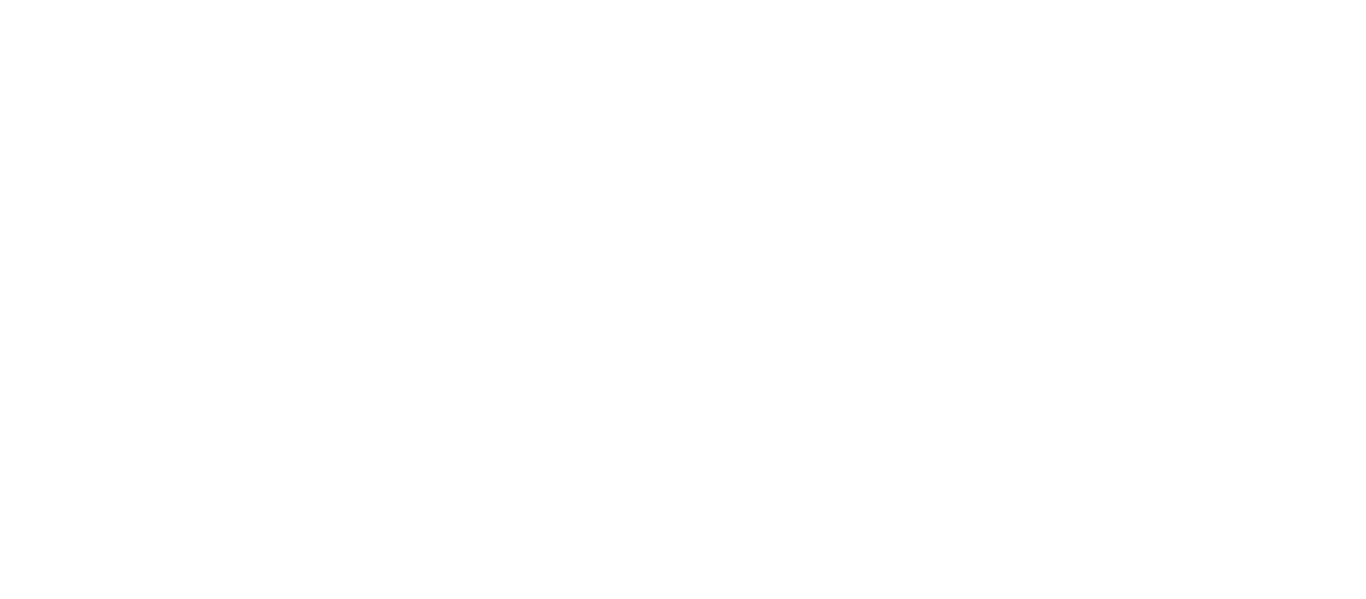 scroll, scrollTop: 0, scrollLeft: 0, axis: both 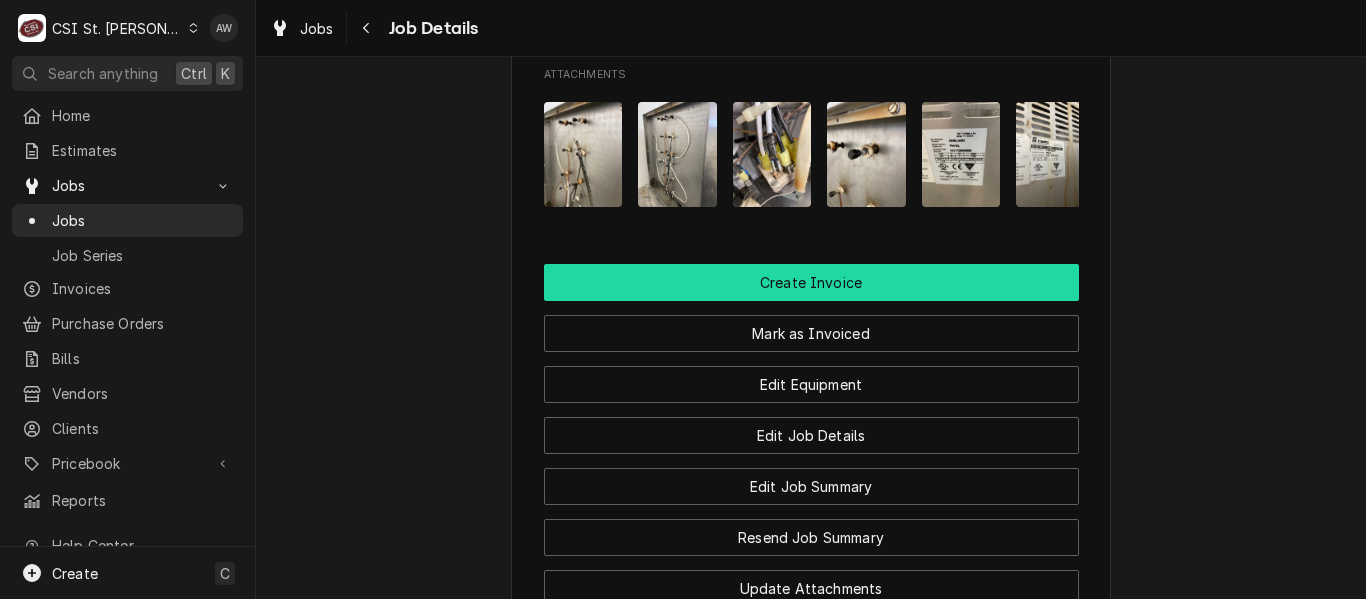 click on "Create Invoice" at bounding box center (811, 282) 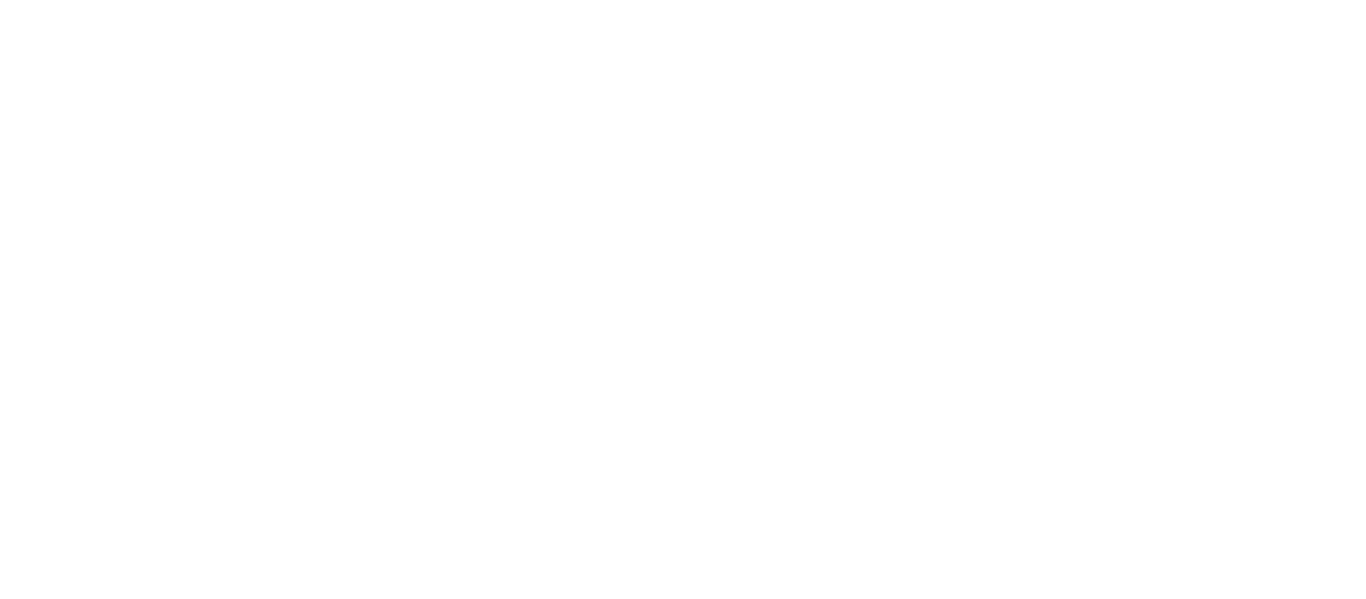 scroll, scrollTop: 0, scrollLeft: 0, axis: both 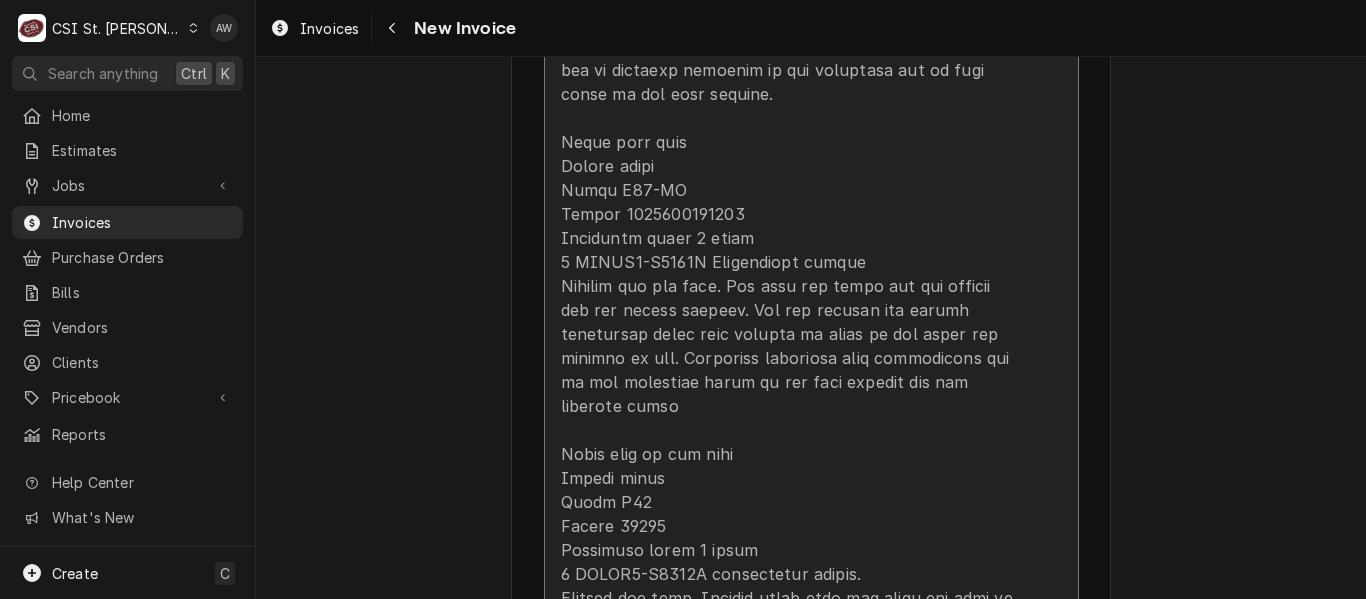 click at bounding box center [790, -590] 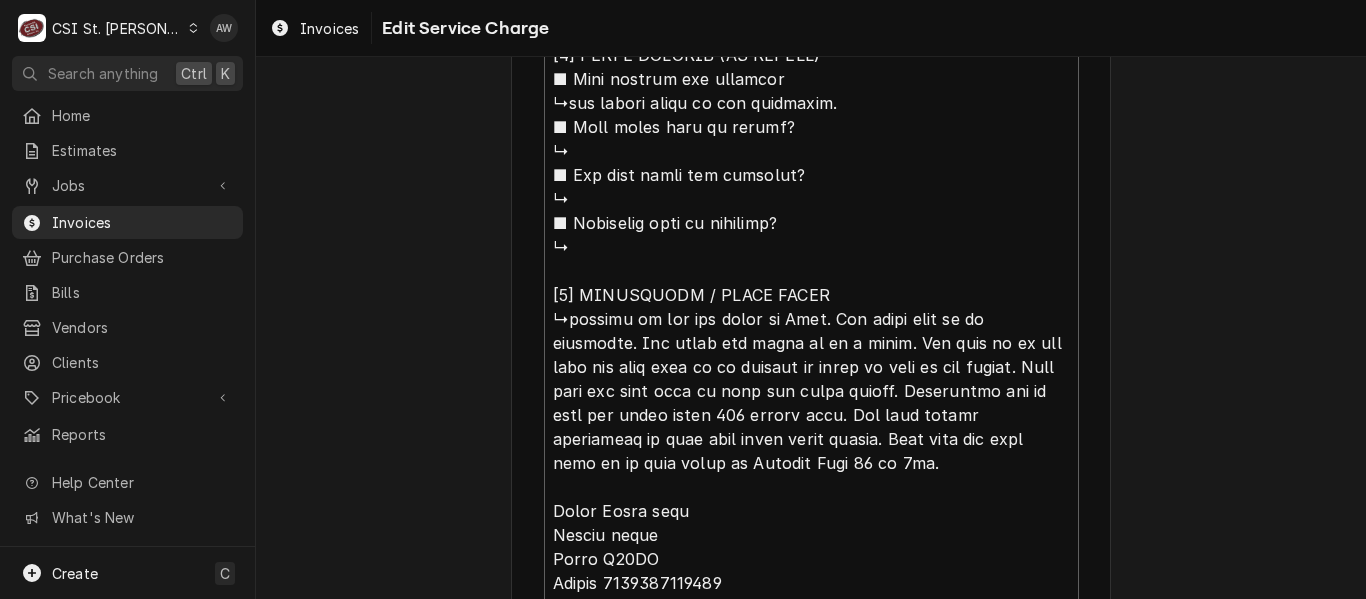 scroll, scrollTop: 1912, scrollLeft: 0, axis: vertical 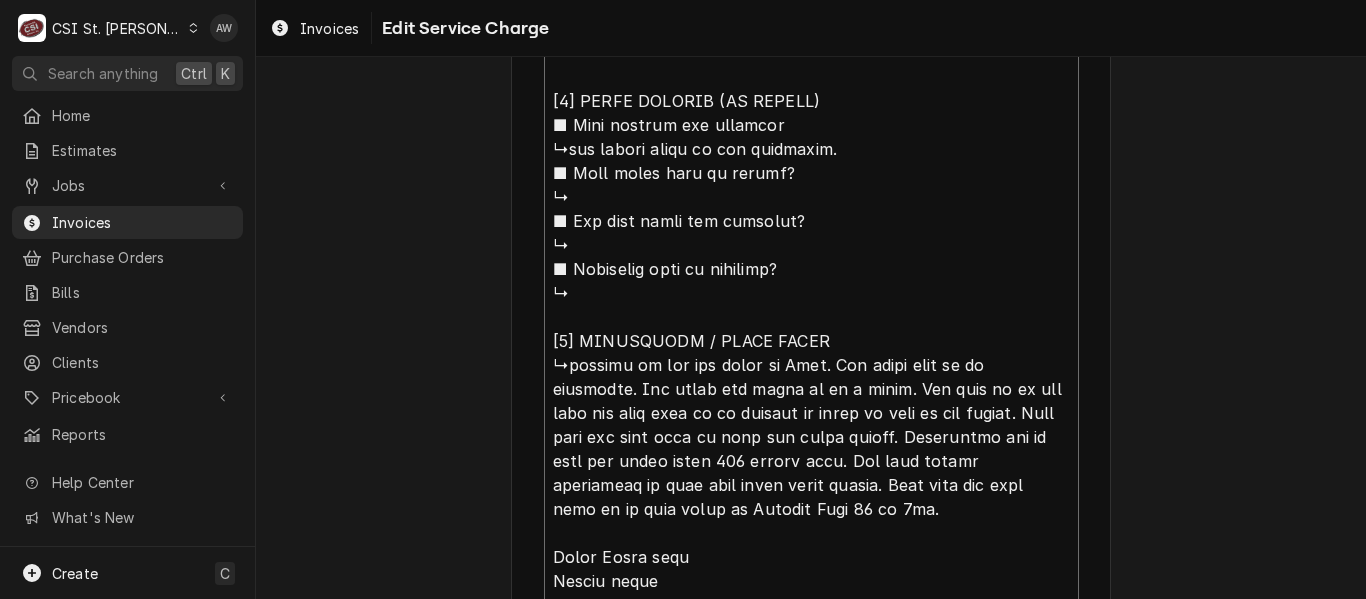 drag, startPoint x: 936, startPoint y: 517, endPoint x: 562, endPoint y: 358, distance: 406.39514 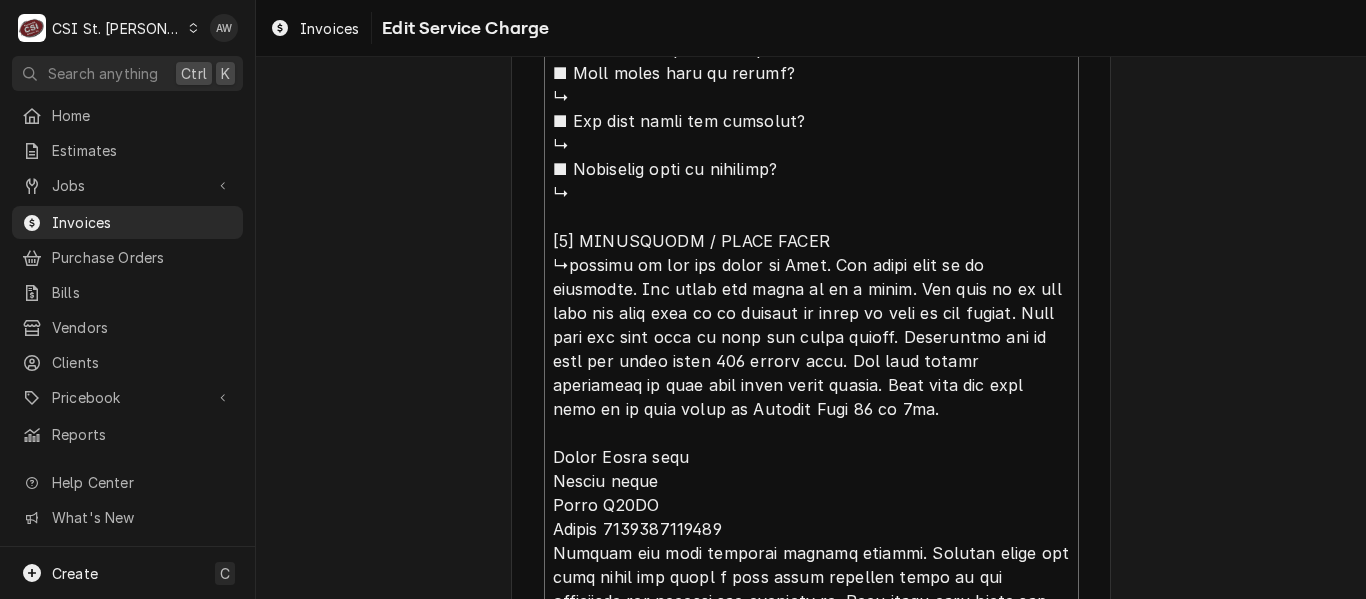click on "Service Summary  ( optional )" at bounding box center (811, 337) 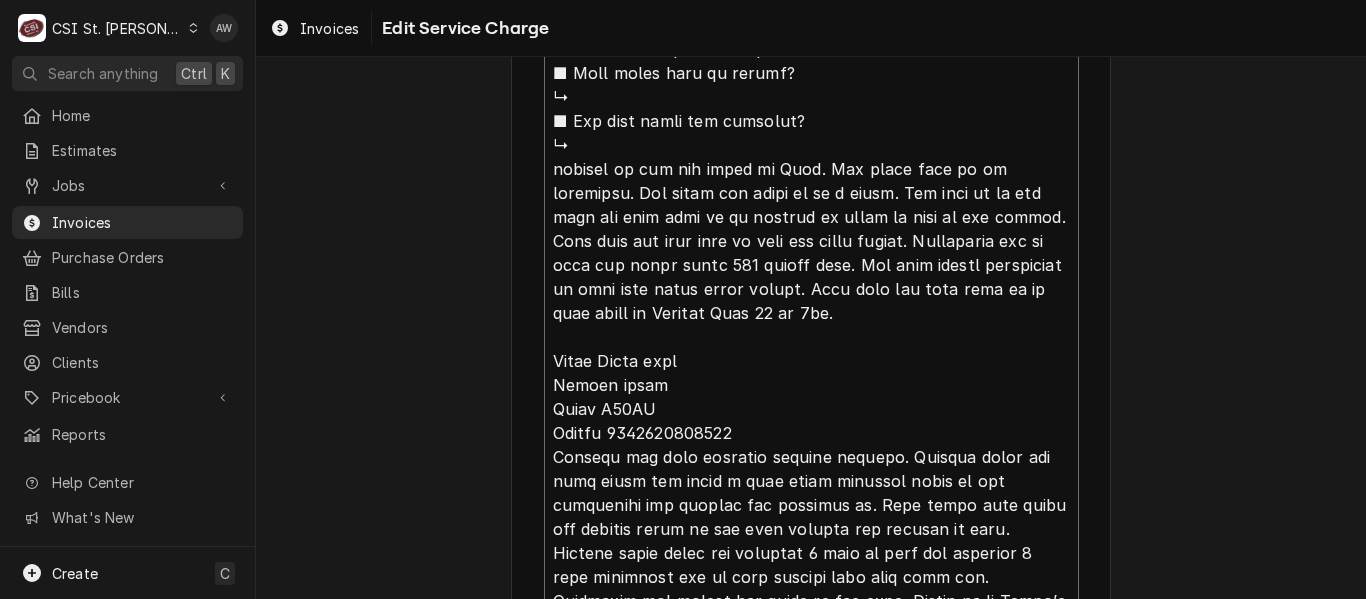 click on "Service Summary  ( optional )" at bounding box center [811, 289] 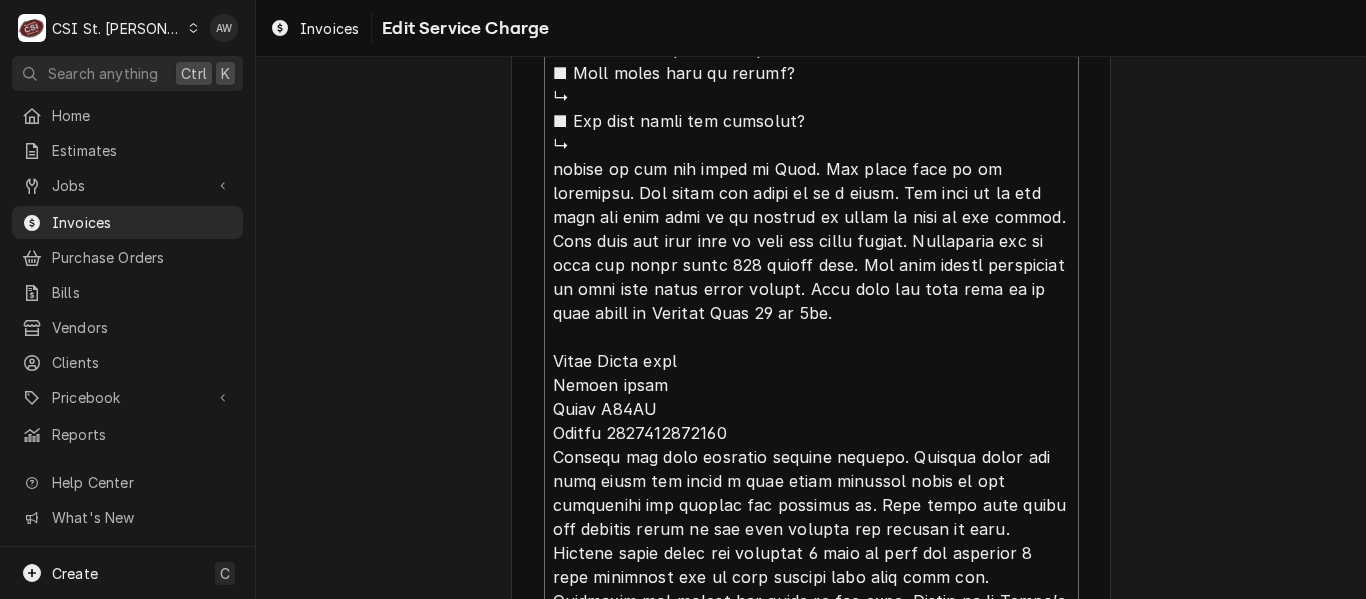 type on "x" 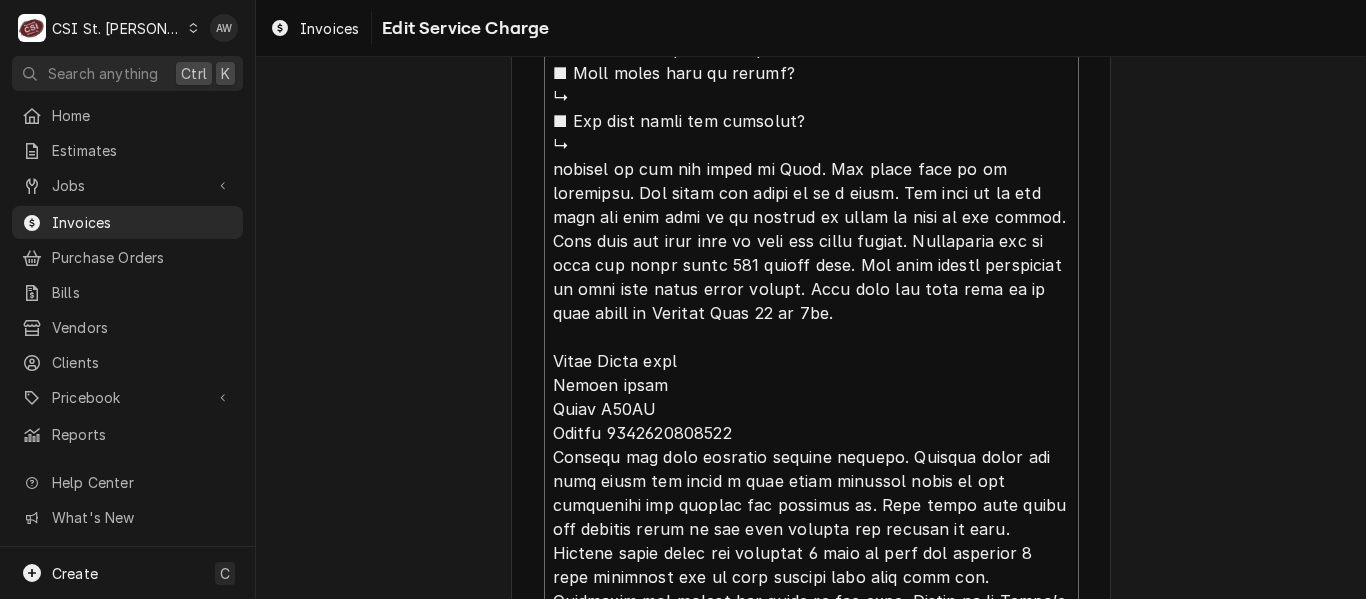 click on "Service Summary  ( optional )" at bounding box center (811, 289) 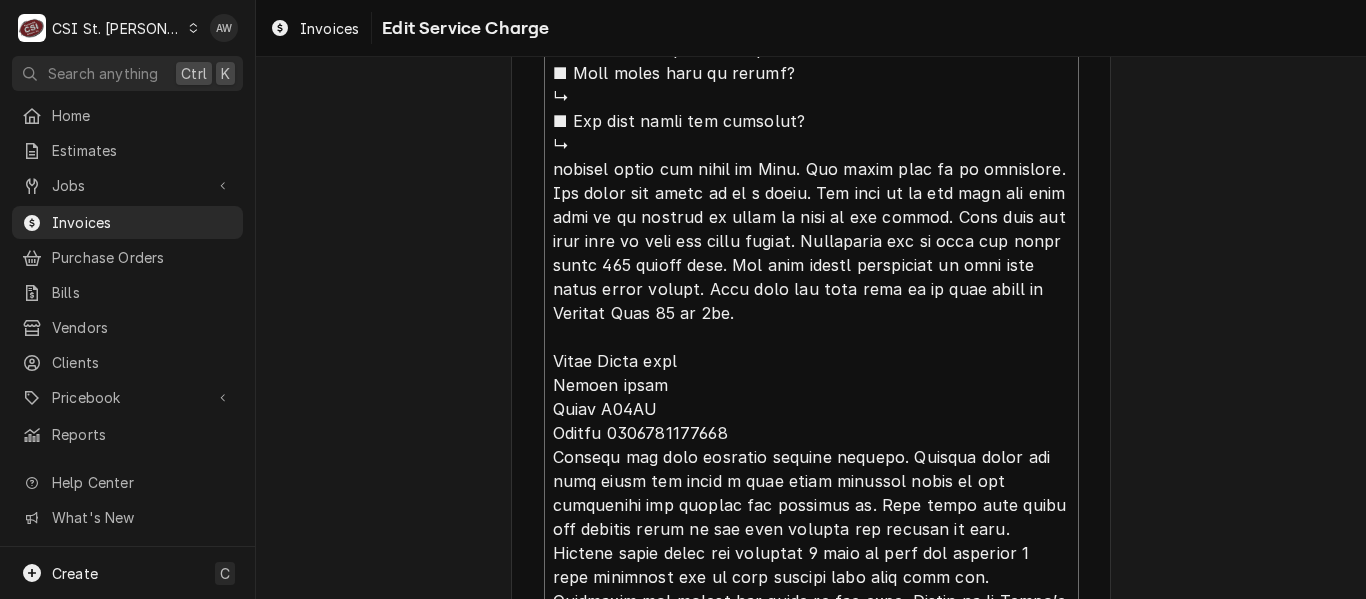 type on "x" 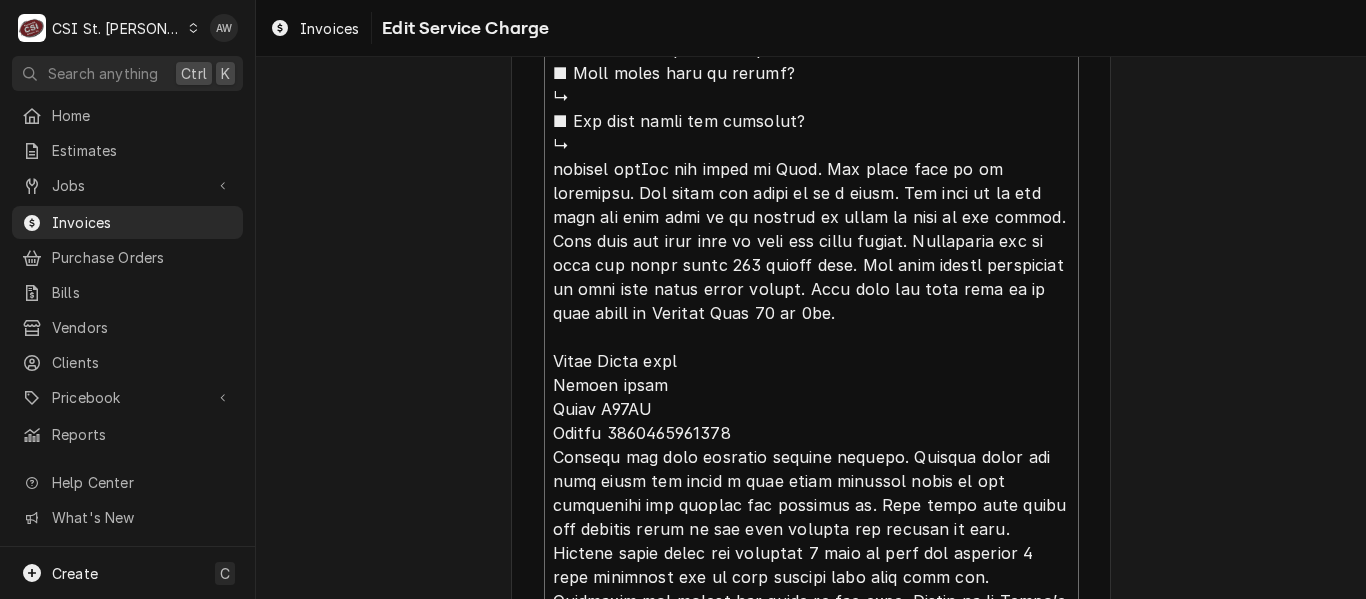 type on "x" 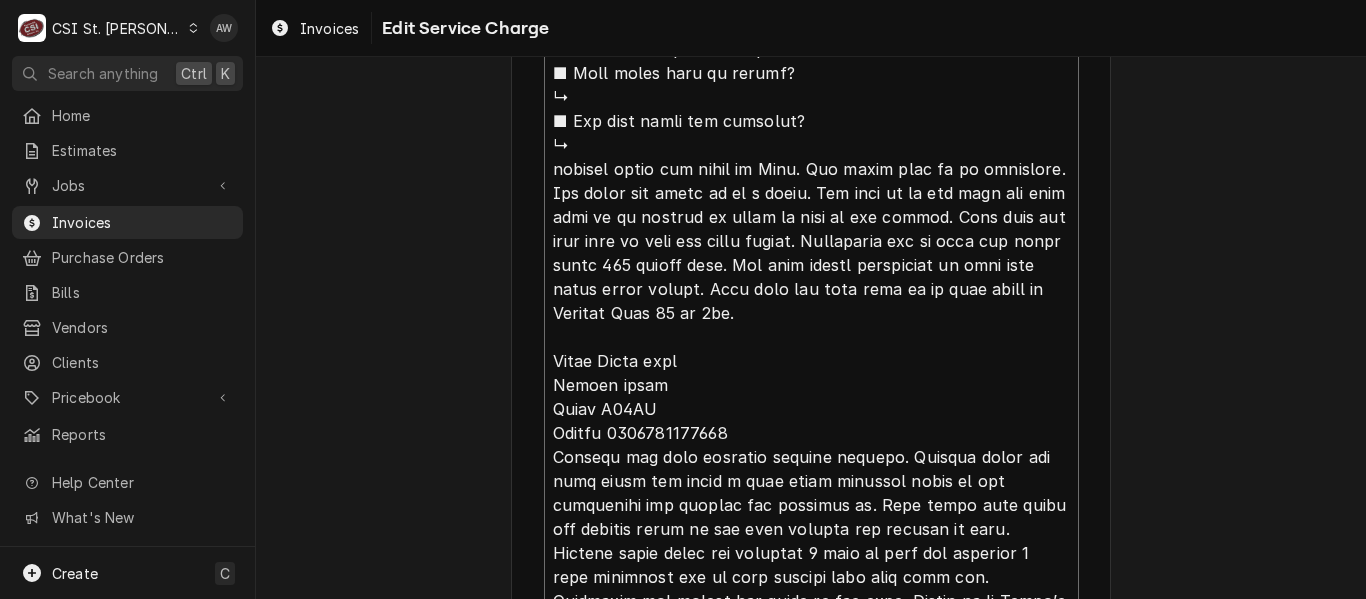 type on "x" 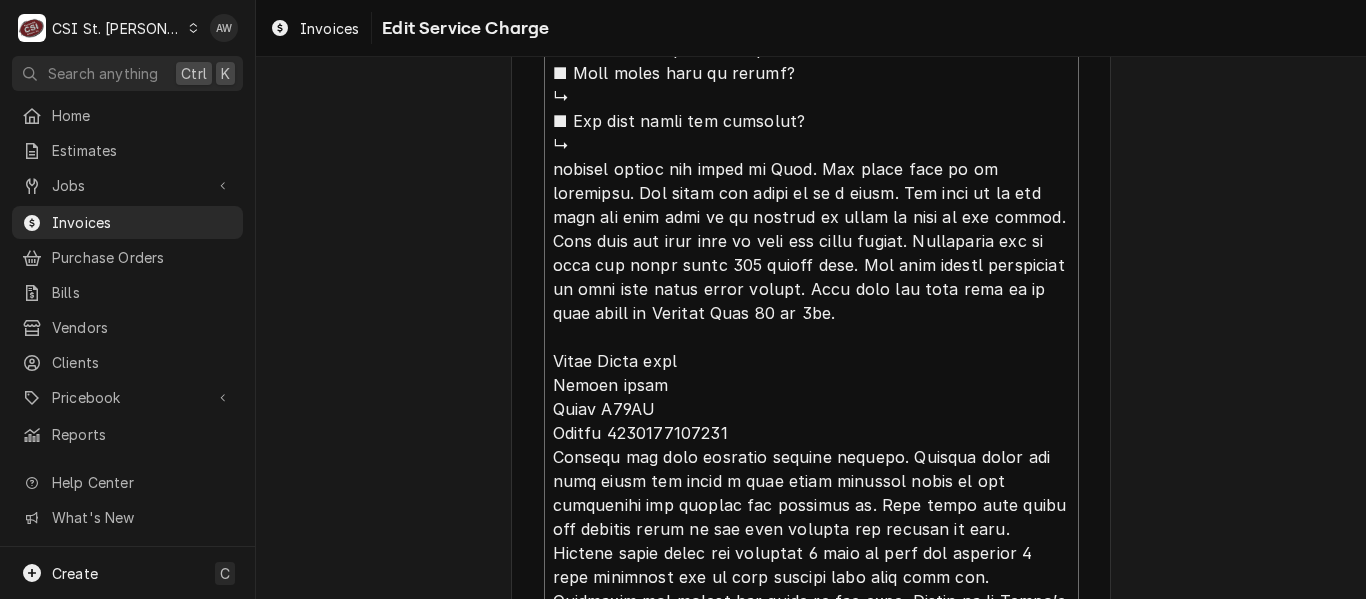 type on "x" 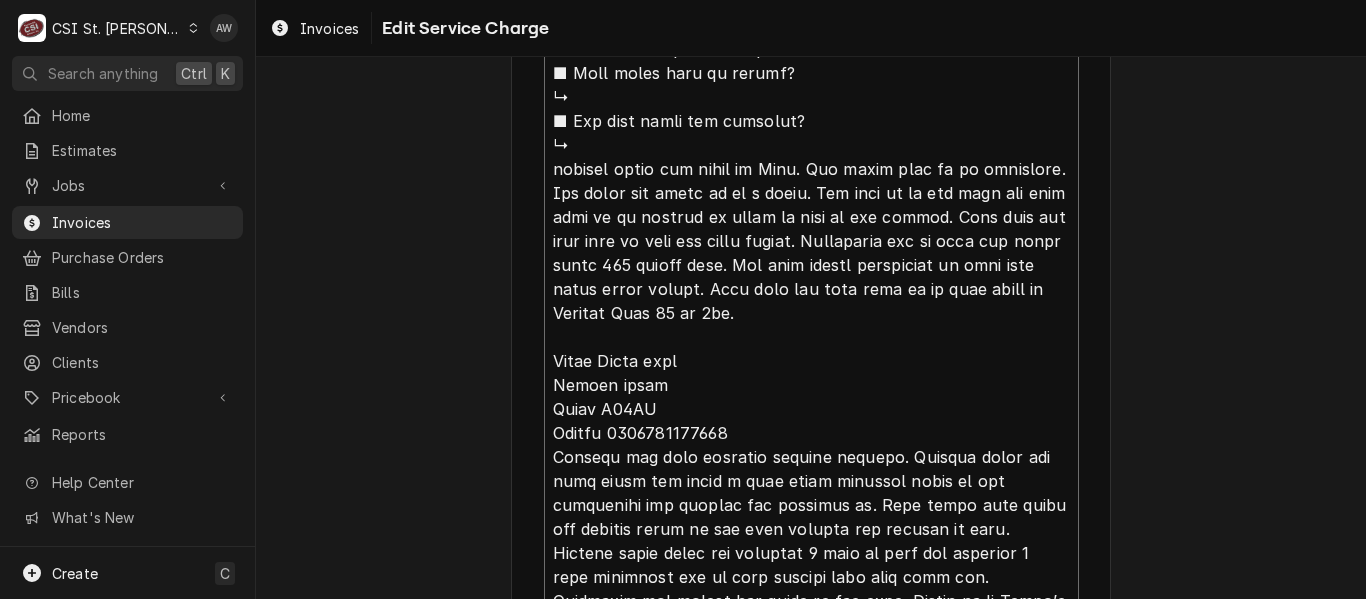 type on "x" 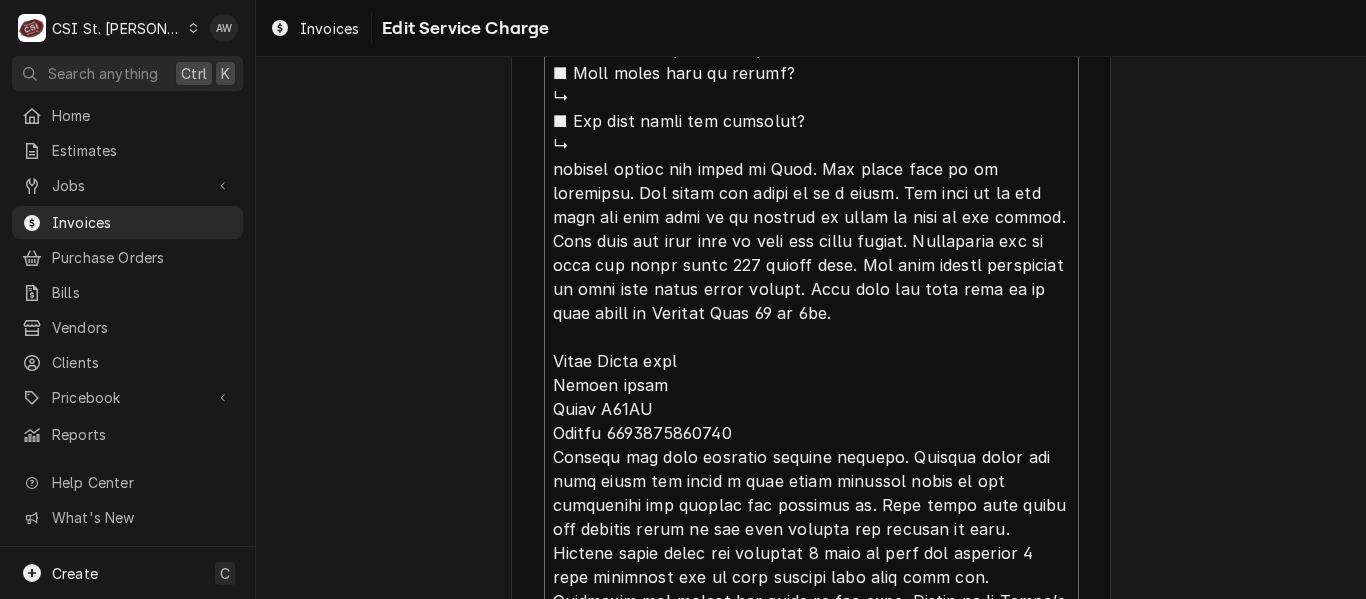 click on "Service Summary  ( optional )" at bounding box center [811, 289] 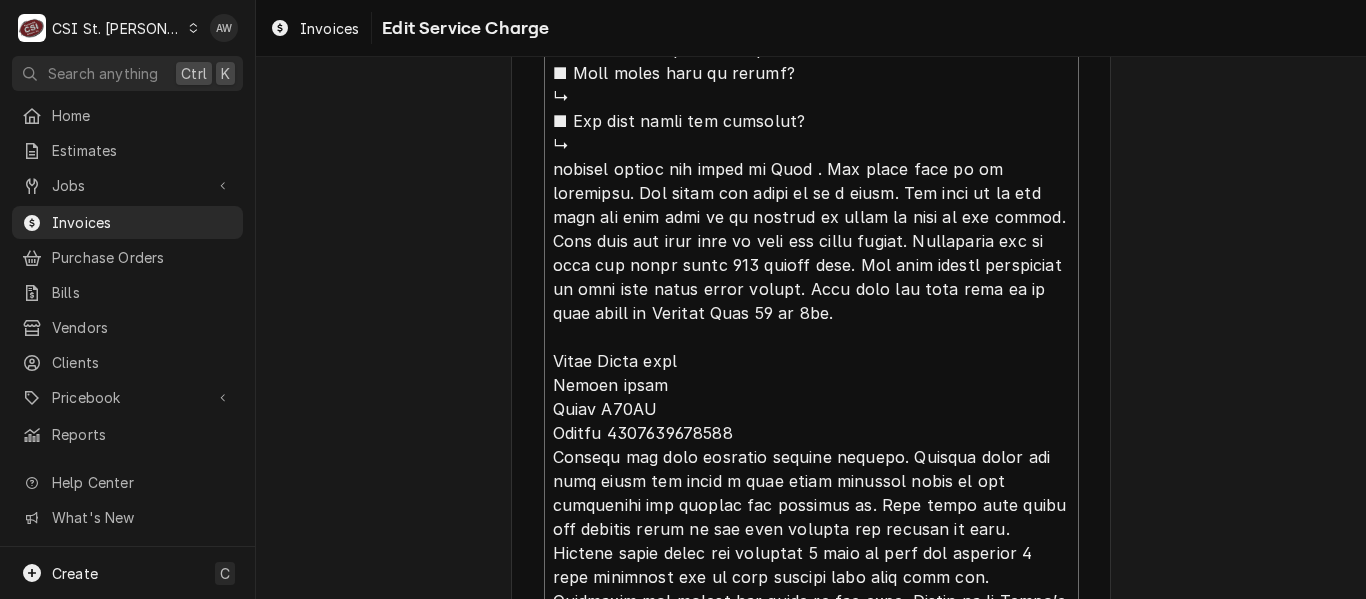 type on "x" 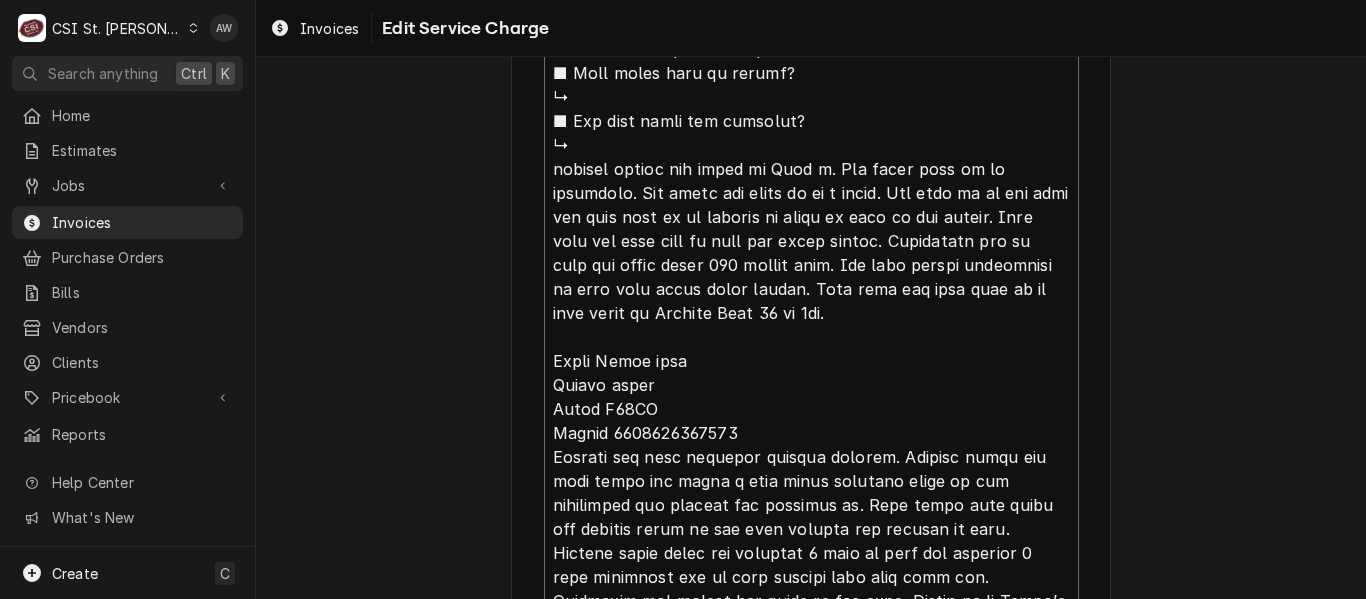 type on "x" 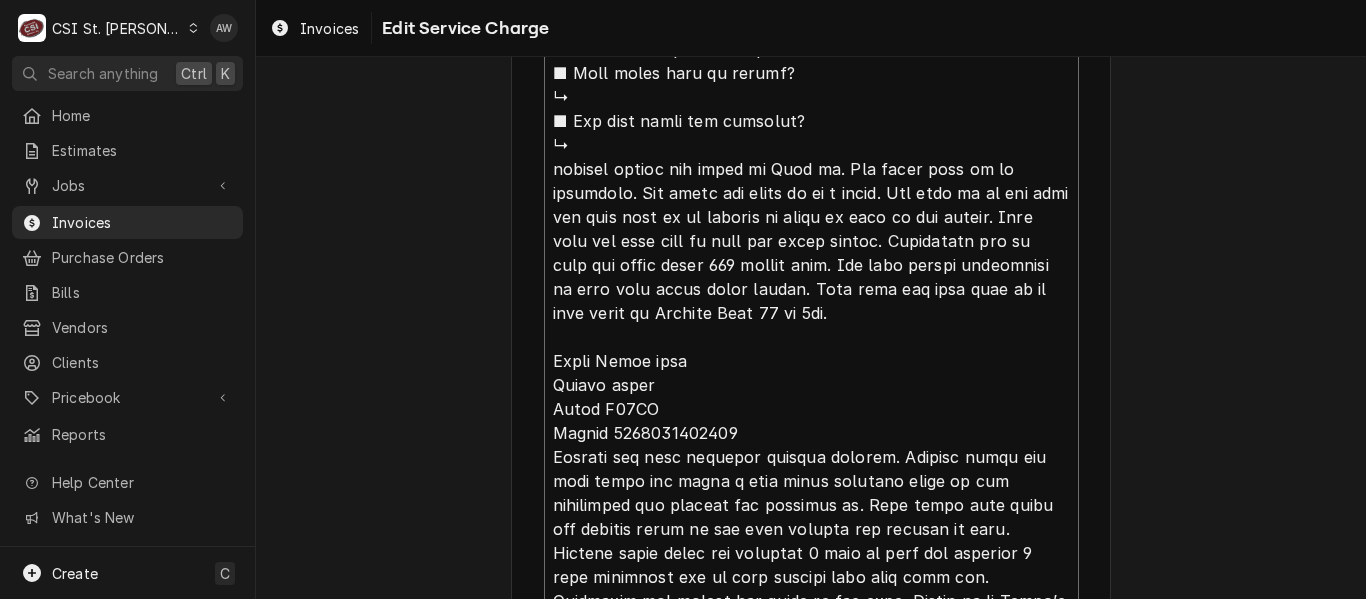 type on "x" 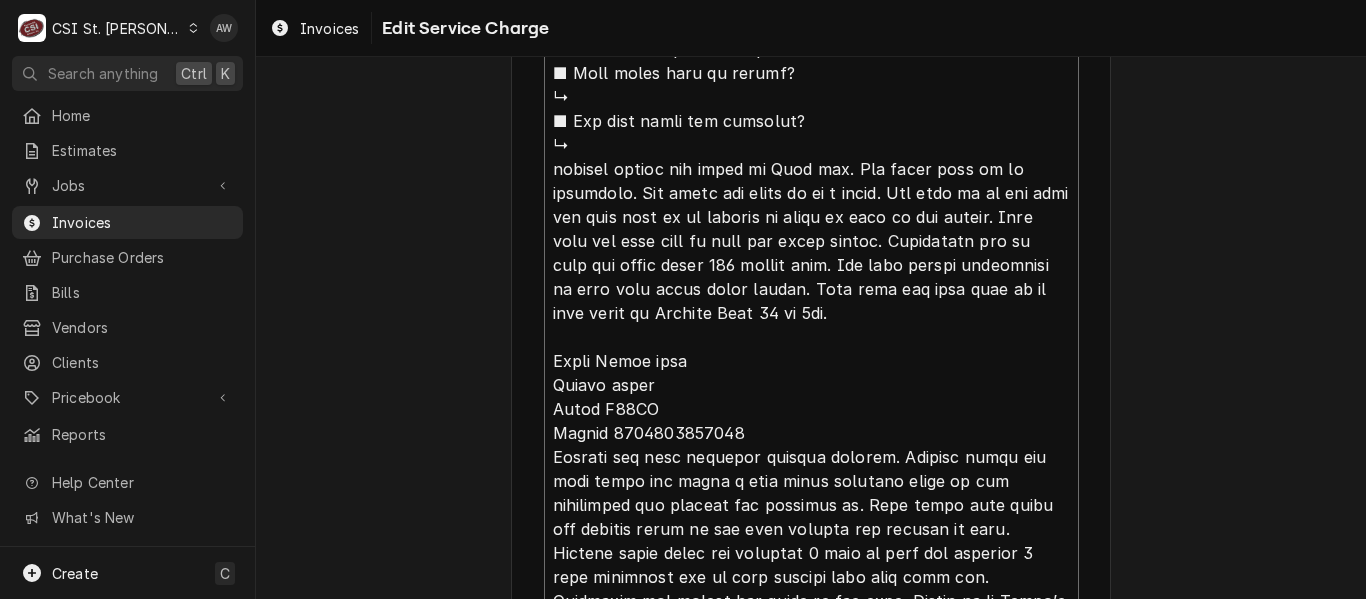 type on "x" 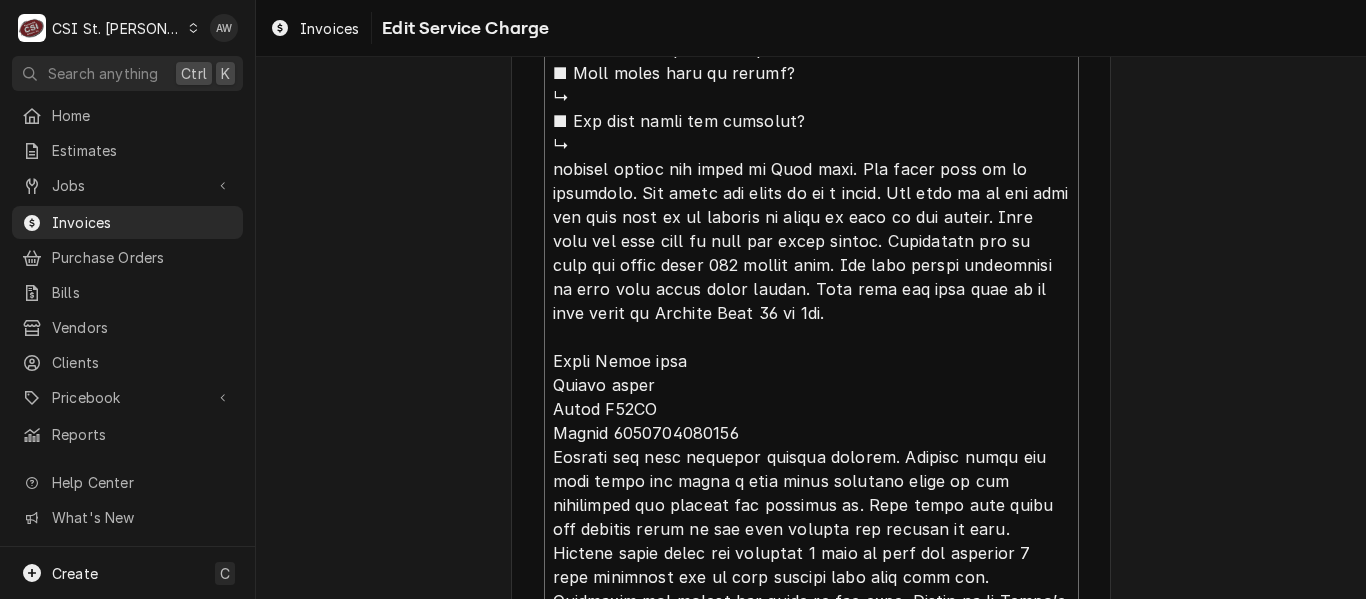 type on "x" 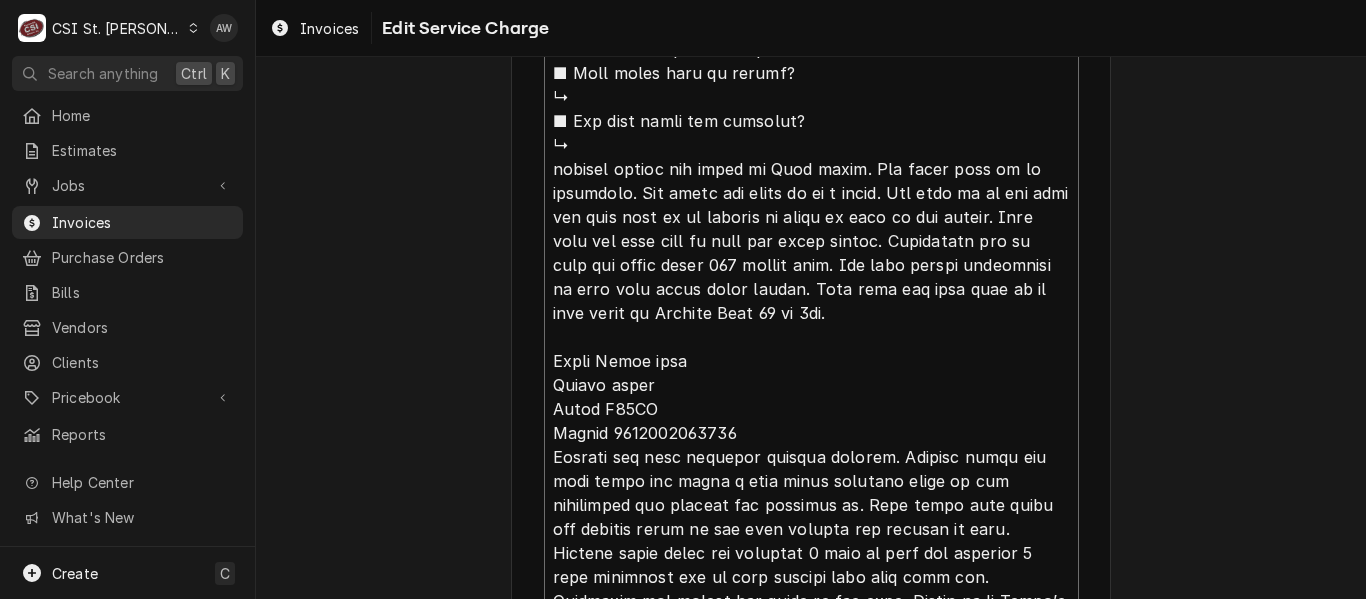 type on "x" 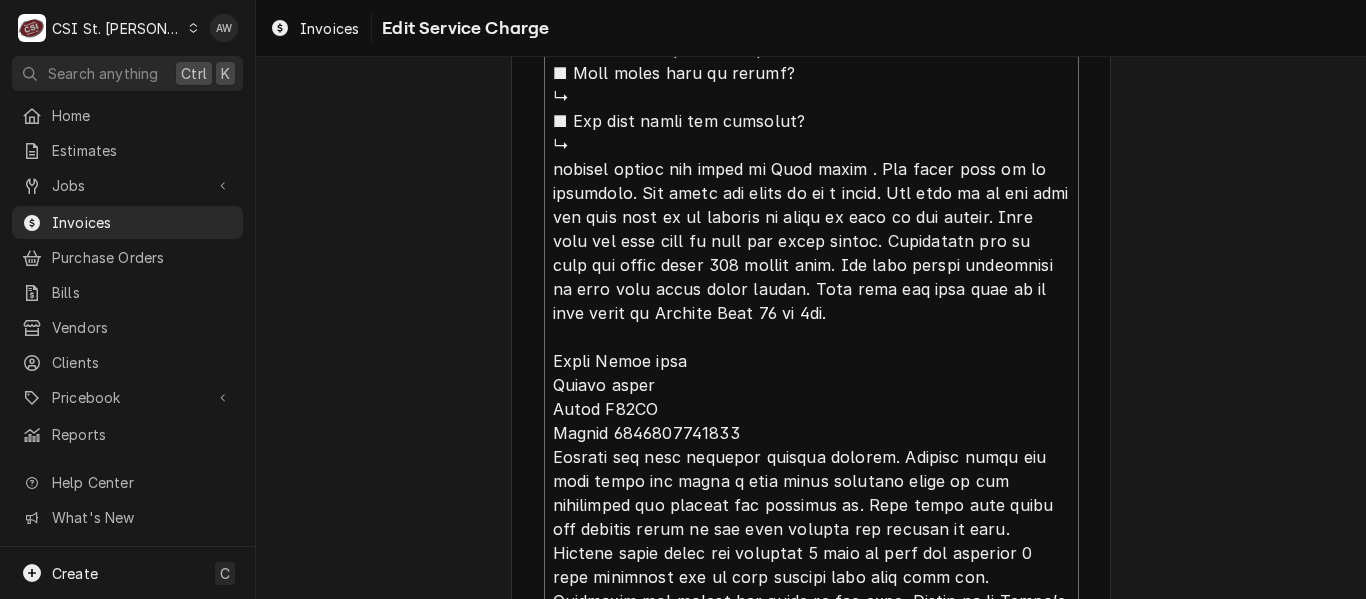 type on "x" 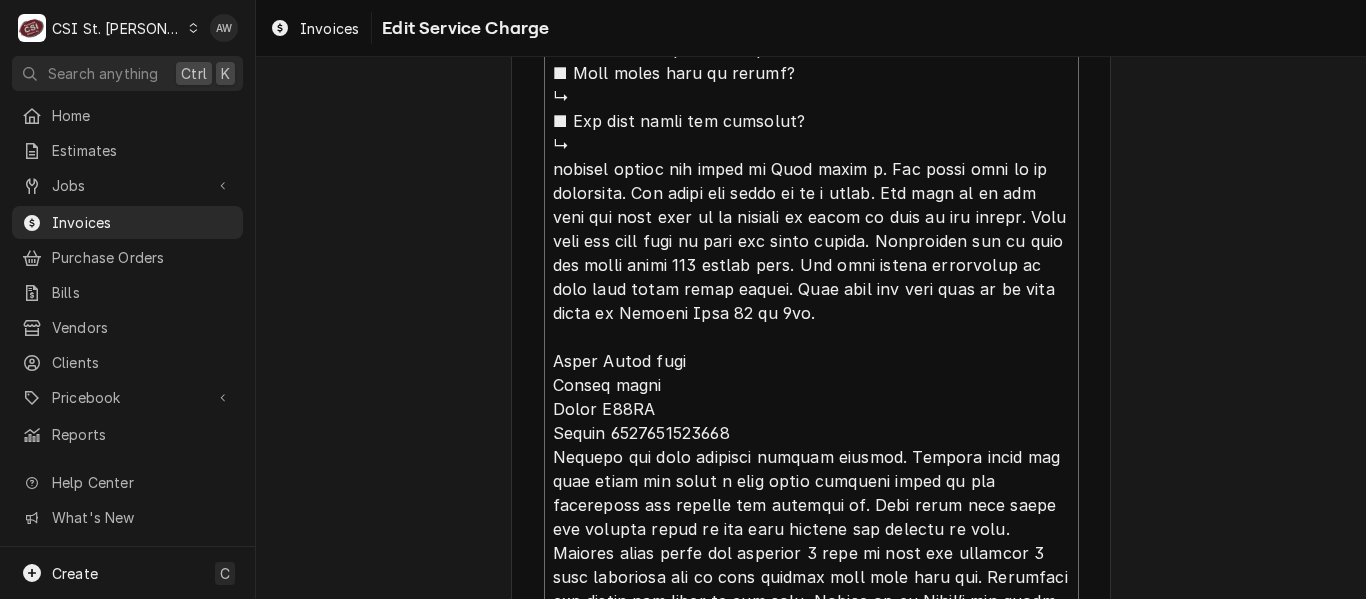 type on "x" 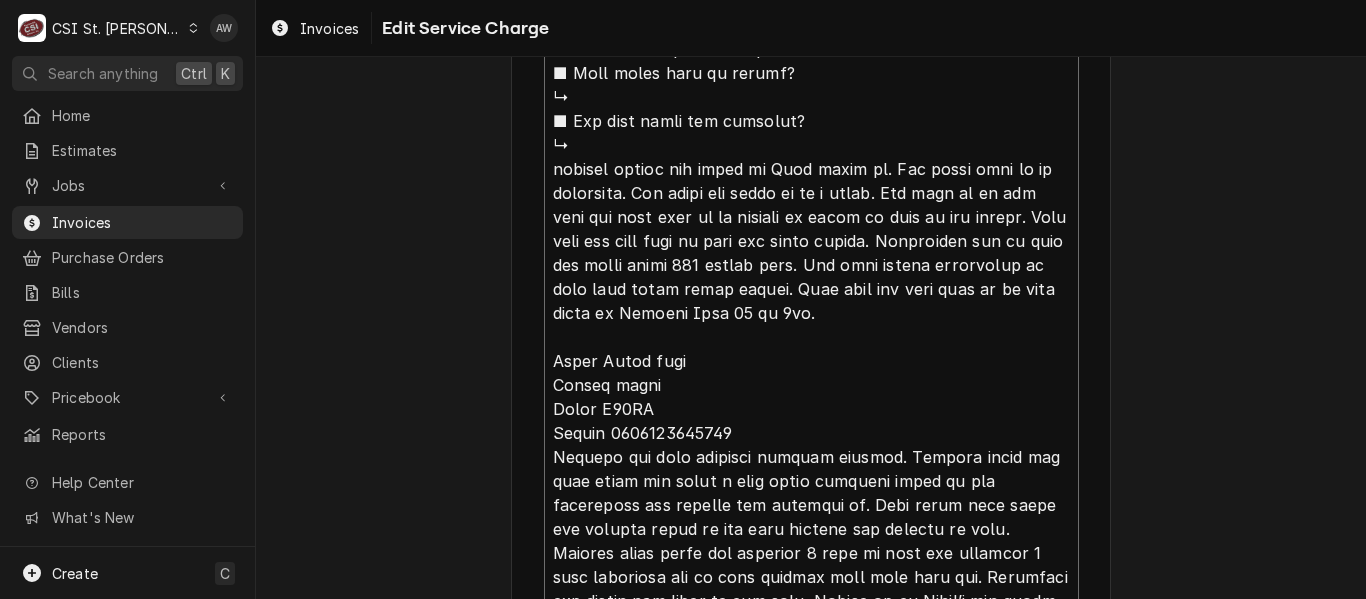 type on "x" 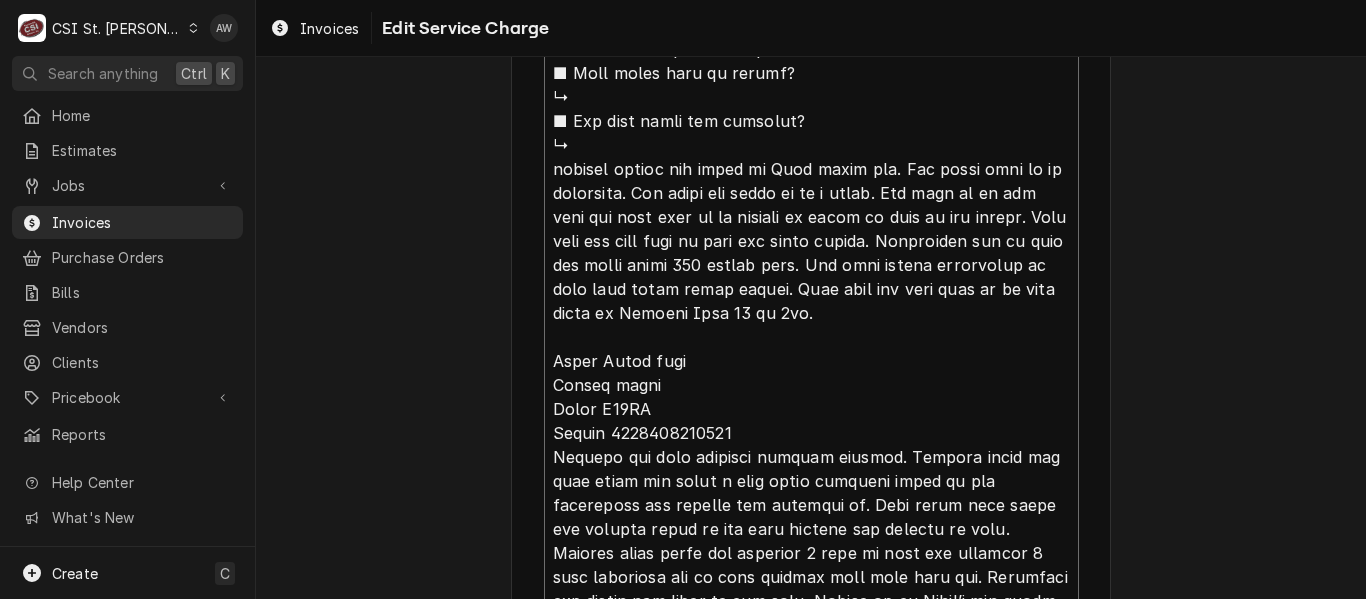 type on "⚠️ 𝗙𝗢𝗥𝗠 𝗜𝗡𝗦𝗧𝗥𝗨𝗖𝗧𝗜𝗢𝗡𝗦 ⚠️
✪ 𝗖𝗼𝗺𝗽𝗹𝗲𝘁𝗲 𝗮𝗹𝗹 𝗿𝗲𝗹𝗲𝘃𝗮𝗻𝘁 𝘀𝗲𝗰𝘁𝗶𝗼𝗻𝘀
✪ 𝗣𝗿𝗼𝘃𝗶𝗱𝗲 𝗱𝗲𝘁𝗮𝗶𝗹𝗲𝗱 𝗮𝗻𝘀𝘄𝗲𝗿𝘀
✪ 𝗗𝗼𝘂𝗯𝗹𝗲-𝗰𝗵𝗲𝗰𝗸 𝗱𝗮𝘁𝗮 𝗲𝗻𝘁𝗿𝗶𝗲𝘀
✪ 𝗠𝗮𝗿𝗸 ‘𝗡/𝗔’ 𝗶𝗳 𝗻𝗼𝘁 𝗿𝗲𝗹𝗲𝘃𝗮𝗻𝘁
✪ 𝗩𝗲𝗿𝗶𝗳𝘆 𝗯𝗲𝗳𝗼𝗿𝗲 𝘀𝘂𝗯𝗺𝗶𝘀𝘀𝗶𝗼𝗻
[𝟭] 𝗘𝗤𝗨𝗜𝗣𝗠𝗘𝗡𝗧 / 𝗪𝗔𝗥𝗥𝗔𝗡𝗧𝗬
■ 𝗣𝗿𝗼𝘃𝗶𝗱𝗲 𝗲𝗾𝘂𝗶𝗽𝗺𝗲𝗻𝘁 𝗱𝗮𝘁𝗮 𝗯𝗲𝗹𝗼𝘄:
↳ 𝗠𝗙𝗚: see bottom note on all equipment.
↳ 𝗠𝗼𝗱𝗲𝗹 #:
↳ 𝗦𝗲𝗿𝗶𝗮𝗹 #:
↳ 𝗩𝗼𝗹𝘁𝗮𝗴𝗲:
↳ 𝗣𝗵𝗮𝘀𝗲:
↳ 𝗚𝗮𝘀 𝗧𝘆𝗽𝗲:
■ 𝗜𝘀 𝘁𝗵𝗲 𝘂𝗻𝗶𝘁 𝘂𝗻𝗱𝗲𝗿 𝘄𝗮𝗿𝗿𝗮𝗻𝘁𝘆?
↳ out of warranty
■ 𝗪𝗵𝗮𝘁 𝗶𝘀 𝗰𝗼𝘃𝗲𝗿𝗲𝗱?
↳ out of warranty
■ 𝗛𝗮𝘃𝗲 𝘆𝗼𝘂 𝘃𝗲𝗿𝗶𝗳𝗶𝗲𝗱 𝘄/ 𝗠𝗙𝗚?
↳ out of warranty
■ 𝗜𝘀 𝘂𝗻𝗶𝘁 𝘁𝗮𝗴𝗴𝗲𝗱 𝘄/ 𝗖𝗦𝗜 𝘀𝘁𝗶𝗰𝗸𝗲𝗿?
↳no
[𝟮] 𝗗𝗜𝗔𝗚𝗡𝗢𝗦𝗜𝗦 / 𝗜𝗦𝗦𝗨𝗘𝗦
■ 𝗨𝗻𝗶𝘁 𝗼𝗽𝗲𝗿𝗮𝘁𝗶𝗼𝗻𝗮𝗹 𝗼𝗻 𝗮𝗿𝗿𝗶𝘃𝗮𝗹?
↳see bottom nots on all equipment
■ 𝗘𝘅𝗽𝗹𝗮𝗶𝗻 𝘀𝘁𝗲𝗽𝘀 𝘁𝗼 𝗱𝗶𝗮𝗴𝗻𝗼𝘀𝗶𝘀?
↳
■ 𝗗𝗶𝗱 𝘆𝗼𝘂 𝗰𝗼𝗻𝗳𝗶𝗿𝗺 𝘁𝗵𝗲 𝗶𝘀𝘀𝘂𝗲?
↳
[𝟯] 𝗥𝗘𝗦𝗢𝗟𝗨𝗧𝗜𝗢𝗡 (𝗜𝗙 𝗥𝗘𝗣𝗔𝗜𝗥𝗘𝗗)
■ 𝗪𝗵𝗮𝘁 𝗿𝗲𝗽𝗮𝗶𝗿𝘀 𝘄𝗲𝗿𝗲 𝗰𝗼𝗺𝗽𝗹𝗲𝘁𝗲𝗱?
↳
■ 𝗪𝗲𝗿𝗲 𝗽𝗮𝗿𝘁𝘀 𝗶𝗻𝘀𝘁𝗮𝗹𝗹𝗲𝗱 (𝘀𝗽𝗲𝗰𝗶𝗳𝘆)?
↳
■ 𝗨𝗻𝗶𝘁 𝗺𝗮𝗶𝗻𝘁𝗲𝗻𝗮𝗻𝗰𝗲𝗱 / 𝗰𝗹𝗲𝗮𝗻𝗲𝗱?
↳
■ 𝗜𝘀 𝘁𝗵𝗲 𝘂𝗻𝗶𝘁 𝗳𝘂𝗹𝗹𝘆 𝗼𝗽𝗲𝗿𝗮𝘁𝗶𝗼𝗻𝗮𝗹?
↳
[𝟰] 𝗤𝗨𝗢𝗧𝗘 𝗗𝗘𝗧𝗔𝗜𝗟𝗦 (𝗜𝗙 𝗡𝗘𝗘𝗗𝗘𝗗)
■ 𝗪𝗵𝗮𝘁 𝗿𝗲𝗽𝗮𝗶𝗿𝘀 𝗮𝗿𝗲 𝗿𝗲𝗾𝘂𝗶𝗿𝗲𝗱
↳see bottom notes on all equipment.
■ 𝗪𝗵𝗮𝘁 𝗽𝗮𝗿𝘁𝘀 𝘄𝗶𝗹𝗹 𝗯𝗲 𝗻𝗲𝗲𝗱𝗲𝗱?
↳
■ 𝗛𝗼𝘄 𝗺𝗮𝗻𝘆 𝘁𝗲𝗰𝗵𝘀 𝗮𝗿𝗲 𝗿𝗲𝗾𝘂𝗶𝗿𝗲𝗱?
↳
arrived onsite and spoke to Dave about i..." 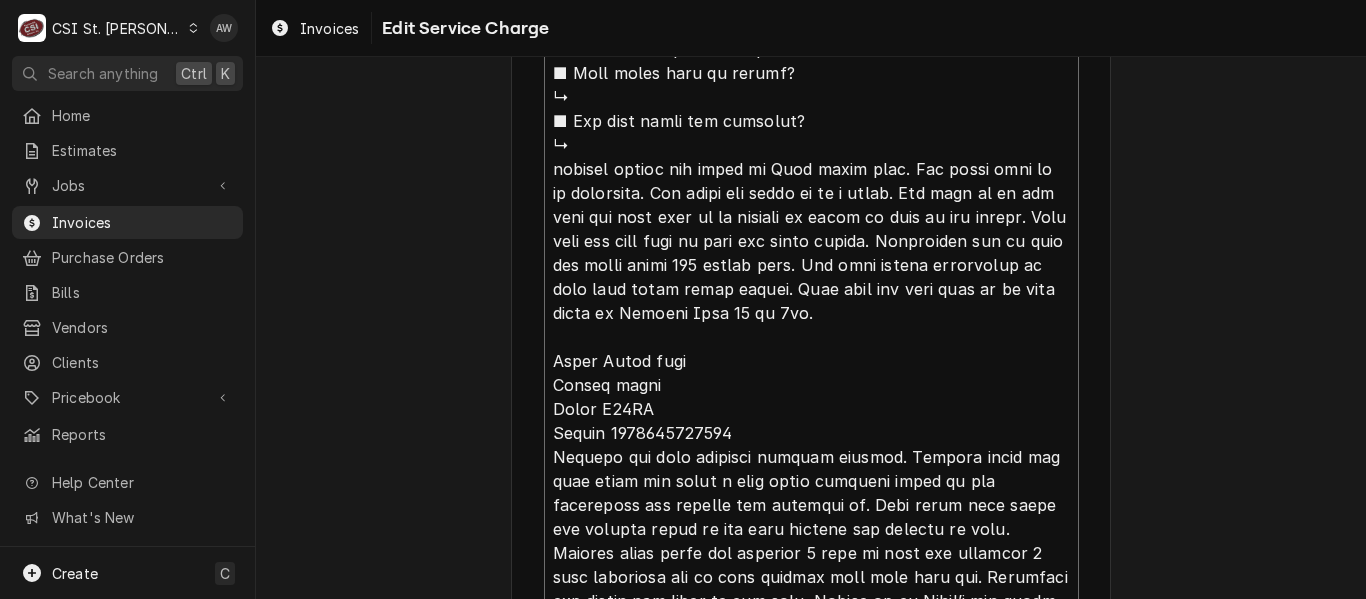 type on "x" 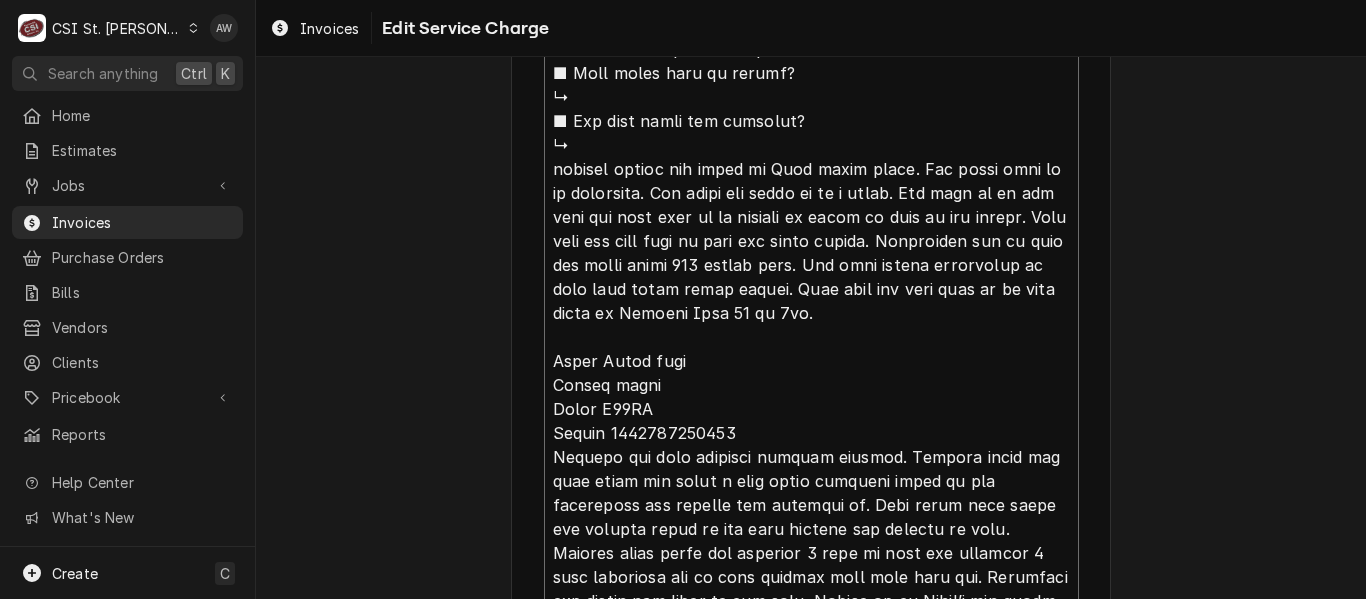 type on "x" 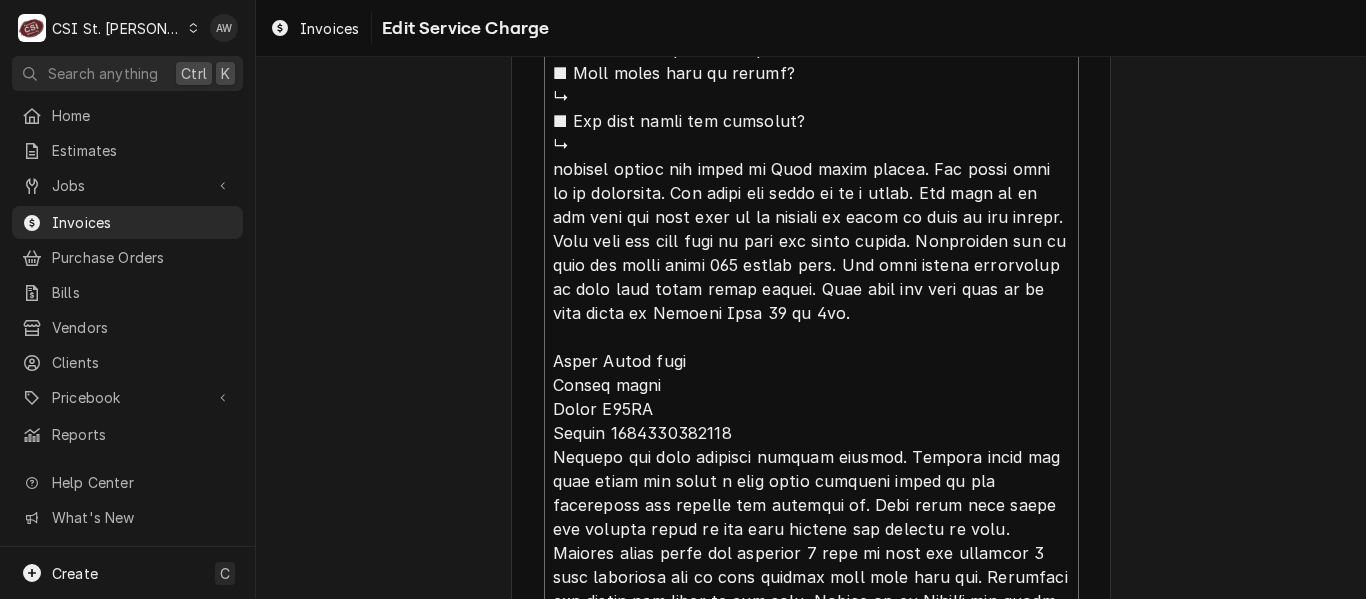 click on "Service Summary  ( optional )" at bounding box center (811, 289) 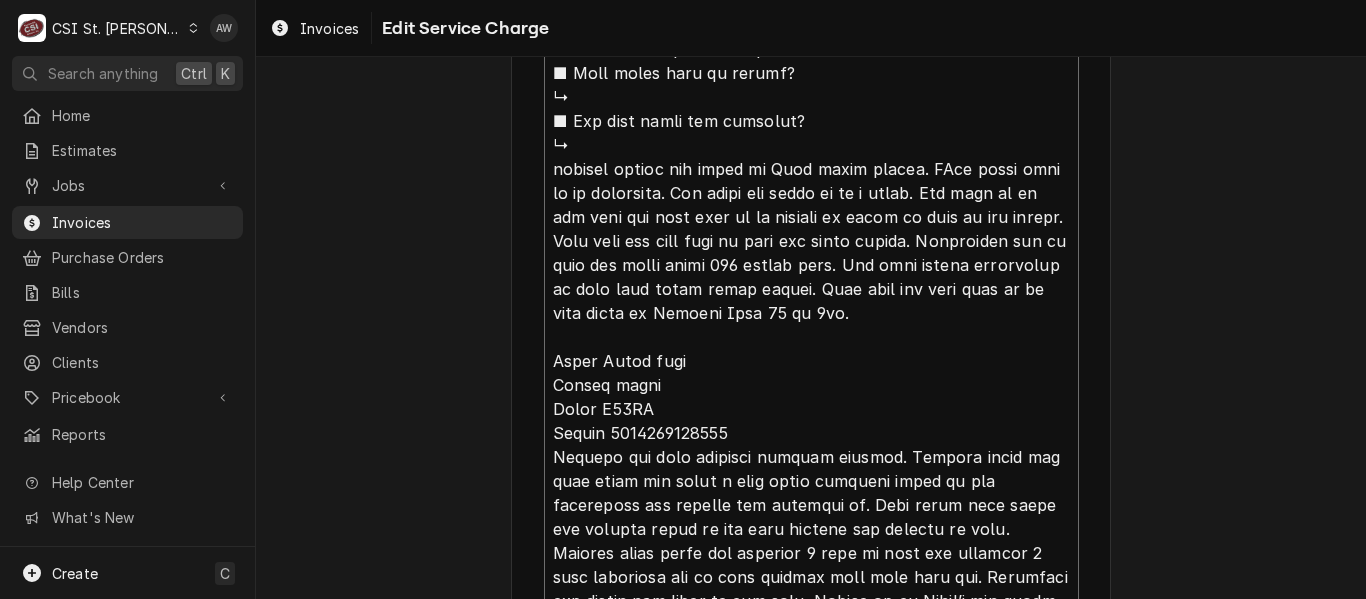 type on "⚠️ 𝗙𝗢𝗥𝗠 𝗜𝗡𝗦𝗧𝗥𝗨𝗖𝗧𝗜𝗢𝗡𝗦 ⚠️
✪ 𝗖𝗼𝗺𝗽𝗹𝗲𝘁𝗲 𝗮𝗹𝗹 𝗿𝗲𝗹𝗲𝘃𝗮𝗻𝘁 𝘀𝗲𝗰𝘁𝗶𝗼𝗻𝘀
✪ 𝗣𝗿𝗼𝘃𝗶𝗱𝗲 𝗱𝗲𝘁𝗮𝗶𝗹𝗲𝗱 𝗮𝗻𝘀𝘄𝗲𝗿𝘀
✪ 𝗗𝗼𝘂𝗯𝗹𝗲-𝗰𝗵𝗲𝗰𝗸 𝗱𝗮𝘁𝗮 𝗲𝗻𝘁𝗿𝗶𝗲𝘀
✪ 𝗠𝗮𝗿𝗸 ‘𝗡/𝗔’ 𝗶𝗳 𝗻𝗼𝘁 𝗿𝗲𝗹𝗲𝘃𝗮𝗻𝘁
✪ 𝗩𝗲𝗿𝗶𝗳𝘆 𝗯𝗲𝗳𝗼𝗿𝗲 𝘀𝘂𝗯𝗺𝗶𝘀𝘀𝗶𝗼𝗻
[𝟭] 𝗘𝗤𝗨𝗜𝗣𝗠𝗘𝗡𝗧 / 𝗪𝗔𝗥𝗥𝗔𝗡𝗧𝗬
■ 𝗣𝗿𝗼𝘃𝗶𝗱𝗲 𝗲𝗾𝘂𝗶𝗽𝗺𝗲𝗻𝘁 𝗱𝗮𝘁𝗮 𝗯𝗲𝗹𝗼𝘄:
↳ 𝗠𝗙𝗚: see bottom note on all equipment.
↳ 𝗠𝗼𝗱𝗲𝗹 #:
↳ 𝗦𝗲𝗿𝗶𝗮𝗹 #:
↳ 𝗩𝗼𝗹𝘁𝗮𝗴𝗲:
↳ 𝗣𝗵𝗮𝘀𝗲:
↳ 𝗚𝗮𝘀 𝗧𝘆𝗽𝗲:
■ 𝗜𝘀 𝘁𝗵𝗲 𝘂𝗻𝗶𝘁 𝘂𝗻𝗱𝗲𝗿 𝘄𝗮𝗿𝗿𝗮𝗻𝘁𝘆?
↳ out of warranty
■ 𝗪𝗵𝗮𝘁 𝗶𝘀 𝗰𝗼𝘃𝗲𝗿𝗲𝗱?
↳ out of warranty
■ 𝗛𝗮𝘃𝗲 𝘆𝗼𝘂 𝘃𝗲𝗿𝗶𝗳𝗶𝗲𝗱 𝘄/ 𝗠𝗙𝗚?
↳ out of warranty
■ 𝗜𝘀 𝘂𝗻𝗶𝘁 𝘁𝗮𝗴𝗴𝗲𝗱 𝘄/ 𝗖𝗦𝗜 𝘀𝘁𝗶𝗰𝗸𝗲𝗿?
↳no
[𝟮] 𝗗𝗜𝗔𝗚𝗡𝗢𝗦𝗜𝗦 / 𝗜𝗦𝗦𝗨𝗘𝗦
■ 𝗨𝗻𝗶𝘁 𝗼𝗽𝗲𝗿𝗮𝘁𝗶𝗼𝗻𝗮𝗹 𝗼𝗻 𝗮𝗿𝗿𝗶𝘃𝗮𝗹?
↳see bottom nots on all equipment
■ 𝗘𝘅𝗽𝗹𝗮𝗶𝗻 𝘀𝘁𝗲𝗽𝘀 𝘁𝗼 𝗱𝗶𝗮𝗴𝗻𝗼𝘀𝗶𝘀?
↳
■ 𝗗𝗶𝗱 𝘆𝗼𝘂 𝗰𝗼𝗻𝗳𝗶𝗿𝗺 𝘁𝗵𝗲 𝗶𝘀𝘀𝘂𝗲?
↳
[𝟯] 𝗥𝗘𝗦𝗢𝗟𝗨𝗧𝗜𝗢𝗡 (𝗜𝗙 𝗥𝗘𝗣𝗔𝗜𝗥𝗘𝗗)
■ 𝗪𝗵𝗮𝘁 𝗿𝗲𝗽𝗮𝗶𝗿𝘀 𝘄𝗲𝗿𝗲 𝗰𝗼𝗺𝗽𝗹𝗲𝘁𝗲𝗱?
↳
■ 𝗪𝗲𝗿𝗲 𝗽𝗮𝗿𝘁𝘀 𝗶𝗻𝘀𝘁𝗮𝗹𝗹𝗲𝗱 (𝘀𝗽𝗲𝗰𝗶𝗳𝘆)?
↳
■ 𝗨𝗻𝗶𝘁 𝗺𝗮𝗶𝗻𝘁𝗲𝗻𝗮𝗻𝗰𝗲𝗱 / 𝗰𝗹𝗲𝗮𝗻𝗲𝗱?
↳
■ 𝗜𝘀 𝘁𝗵𝗲 𝘂𝗻𝗶𝘁 𝗳𝘂𝗹𝗹𝘆 𝗼𝗽𝗲𝗿𝗮𝘁𝗶𝗼𝗻𝗮𝗹?
↳
[𝟰] 𝗤𝗨𝗢𝗧𝗘 𝗗𝗘𝗧𝗔𝗜𝗟𝗦 (𝗜𝗙 𝗡𝗘𝗘𝗗𝗘𝗗)
■ 𝗪𝗵𝗮𝘁 𝗿𝗲𝗽𝗮𝗶𝗿𝘀 𝗮𝗿𝗲 𝗿𝗲𝗾𝘂𝗶𝗿𝗲𝗱
↳see bottom notes on all equipment.
■ 𝗪𝗵𝗮𝘁 𝗽𝗮𝗿𝘁𝘀 𝘄𝗶𝗹𝗹 𝗯𝗲 𝗻𝗲𝗲𝗱𝗲𝗱?
↳
■ 𝗛𝗼𝘄 𝗺𝗮𝗻𝘆 𝘁𝗲𝗰𝗵𝘀 𝗮𝗿𝗲 𝗿𝗲𝗾𝘂𝗶𝗿𝗲𝗱?
↳
arrived onsite and spoke to Dave about i..." 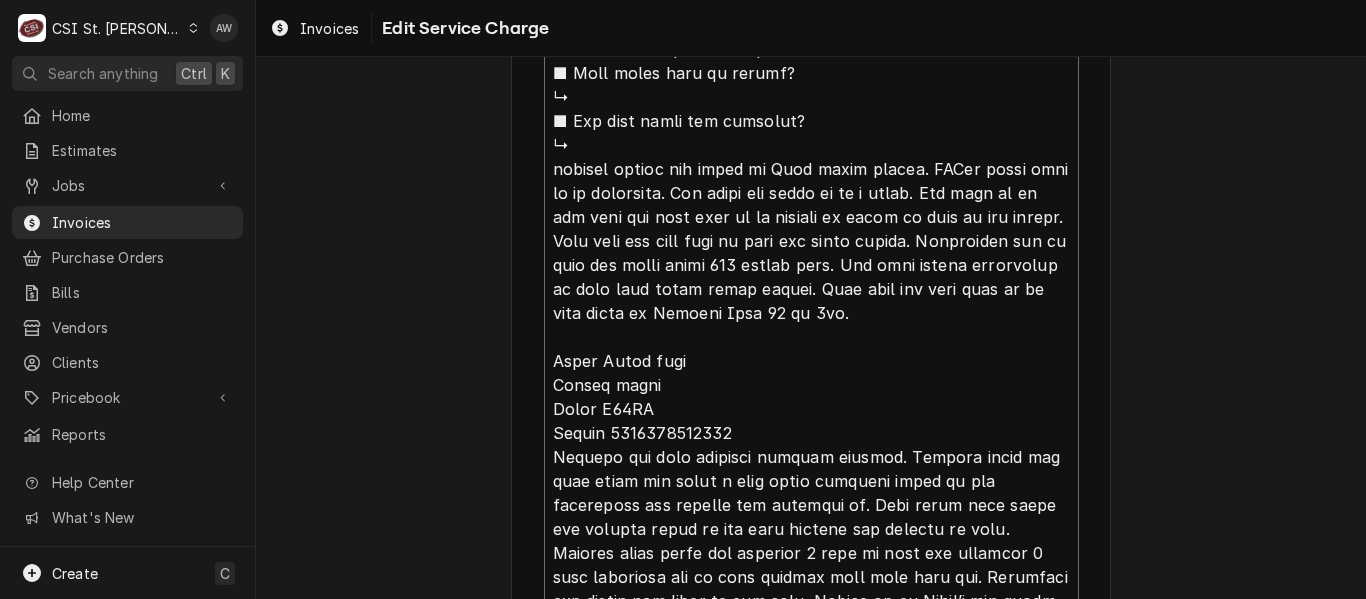 type on "x" 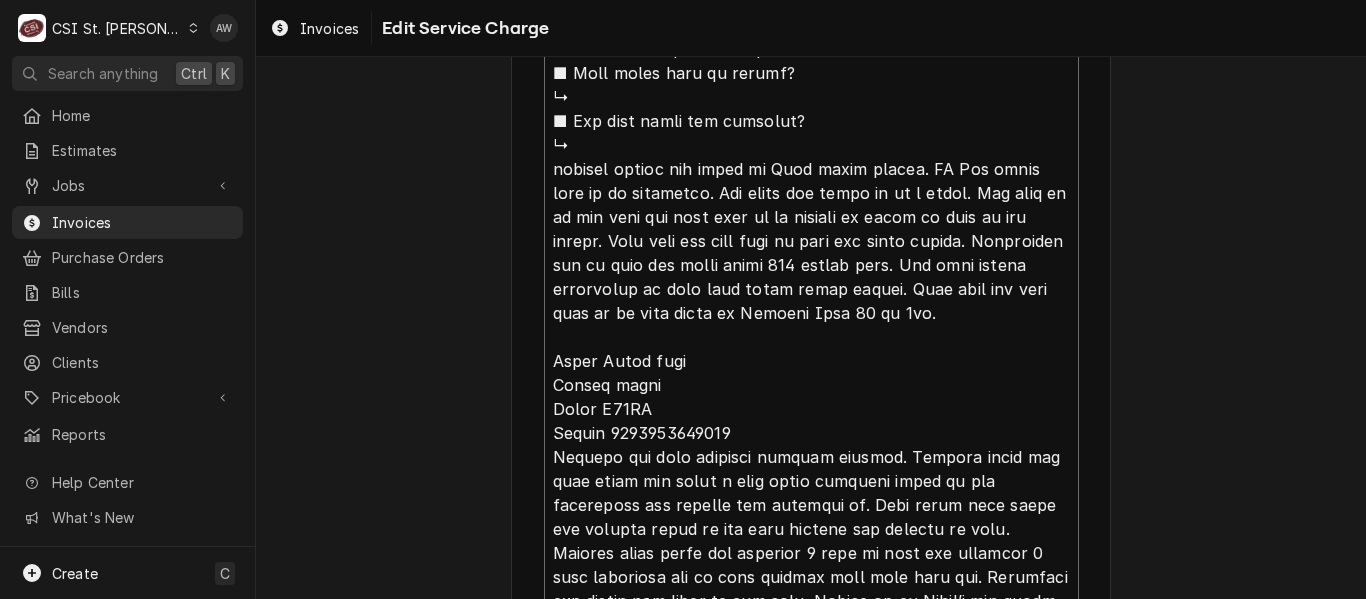 type on "x" 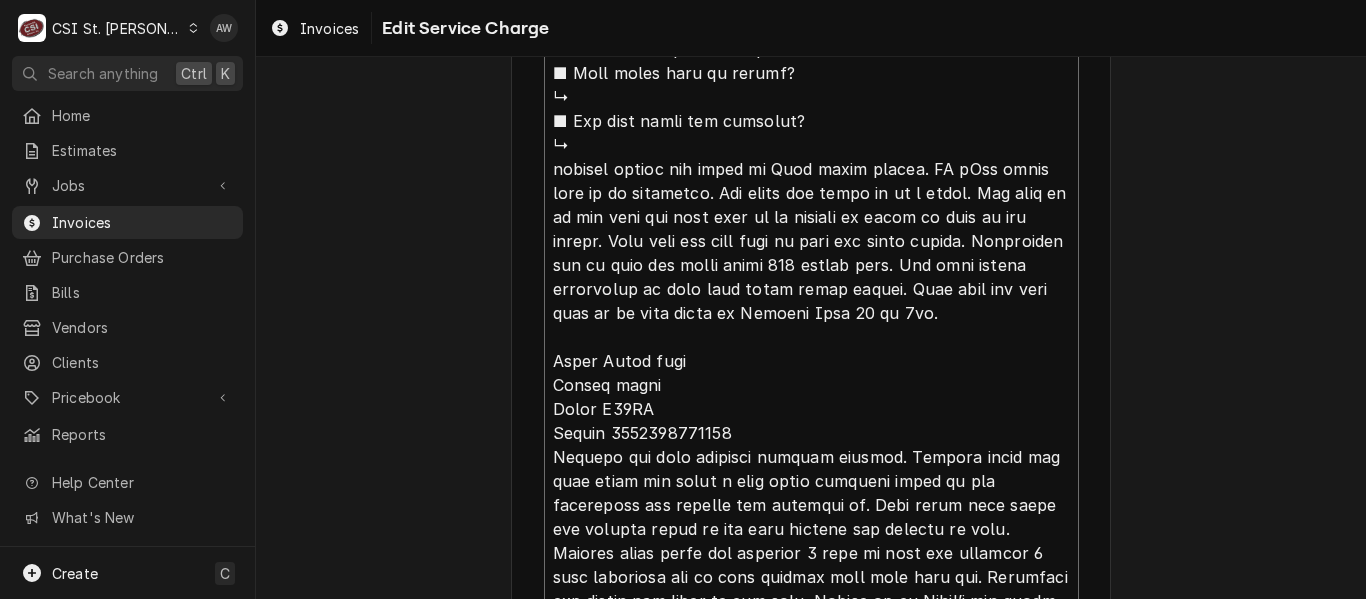 type on "x" 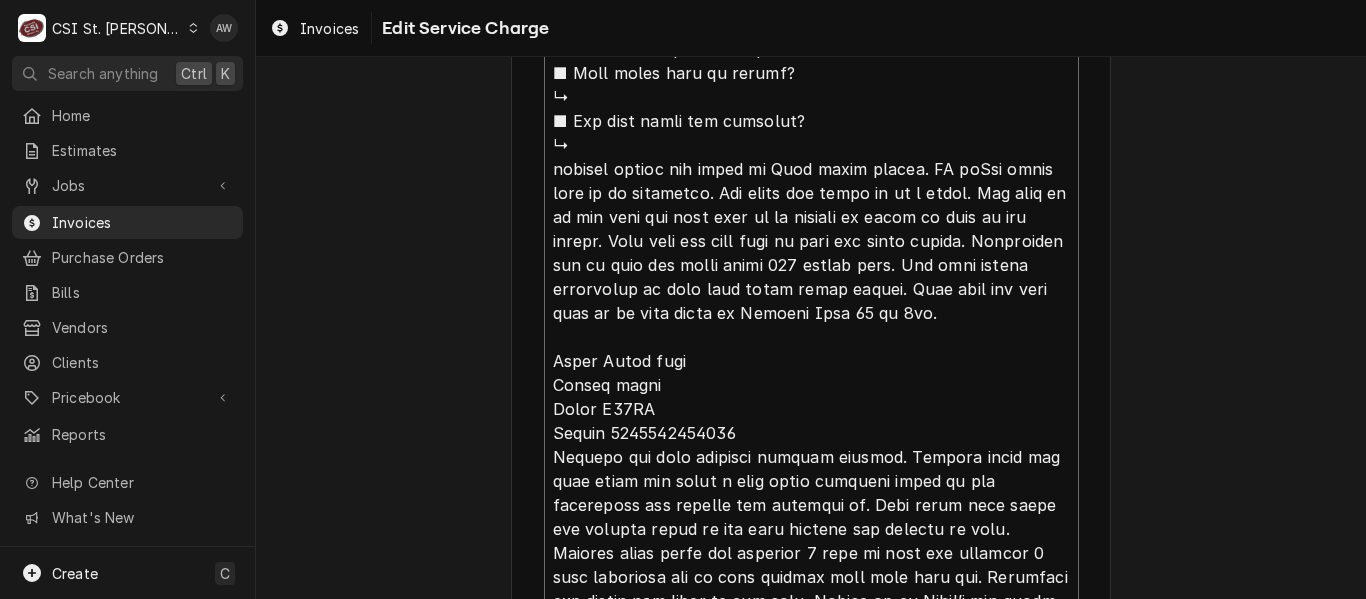 type on "x" 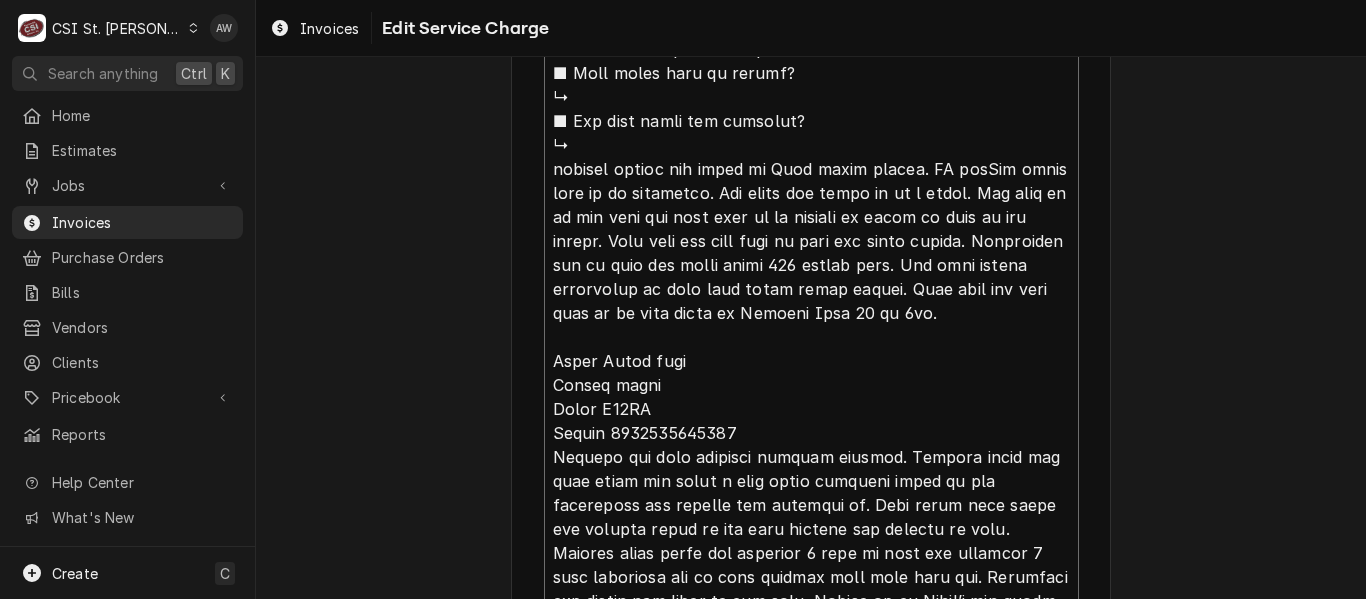 type on "x" 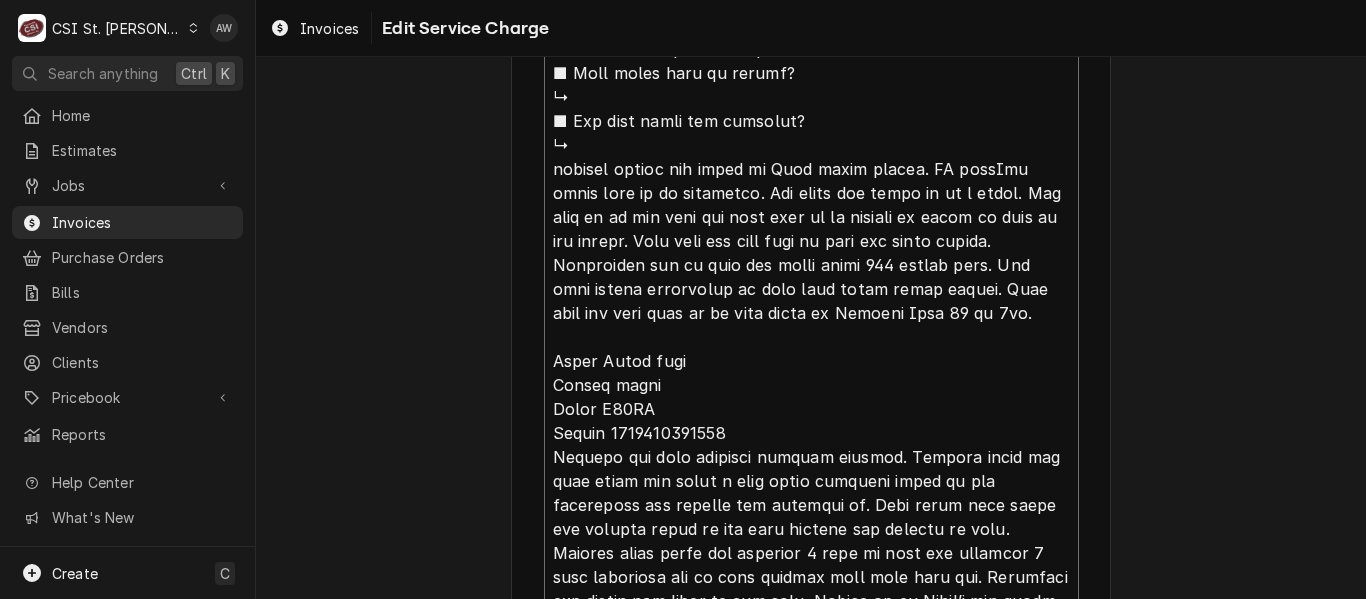 type on "x" 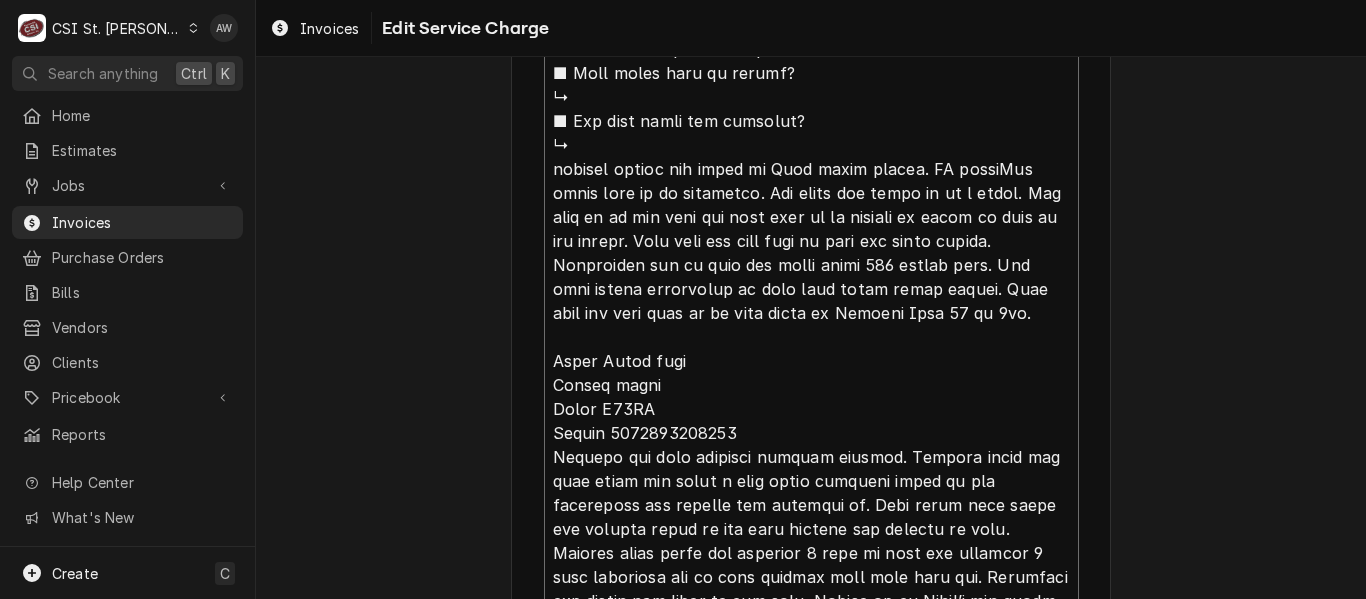 type on "x" 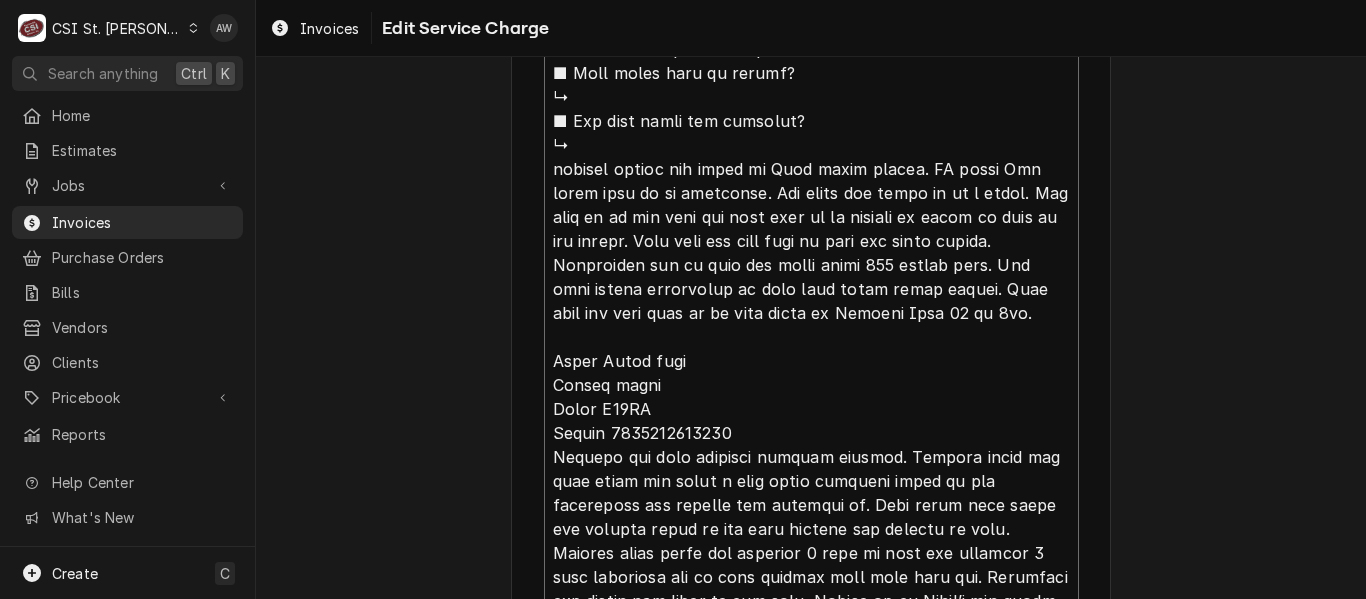 type on "x" 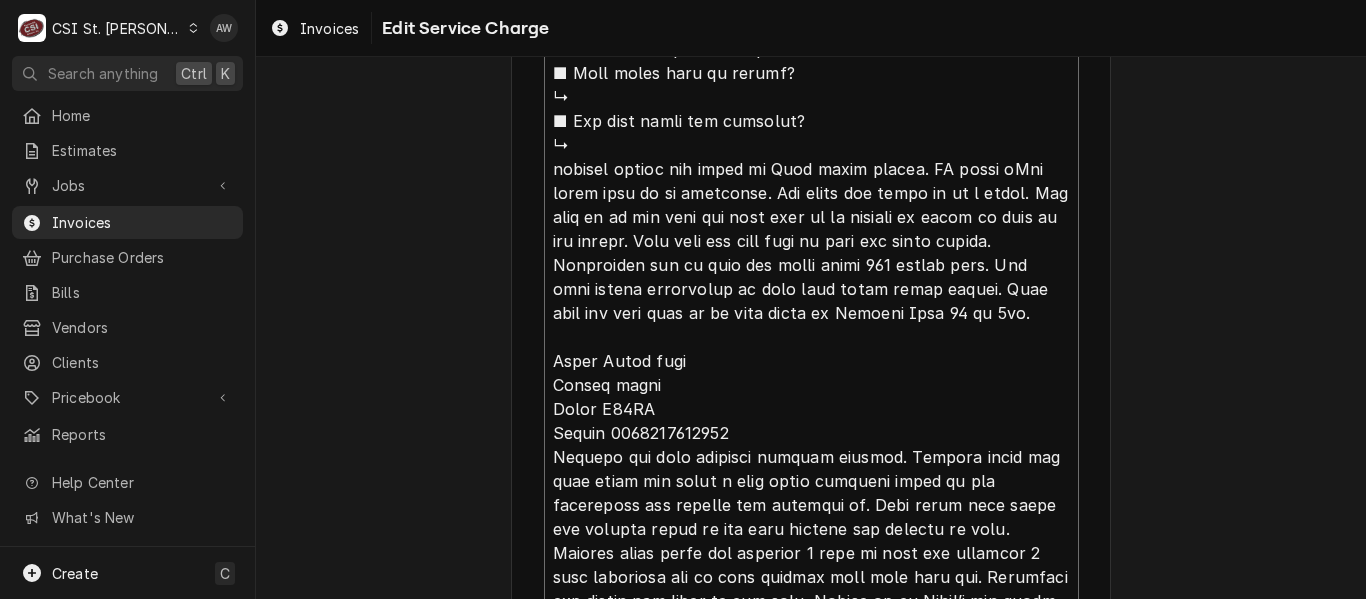 type on "x" 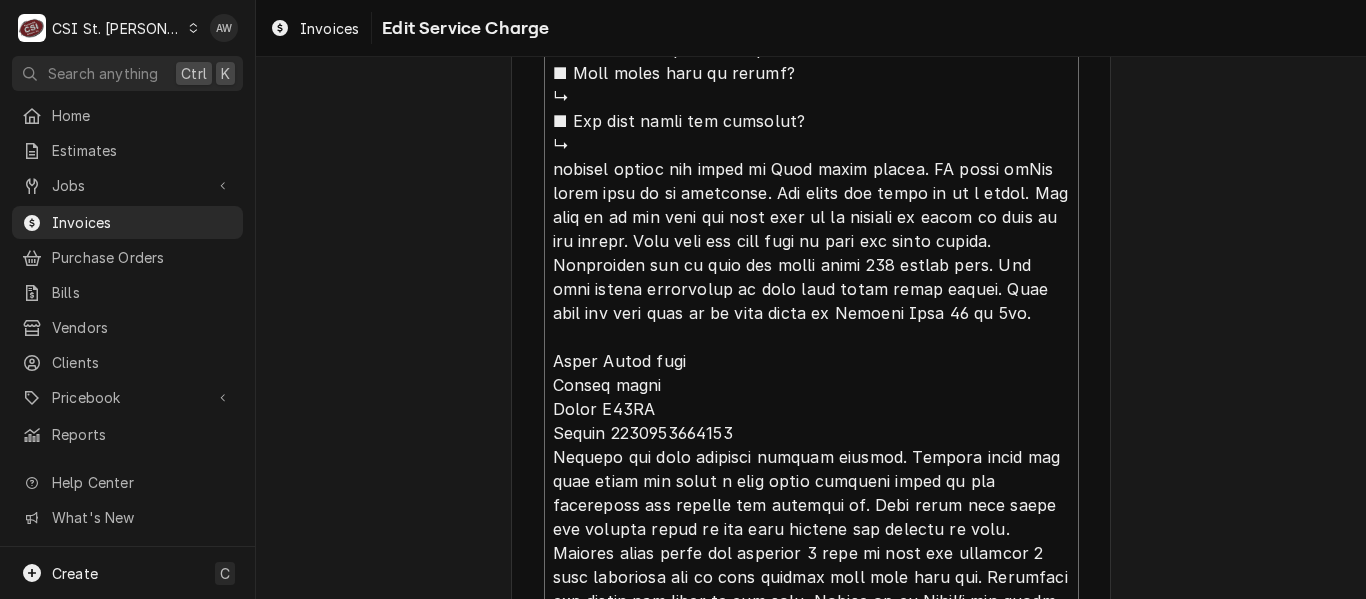 type on "x" 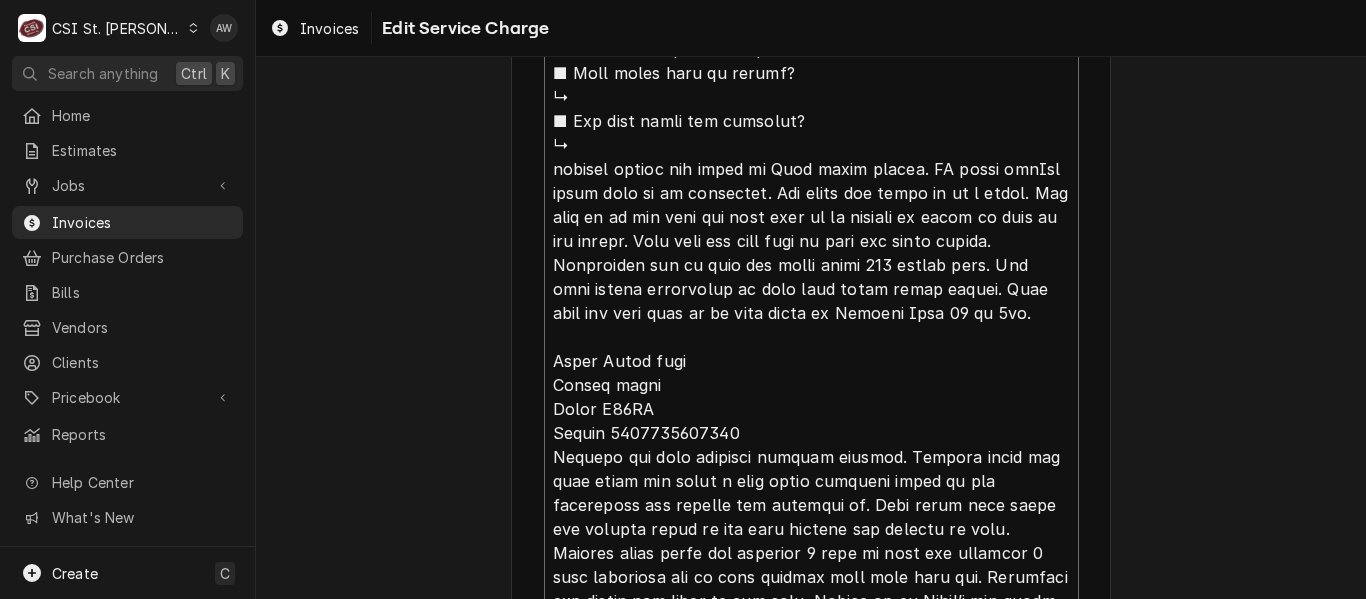 type on "x" 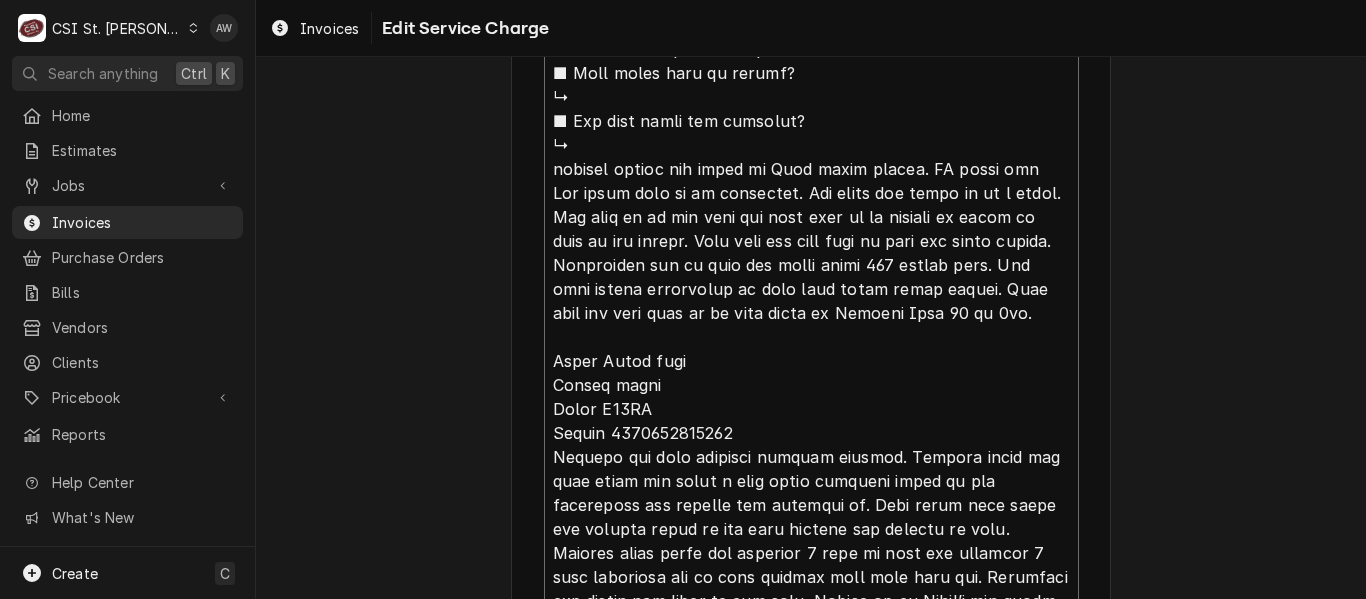 type on "x" 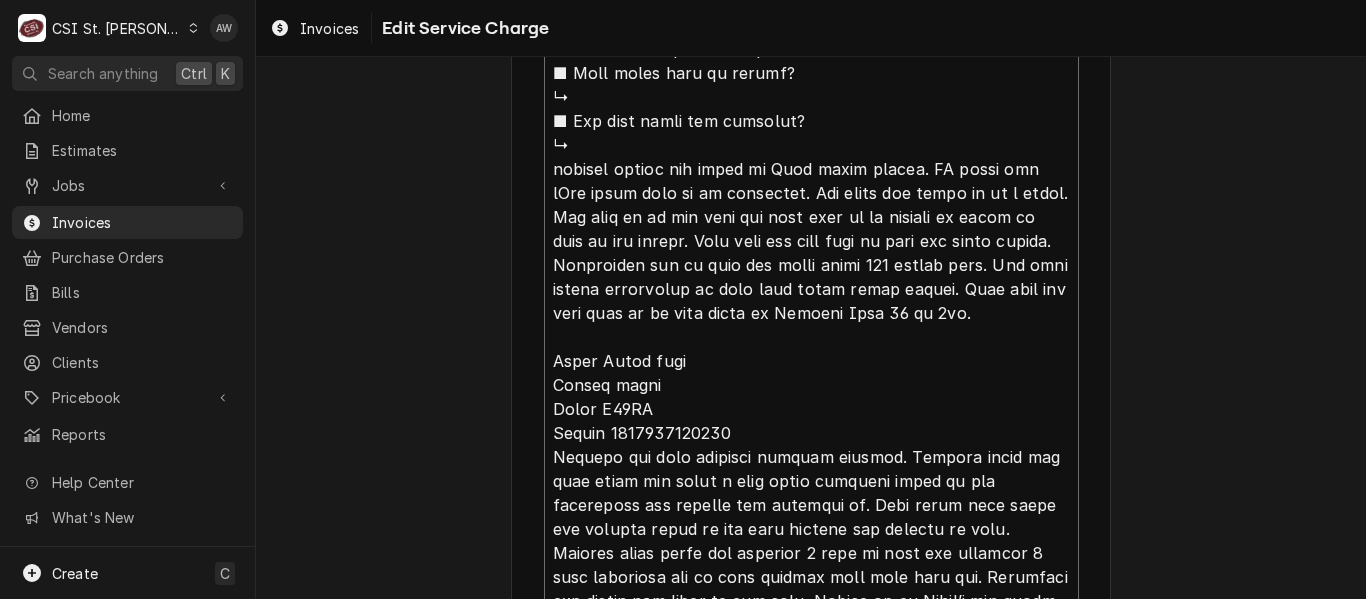 type on "x" 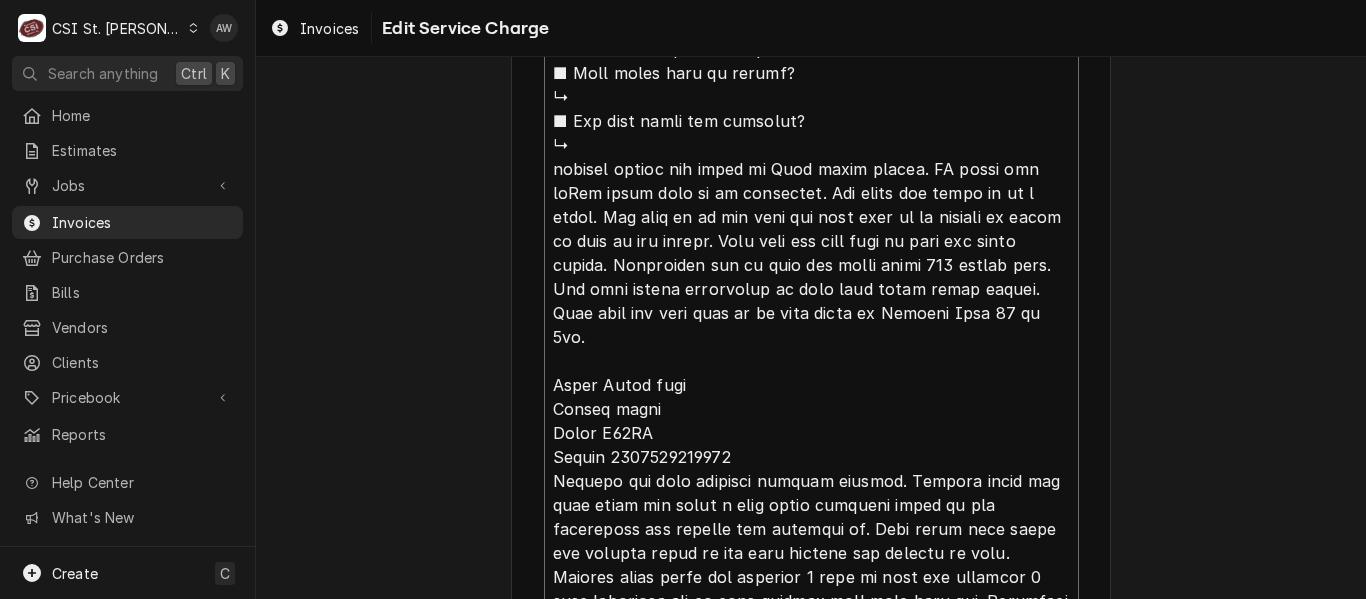 type on "x" 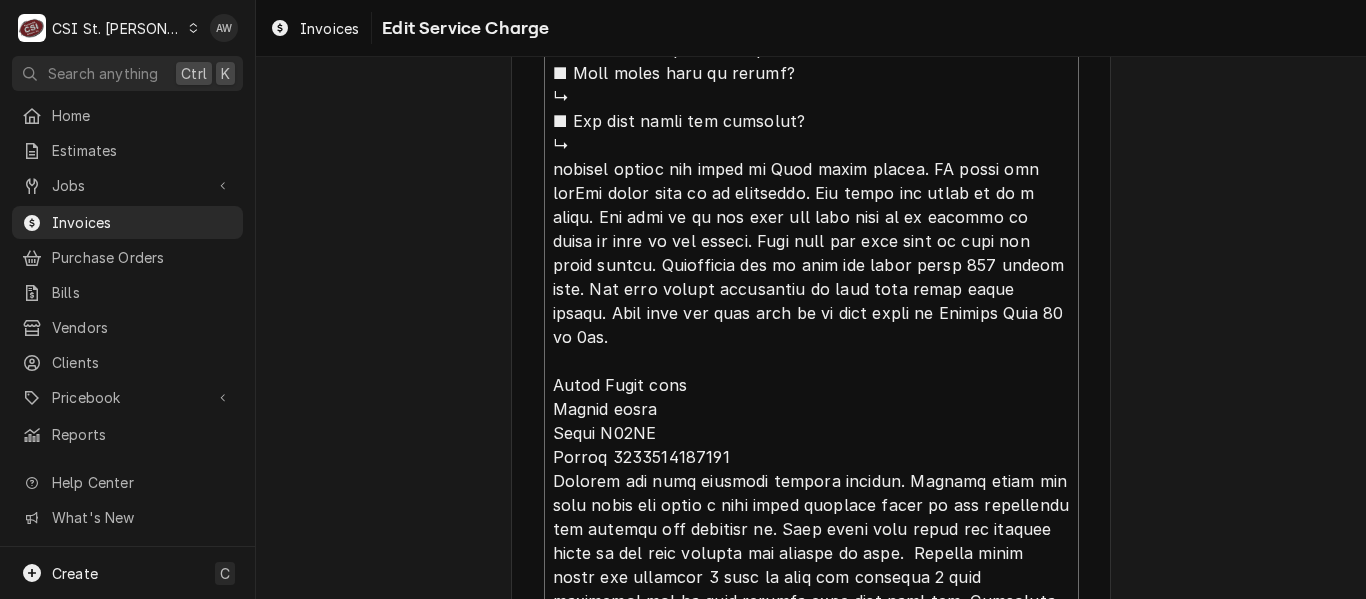 type on "x" 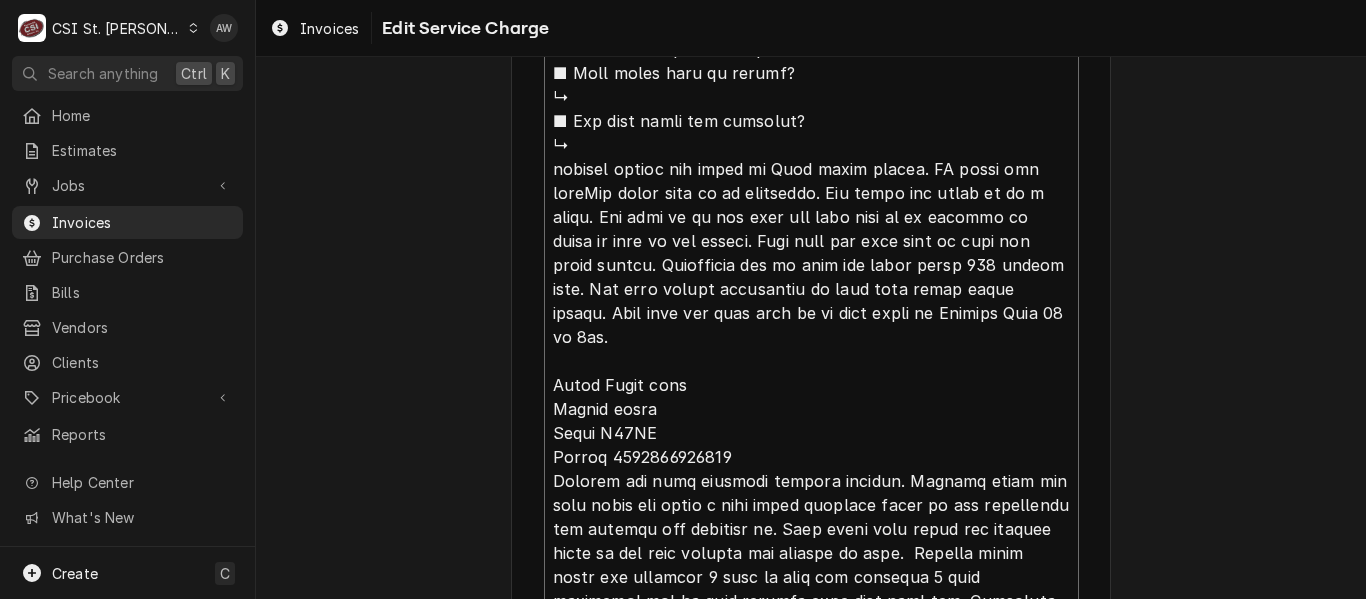 type on "x" 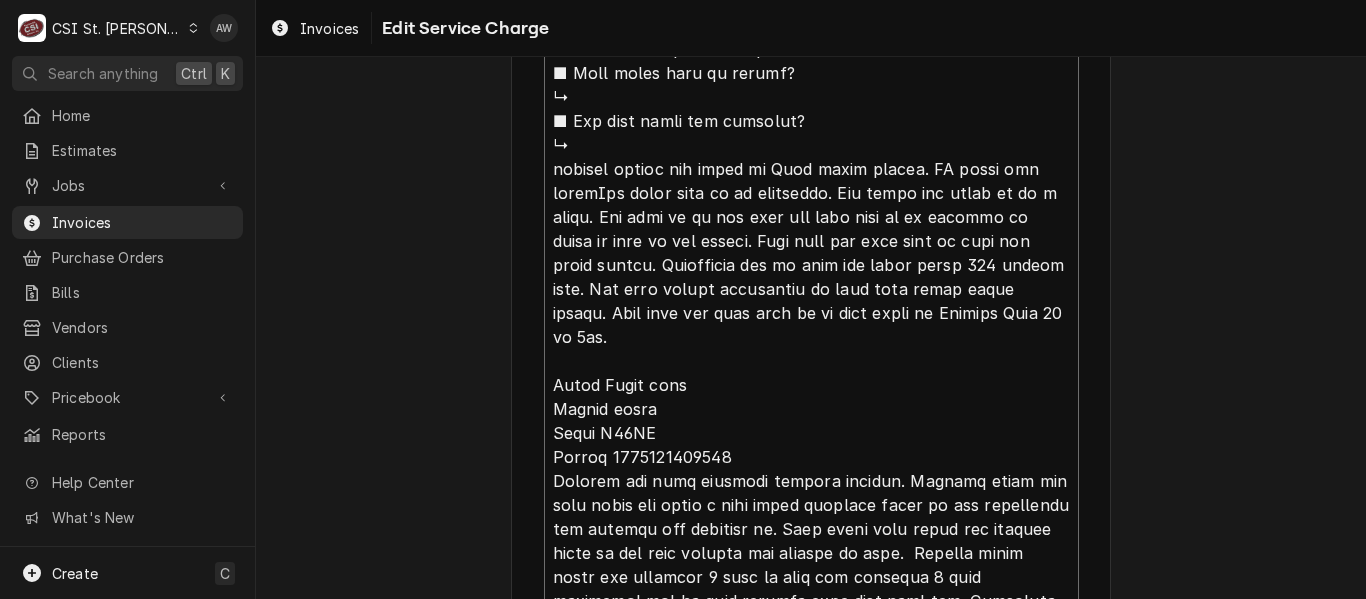 type on "x" 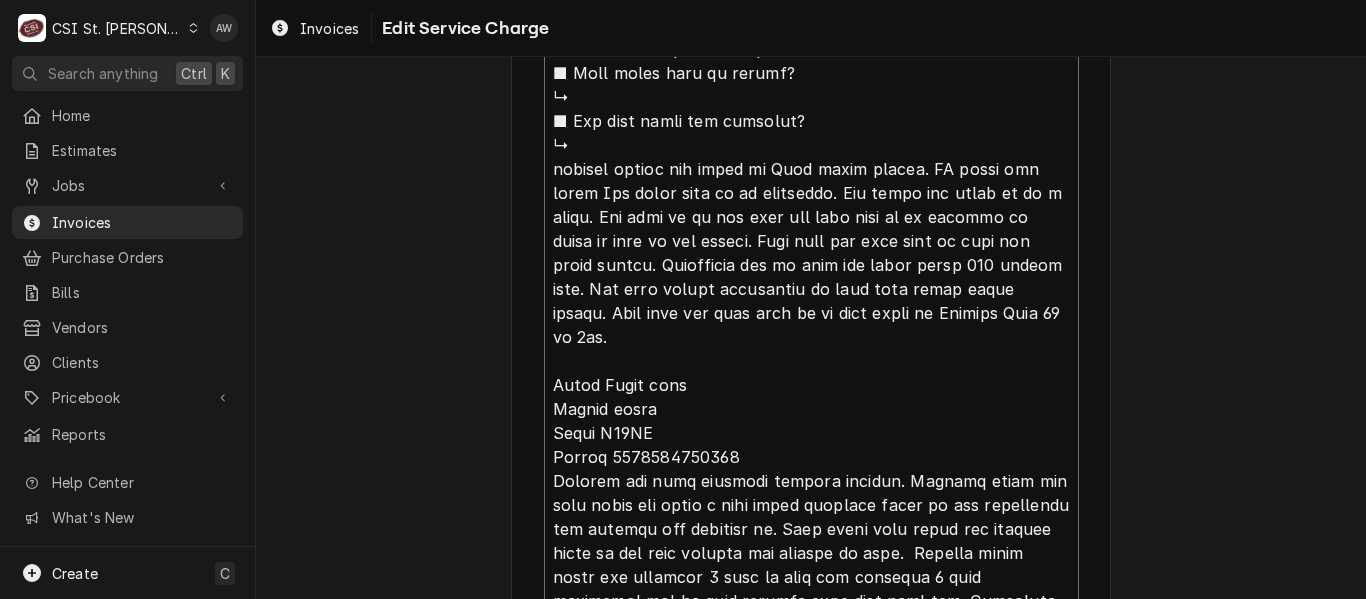 type on "x" 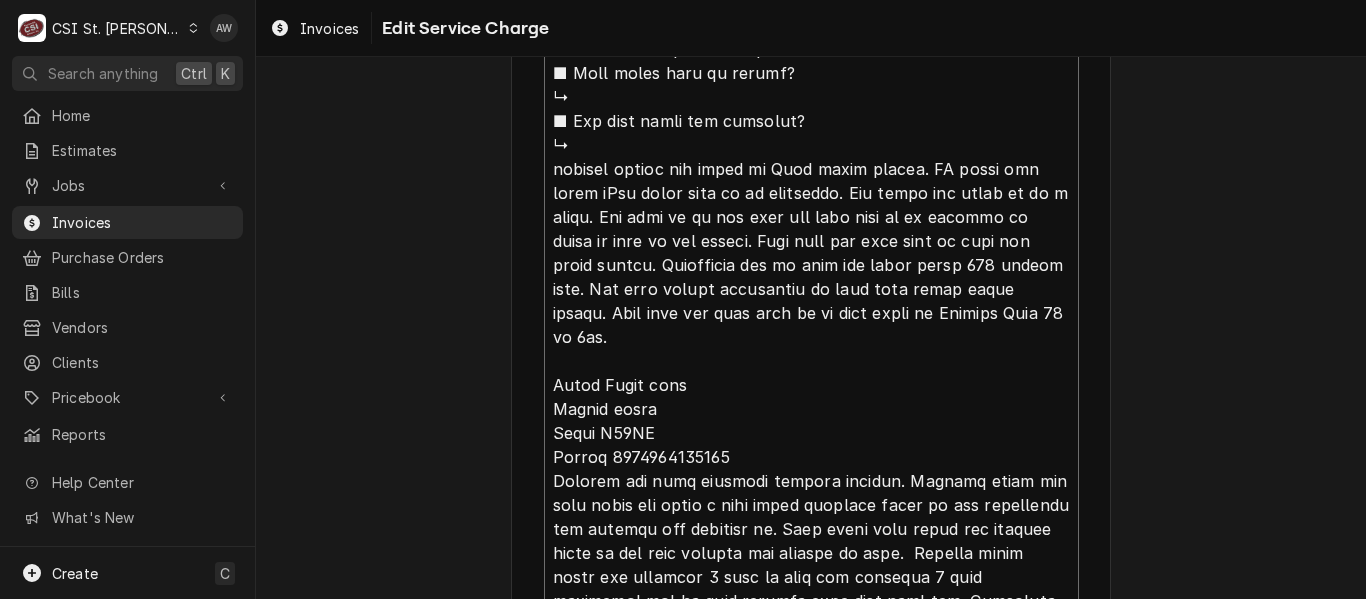 type on "x" 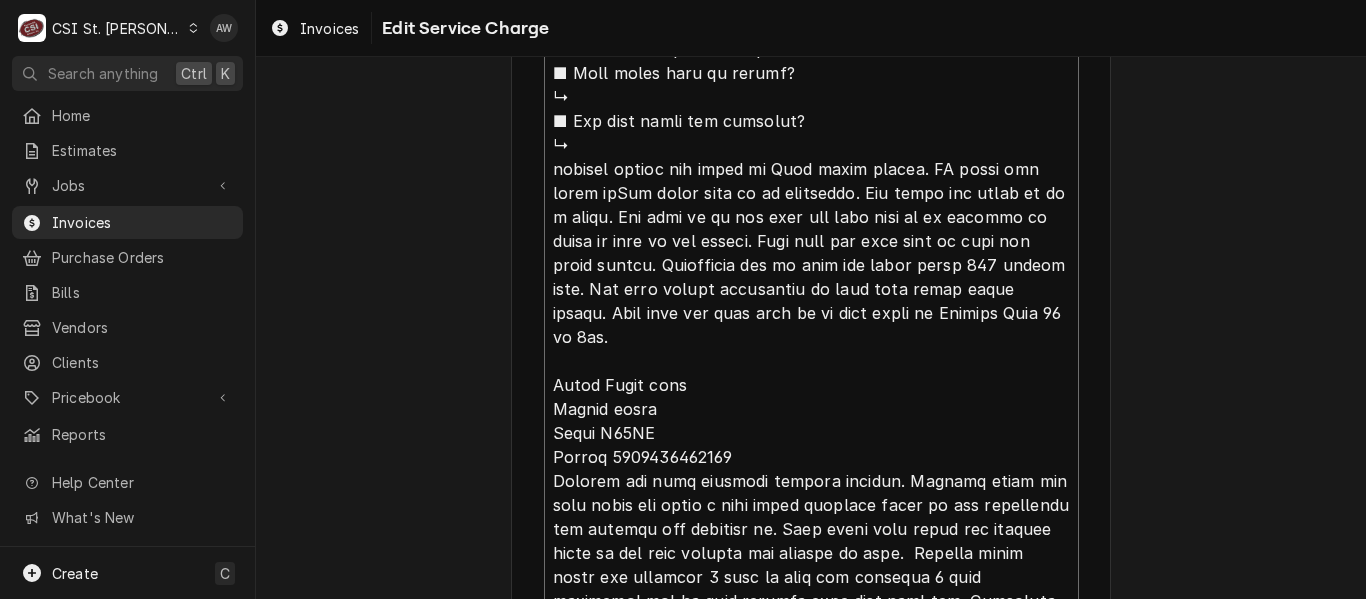 type on "x" 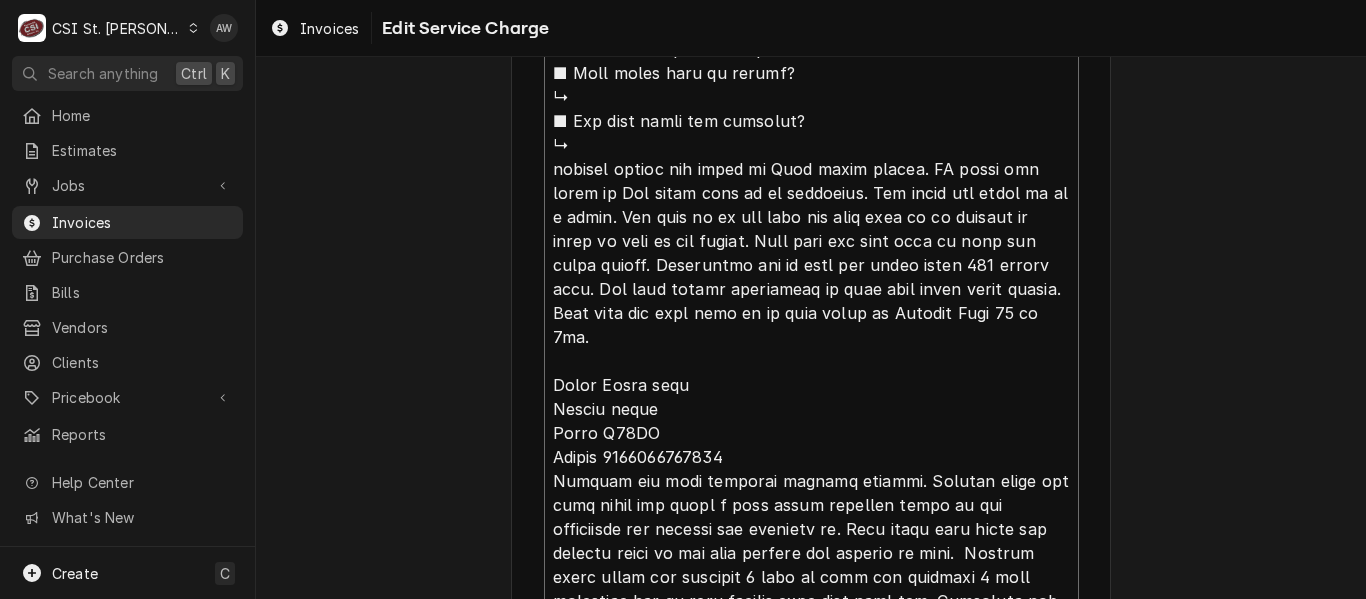 type on "x" 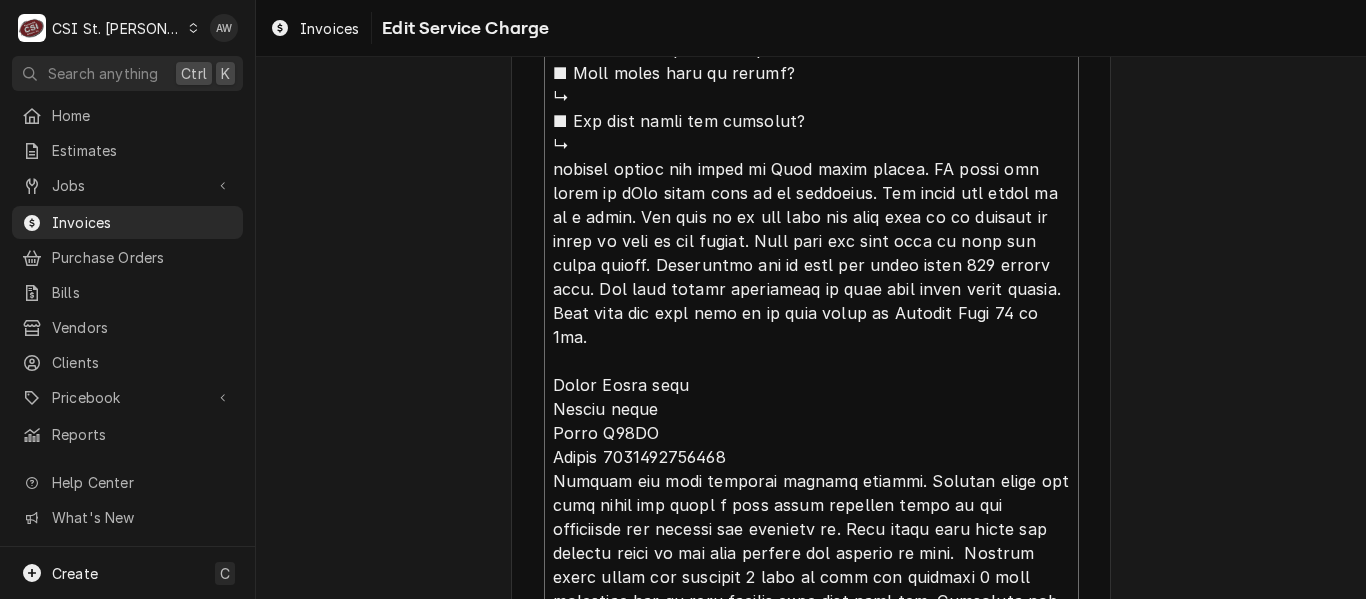 type on "⚠️ 𝗙𝗢𝗥𝗠 𝗜𝗡𝗦𝗧𝗥𝗨𝗖𝗧𝗜𝗢𝗡𝗦 ⚠️
✪ 𝗖𝗼𝗺𝗽𝗹𝗲𝘁𝗲 𝗮𝗹𝗹 𝗿𝗲𝗹𝗲𝘃𝗮𝗻𝘁 𝘀𝗲𝗰𝘁𝗶𝗼𝗻𝘀
✪ 𝗣𝗿𝗼𝘃𝗶𝗱𝗲 𝗱𝗲𝘁𝗮𝗶𝗹𝗲𝗱 𝗮𝗻𝘀𝘄𝗲𝗿𝘀
✪ 𝗗𝗼𝘂𝗯𝗹𝗲-𝗰𝗵𝗲𝗰𝗸 𝗱𝗮𝘁𝗮 𝗲𝗻𝘁𝗿𝗶𝗲𝘀
✪ 𝗠𝗮𝗿𝗸 ‘𝗡/𝗔’ 𝗶𝗳 𝗻𝗼𝘁 𝗿𝗲𝗹𝗲𝘃𝗮𝗻𝘁
✪ 𝗩𝗲𝗿𝗶𝗳𝘆 𝗯𝗲𝗳𝗼𝗿𝗲 𝘀𝘂𝗯𝗺𝗶𝘀𝘀𝗶𝗼𝗻
[𝟭] 𝗘𝗤𝗨𝗜𝗣𝗠𝗘𝗡𝗧 / 𝗪𝗔𝗥𝗥𝗔𝗡𝗧𝗬
■ 𝗣𝗿𝗼𝘃𝗶𝗱𝗲 𝗲𝗾𝘂𝗶𝗽𝗺𝗲𝗻𝘁 𝗱𝗮𝘁𝗮 𝗯𝗲𝗹𝗼𝘄:
↳ 𝗠𝗙𝗚: see bottom note on all equipment.
↳ 𝗠𝗼𝗱𝗲𝗹 #:
↳ 𝗦𝗲𝗿𝗶𝗮𝗹 #:
↳ 𝗩𝗼𝗹𝘁𝗮𝗴𝗲:
↳ 𝗣𝗵𝗮𝘀𝗲:
↳ 𝗚𝗮𝘀 𝗧𝘆𝗽𝗲:
■ 𝗜𝘀 𝘁𝗵𝗲 𝘂𝗻𝗶𝘁 𝘂𝗻𝗱𝗲𝗿 𝘄𝗮𝗿𝗿𝗮𝗻𝘁𝘆?
↳ out of warranty
■ 𝗪𝗵𝗮𝘁 𝗶𝘀 𝗰𝗼𝘃𝗲𝗿𝗲𝗱?
↳ out of warranty
■ 𝗛𝗮𝘃𝗲 𝘆𝗼𝘂 𝘃𝗲𝗿𝗶𝗳𝗶𝗲𝗱 𝘄/ 𝗠𝗙𝗚?
↳ out of warranty
■ 𝗜𝘀 𝘂𝗻𝗶𝘁 𝘁𝗮𝗴𝗴𝗲𝗱 𝘄/ 𝗖𝗦𝗜 𝘀𝘁𝗶𝗰𝗸𝗲𝗿?
↳no
[𝟮] 𝗗𝗜𝗔𝗚𝗡𝗢𝗦𝗜𝗦 / 𝗜𝗦𝗦𝗨𝗘𝗦
■ 𝗨𝗻𝗶𝘁 𝗼𝗽𝗲𝗿𝗮𝘁𝗶𝗼𝗻𝗮𝗹 𝗼𝗻 𝗮𝗿𝗿𝗶𝘃𝗮𝗹?
↳see bottom nots on all equipment
■ 𝗘𝘅𝗽𝗹𝗮𝗶𝗻 𝘀𝘁𝗲𝗽𝘀 𝘁𝗼 𝗱𝗶𝗮𝗴𝗻𝗼𝘀𝗶𝘀?
↳
■ 𝗗𝗶𝗱 𝘆𝗼𝘂 𝗰𝗼𝗻𝗳𝗶𝗿𝗺 𝘁𝗵𝗲 𝗶𝘀𝘀𝘂𝗲?
↳
[𝟯] 𝗥𝗘𝗦𝗢𝗟𝗨𝗧𝗜𝗢𝗡 (𝗜𝗙 𝗥𝗘𝗣𝗔𝗜𝗥𝗘𝗗)
■ 𝗪𝗵𝗮𝘁 𝗿𝗲𝗽𝗮𝗶𝗿𝘀 𝘄𝗲𝗿𝗲 𝗰𝗼𝗺𝗽𝗹𝗲𝘁𝗲𝗱?
↳
■ 𝗪𝗲𝗿𝗲 𝗽𝗮𝗿𝘁𝘀 𝗶𝗻𝘀𝘁𝗮𝗹𝗹𝗲𝗱 (𝘀𝗽𝗲𝗰𝗶𝗳𝘆)?
↳
■ 𝗨𝗻𝗶𝘁 𝗺𝗮𝗶𝗻𝘁𝗲𝗻𝗮𝗻𝗰𝗲𝗱 / 𝗰𝗹𝗲𝗮𝗻𝗲𝗱?
↳
■ 𝗜𝘀 𝘁𝗵𝗲 𝘂𝗻𝗶𝘁 𝗳𝘂𝗹𝗹𝘆 𝗼𝗽𝗲𝗿𝗮𝘁𝗶𝗼𝗻𝗮𝗹?
↳
[𝟰] 𝗤𝗨𝗢𝗧𝗘 𝗗𝗘𝗧𝗔𝗜𝗟𝗦 (𝗜𝗙 𝗡𝗘𝗘𝗗𝗘𝗗)
■ 𝗪𝗵𝗮𝘁 𝗿𝗲𝗽𝗮𝗶𝗿𝘀 𝗮𝗿𝗲 𝗿𝗲𝗾𝘂𝗶𝗿𝗲𝗱
↳see bottom notes on all equipment.
■ 𝗪𝗵𝗮𝘁 𝗽𝗮𝗿𝘁𝘀 𝘄𝗶𝗹𝗹 𝗯𝗲 𝗻𝗲𝗲𝗱𝗲𝗱?
↳
■ 𝗛𝗼𝘄 𝗺𝗮𝗻𝘆 𝘁𝗲𝗰𝗵𝘀 𝗮𝗿𝗲 𝗿𝗲𝗾𝘂𝗶𝗿𝗲𝗱?
↳
arrived onsite and spoke to Dave about i..." 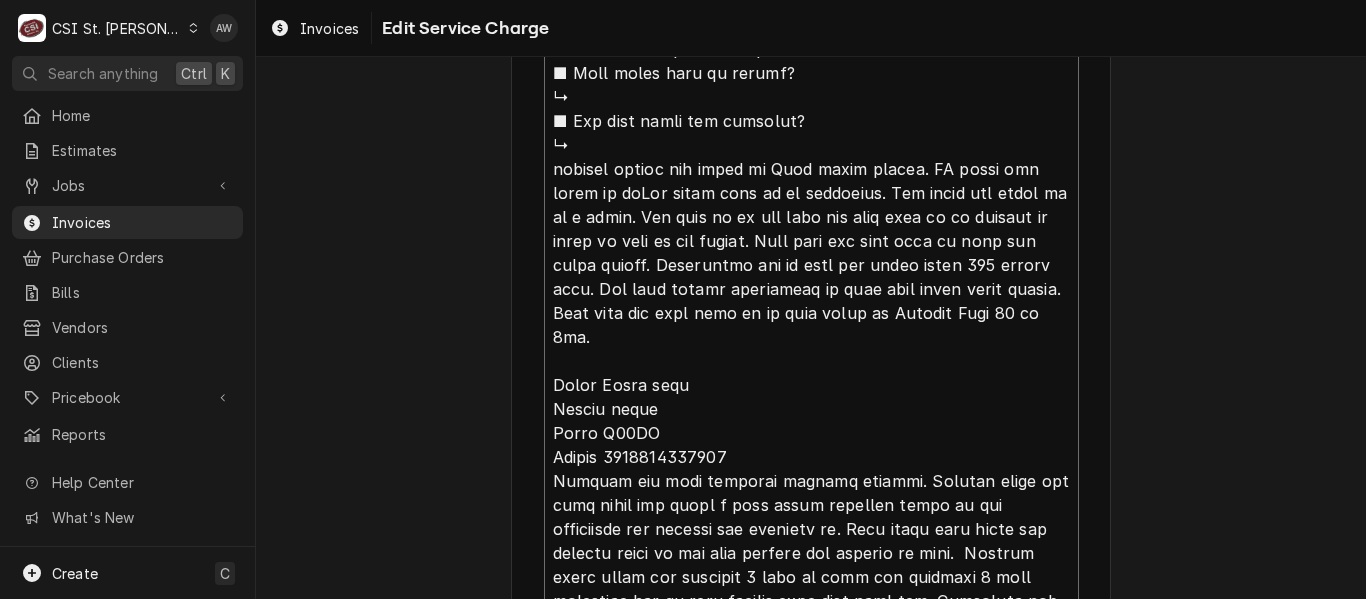type on "x" 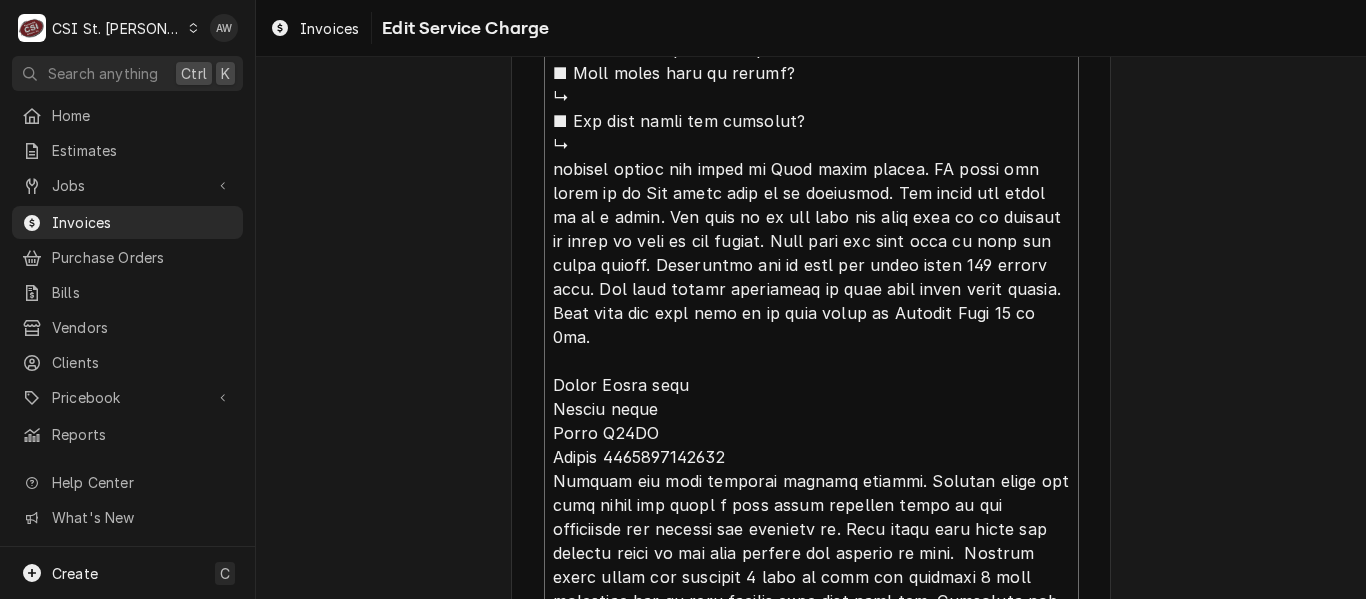 type on "x" 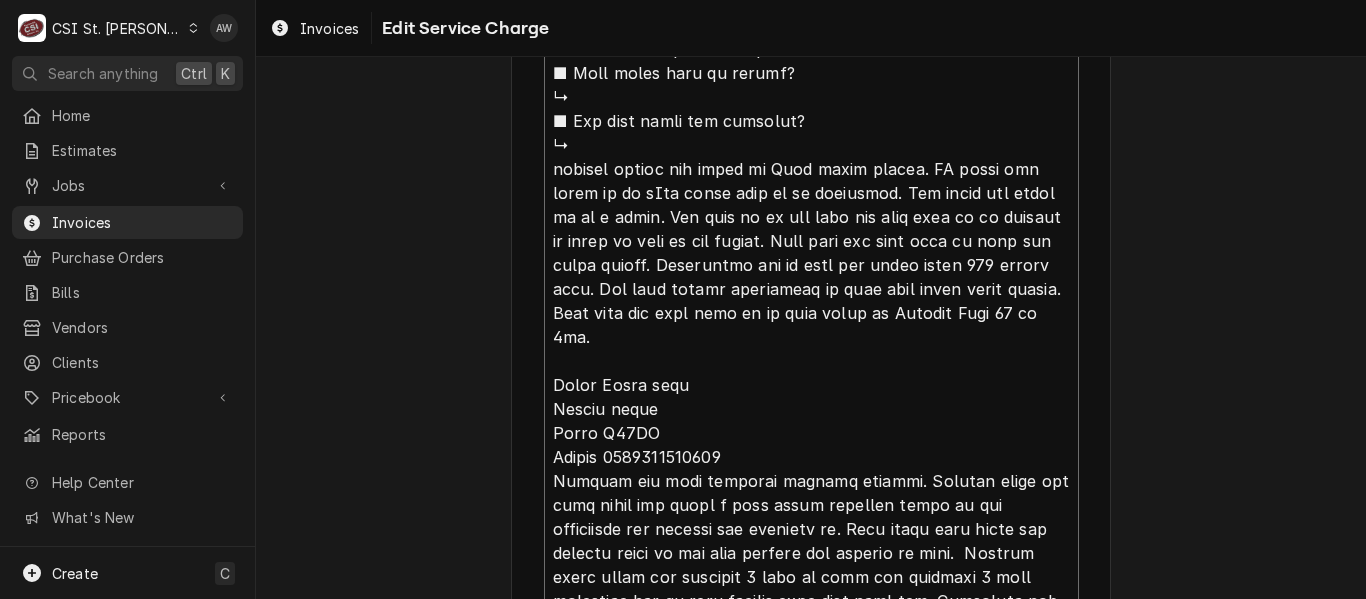 type on "x" 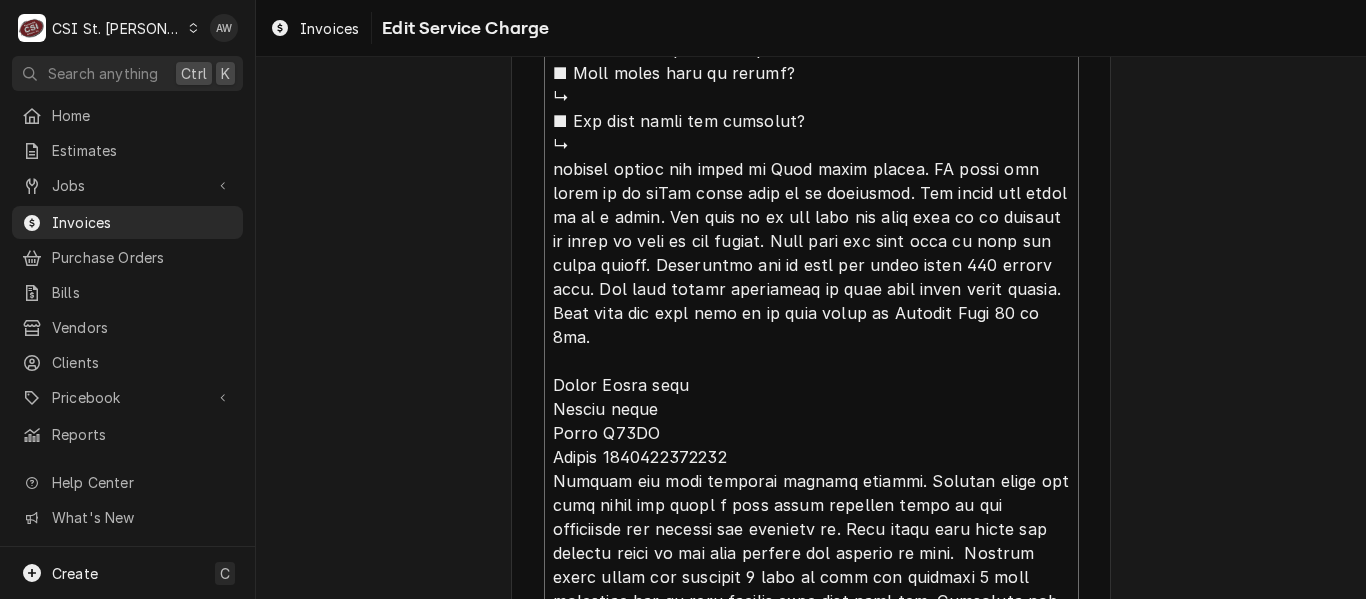type on "x" 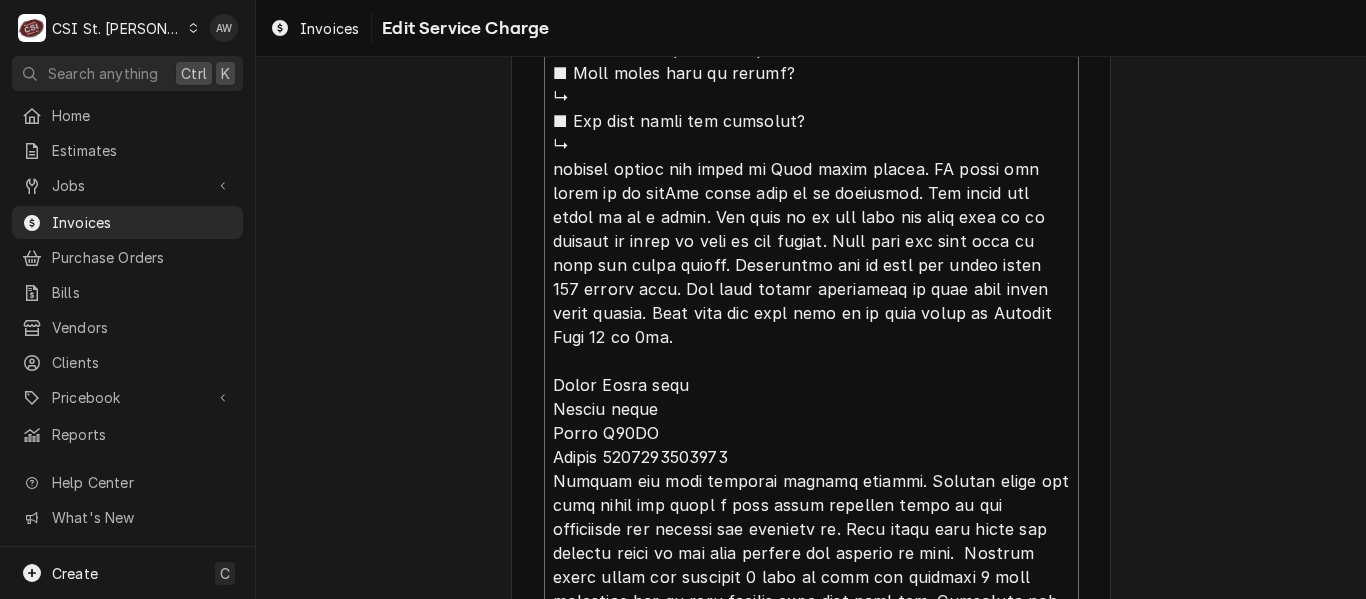 click on "Service Summary  ( optional )" at bounding box center (811, 301) 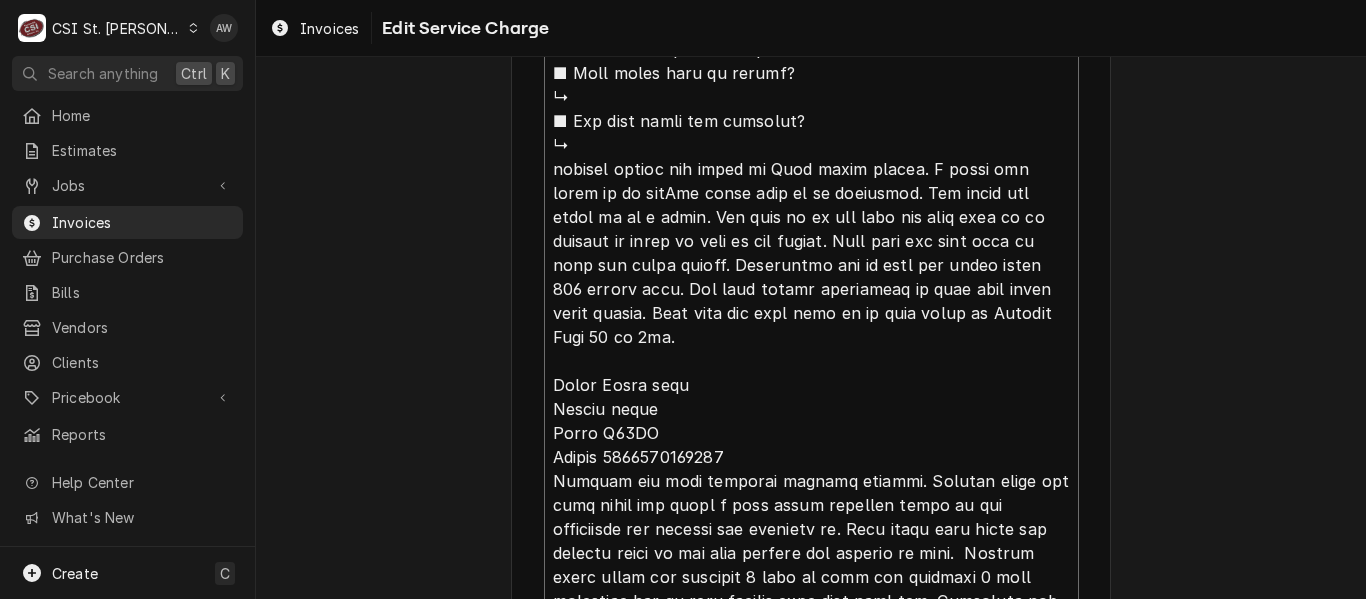 type on "x" 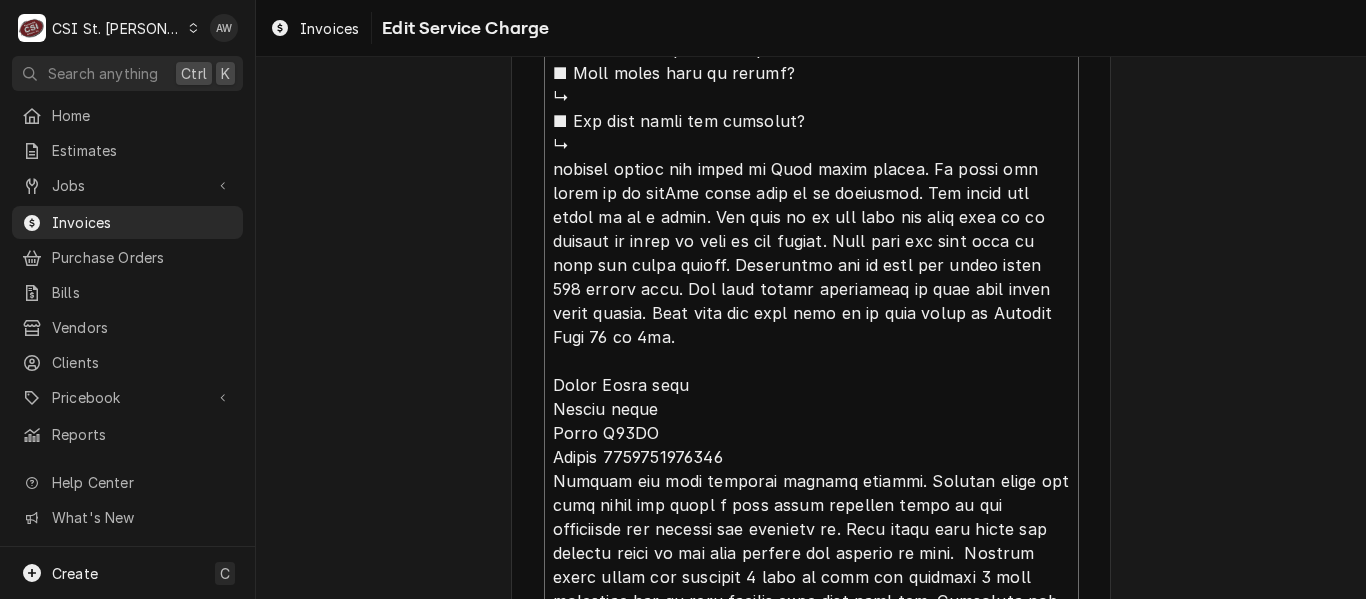 click on "Service Summary  ( optional )" at bounding box center [811, 301] 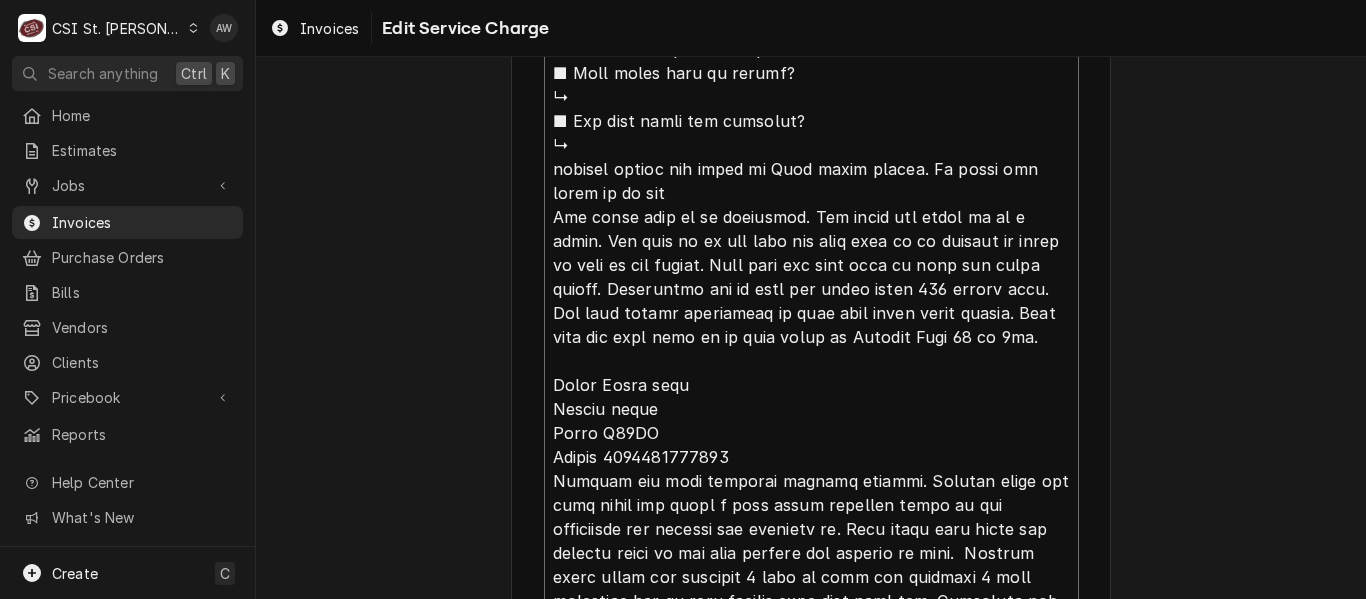 click on "Service Summary  ( optional )" at bounding box center [811, 313] 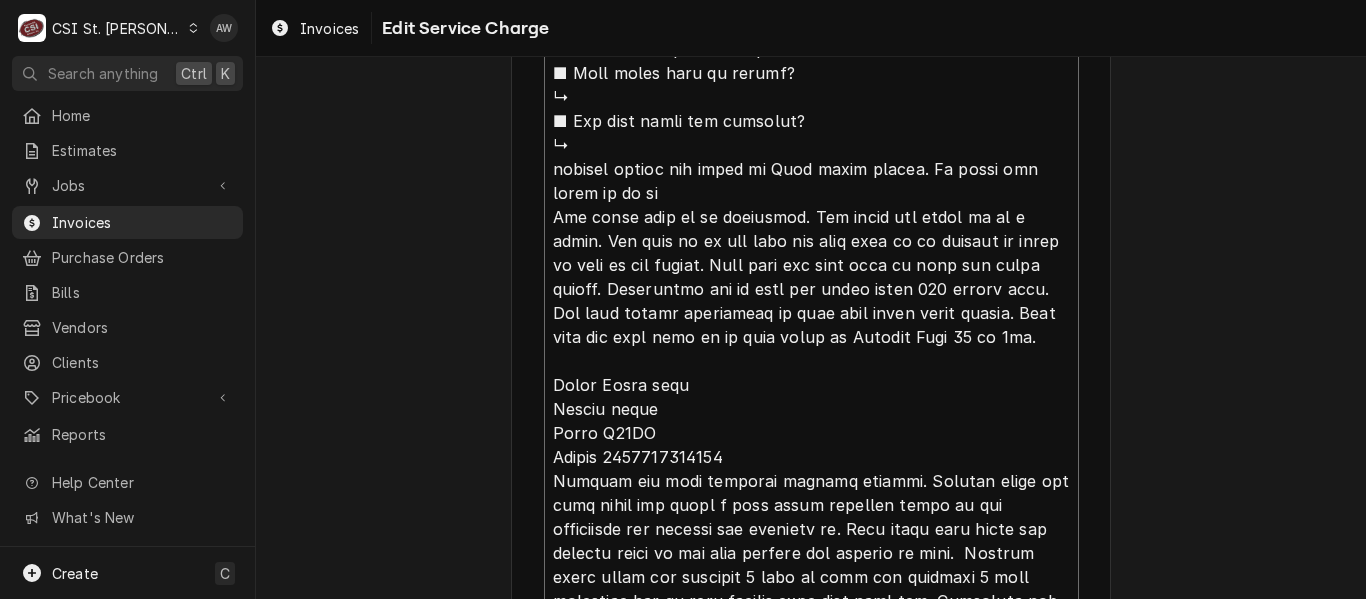 type on "x" 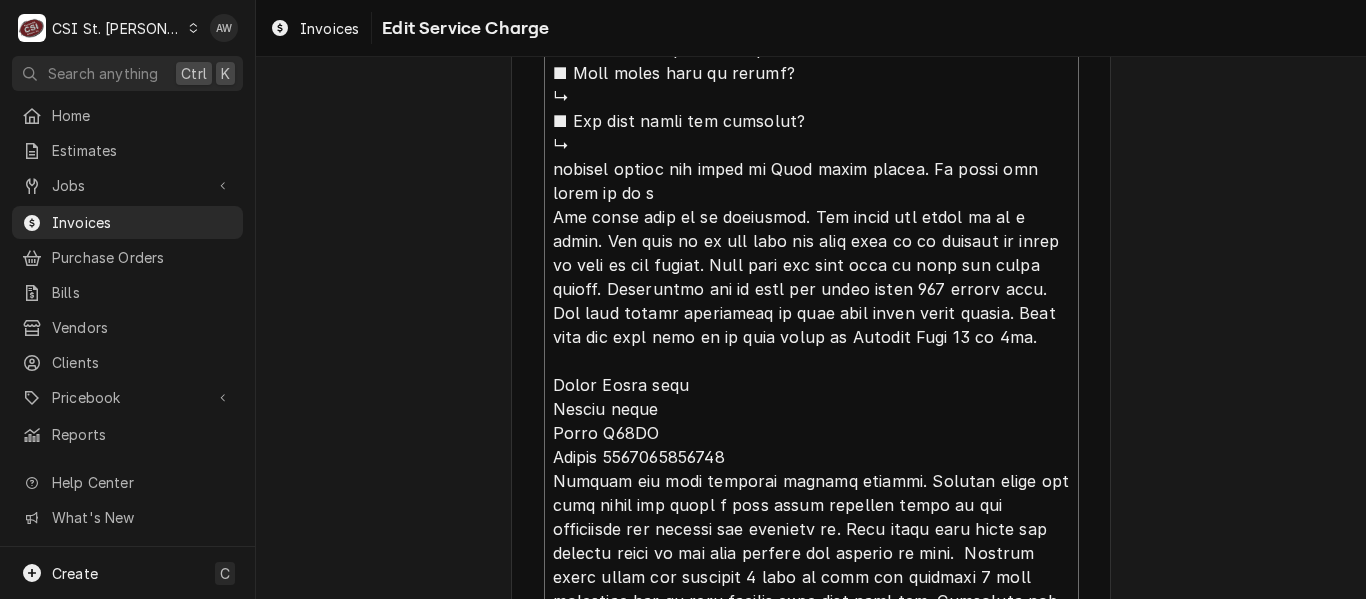 type on "x" 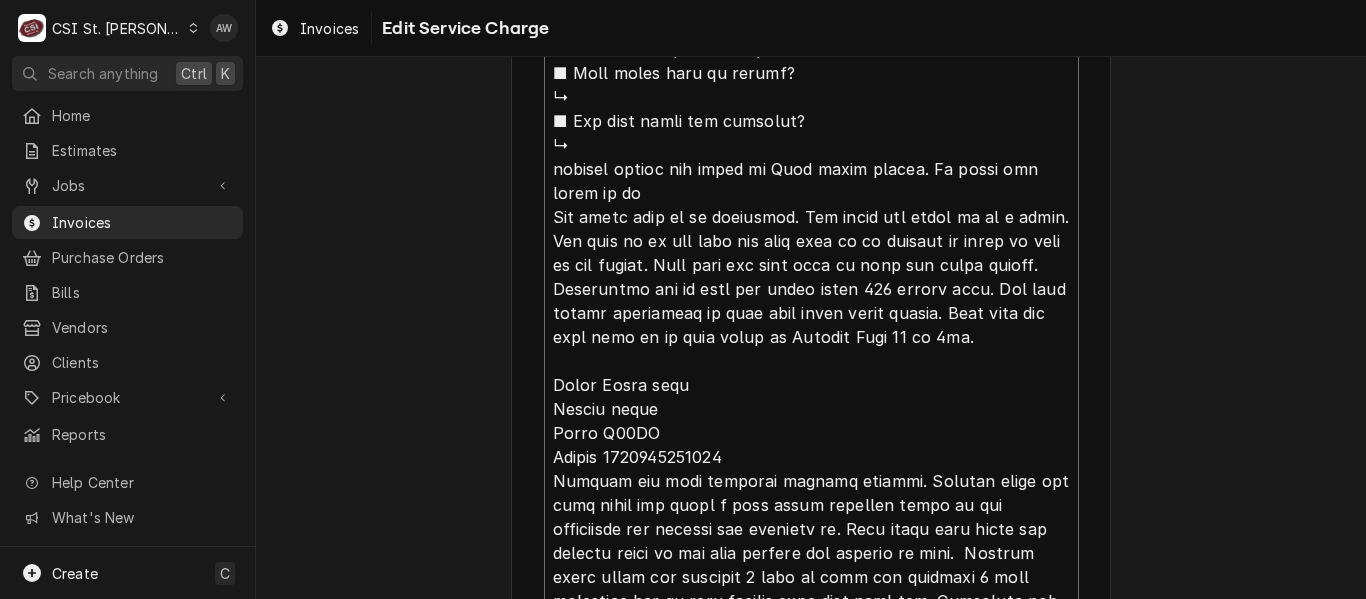 paste on "evaluated" 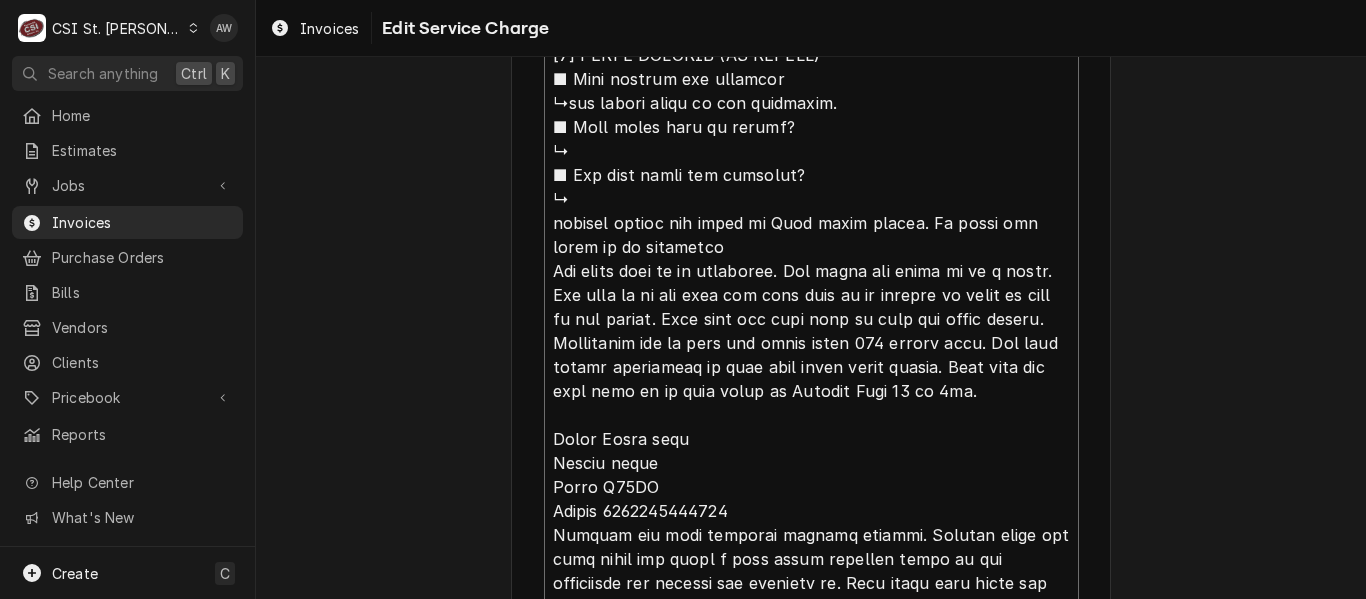 scroll, scrollTop: 1912, scrollLeft: 0, axis: vertical 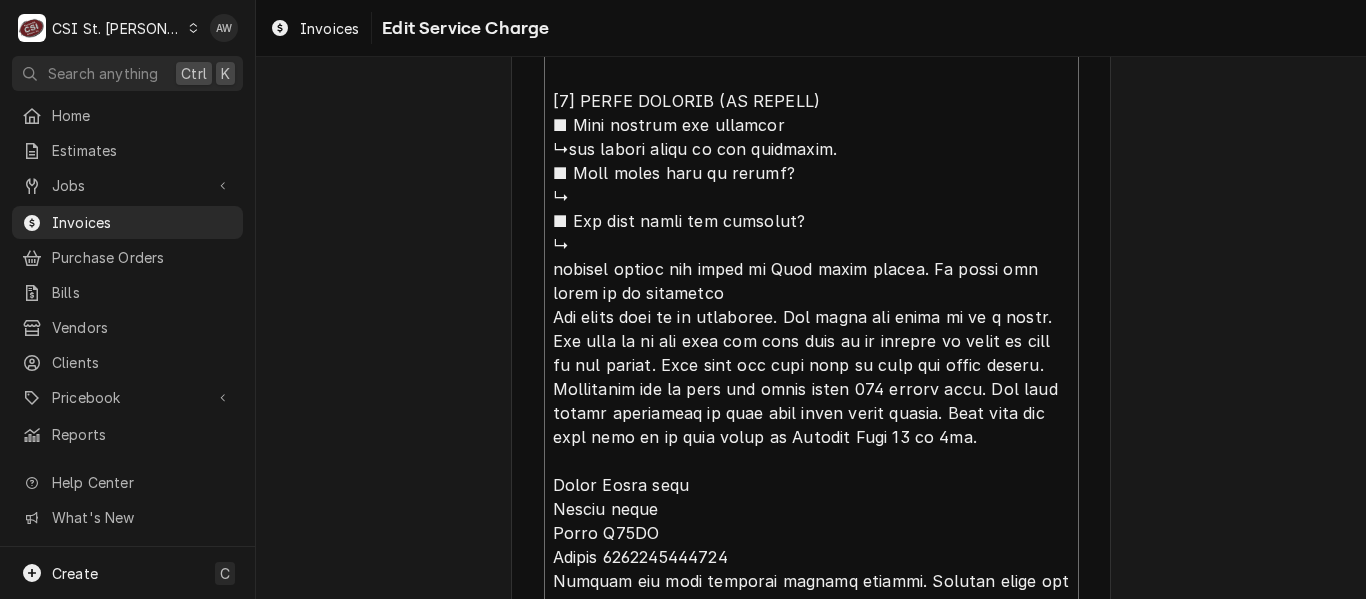 click on "Service Summary  ( optional )" at bounding box center [811, 413] 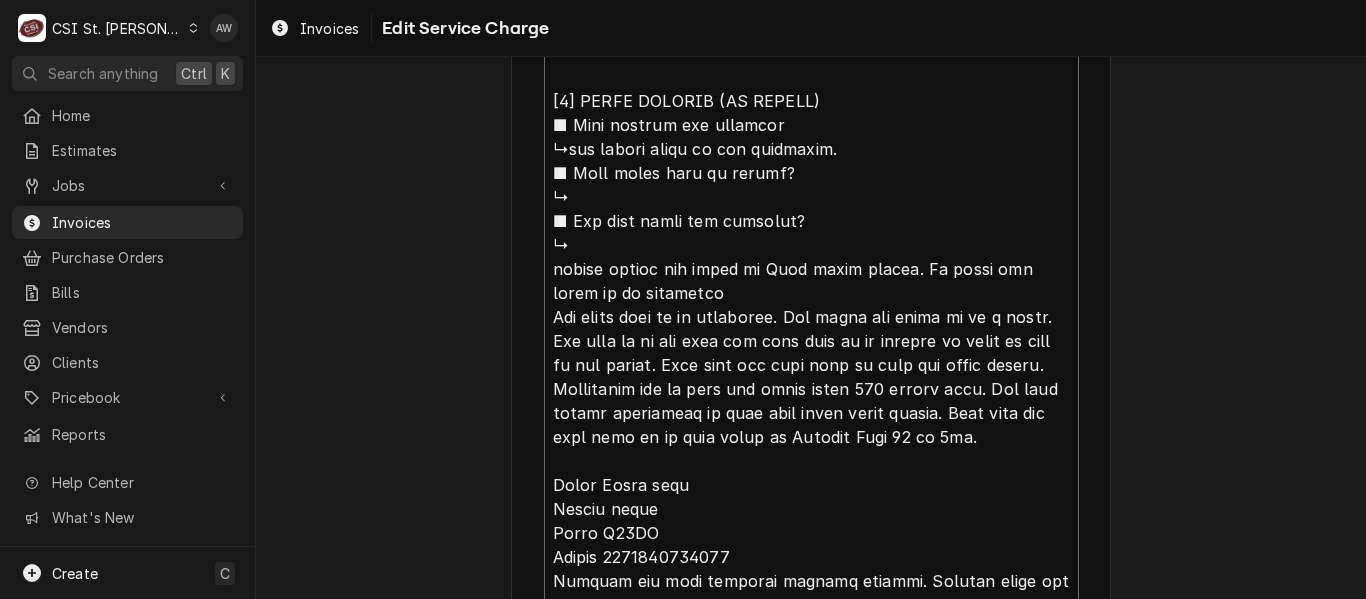 type on "x" 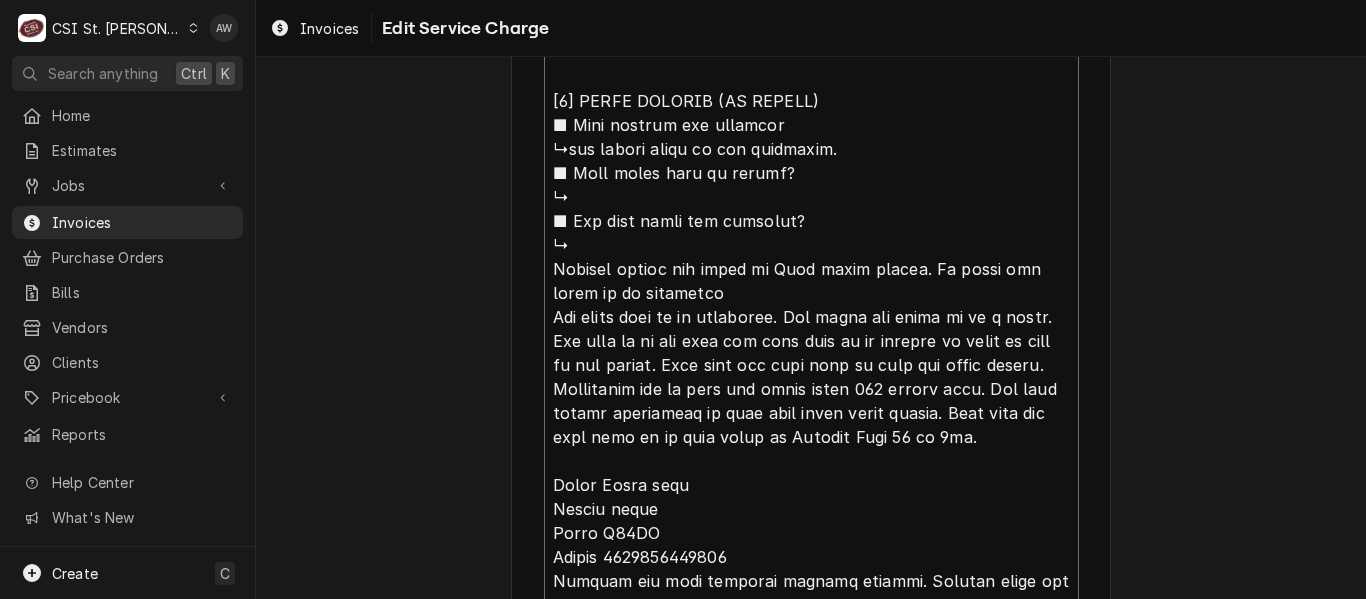 click on "Service Summary  ( optional )" at bounding box center (811, 413) 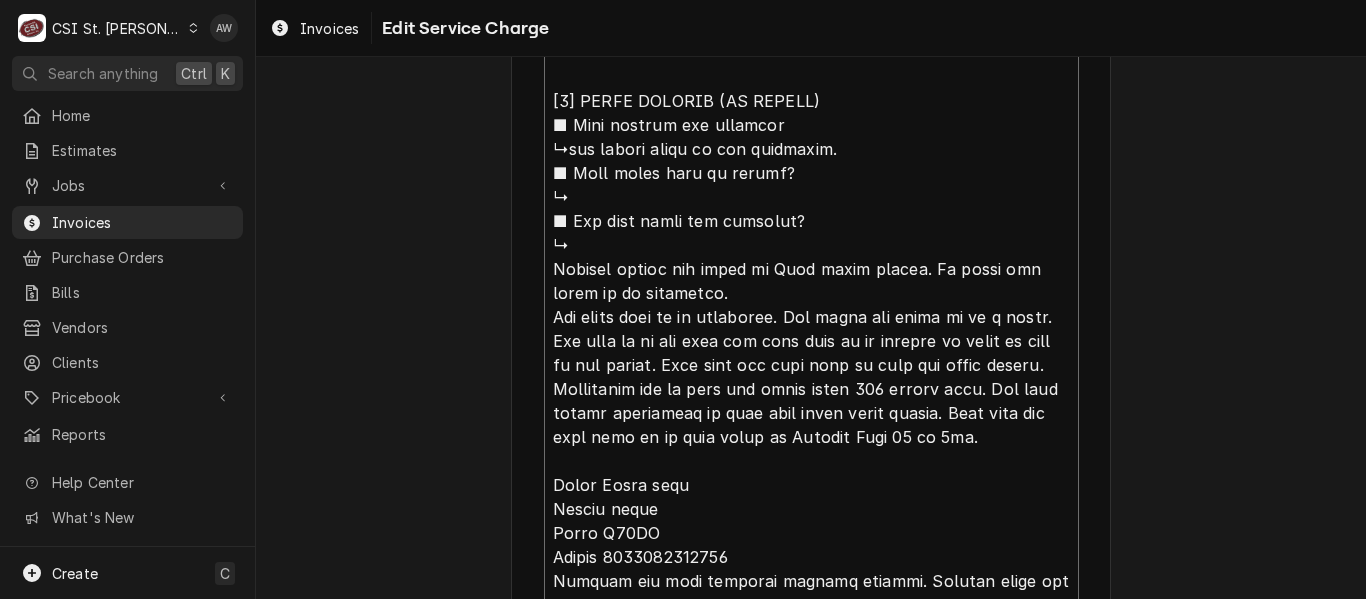 type on "x" 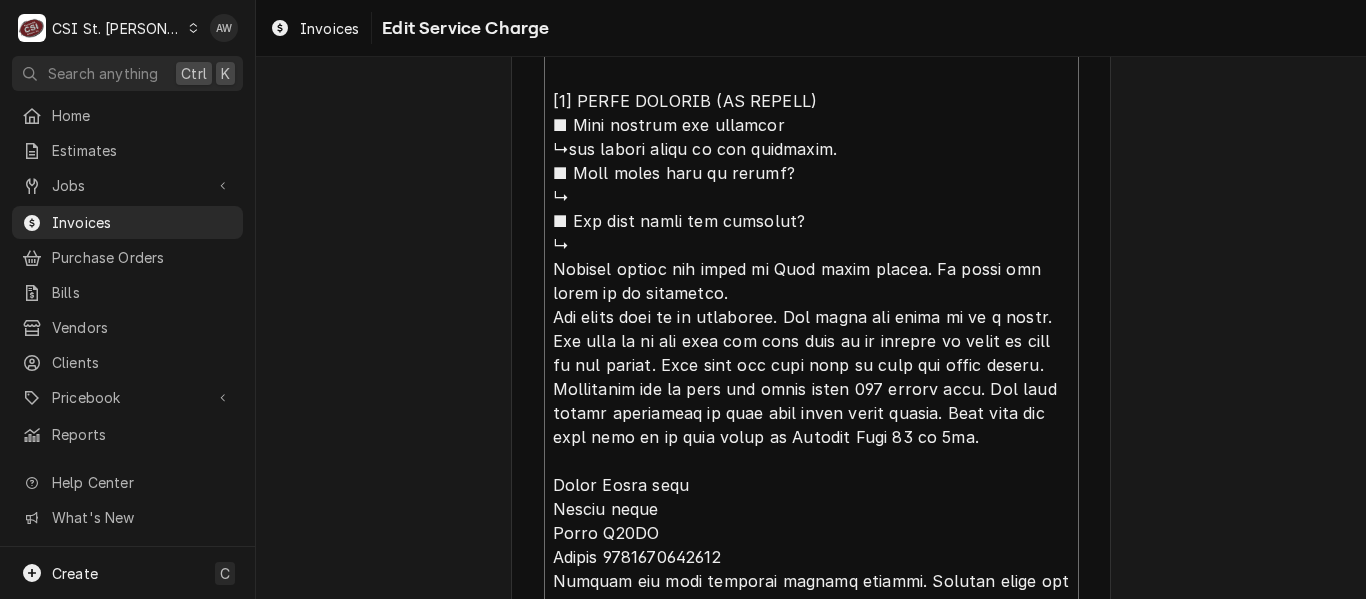 type on "x" 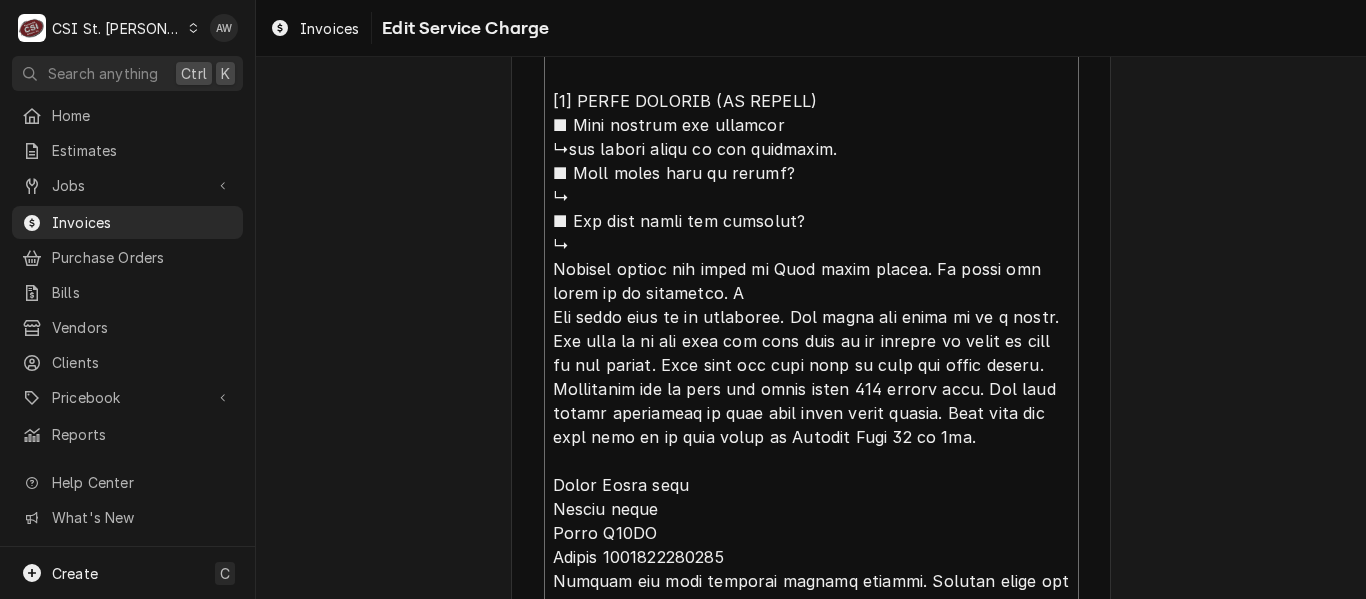 type on "x" 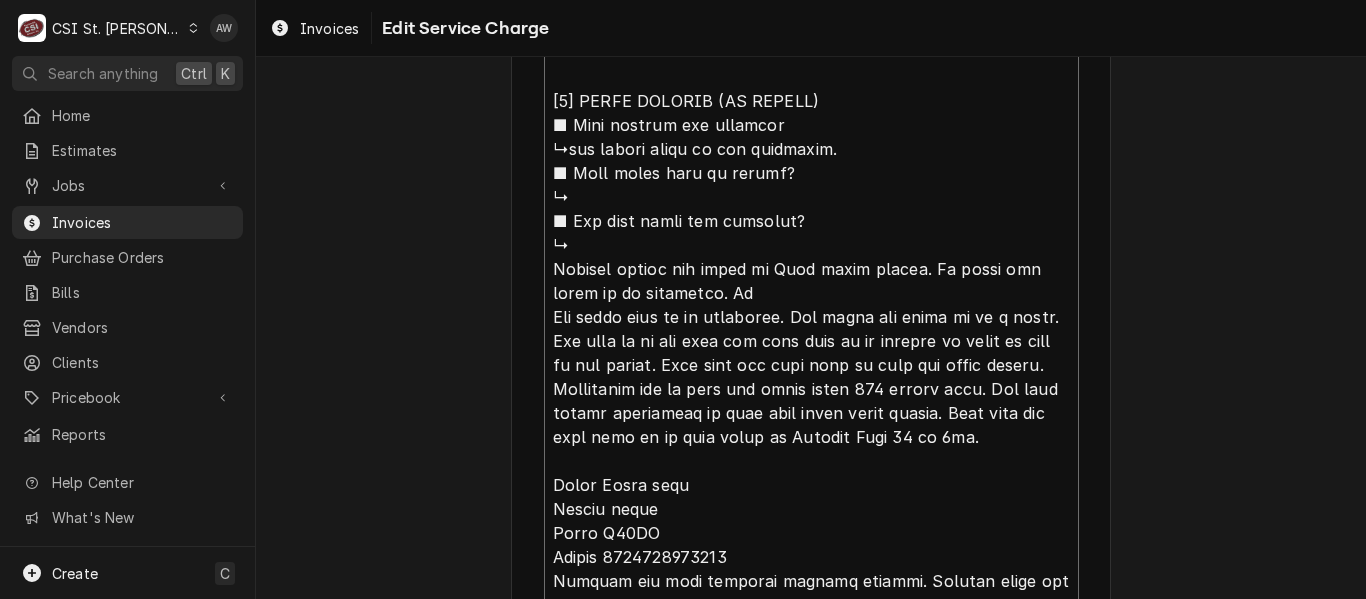 type on "x" 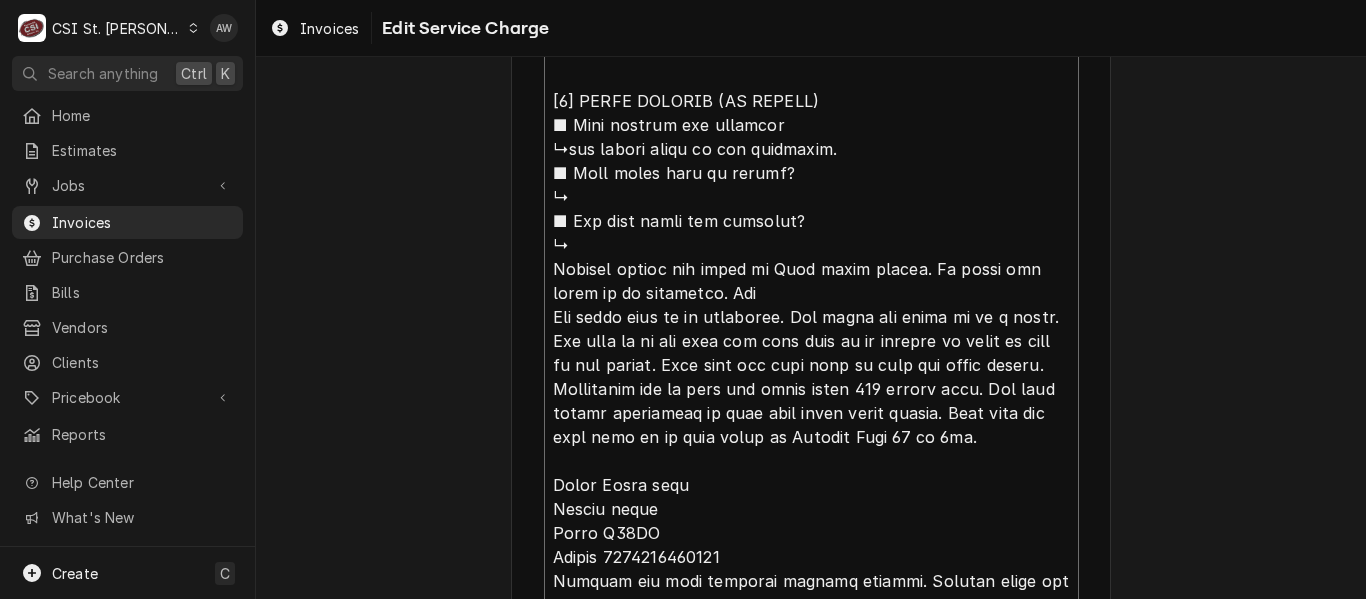 type on "x" 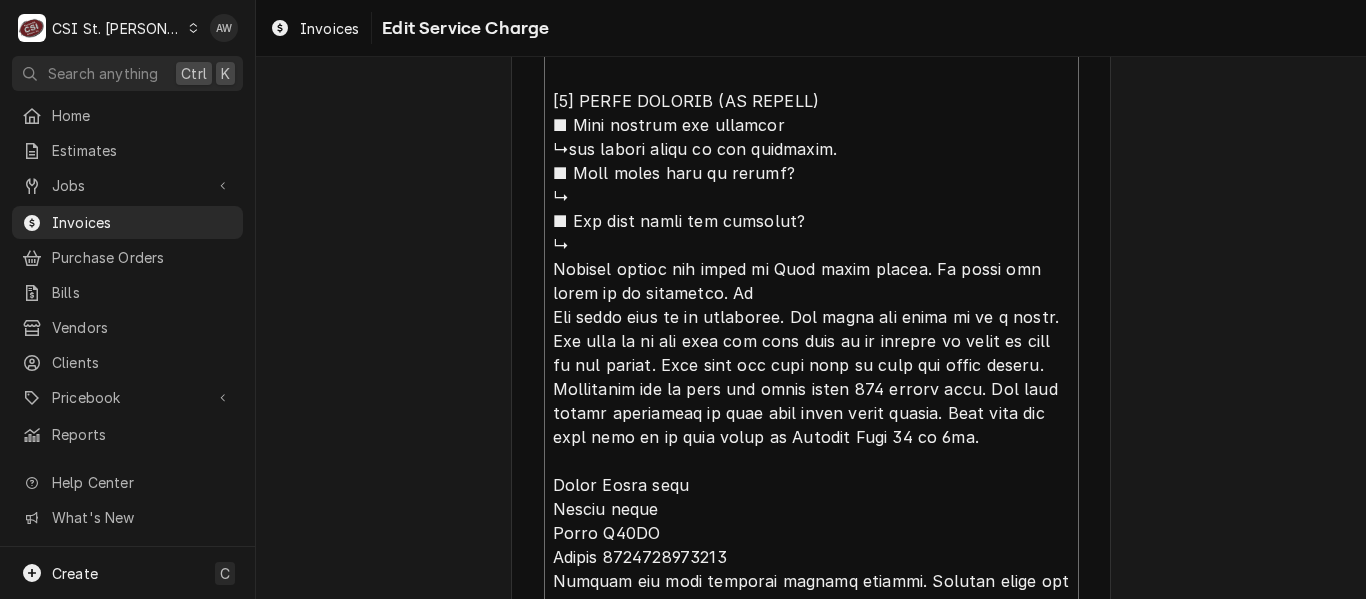 type on "x" 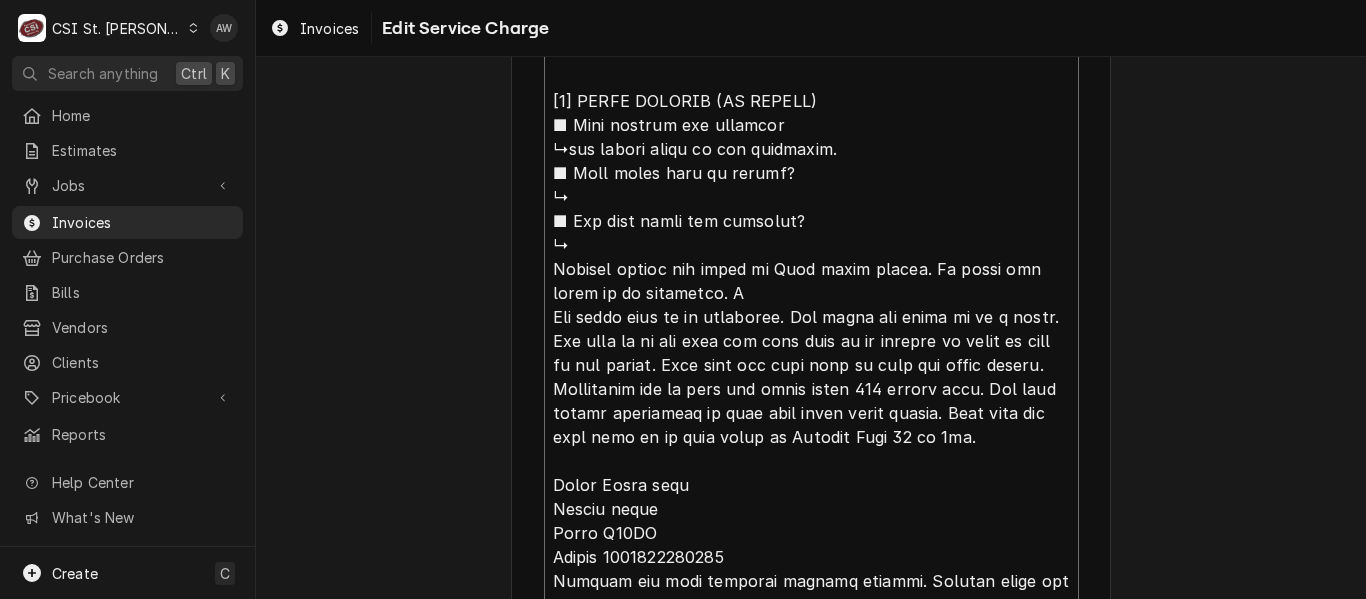 type on "x" 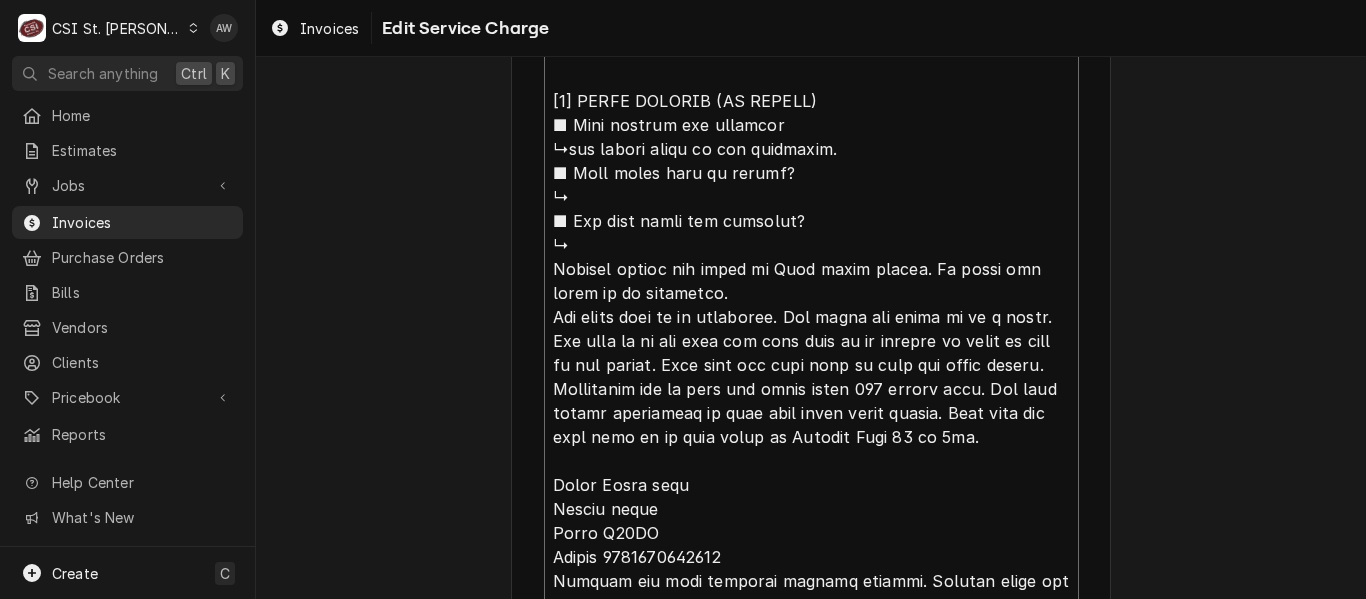 type on "x" 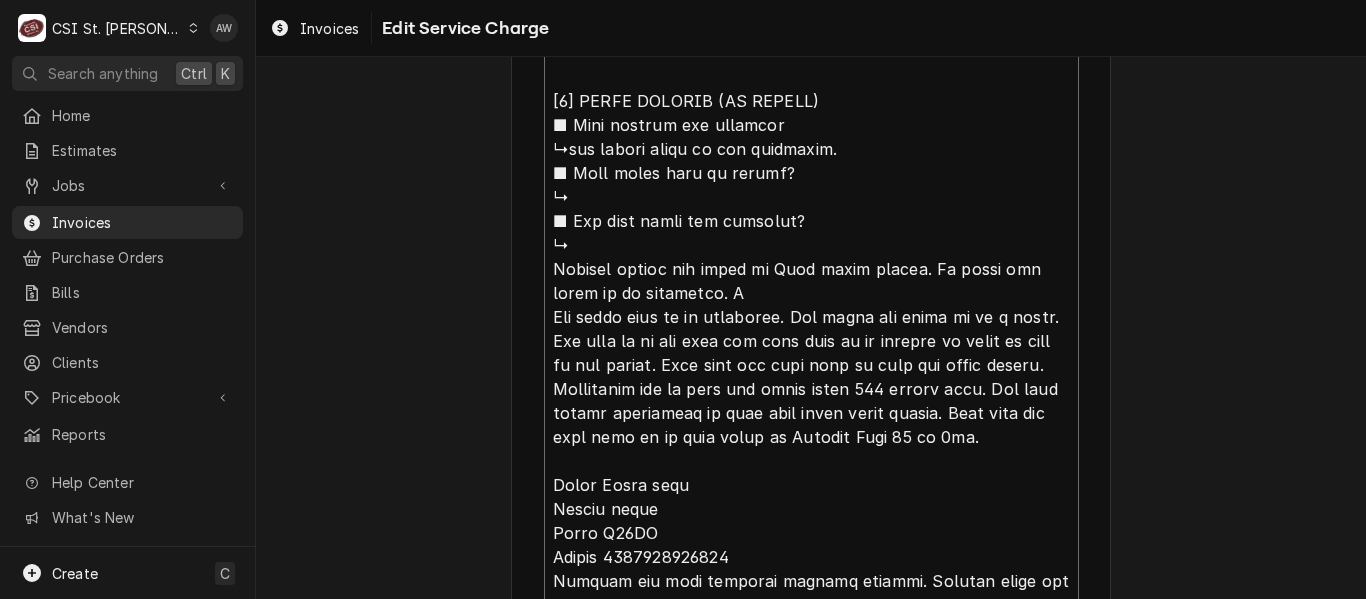 type on "x" 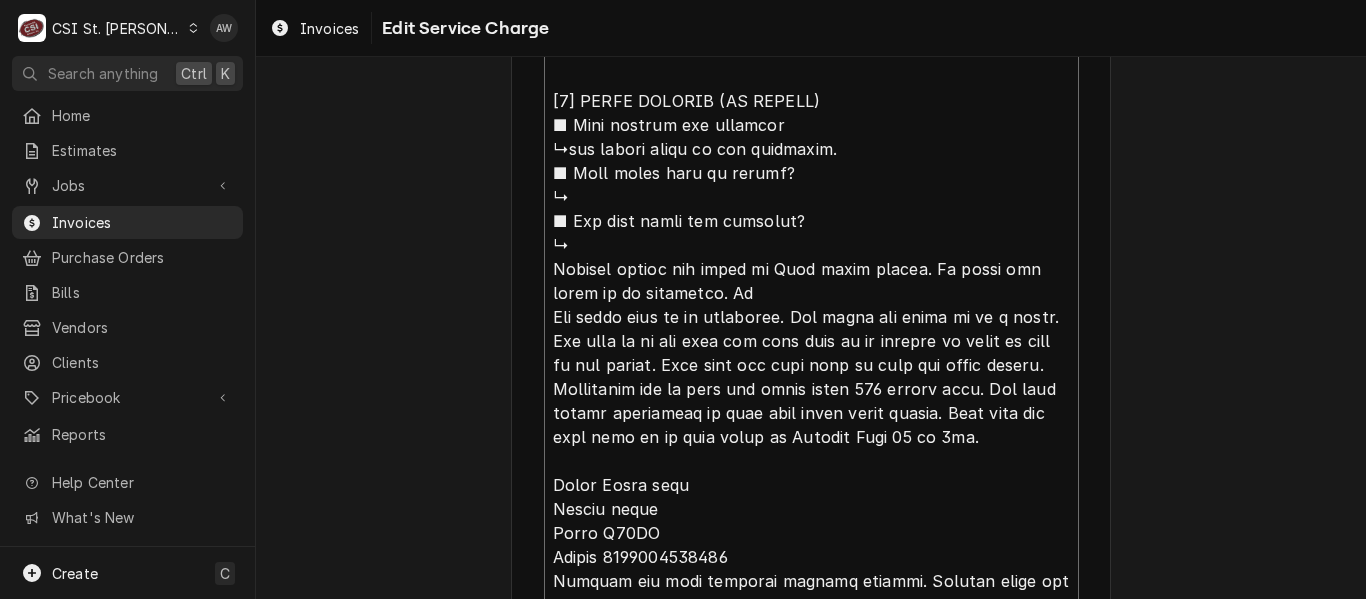 type on "x" 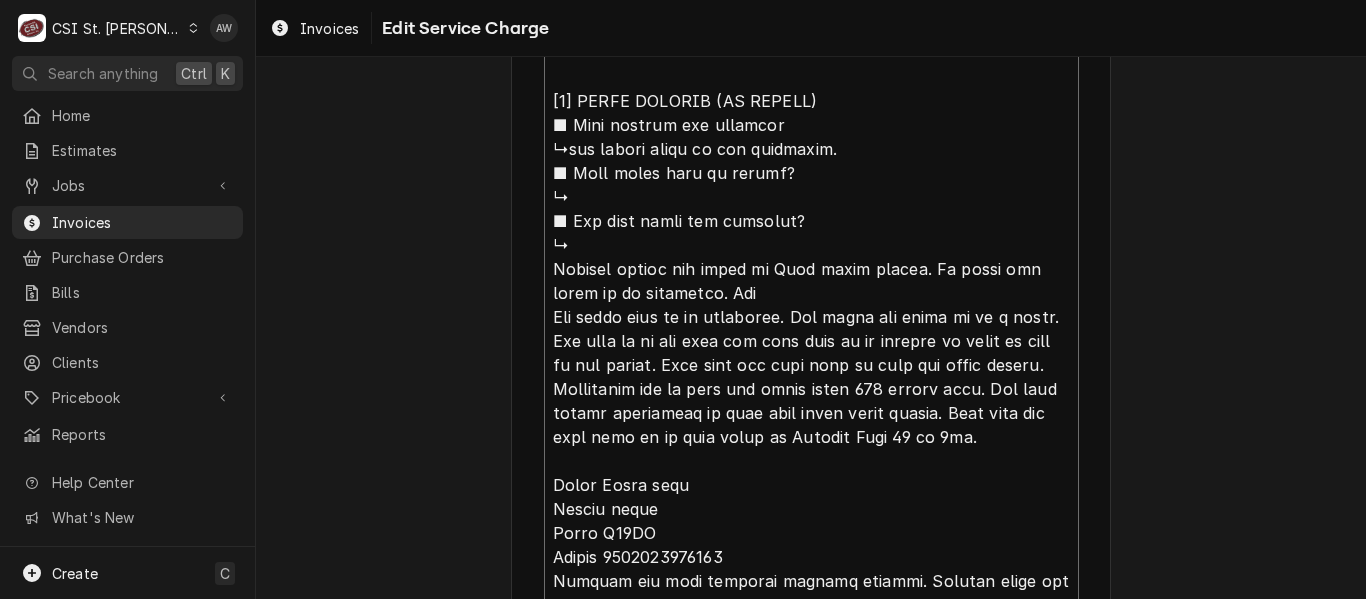 type on "x" 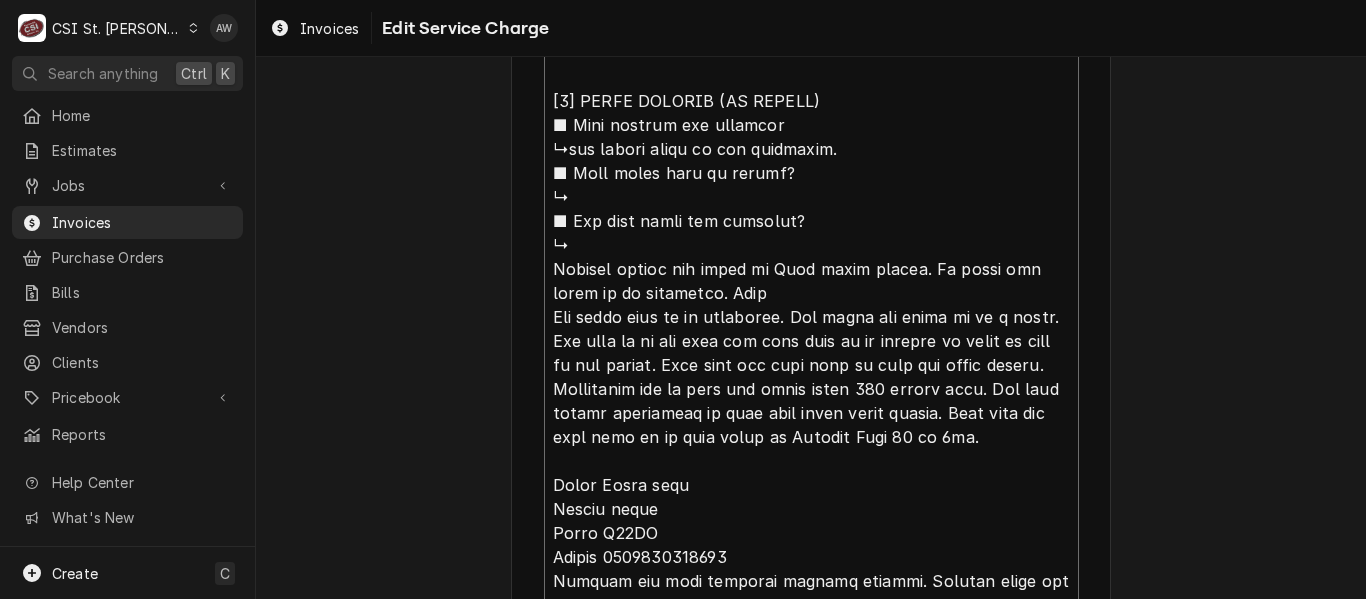 type on "⚠️ 𝗙𝗢𝗥𝗠 𝗜𝗡𝗦𝗧𝗥𝗨𝗖𝗧𝗜𝗢𝗡𝗦 ⚠️
✪ 𝗖𝗼𝗺𝗽𝗹𝗲𝘁𝗲 𝗮𝗹𝗹 𝗿𝗲𝗹𝗲𝘃𝗮𝗻𝘁 𝘀𝗲𝗰𝘁𝗶𝗼𝗻𝘀
✪ 𝗣𝗿𝗼𝘃𝗶𝗱𝗲 𝗱𝗲𝘁𝗮𝗶𝗹𝗲𝗱 𝗮𝗻𝘀𝘄𝗲𝗿𝘀
✪ 𝗗𝗼𝘂𝗯𝗹𝗲-𝗰𝗵𝗲𝗰𝗸 𝗱𝗮𝘁𝗮 𝗲𝗻𝘁𝗿𝗶𝗲𝘀
✪ 𝗠𝗮𝗿𝗸 ‘𝗡/𝗔’ 𝗶𝗳 𝗻𝗼𝘁 𝗿𝗲𝗹𝗲𝘃𝗮𝗻𝘁
✪ 𝗩𝗲𝗿𝗶𝗳𝘆 𝗯𝗲𝗳𝗼𝗿𝗲 𝘀𝘂𝗯𝗺𝗶𝘀𝘀𝗶𝗼𝗻
[𝟭] 𝗘𝗤𝗨𝗜𝗣𝗠𝗘𝗡𝗧 / 𝗪𝗔𝗥𝗥𝗔𝗡𝗧𝗬
■ 𝗣𝗿𝗼𝘃𝗶𝗱𝗲 𝗲𝗾𝘂𝗶𝗽𝗺𝗲𝗻𝘁 𝗱𝗮𝘁𝗮 𝗯𝗲𝗹𝗼𝘄:
↳ 𝗠𝗙𝗚: see bottom note on all equipment.
↳ 𝗠𝗼𝗱𝗲𝗹 #:
↳ 𝗦𝗲𝗿𝗶𝗮𝗹 #:
↳ 𝗩𝗼𝗹𝘁𝗮𝗴𝗲:
↳ 𝗣𝗵𝗮𝘀𝗲:
↳ 𝗚𝗮𝘀 𝗧𝘆𝗽𝗲:
■ 𝗜𝘀 𝘁𝗵𝗲 𝘂𝗻𝗶𝘁 𝘂𝗻𝗱𝗲𝗿 𝘄𝗮𝗿𝗿𝗮𝗻𝘁𝘆?
↳ out of warranty
■ 𝗪𝗵𝗮𝘁 𝗶𝘀 𝗰𝗼𝘃𝗲𝗿𝗲𝗱?
↳ out of warranty
■ 𝗛𝗮𝘃𝗲 𝘆𝗼𝘂 𝘃𝗲𝗿𝗶𝗳𝗶𝗲𝗱 𝘄/ 𝗠𝗙𝗚?
↳ out of warranty
■ 𝗜𝘀 𝘂𝗻𝗶𝘁 𝘁𝗮𝗴𝗴𝗲𝗱 𝘄/ 𝗖𝗦𝗜 𝘀𝘁𝗶𝗰𝗸𝗲𝗿?
↳no
[𝟮] 𝗗𝗜𝗔𝗚𝗡𝗢𝗦𝗜𝗦 / 𝗜𝗦𝗦𝗨𝗘𝗦
■ 𝗨𝗻𝗶𝘁 𝗼𝗽𝗲𝗿𝗮𝘁𝗶𝗼𝗻𝗮𝗹 𝗼𝗻 𝗮𝗿𝗿𝗶𝘃𝗮𝗹?
↳see bottom nots on all equipment
■ 𝗘𝘅𝗽𝗹𝗮𝗶𝗻 𝘀𝘁𝗲𝗽𝘀 𝘁𝗼 𝗱𝗶𝗮𝗴𝗻𝗼𝘀𝗶𝘀?
↳
■ 𝗗𝗶𝗱 𝘆𝗼𝘂 𝗰𝗼𝗻𝗳𝗶𝗿𝗺 𝘁𝗵𝗲 𝗶𝘀𝘀𝘂𝗲?
↳
[𝟯] 𝗥𝗘𝗦𝗢𝗟𝗨𝗧𝗜𝗢𝗡 (𝗜𝗙 𝗥𝗘𝗣𝗔𝗜𝗥𝗘𝗗)
■ 𝗪𝗵𝗮𝘁 𝗿𝗲𝗽𝗮𝗶𝗿𝘀 𝘄𝗲𝗿𝗲 𝗰𝗼𝗺𝗽𝗹𝗲𝘁𝗲𝗱?
↳
■ 𝗪𝗲𝗿𝗲 𝗽𝗮𝗿𝘁𝘀 𝗶𝗻𝘀𝘁𝗮𝗹𝗹𝗲𝗱 (𝘀𝗽𝗲𝗰𝗶𝗳𝘆)?
↳
■ 𝗨𝗻𝗶𝘁 𝗺𝗮𝗶𝗻𝘁𝗲𝗻𝗮𝗻𝗰𝗲𝗱 / 𝗰𝗹𝗲𝗮𝗻𝗲𝗱?
↳
■ 𝗜𝘀 𝘁𝗵𝗲 𝘂𝗻𝗶𝘁 𝗳𝘂𝗹𝗹𝘆 𝗼𝗽𝗲𝗿𝗮𝘁𝗶𝗼𝗻𝗮𝗹?
↳
[𝟰] 𝗤𝗨𝗢𝗧𝗘 𝗗𝗘𝗧𝗔𝗜𝗟𝗦 (𝗜𝗙 𝗡𝗘𝗘𝗗𝗘𝗗)
■ 𝗪𝗵𝗮𝘁 𝗿𝗲𝗽𝗮𝗶𝗿𝘀 𝗮𝗿𝗲 𝗿𝗲𝗾𝘂𝗶𝗿𝗲𝗱
↳see bottom notes on all equipment.
■ 𝗪𝗵𝗮𝘁 𝗽𝗮𝗿𝘁𝘀 𝘄𝗶𝗹𝗹 𝗯𝗲 𝗻𝗲𝗲𝗱𝗲𝗱?
↳
■ 𝗛𝗼𝘄 𝗺𝗮𝗻𝘆 𝘁𝗲𝗰𝗵𝘀 𝗮𝗿𝗲 𝗿𝗲𝗾𝘂𝗶𝗿𝗲𝗱?
↳
Arrived onsite and spoke to Dave about i..." 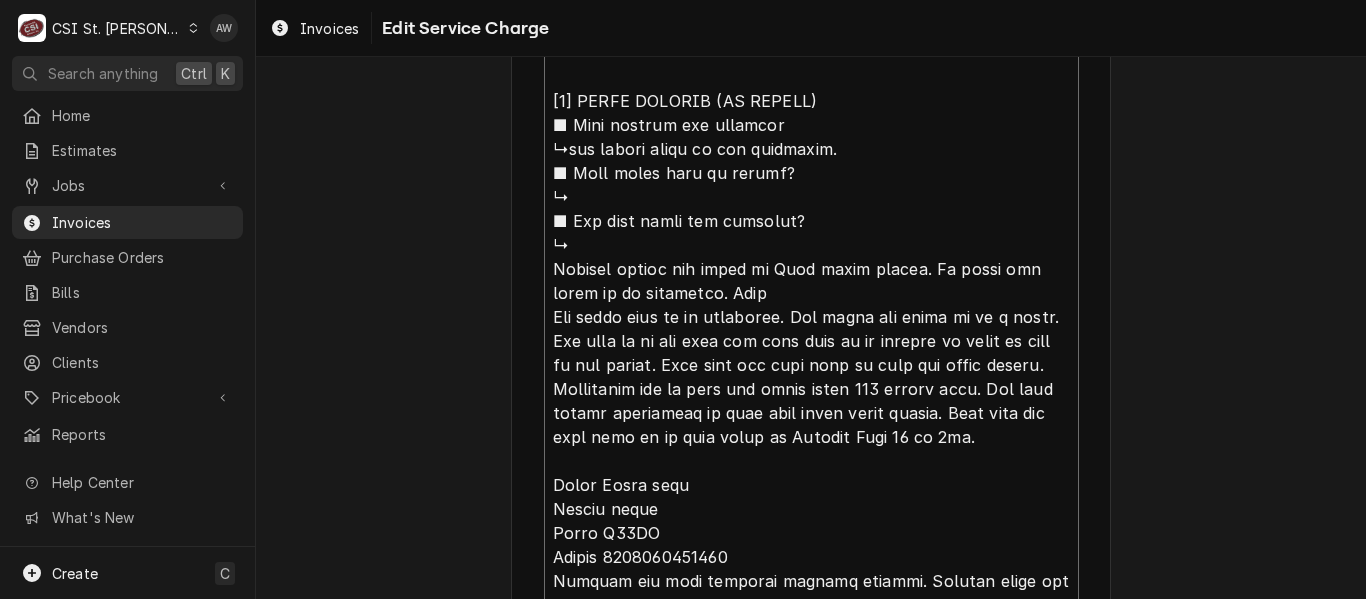 type on "x" 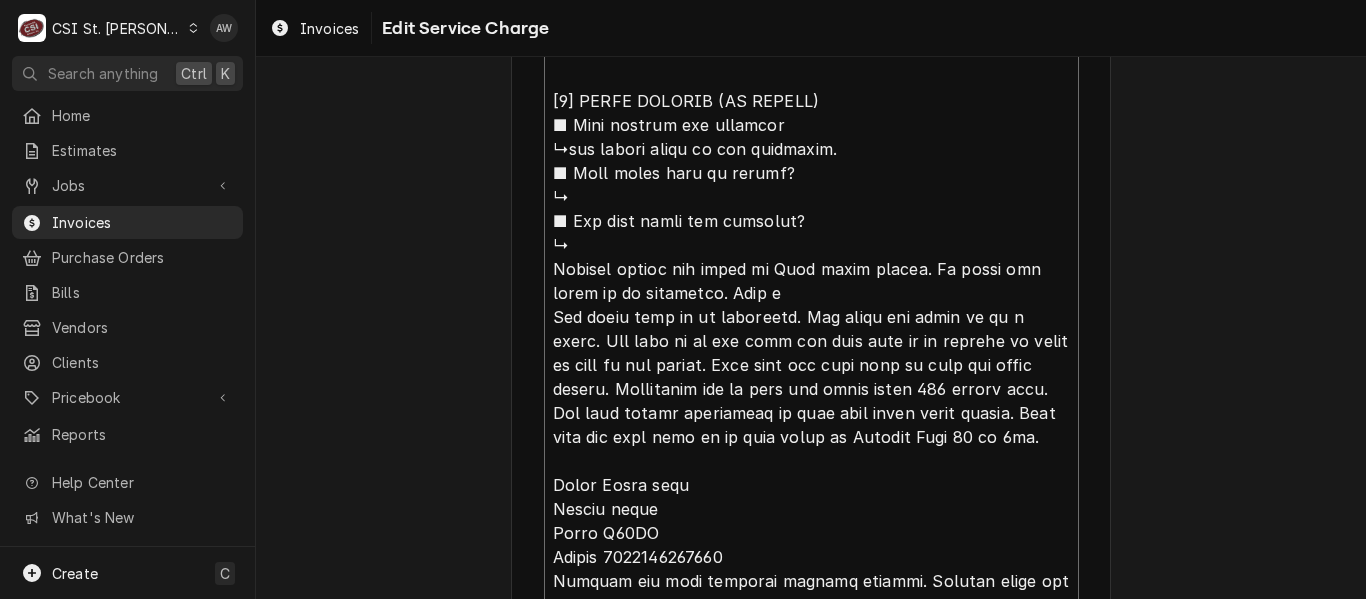 type on "x" 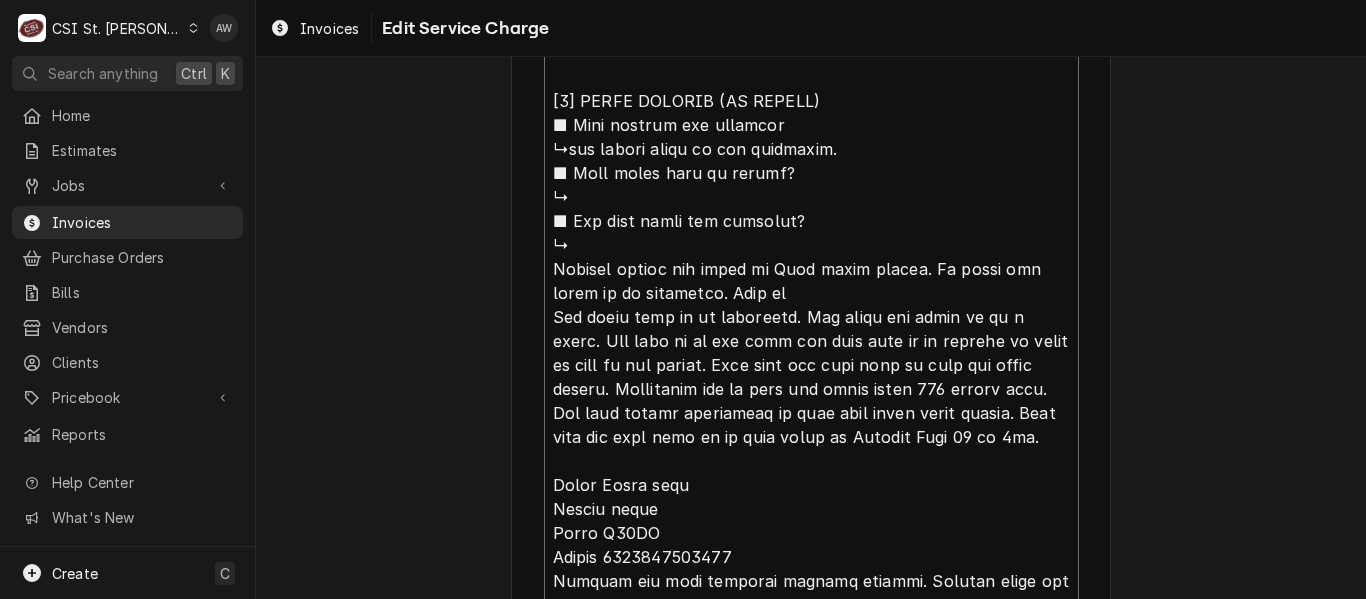 type on "x" 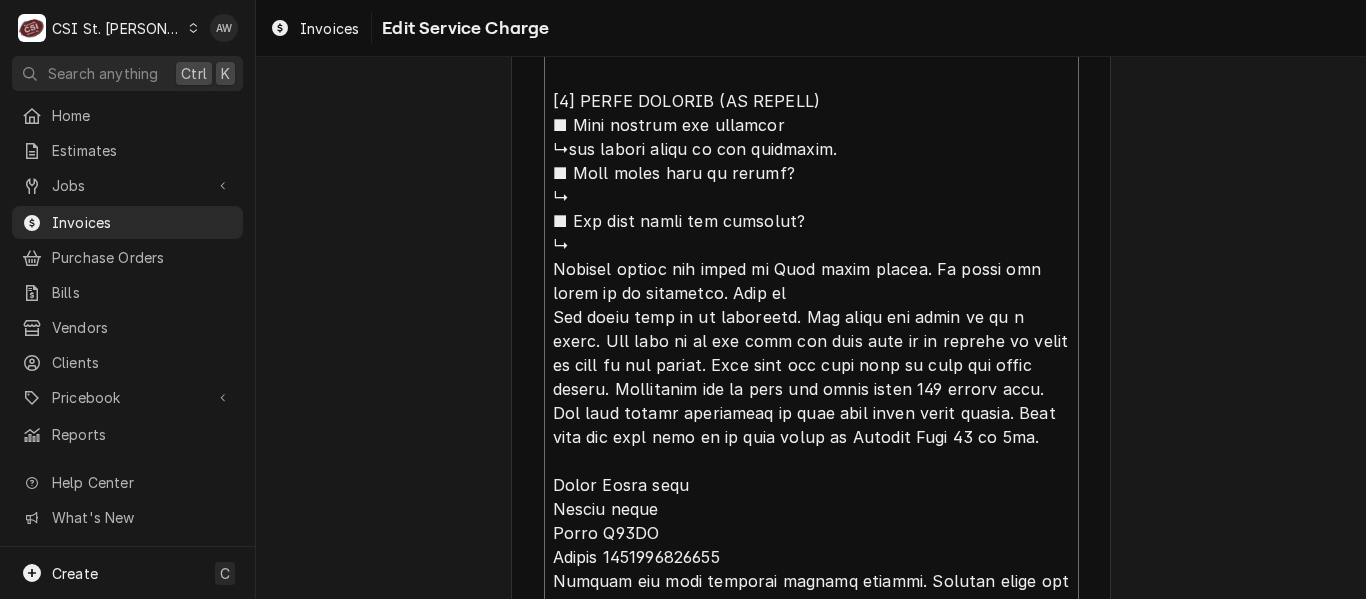type on "x" 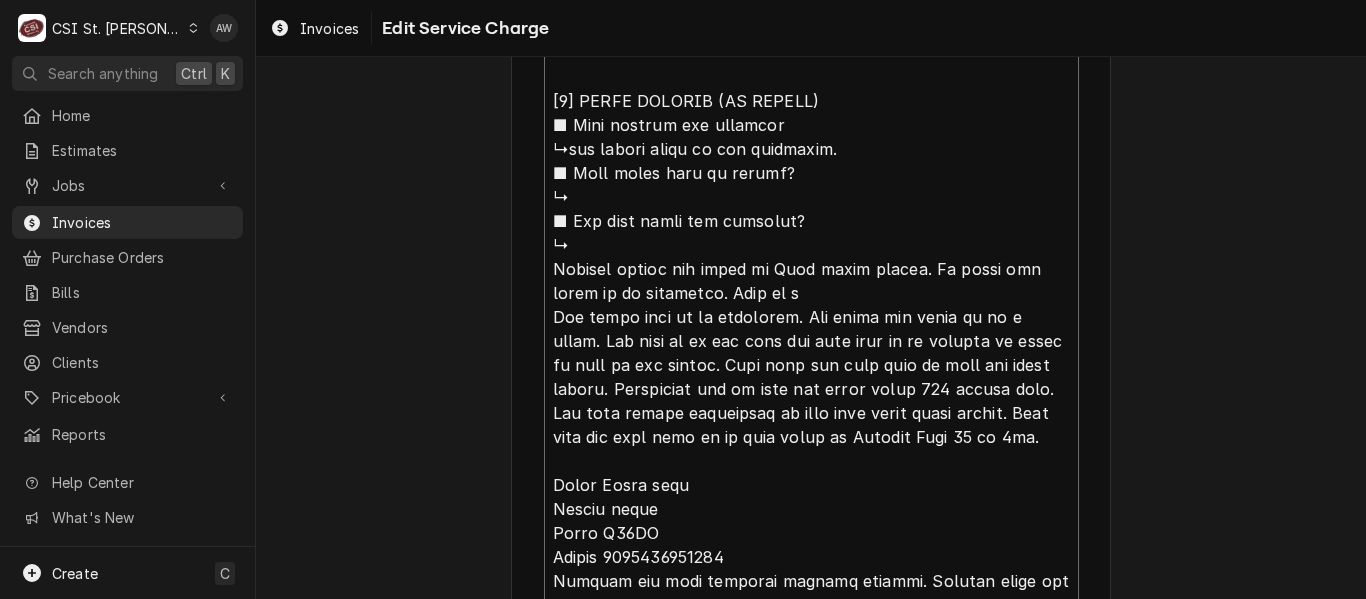 type on "x" 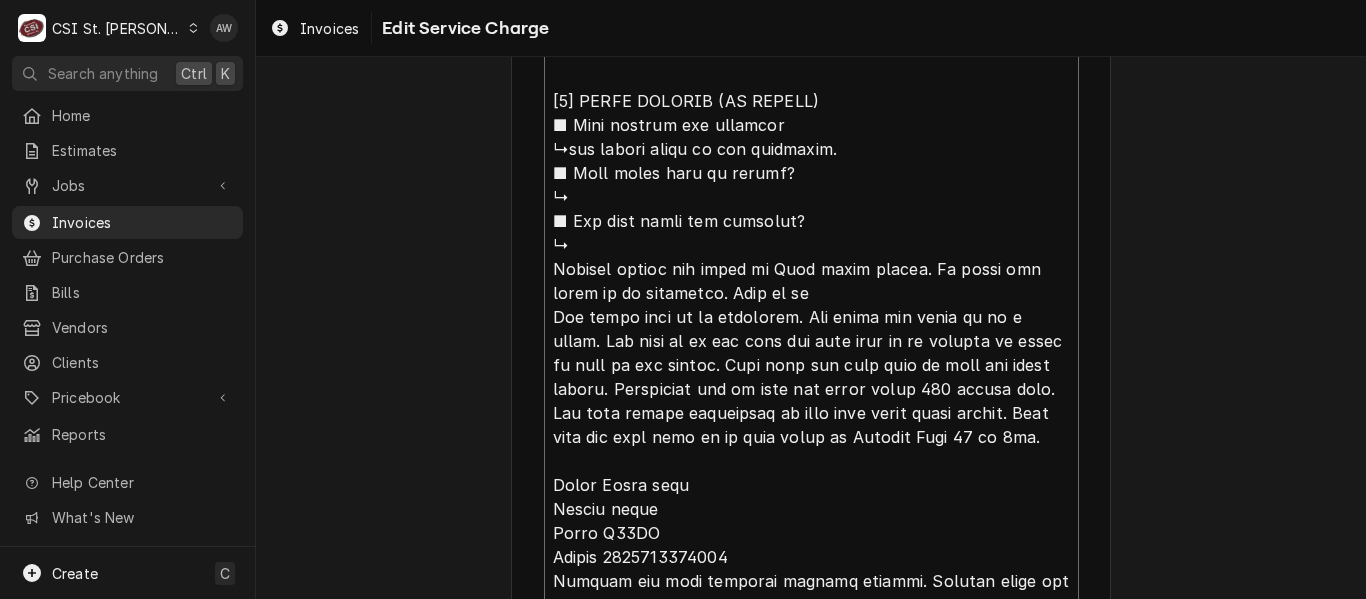 type on "x" 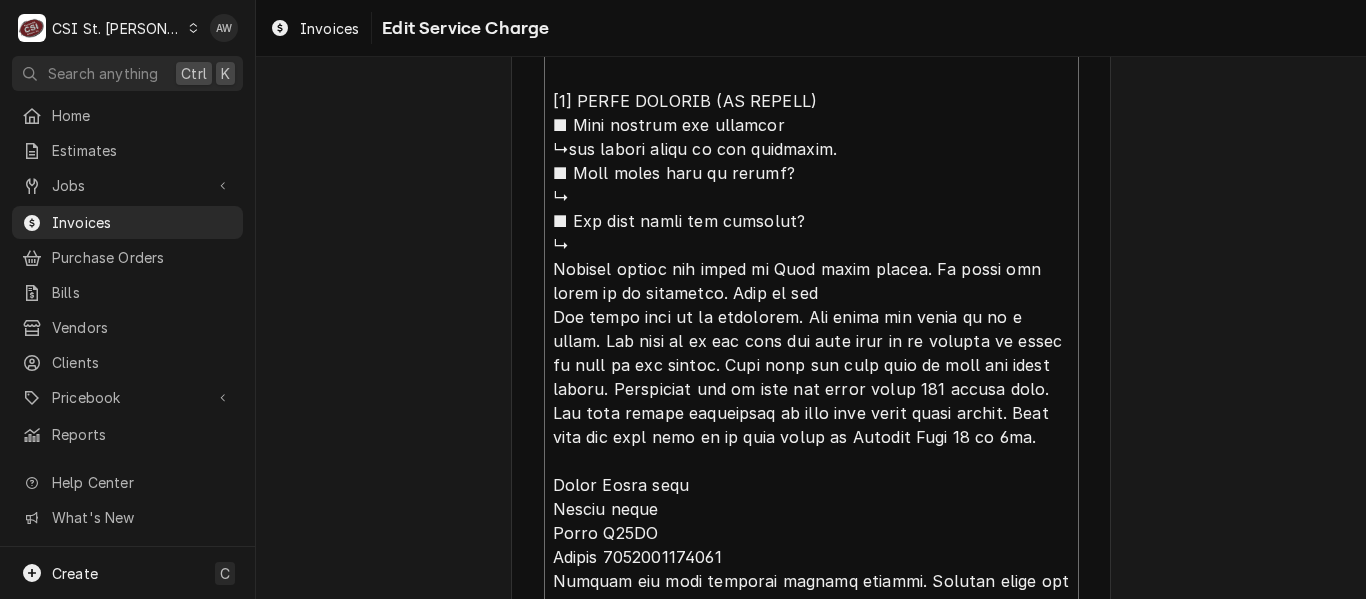 type on "x" 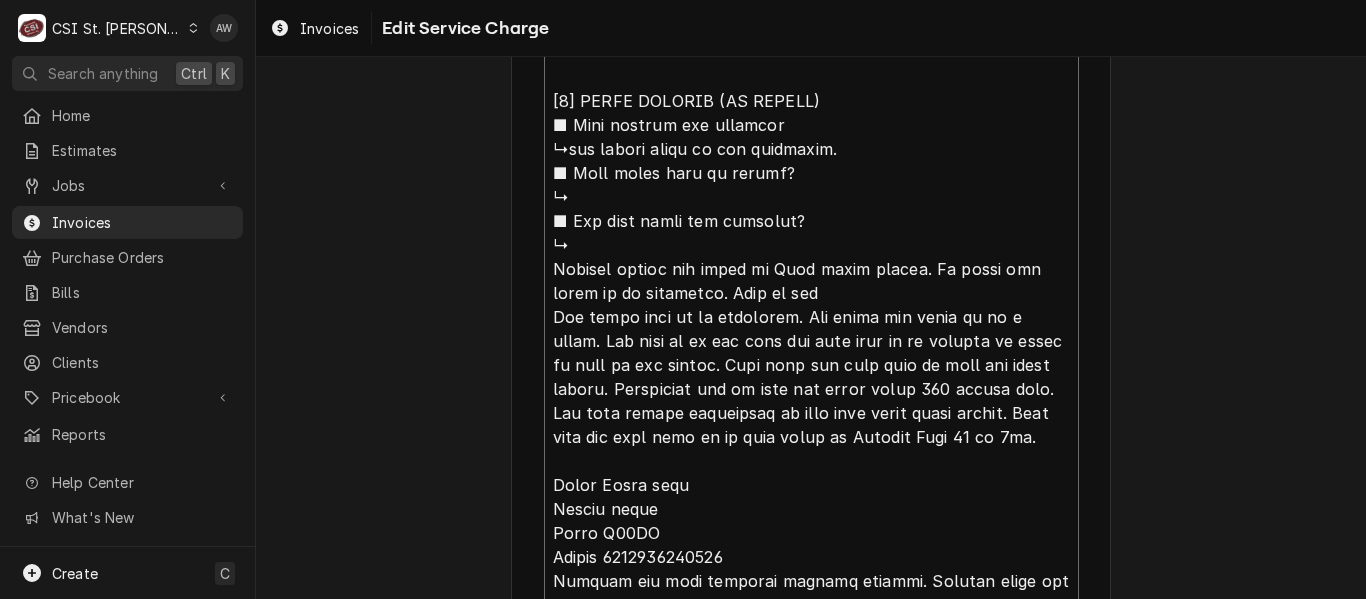 type on "x" 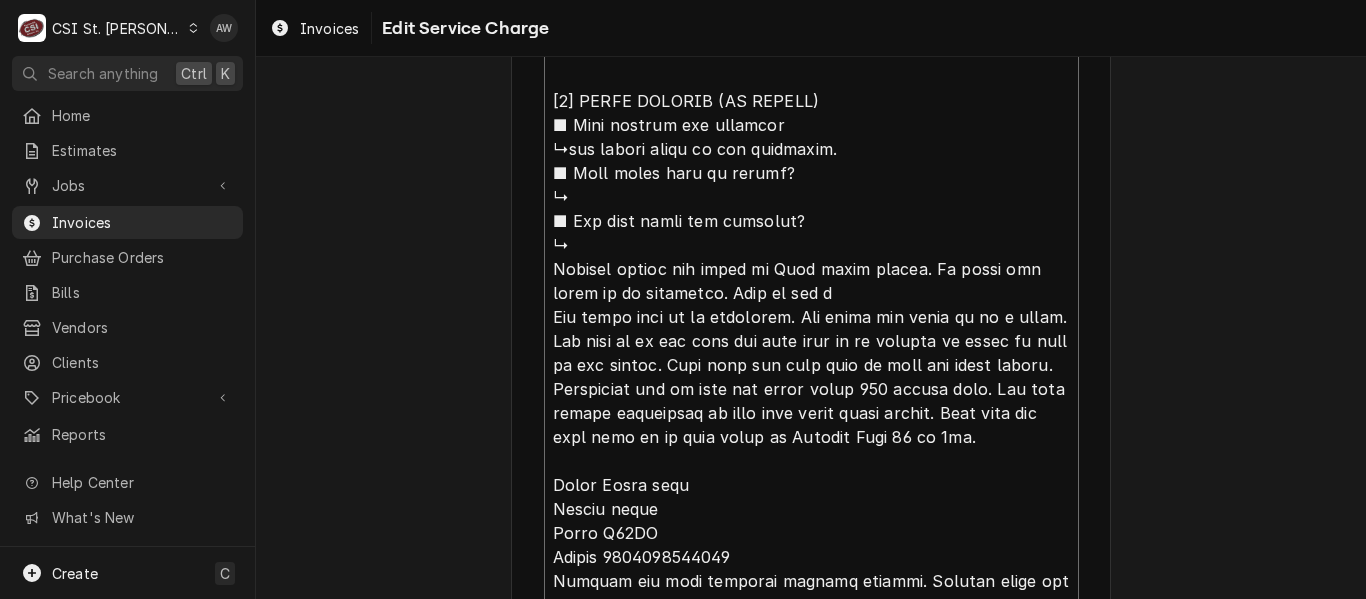 type on "x" 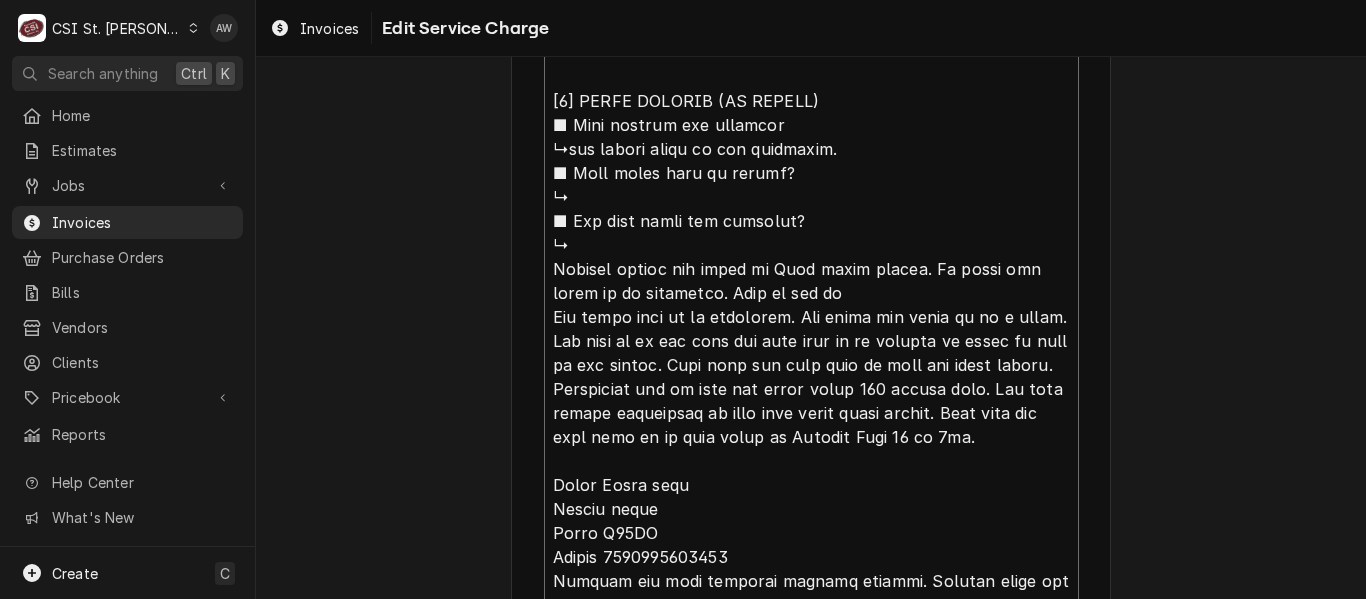 type on "x" 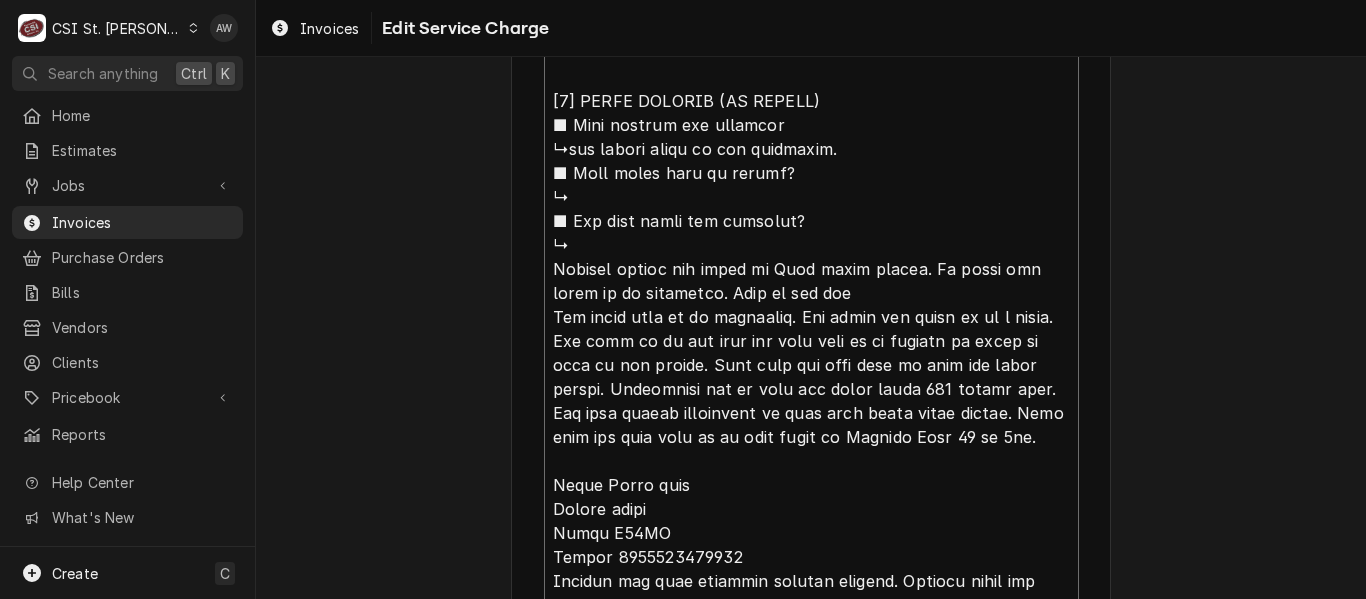 type on "x" 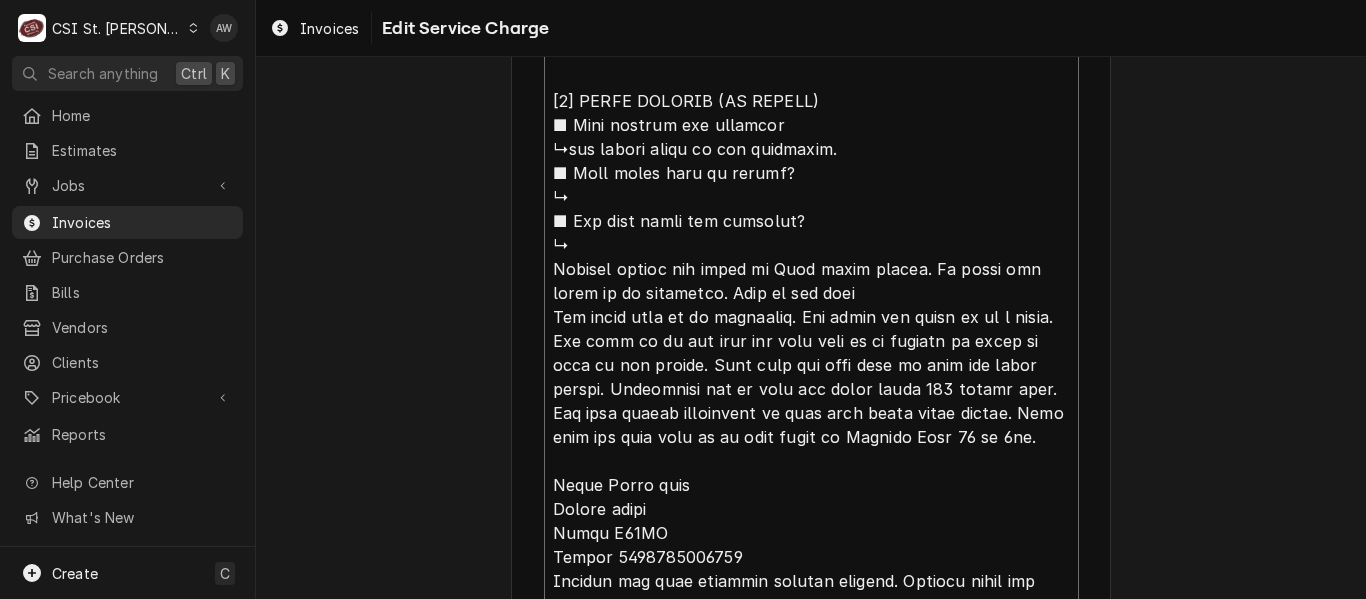 type on "x" 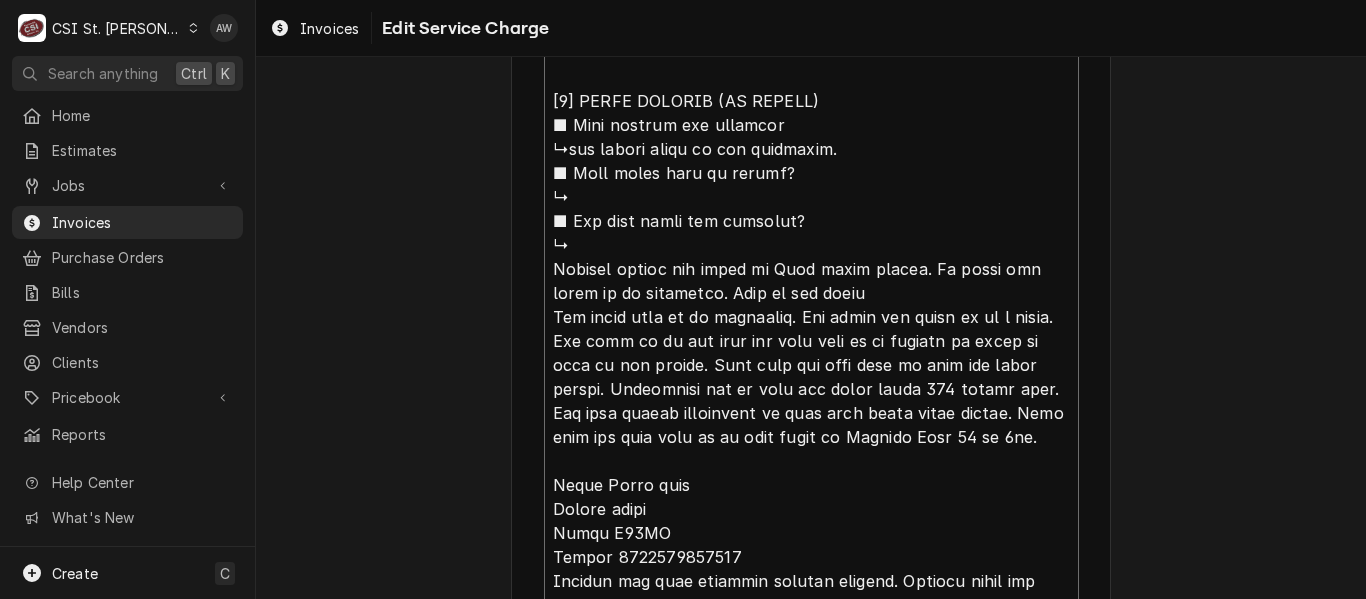 type on "x" 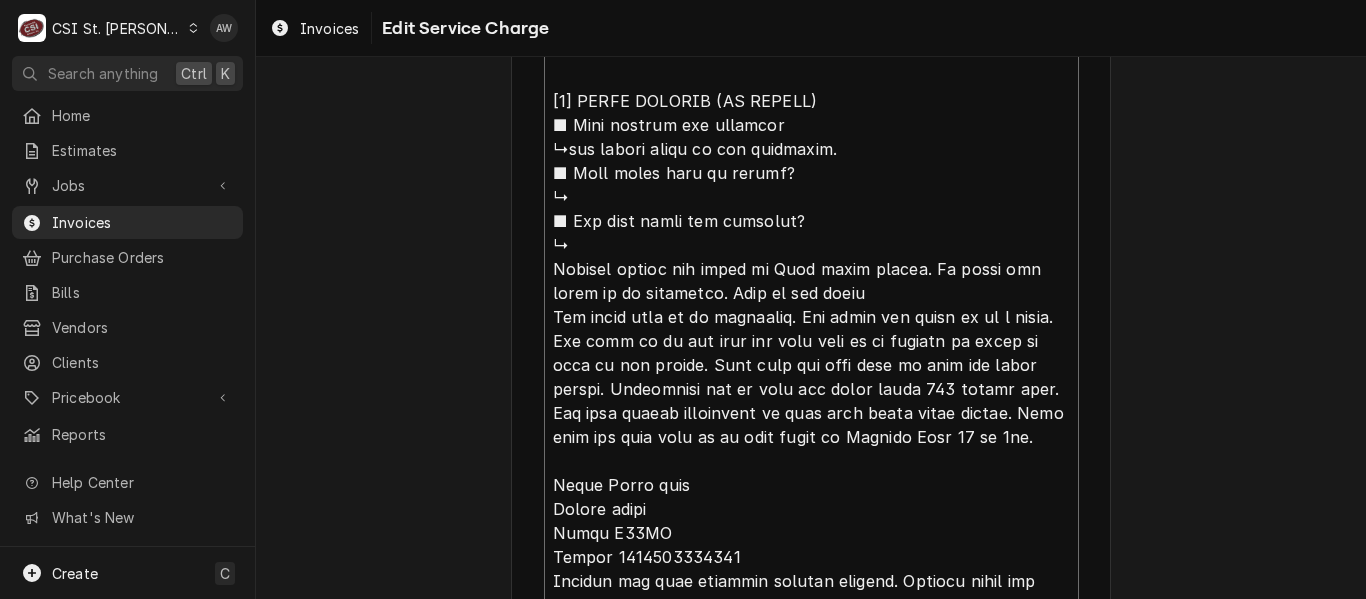 type on "x" 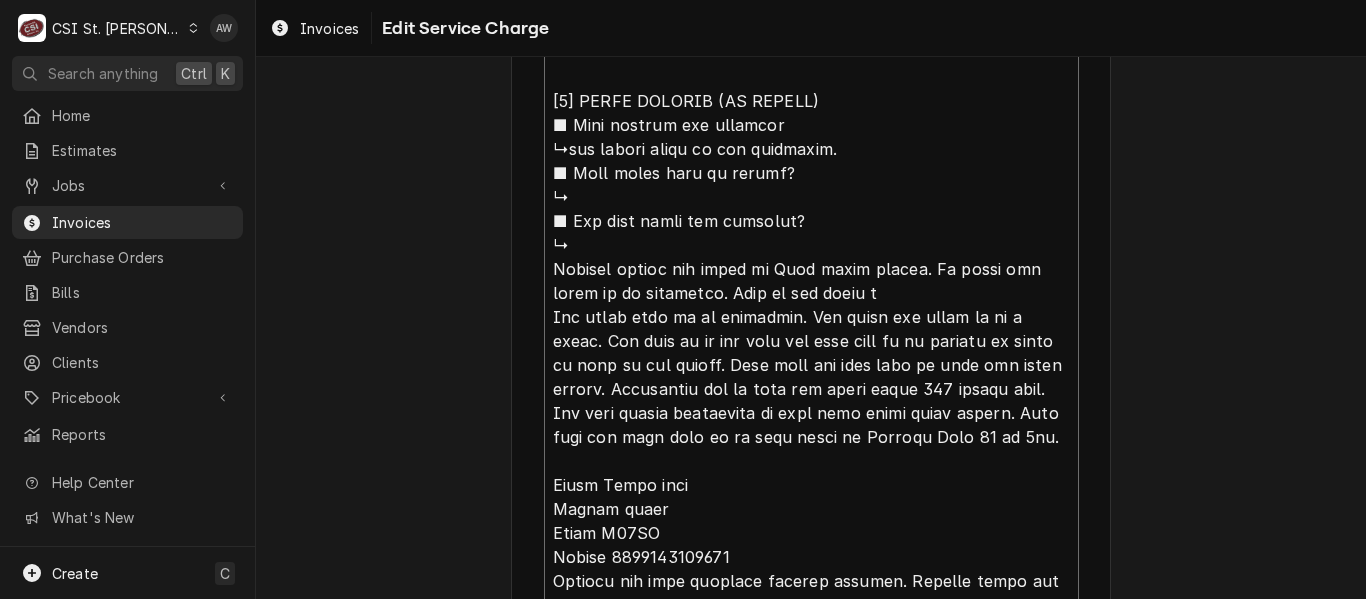 type on "x" 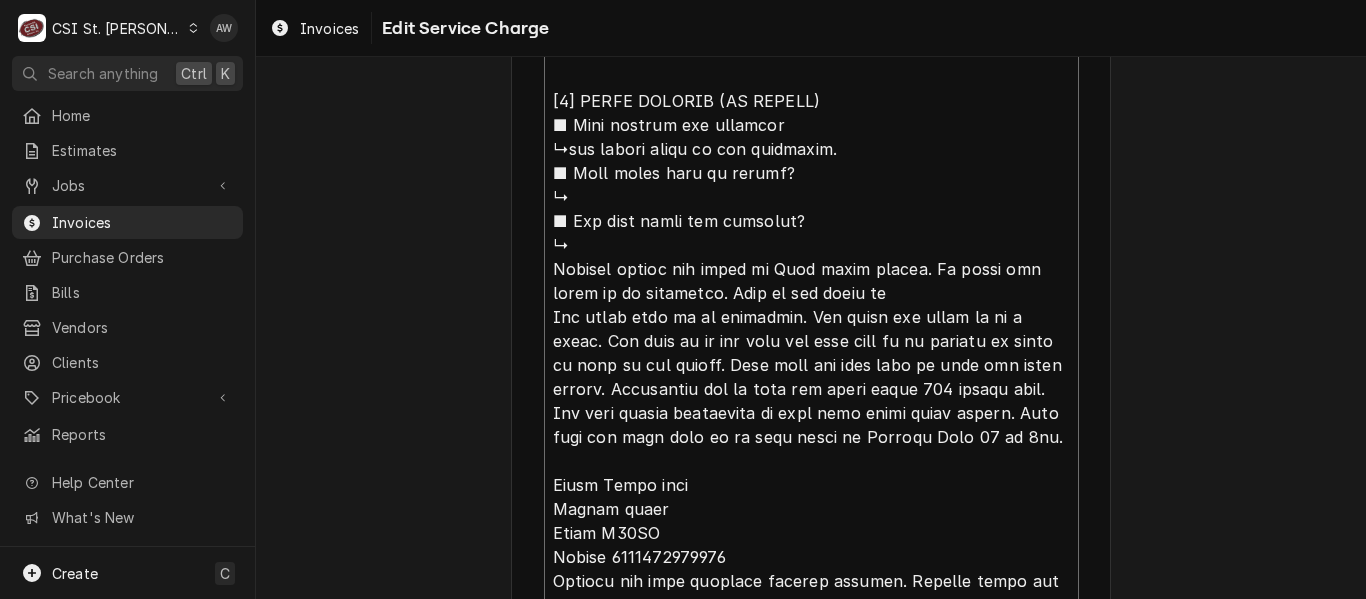 type on "x" 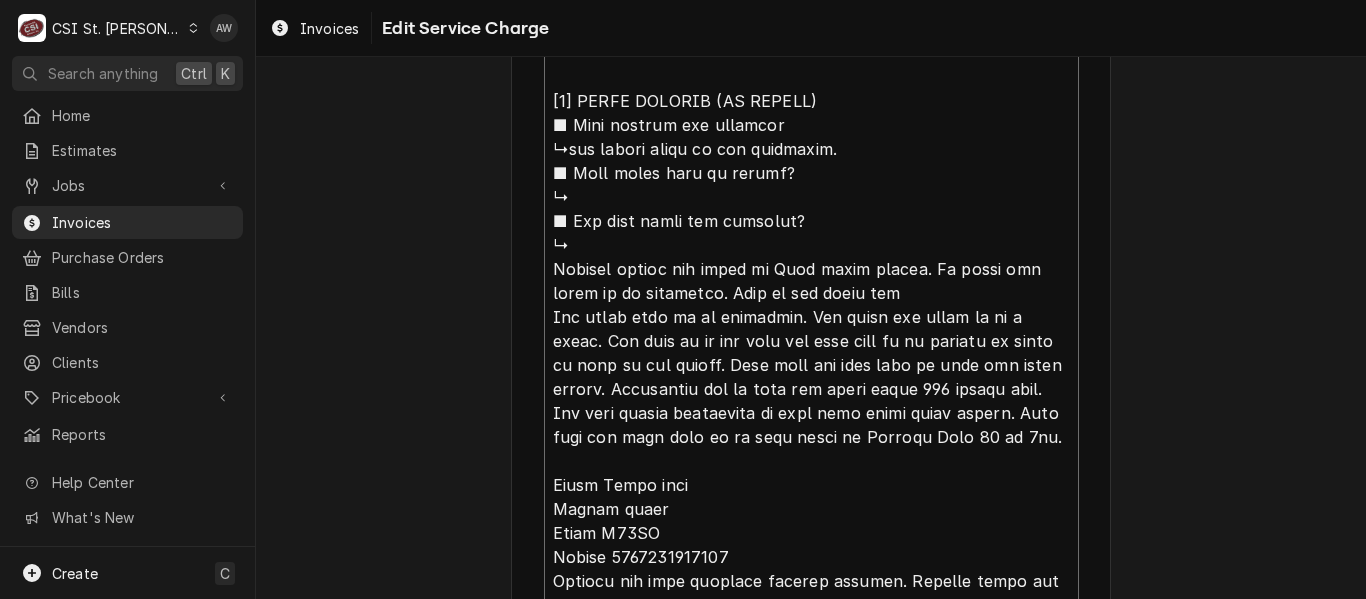 type on "x" 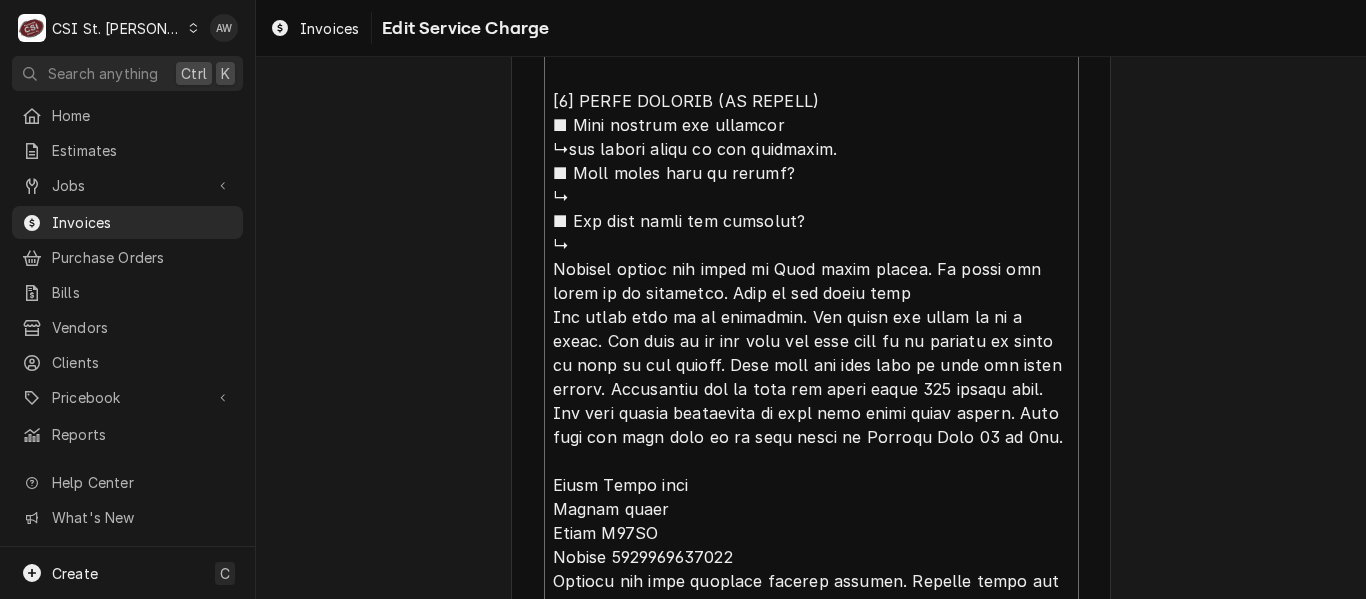 type on "x" 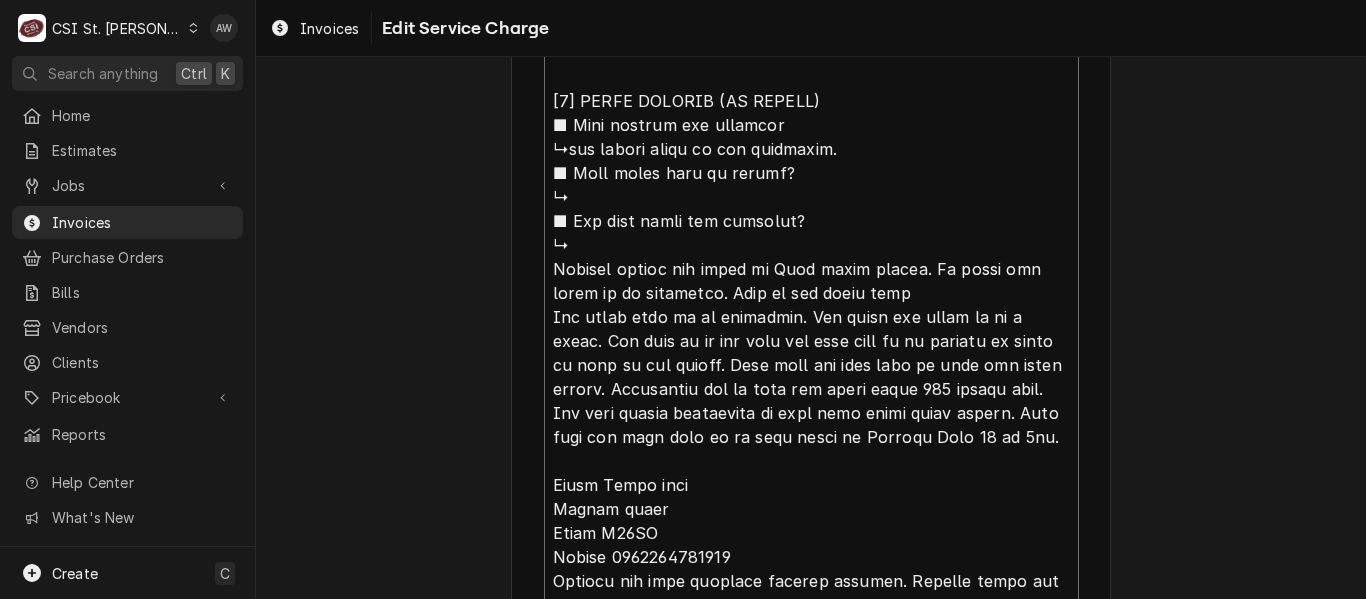type on "x" 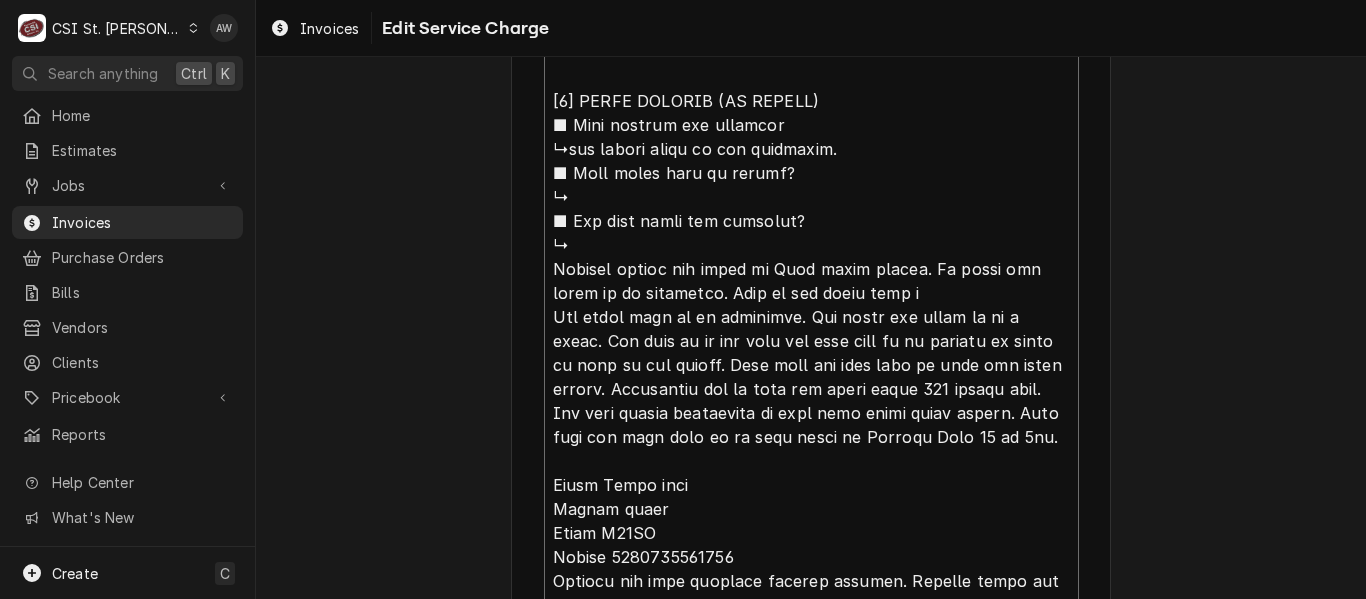 type on "x" 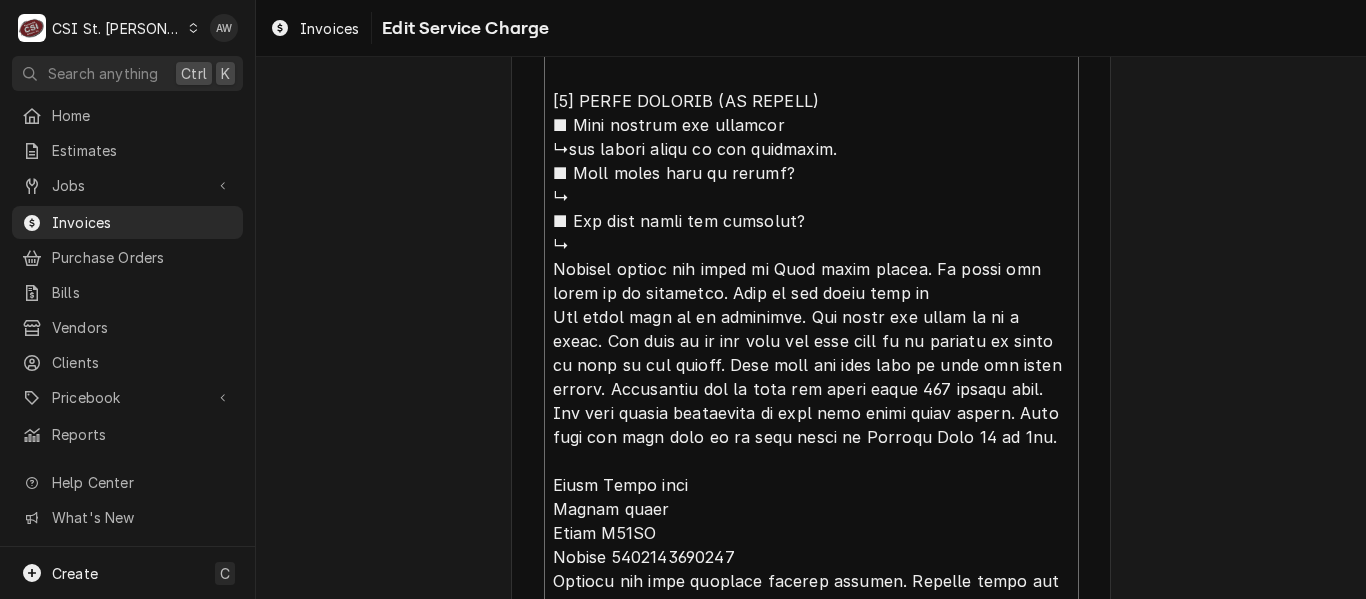 type on "x" 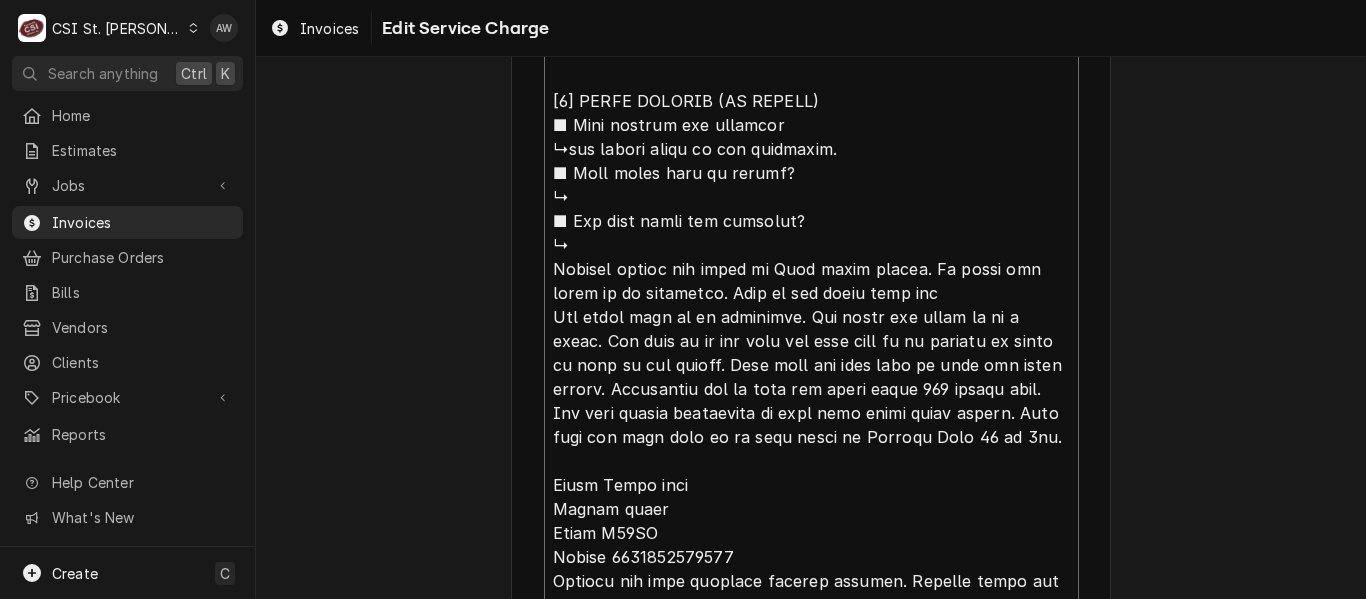 type on "x" 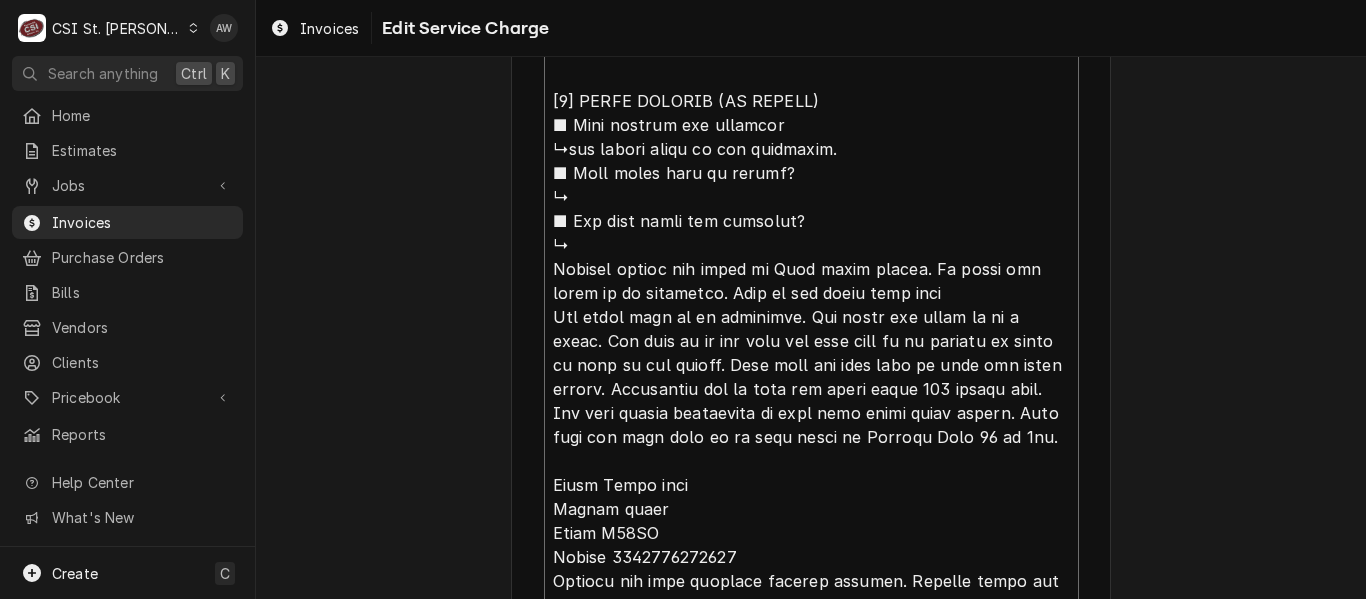 type on "x" 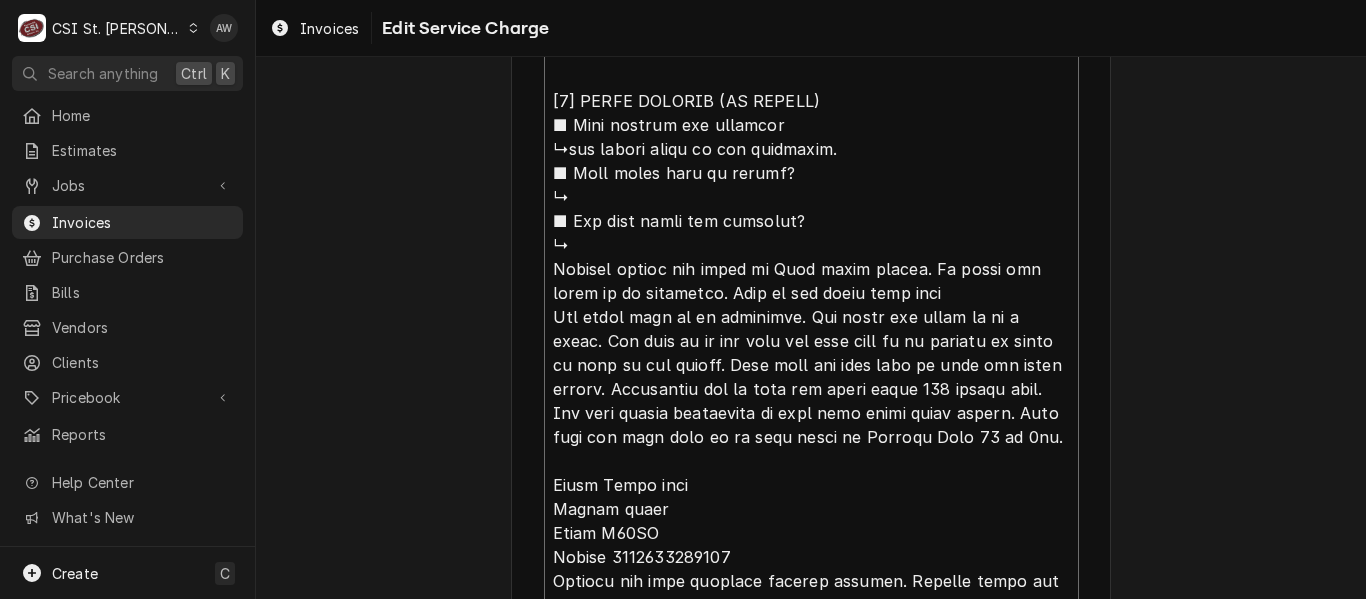 type on "x" 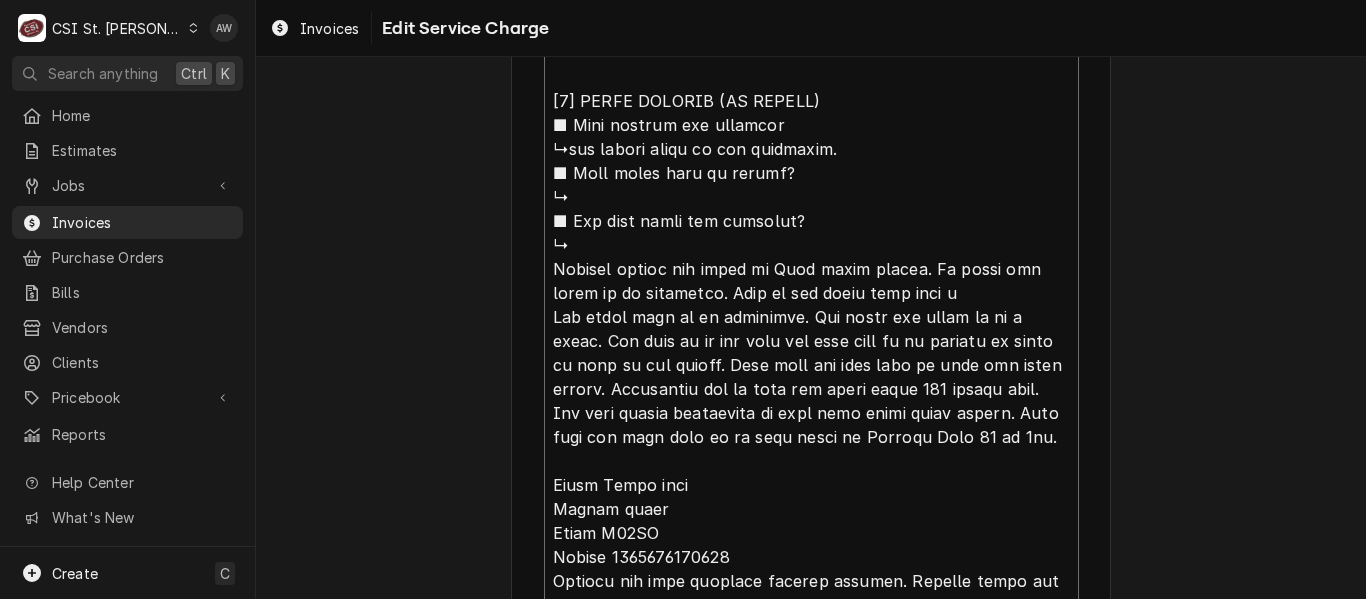 type on "x" 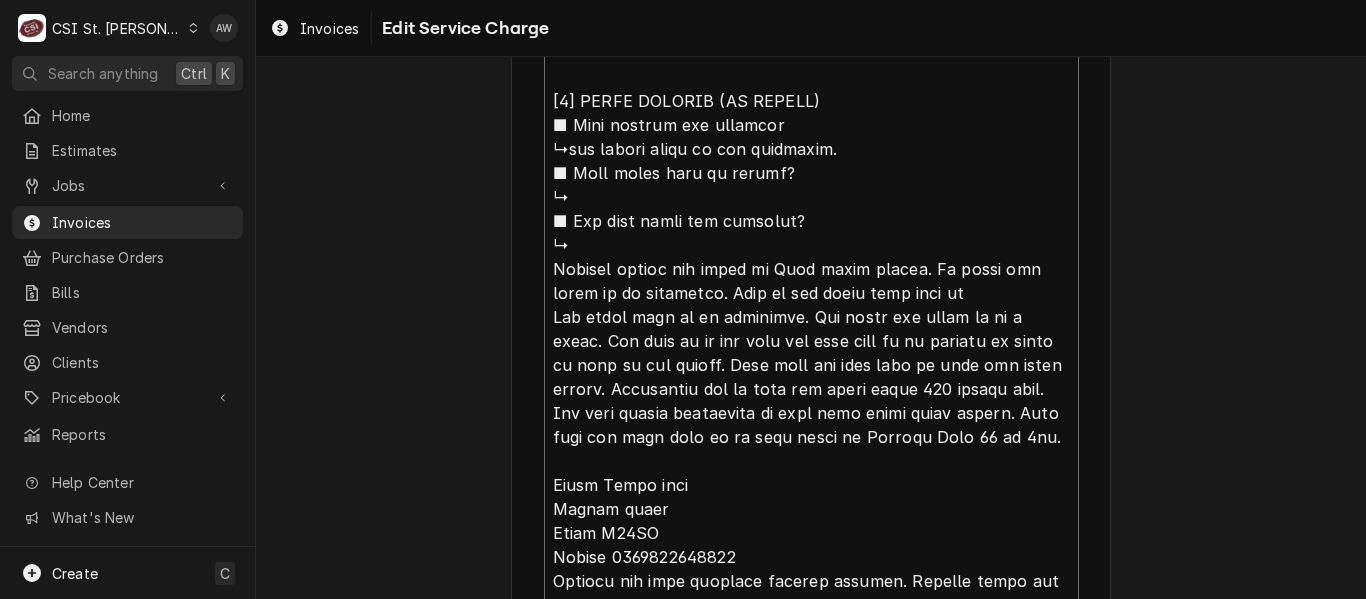 type on "⚠️ 𝗙𝗢𝗥𝗠 𝗜𝗡𝗦𝗧𝗥𝗨𝗖𝗧𝗜𝗢𝗡𝗦 ⚠️
✪ 𝗖𝗼𝗺𝗽𝗹𝗲𝘁𝗲 𝗮𝗹𝗹 𝗿𝗲𝗹𝗲𝘃𝗮𝗻𝘁 𝘀𝗲𝗰𝘁𝗶𝗼𝗻𝘀
✪ 𝗣𝗿𝗼𝘃𝗶𝗱𝗲 𝗱𝗲𝘁𝗮𝗶𝗹𝗲𝗱 𝗮𝗻𝘀𝘄𝗲𝗿𝘀
✪ 𝗗𝗼𝘂𝗯𝗹𝗲-𝗰𝗵𝗲𝗰𝗸 𝗱𝗮𝘁𝗮 𝗲𝗻𝘁𝗿𝗶𝗲𝘀
✪ 𝗠𝗮𝗿𝗸 ‘𝗡/𝗔’ 𝗶𝗳 𝗻𝗼𝘁 𝗿𝗲𝗹𝗲𝘃𝗮𝗻𝘁
✪ 𝗩𝗲𝗿𝗶𝗳𝘆 𝗯𝗲𝗳𝗼𝗿𝗲 𝘀𝘂𝗯𝗺𝗶𝘀𝘀𝗶𝗼𝗻
[𝟭] 𝗘𝗤𝗨𝗜𝗣𝗠𝗘𝗡𝗧 / 𝗪𝗔𝗥𝗥𝗔𝗡𝗧𝗬
■ 𝗣𝗿𝗼𝘃𝗶𝗱𝗲 𝗲𝗾𝘂𝗶𝗽𝗺𝗲𝗻𝘁 𝗱𝗮𝘁𝗮 𝗯𝗲𝗹𝗼𝘄:
↳ 𝗠𝗙𝗚: see bottom note on all equipment.
↳ 𝗠𝗼𝗱𝗲𝗹 #:
↳ 𝗦𝗲𝗿𝗶𝗮𝗹 #:
↳ 𝗩𝗼𝗹𝘁𝗮𝗴𝗲:
↳ 𝗣𝗵𝗮𝘀𝗲:
↳ 𝗚𝗮𝘀 𝗧𝘆𝗽𝗲:
■ 𝗜𝘀 𝘁𝗵𝗲 𝘂𝗻𝗶𝘁 𝘂𝗻𝗱𝗲𝗿 𝘄𝗮𝗿𝗿𝗮𝗻𝘁𝘆?
↳ out of warranty
■ 𝗪𝗵𝗮𝘁 𝗶𝘀 𝗰𝗼𝘃𝗲𝗿𝗲𝗱?
↳ out of warranty
■ 𝗛𝗮𝘃𝗲 𝘆𝗼𝘂 𝘃𝗲𝗿𝗶𝗳𝗶𝗲𝗱 𝘄/ 𝗠𝗙𝗚?
↳ out of warranty
■ 𝗜𝘀 𝘂𝗻𝗶𝘁 𝘁𝗮𝗴𝗴𝗲𝗱 𝘄/ 𝗖𝗦𝗜 𝘀𝘁𝗶𝗰𝗸𝗲𝗿?
↳no
[𝟮] 𝗗𝗜𝗔𝗚𝗡𝗢𝗦𝗜𝗦 / 𝗜𝗦𝗦𝗨𝗘𝗦
■ 𝗨𝗻𝗶𝘁 𝗼𝗽𝗲𝗿𝗮𝘁𝗶𝗼𝗻𝗮𝗹 𝗼𝗻 𝗮𝗿𝗿𝗶𝘃𝗮𝗹?
↳see bottom nots on all equipment
■ 𝗘𝘅𝗽𝗹𝗮𝗶𝗻 𝘀𝘁𝗲𝗽𝘀 𝘁𝗼 𝗱𝗶𝗮𝗴𝗻𝗼𝘀𝗶𝘀?
↳
■ 𝗗𝗶𝗱 𝘆𝗼𝘂 𝗰𝗼𝗻𝗳𝗶𝗿𝗺 𝘁𝗵𝗲 𝗶𝘀𝘀𝘂𝗲?
↳
[𝟯] 𝗥𝗘𝗦𝗢𝗟𝗨𝗧𝗜𝗢𝗡 (𝗜𝗙 𝗥𝗘𝗣𝗔𝗜𝗥𝗘𝗗)
■ 𝗪𝗵𝗮𝘁 𝗿𝗲𝗽𝗮𝗶𝗿𝘀 𝘄𝗲𝗿𝗲 𝗰𝗼𝗺𝗽𝗹𝗲𝘁𝗲𝗱?
↳
■ 𝗪𝗲𝗿𝗲 𝗽𝗮𝗿𝘁𝘀 𝗶𝗻𝘀𝘁𝗮𝗹𝗹𝗲𝗱 (𝘀𝗽𝗲𝗰𝗶𝗳𝘆)?
↳
■ 𝗨𝗻𝗶𝘁 𝗺𝗮𝗶𝗻𝘁𝗲𝗻𝗮𝗻𝗰𝗲𝗱 / 𝗰𝗹𝗲𝗮𝗻𝗲𝗱?
↳
■ 𝗜𝘀 𝘁𝗵𝗲 𝘂𝗻𝗶𝘁 𝗳𝘂𝗹𝗹𝘆 𝗼𝗽𝗲𝗿𝗮𝘁𝗶𝗼𝗻𝗮𝗹?
↳
[𝟰] 𝗤𝗨𝗢𝗧𝗘 𝗗𝗘𝗧𝗔𝗜𝗟𝗦 (𝗜𝗙 𝗡𝗘𝗘𝗗𝗘𝗗)
■ 𝗪𝗵𝗮𝘁 𝗿𝗲𝗽𝗮𝗶𝗿𝘀 𝗮𝗿𝗲 𝗿𝗲𝗾𝘂𝗶𝗿𝗲𝗱
↳see bottom notes on all equipment.
■ 𝗪𝗵𝗮𝘁 𝗽𝗮𝗿𝘁𝘀 𝘄𝗶𝗹𝗹 𝗯𝗲 𝗻𝗲𝗲𝗱𝗲𝗱?
↳
■ 𝗛𝗼𝘄 𝗺𝗮𝗻𝘆 𝘁𝗲𝗰𝗵𝘀 𝗮𝗿𝗲 𝗿𝗲𝗾𝘂𝗶𝗿𝗲𝗱?
↳
Arrived onsite and spoke to Dave about i..." 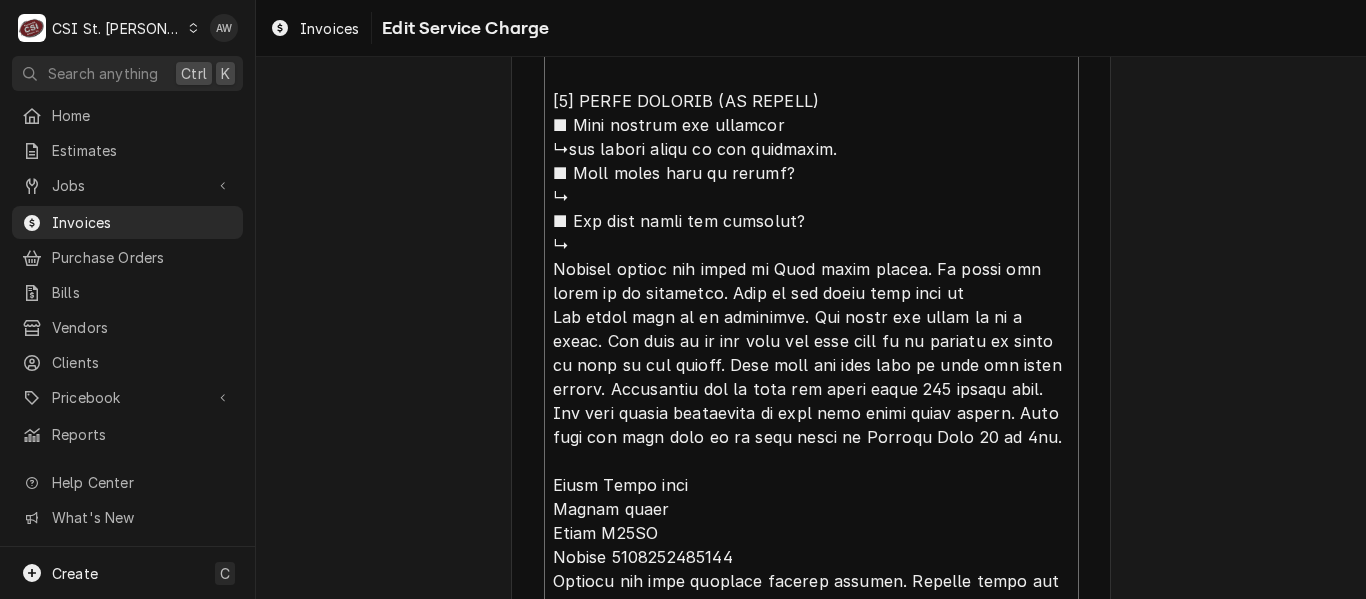 type on "x" 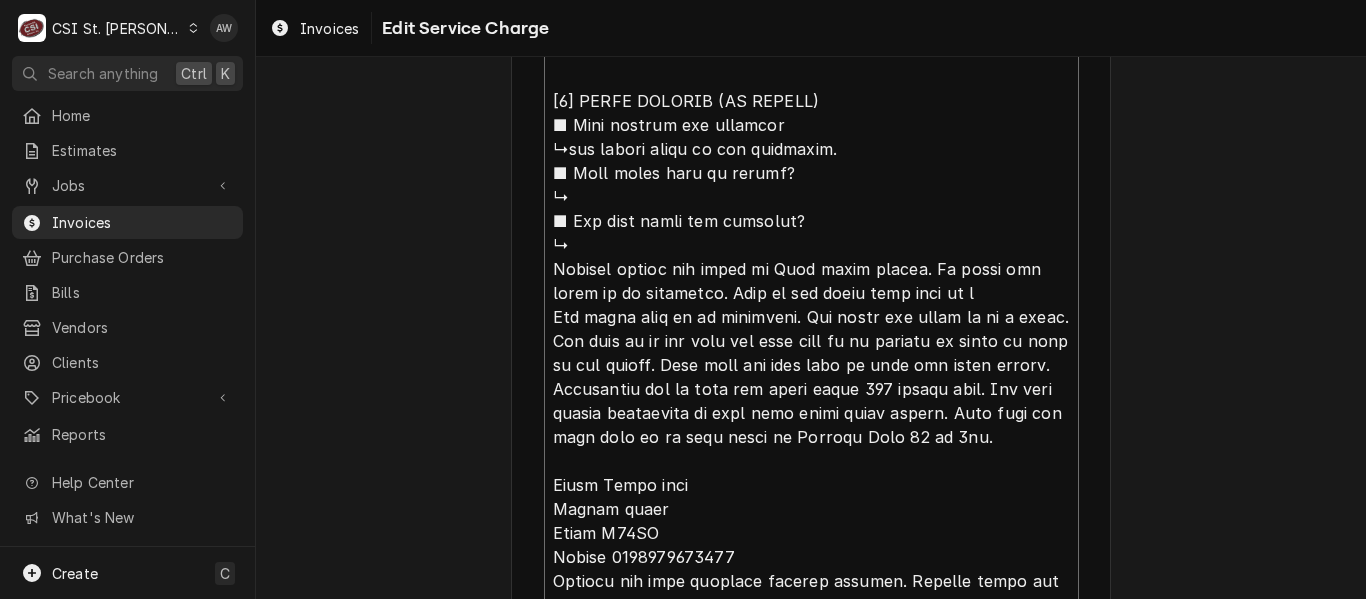 type on "x" 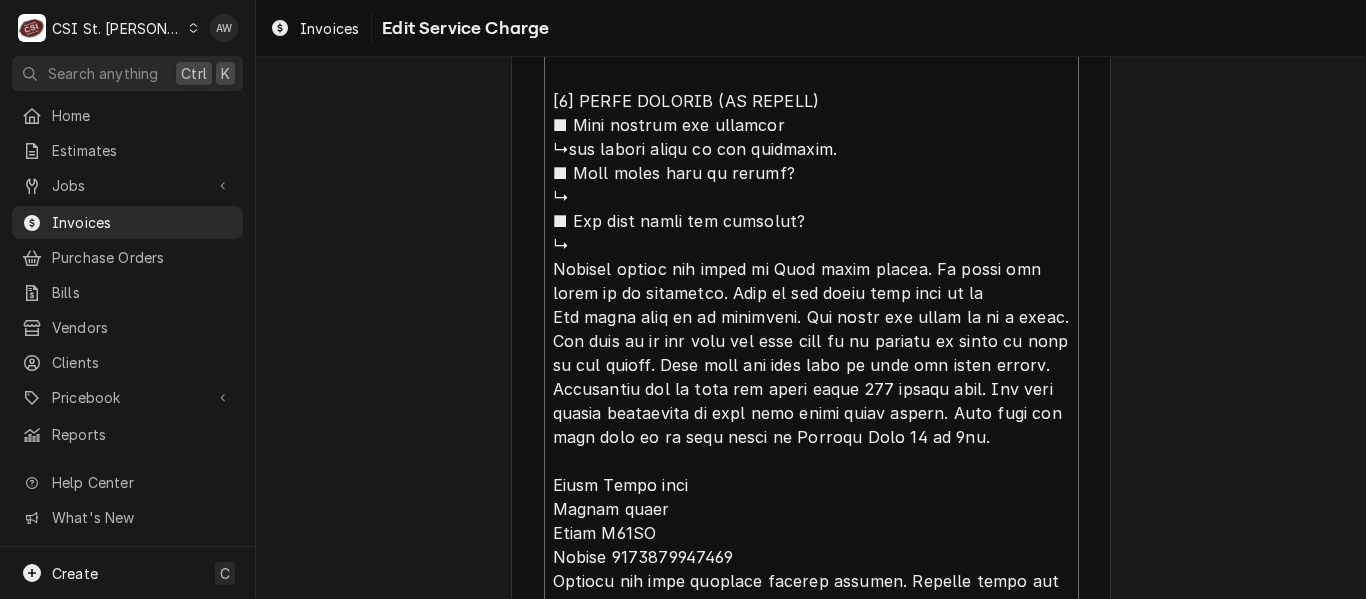 type on "x" 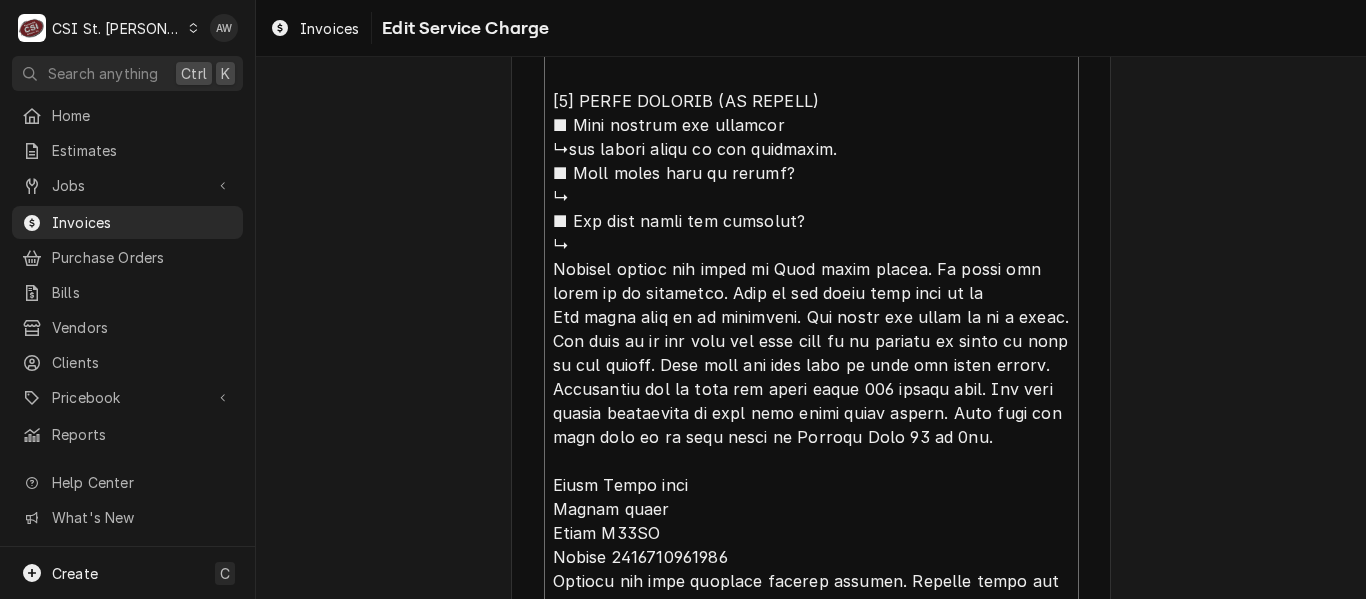 type on "x" 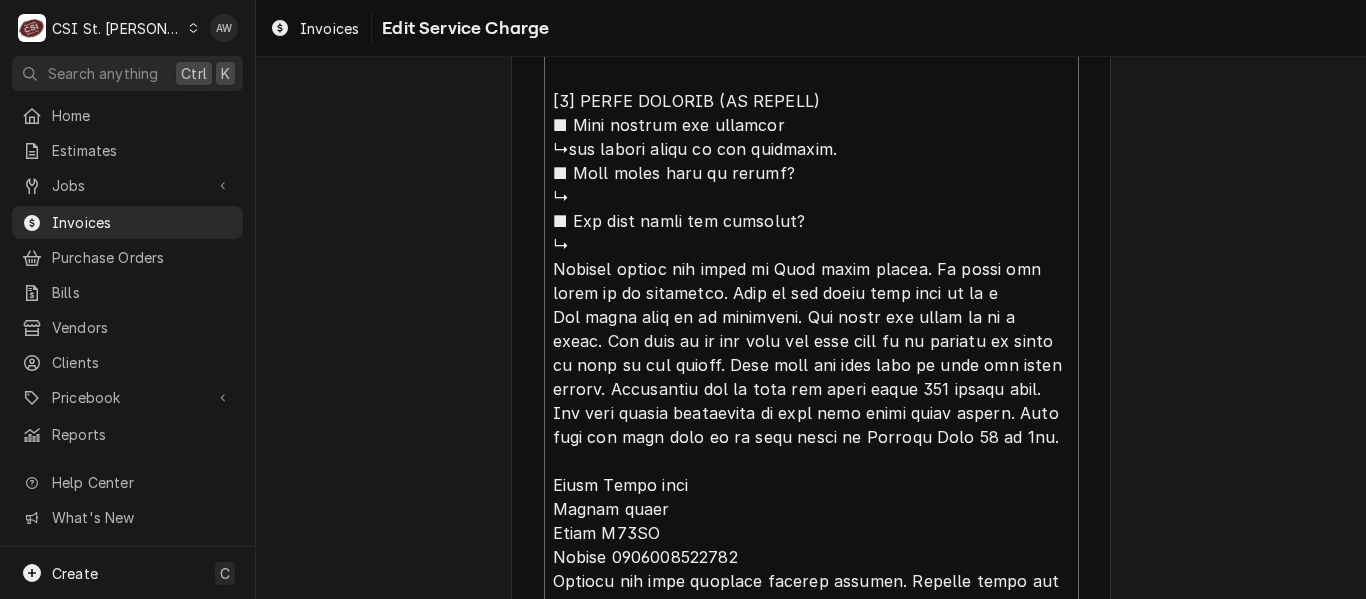 type on "x" 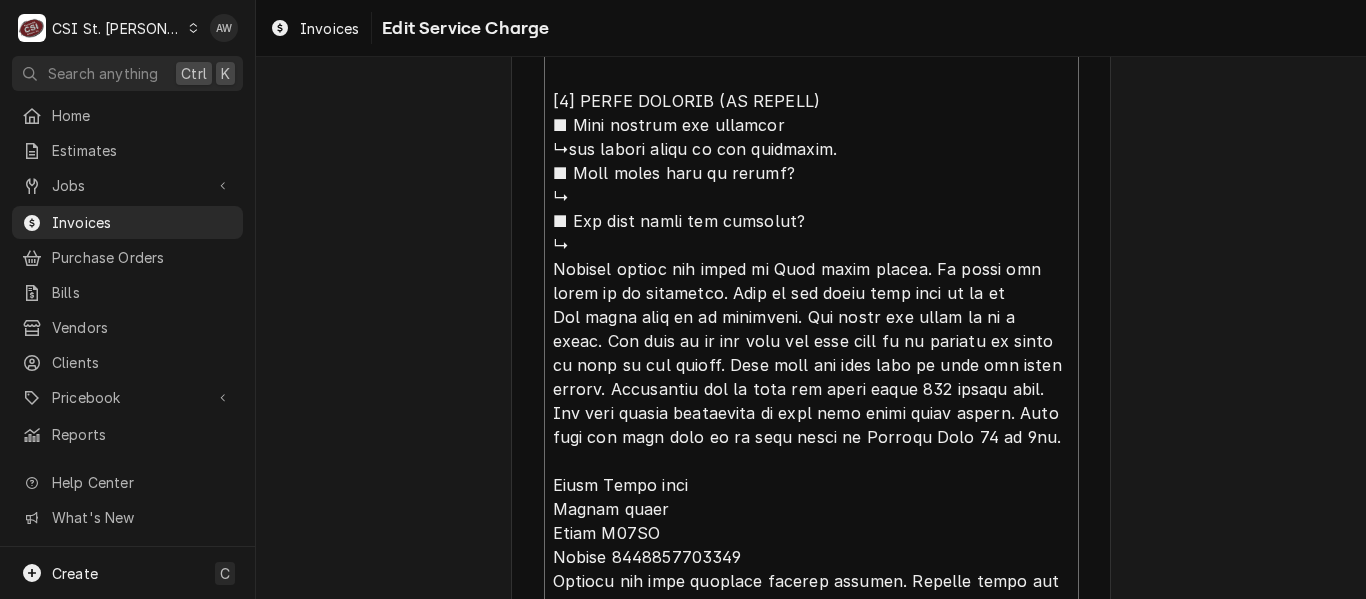 type on "x" 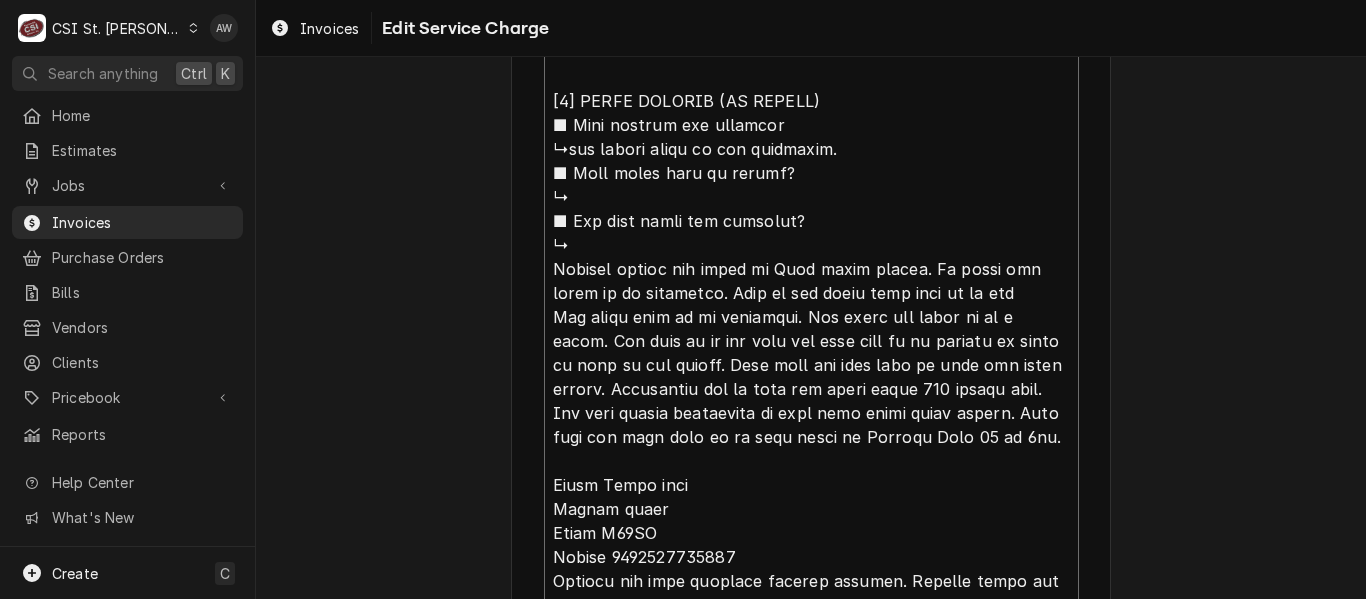 type on "x" 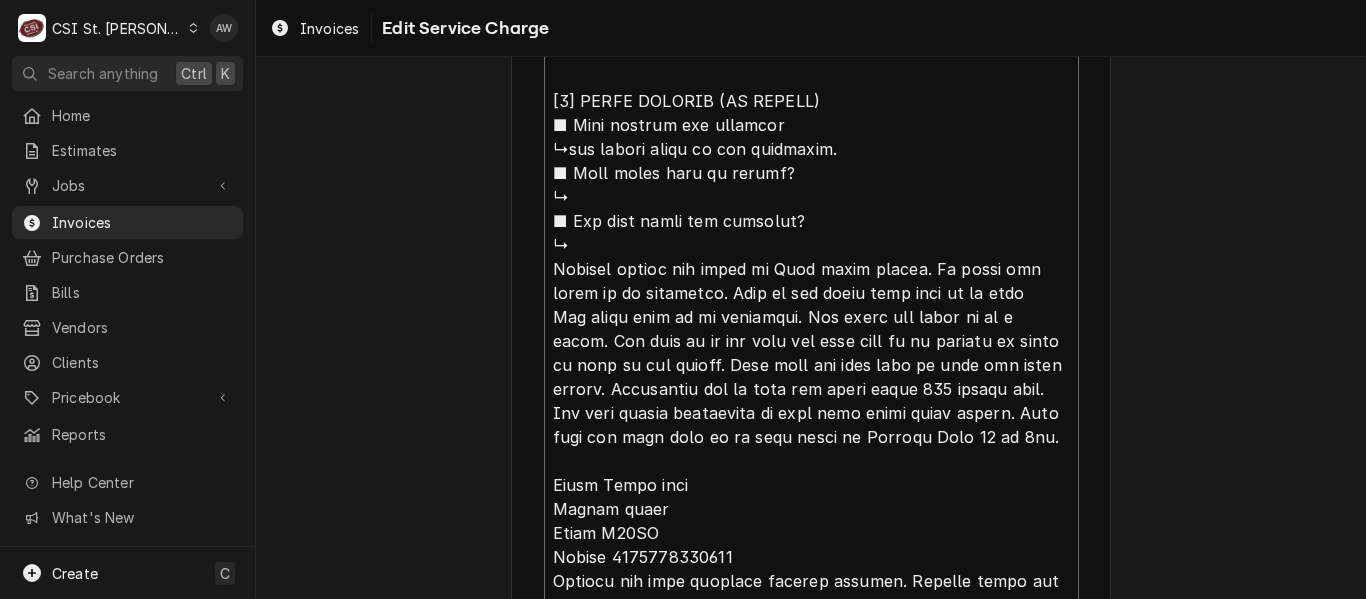 type 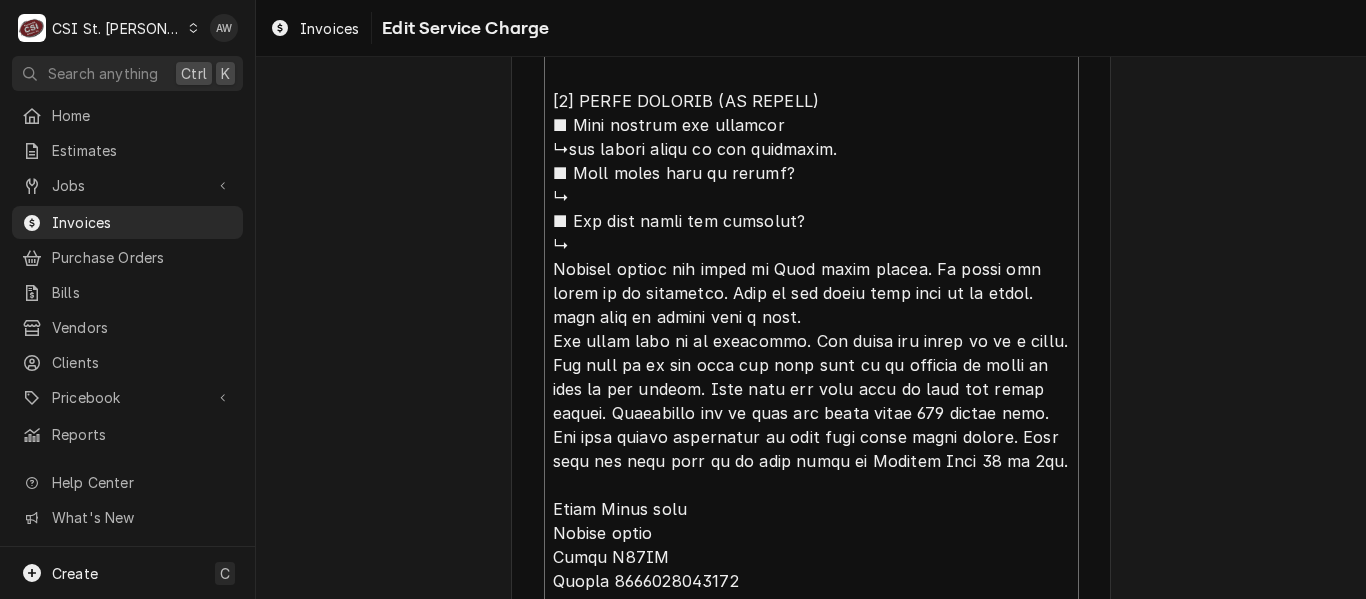 click on "Service Summary  ( optional )" at bounding box center [811, 425] 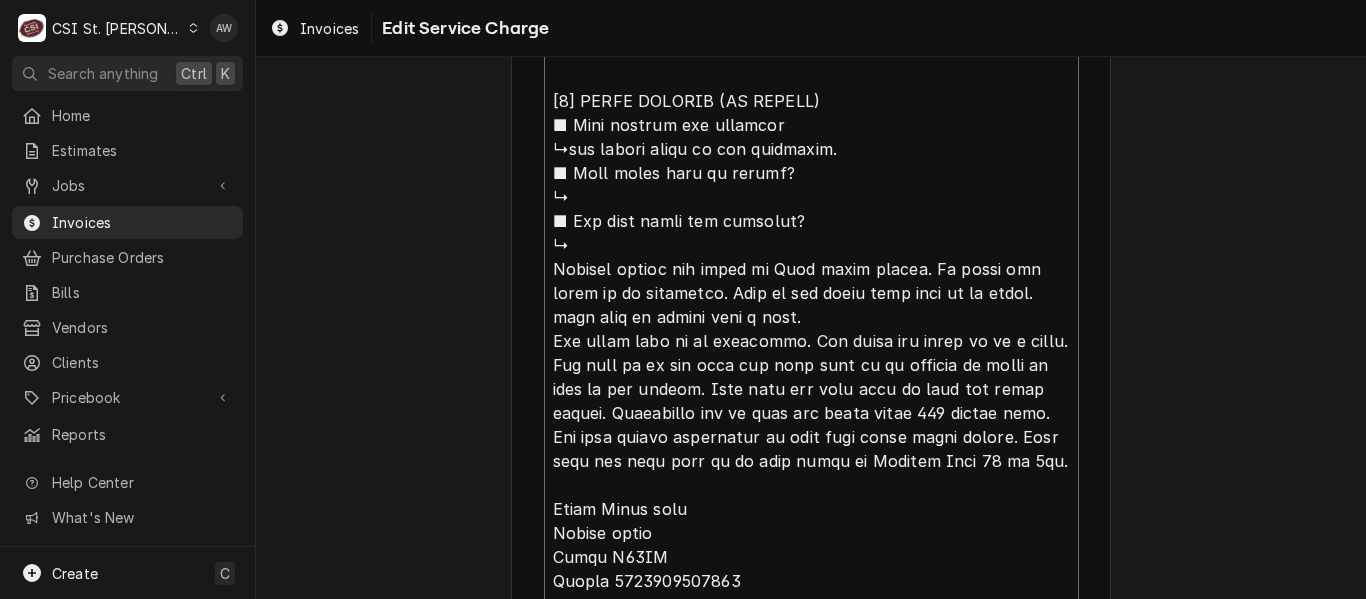 click on "Service Summary  ( optional )" at bounding box center [811, 425] 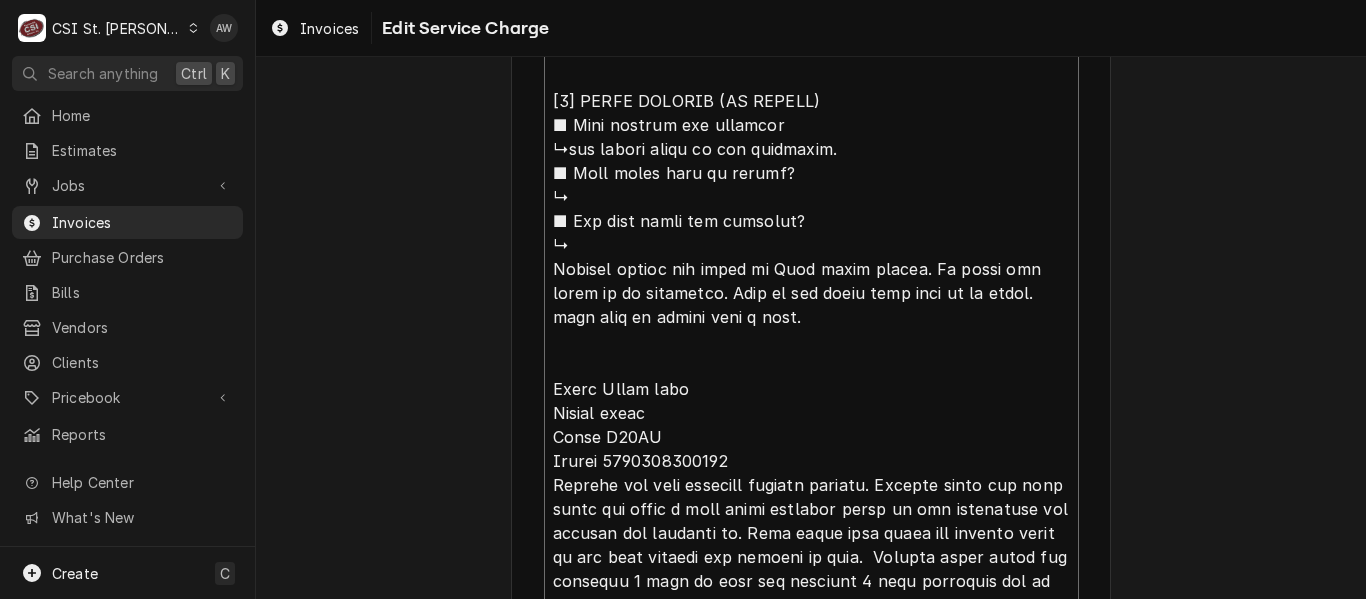 click on "Service Summary  ( optional )" at bounding box center [811, 353] 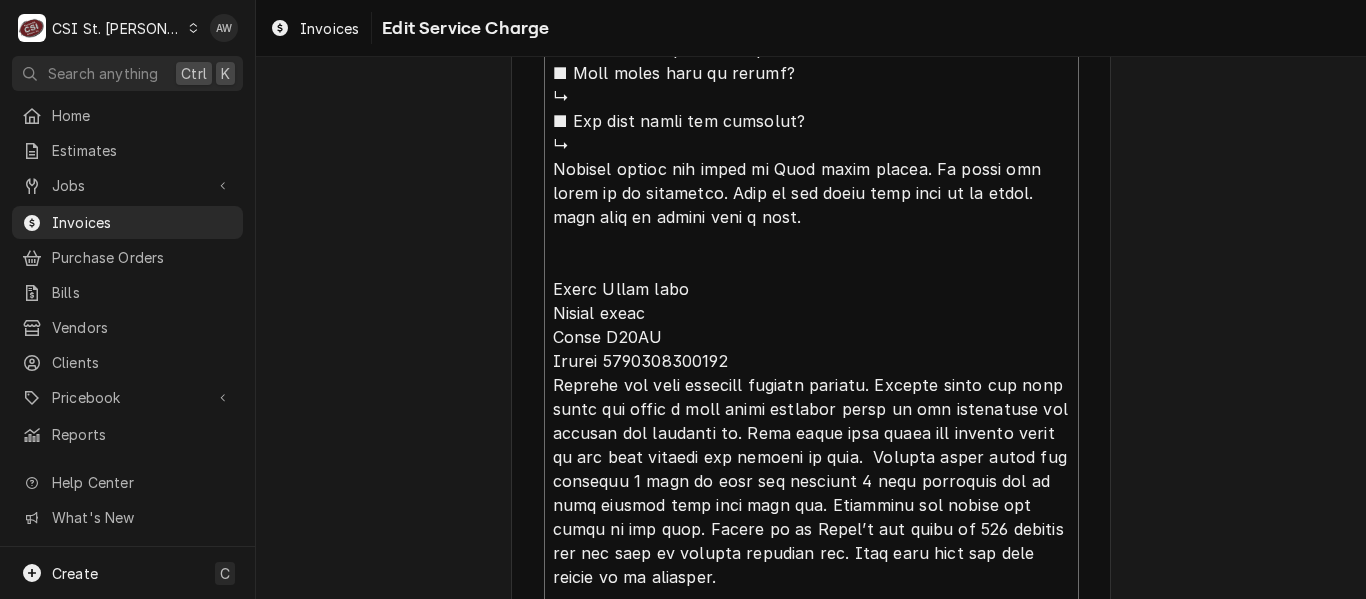 click on "Service Summary  ( optional )" at bounding box center (811, 253) 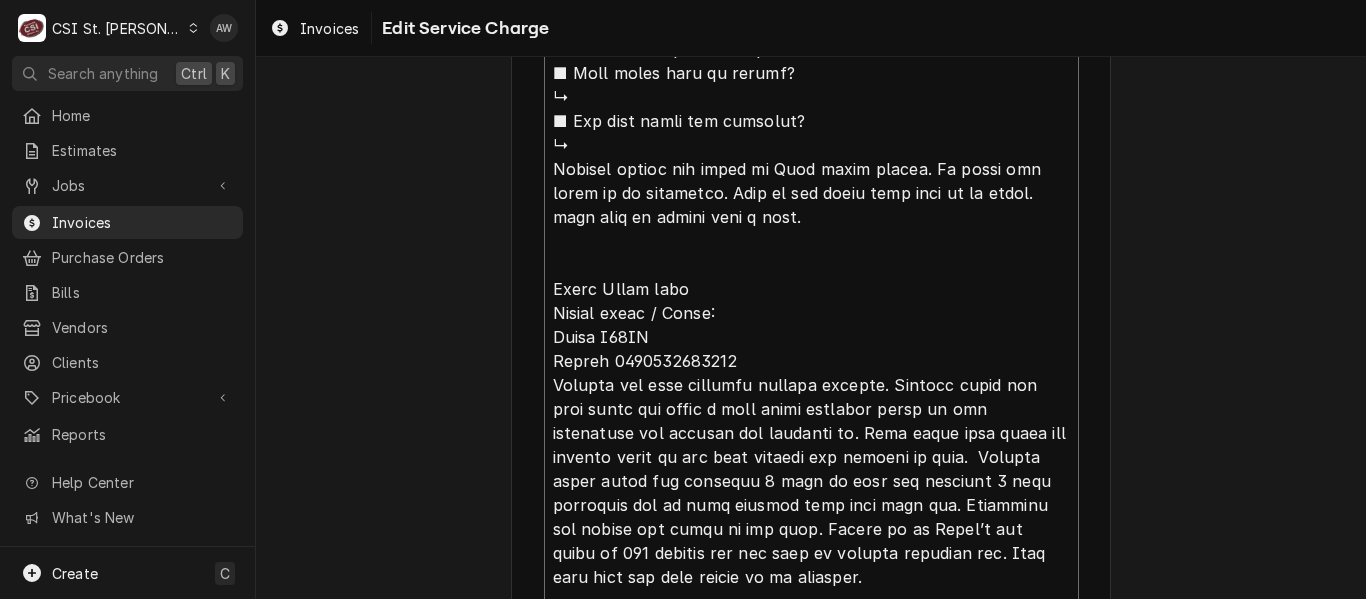 drag, startPoint x: 596, startPoint y: 338, endPoint x: 536, endPoint y: 329, distance: 60.671246 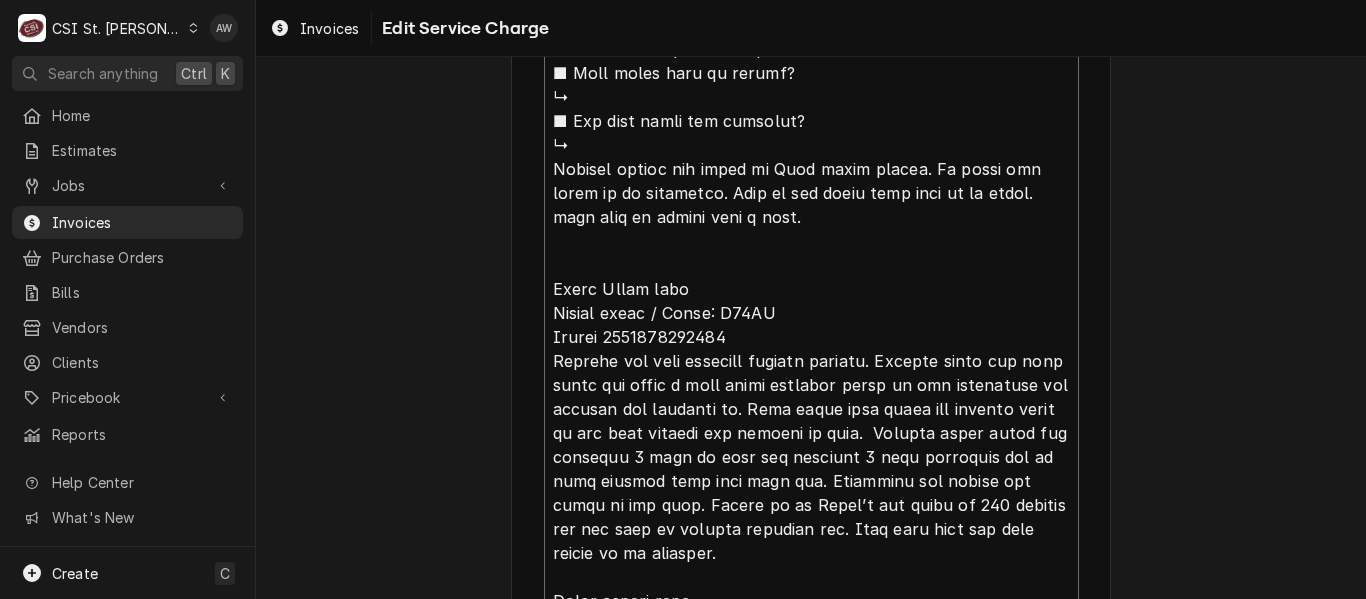 click on "Service Summary  ( optional )" at bounding box center [811, 241] 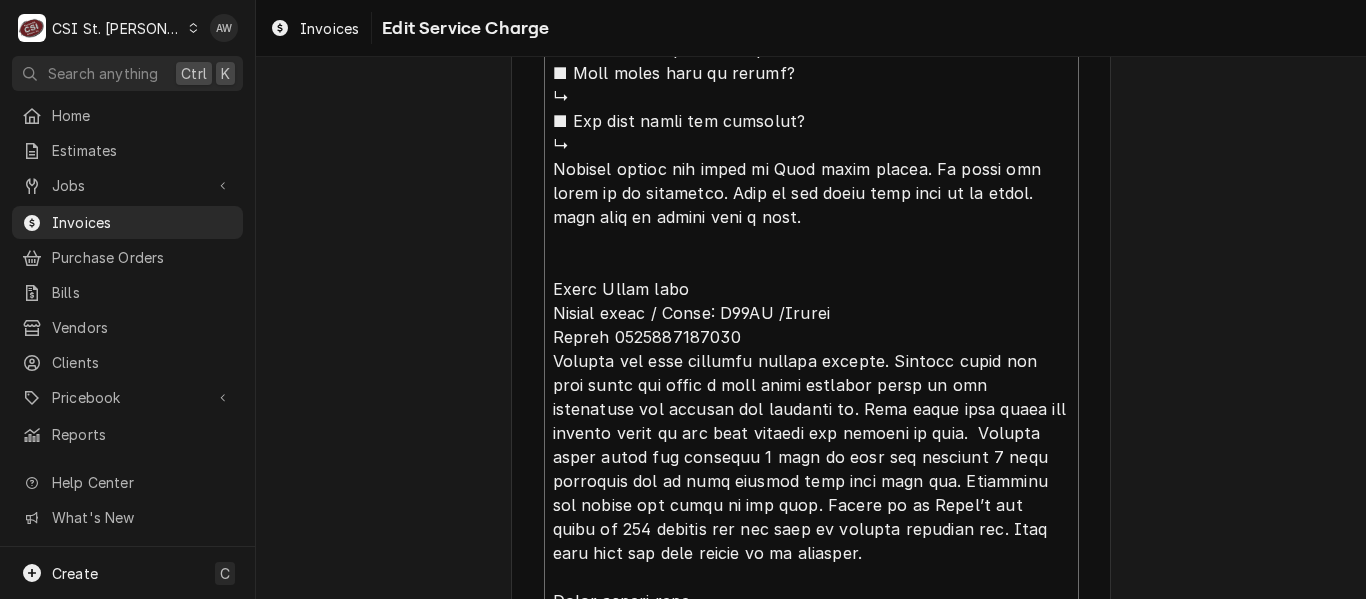 click on "Service Summary  ( optional )" at bounding box center (811, 241) 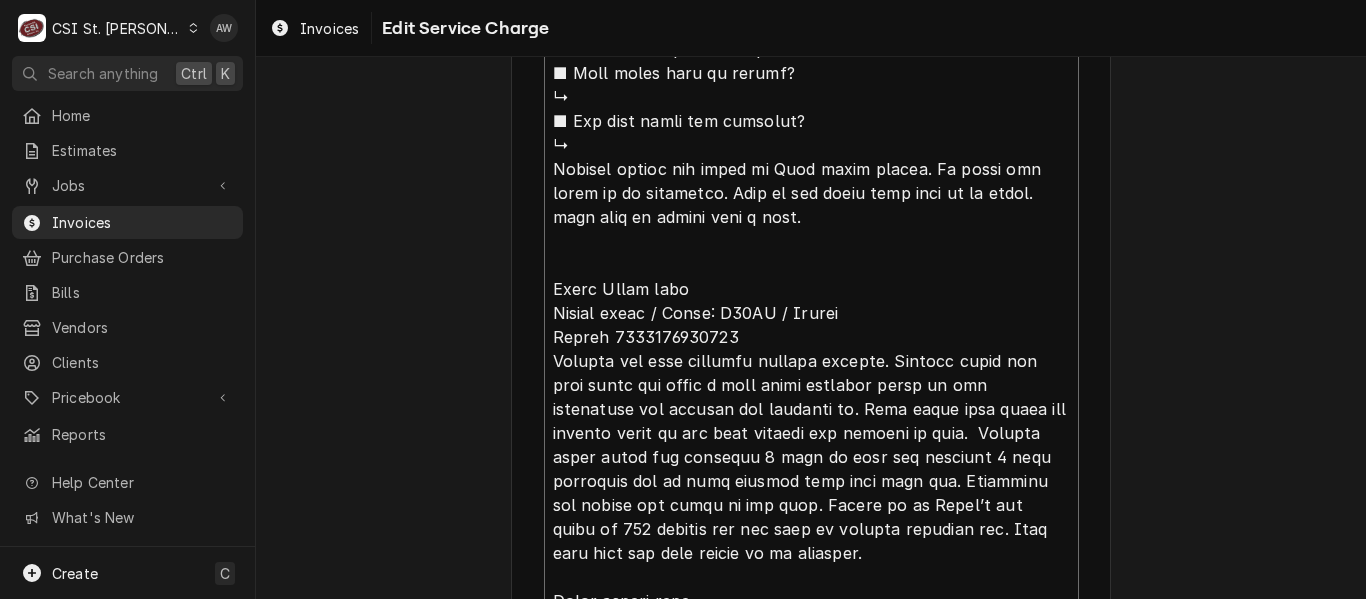 click on "Service Summary  ( optional )" at bounding box center [811, 241] 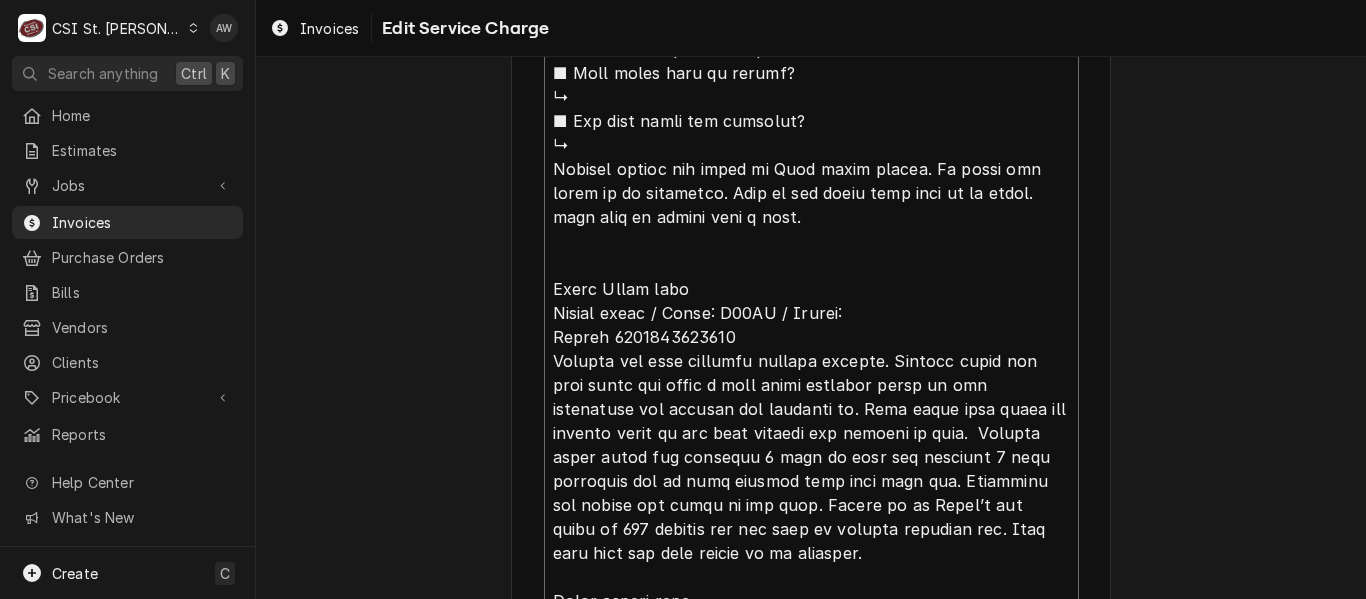 drag, startPoint x: 590, startPoint y: 338, endPoint x: 542, endPoint y: 339, distance: 48.010414 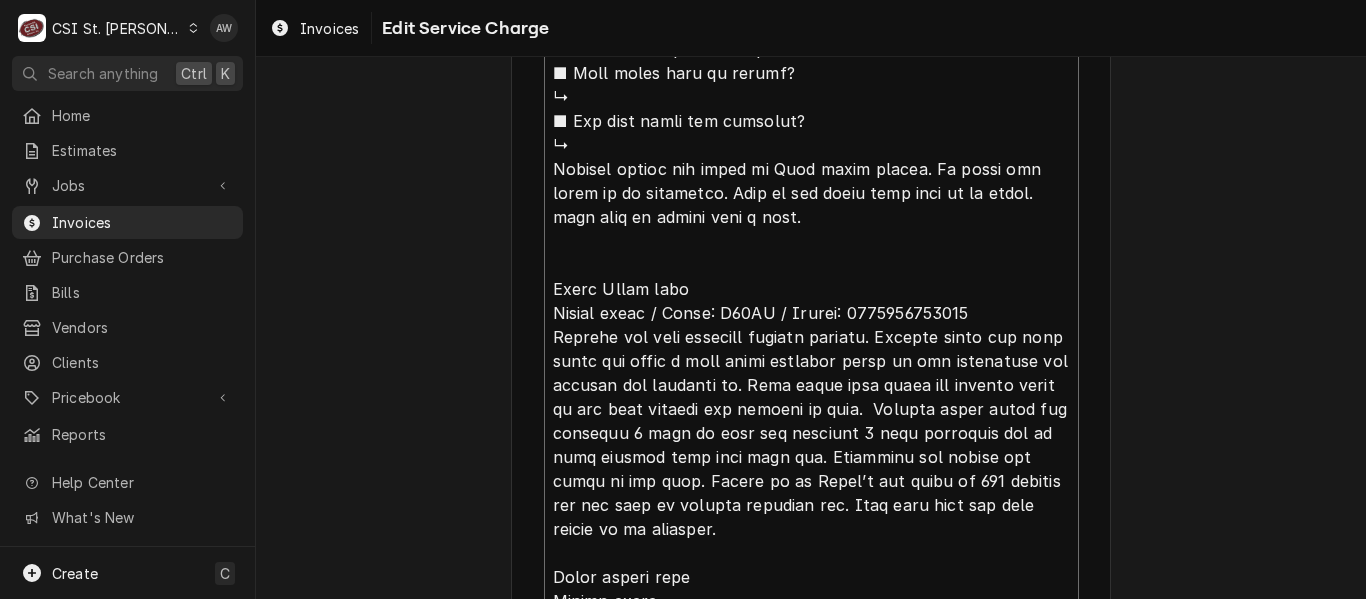 click on "Service Summary  ( optional )" at bounding box center (811, 229) 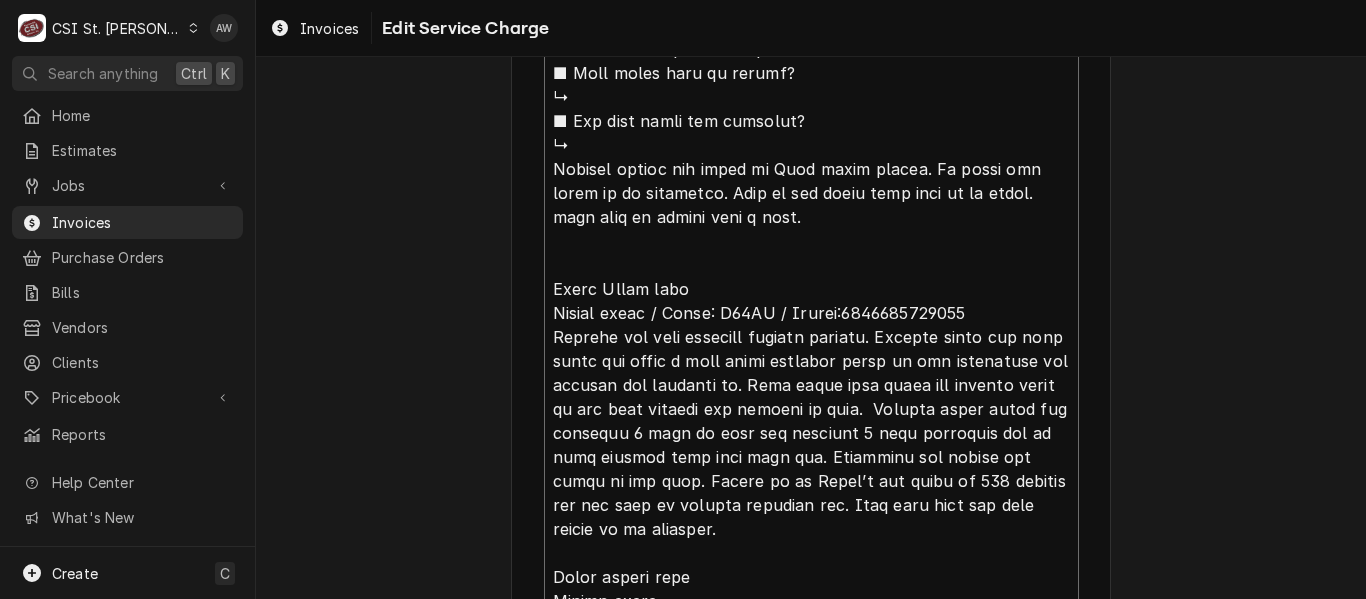 drag, startPoint x: 619, startPoint y: 532, endPoint x: 516, endPoint y: 339, distance: 218.76471 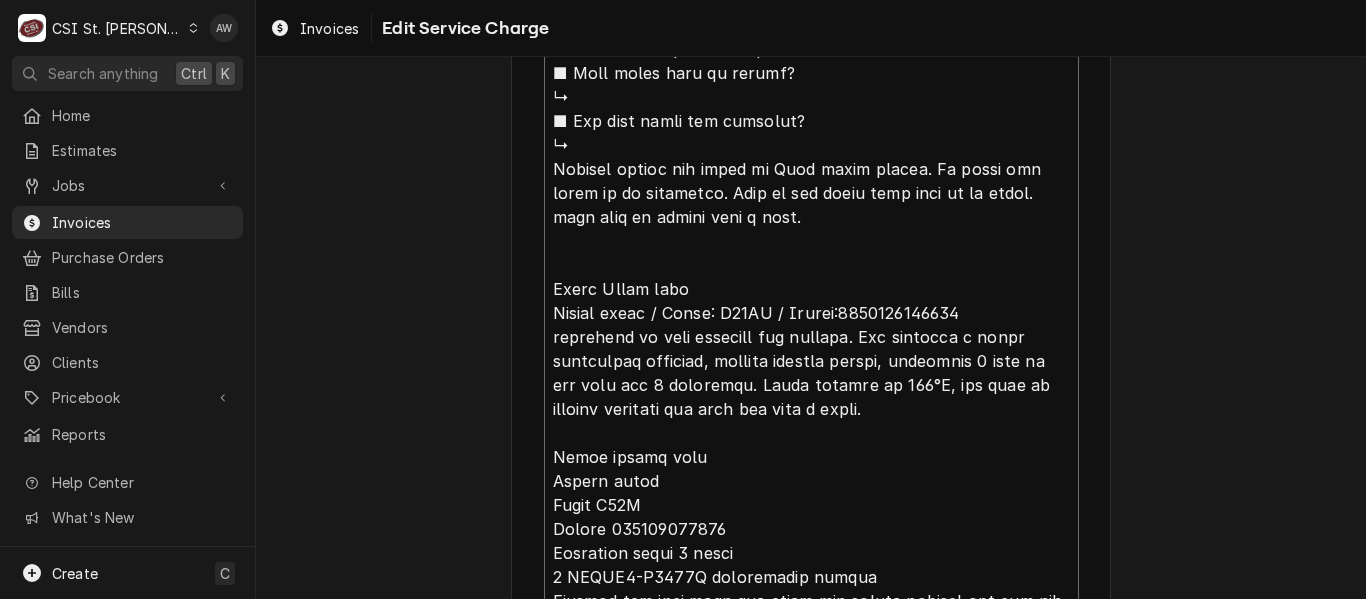 click on "Service Summary  ( optional )" at bounding box center [811, 169] 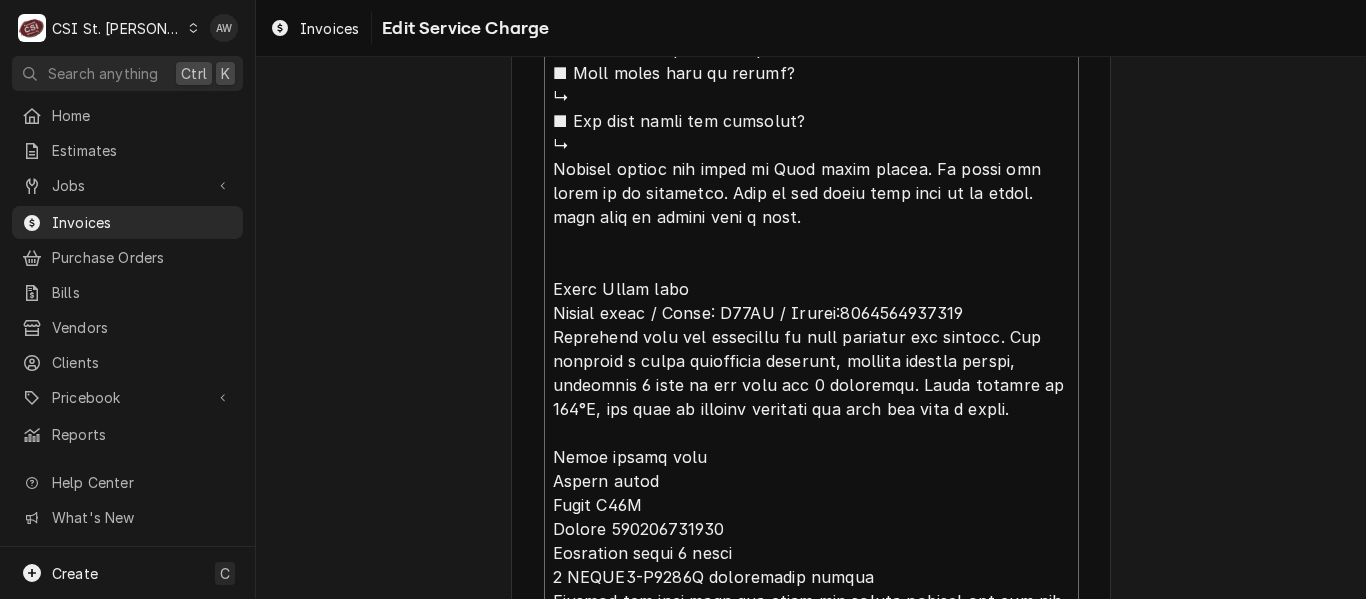 drag, startPoint x: 799, startPoint y: 340, endPoint x: 696, endPoint y: 331, distance: 103.392456 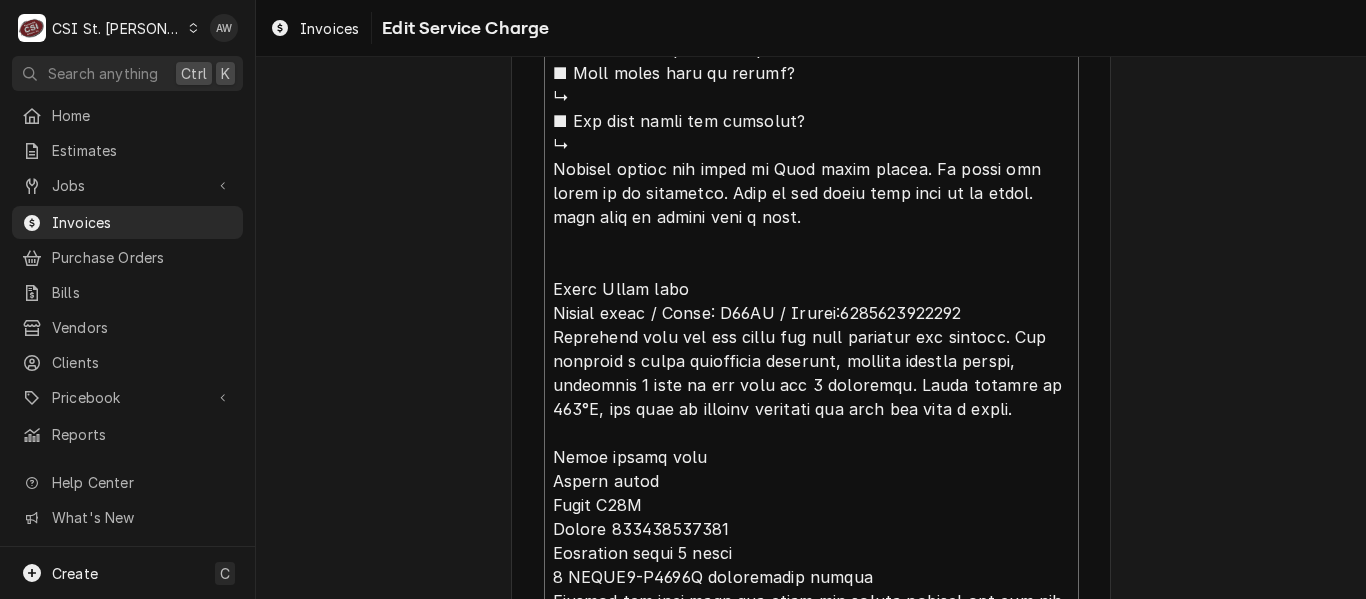 click on "Service Summary  ( optional )" at bounding box center [811, 169] 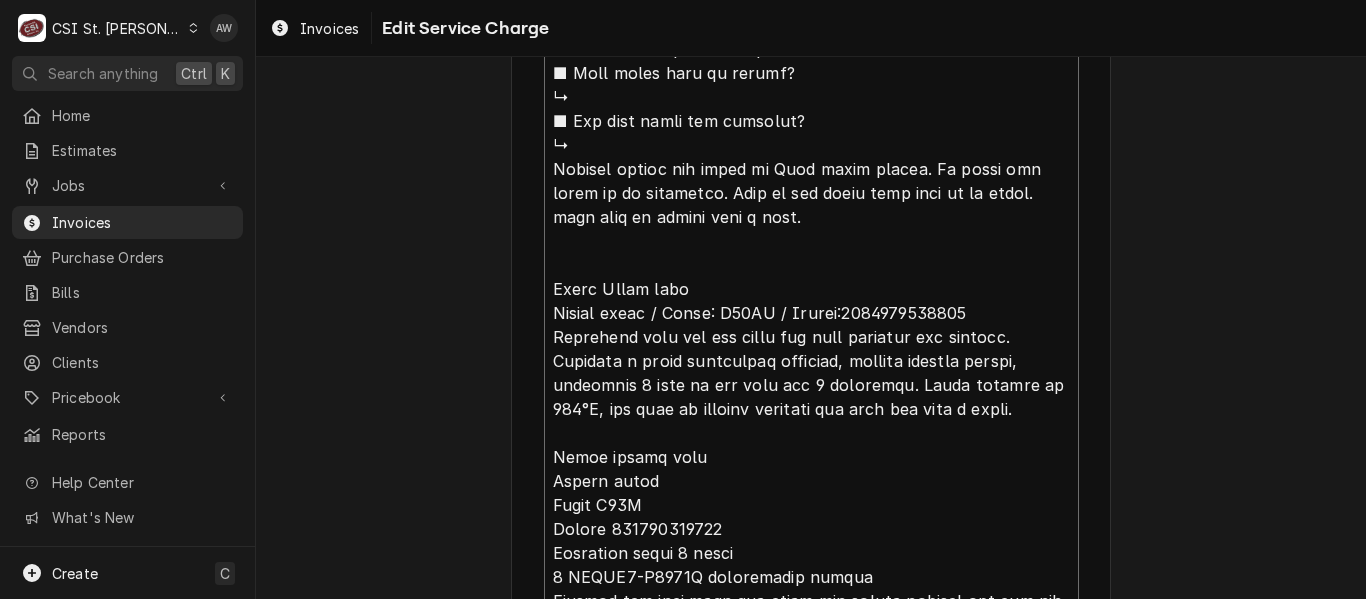 drag, startPoint x: 682, startPoint y: 383, endPoint x: 617, endPoint y: 381, distance: 65.03076 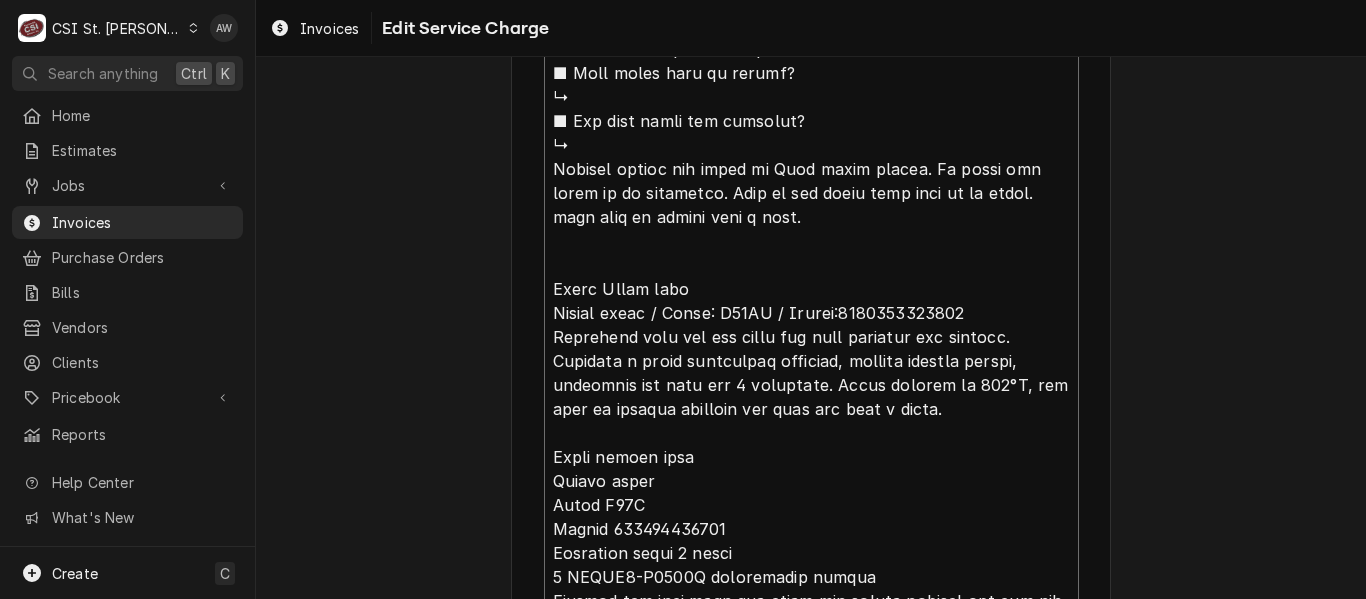 click on "Service Summary  ( optional )" at bounding box center (811, 169) 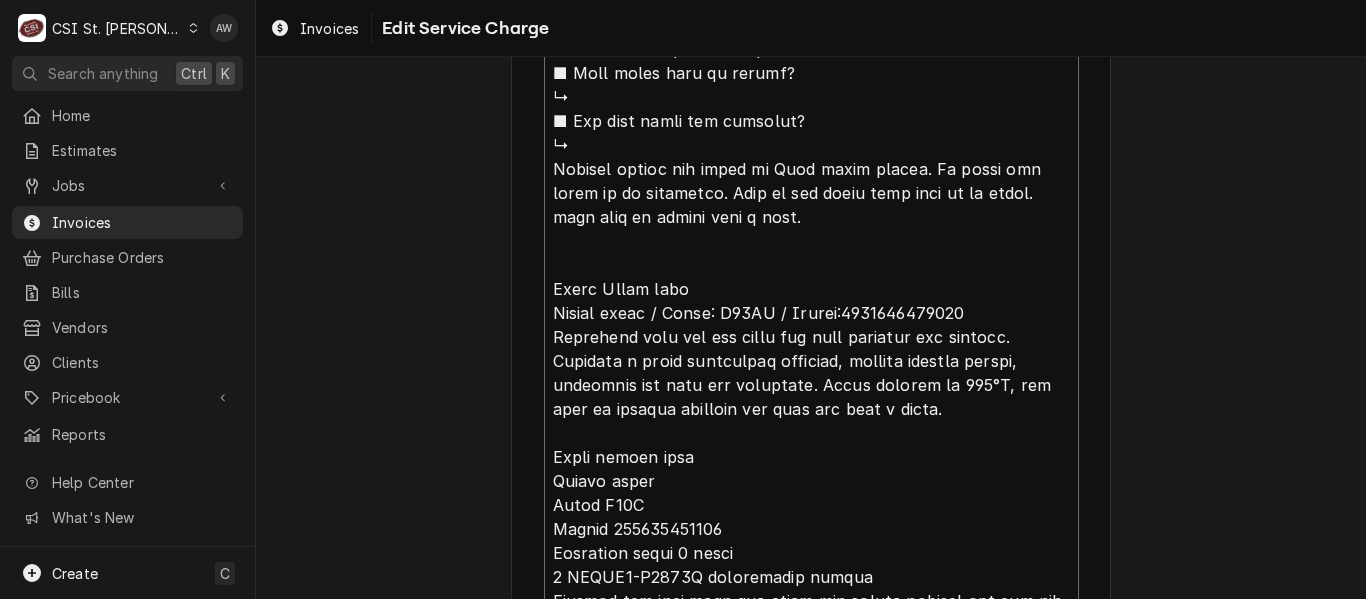 drag, startPoint x: 895, startPoint y: 411, endPoint x: 803, endPoint y: 380, distance: 97.082436 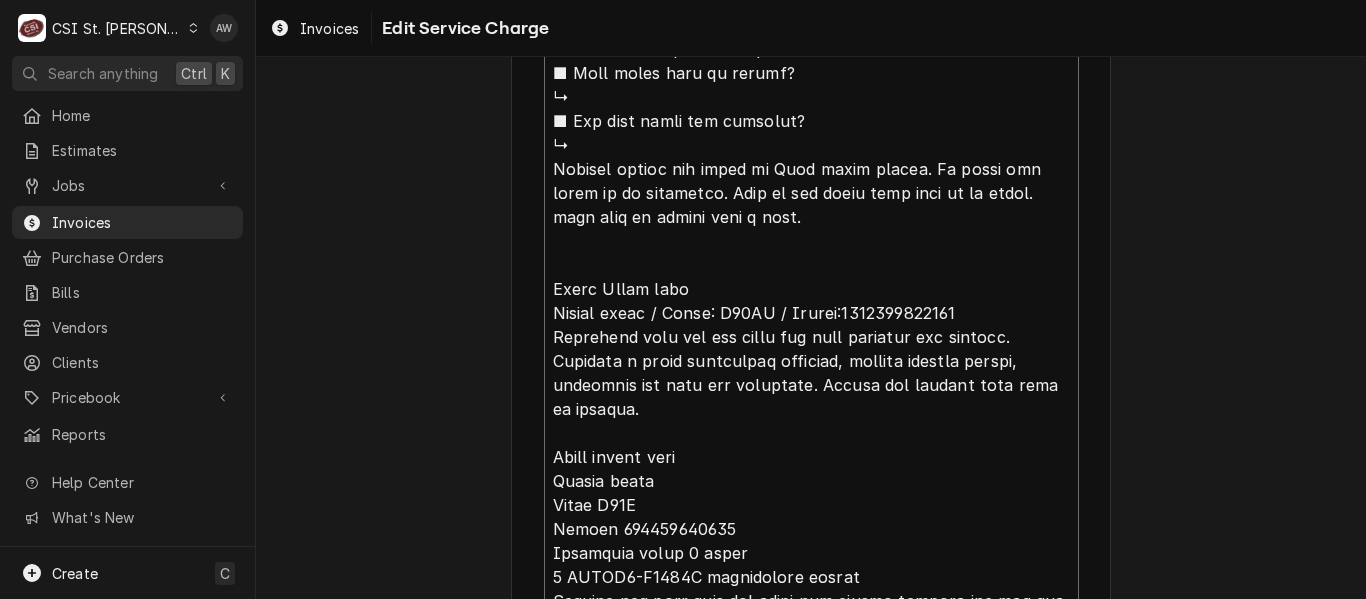 click on "Service Summary  ( optional )" at bounding box center (811, 169) 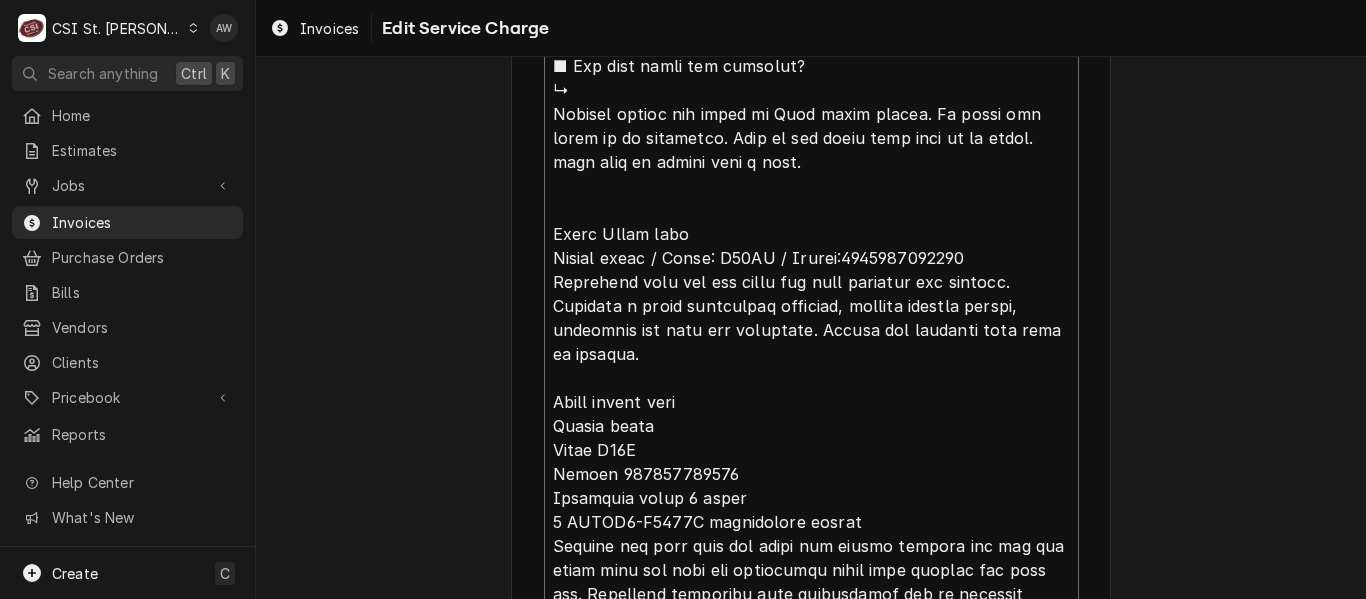 scroll, scrollTop: 2112, scrollLeft: 0, axis: vertical 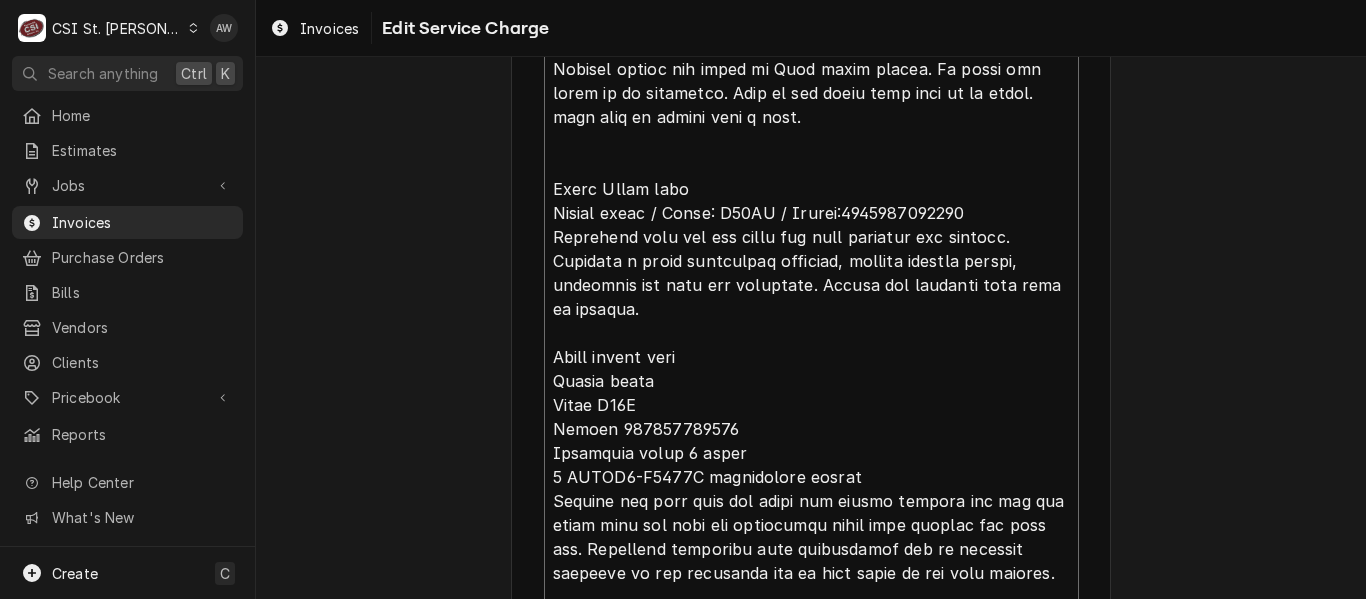 click on "Service Summary  ( optional )" at bounding box center (811, 69) 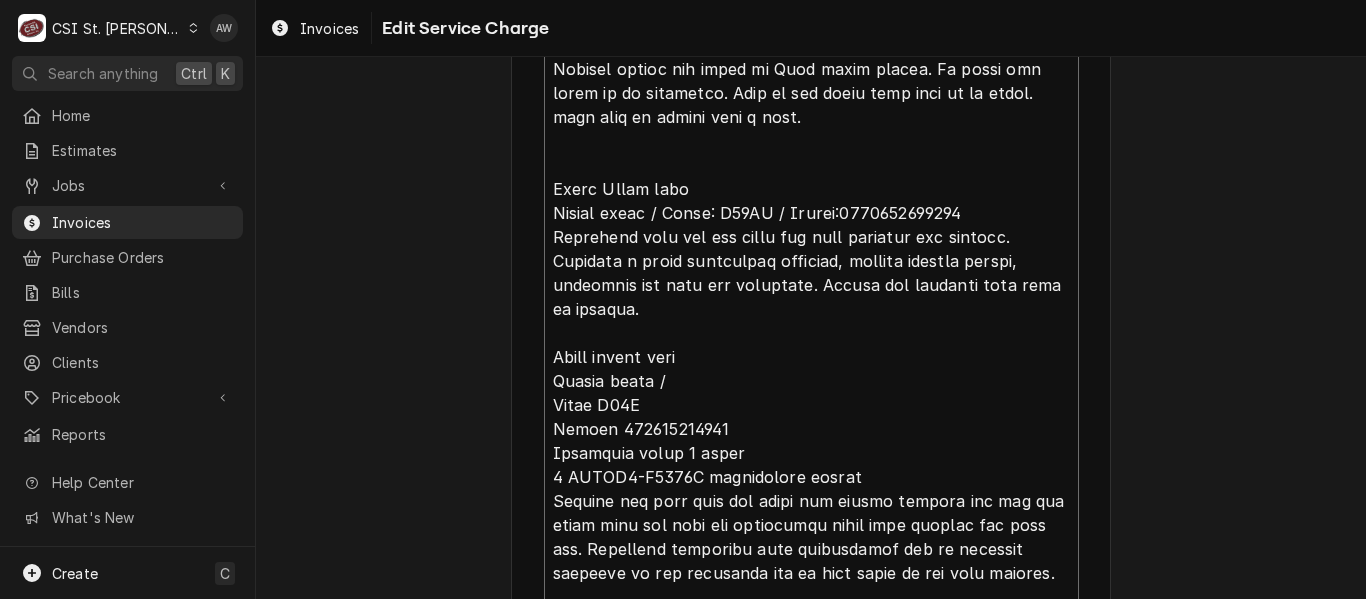 click on "Service Summary  ( optional )" at bounding box center [811, 69] 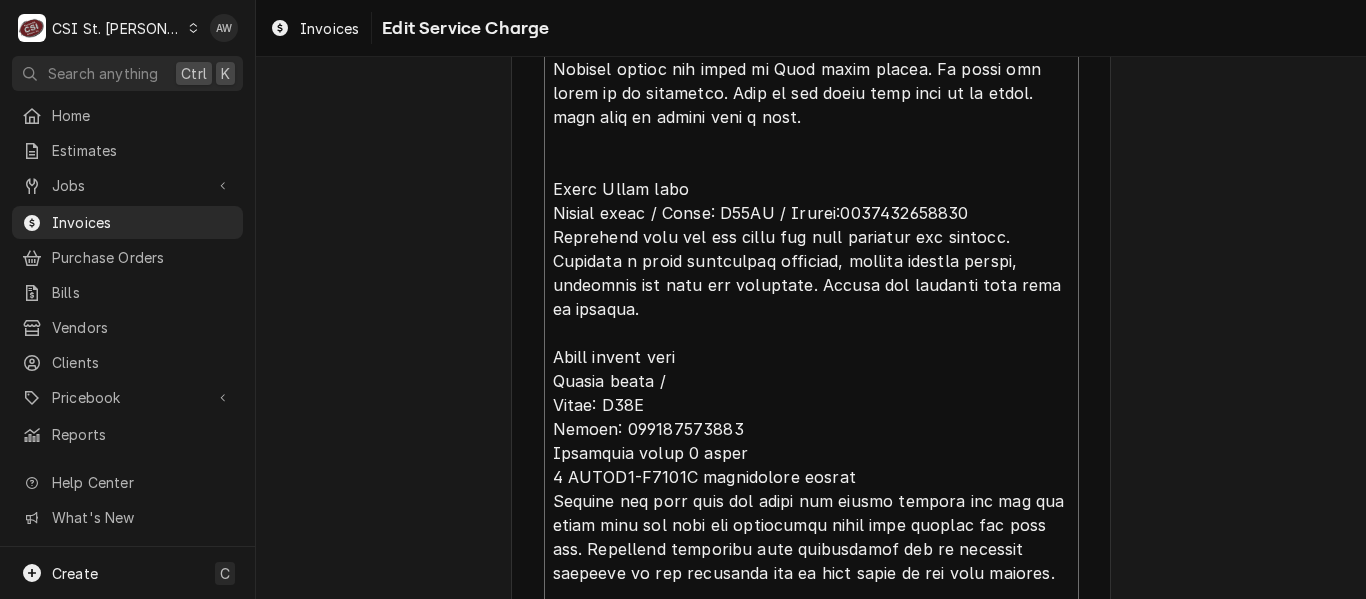 click on "Service Summary  ( optional )" at bounding box center [811, 69] 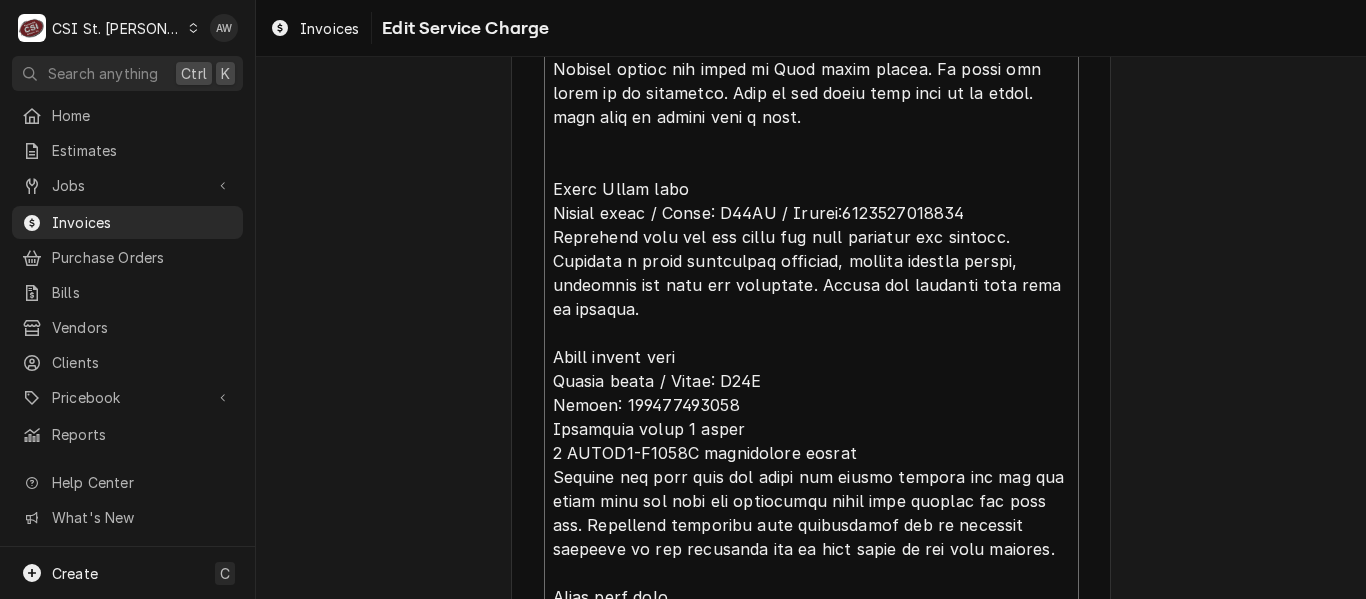 click on "Service Summary  ( optional )" at bounding box center [811, 57] 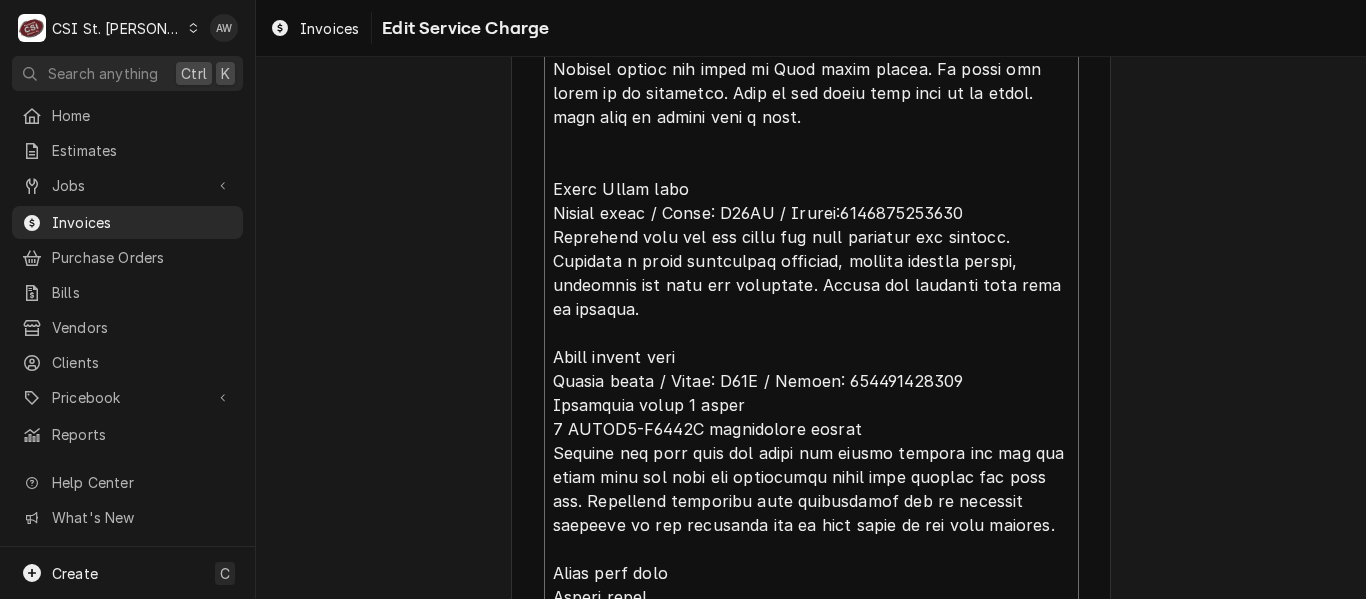click on "Service Summary  ( optional )" at bounding box center (811, 45) 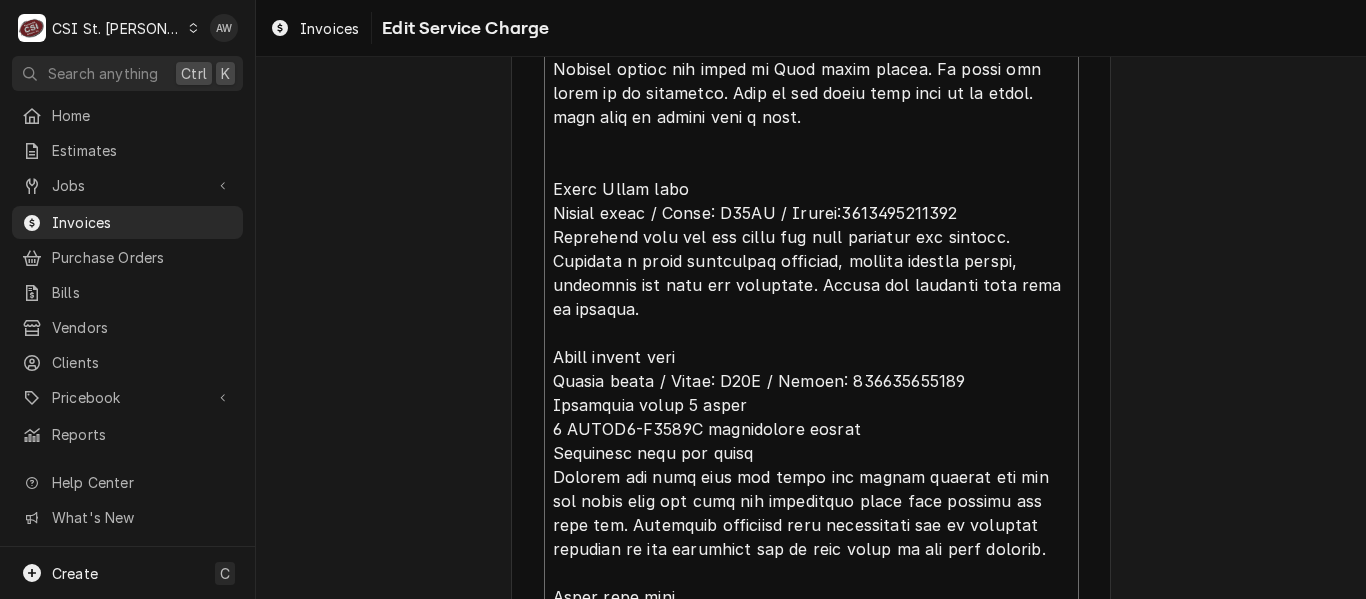 drag, startPoint x: 749, startPoint y: 482, endPoint x: 544, endPoint y: 474, distance: 205.15604 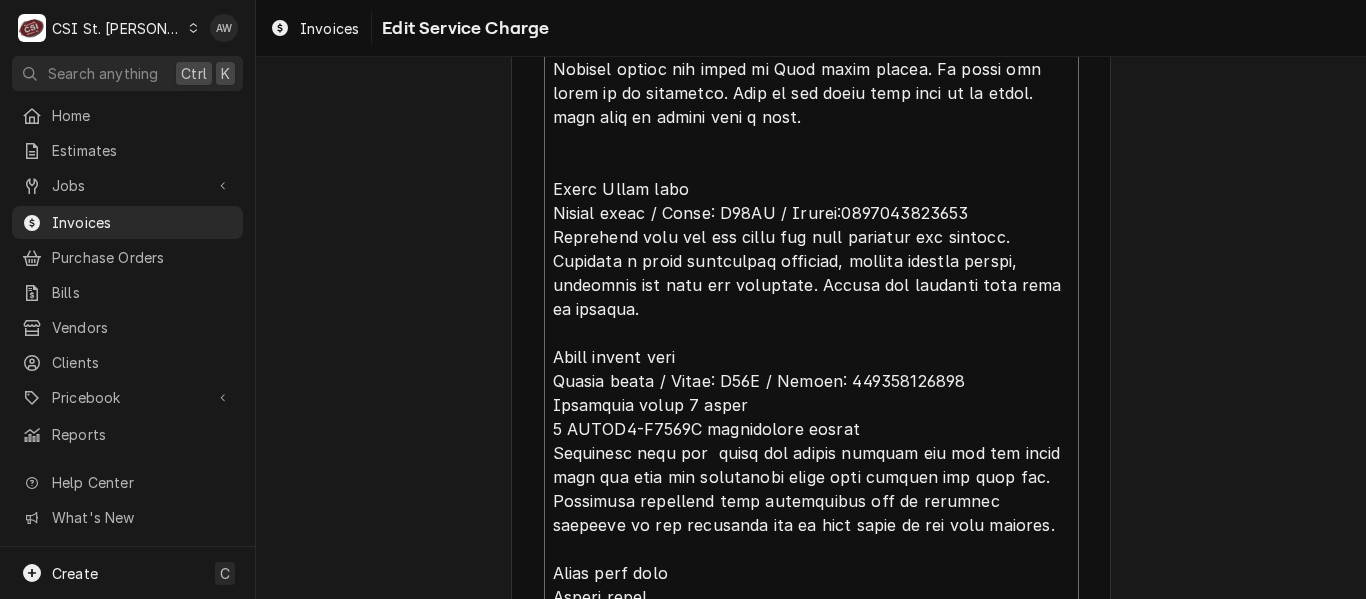 click on "Service Summary  ( optional )" at bounding box center [811, 45] 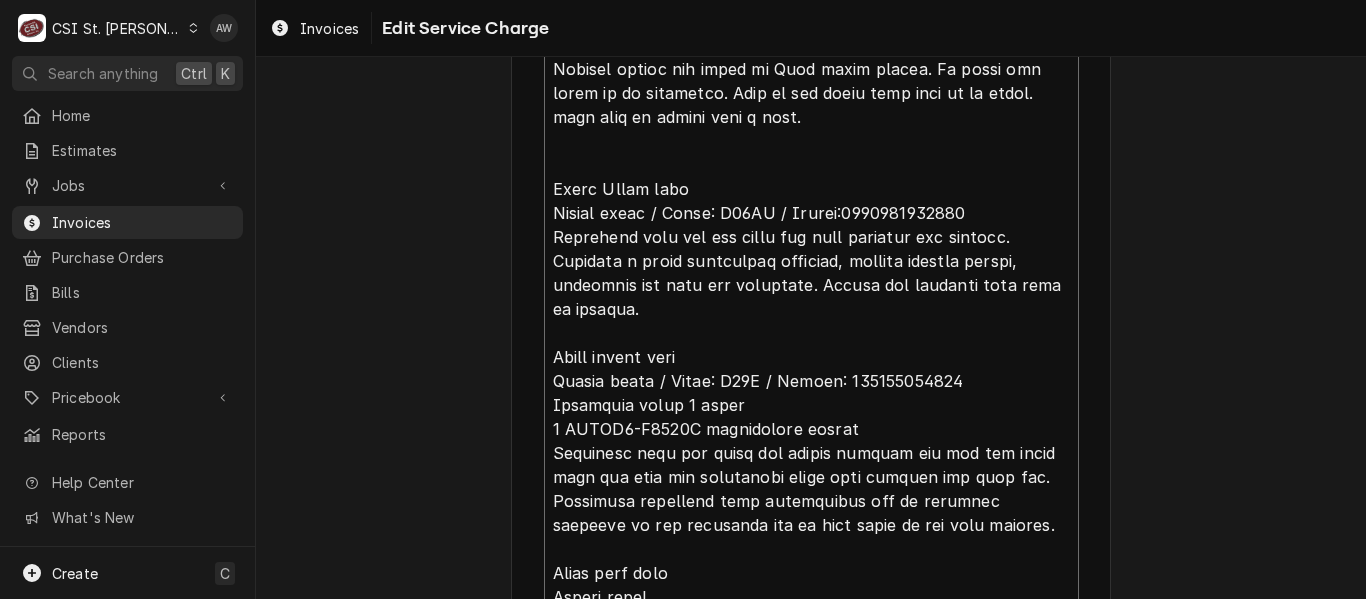 click on "Service Summary  ( optional )" at bounding box center [811, 45] 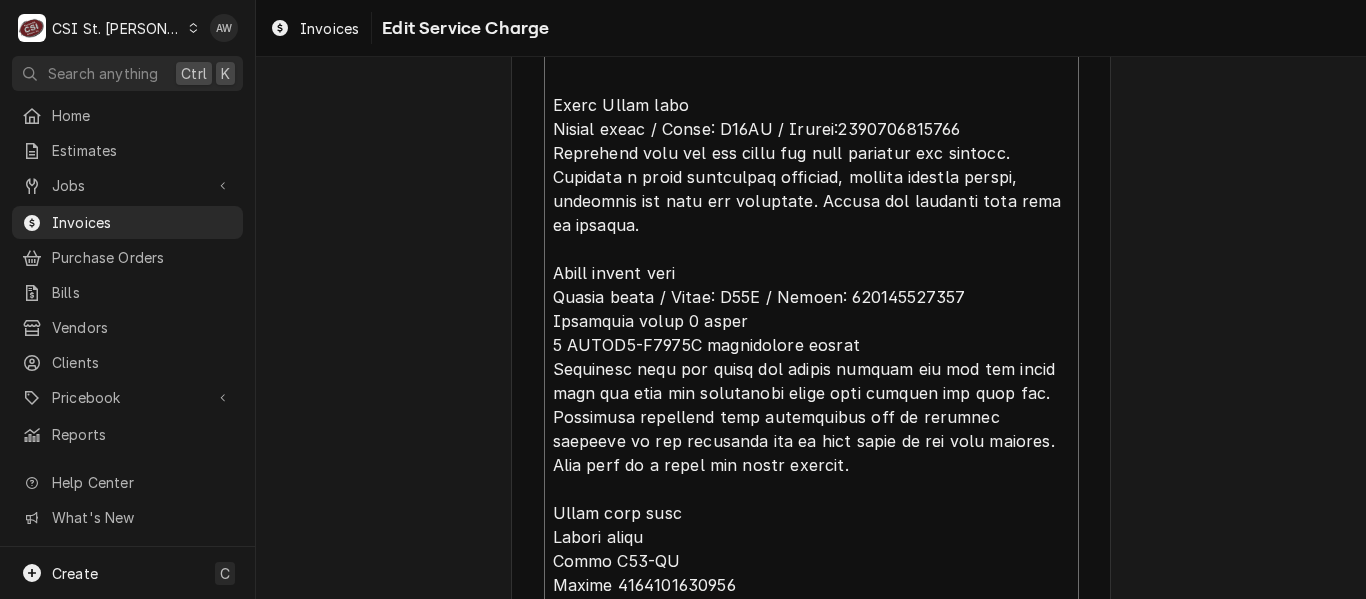 scroll, scrollTop: 2312, scrollLeft: 0, axis: vertical 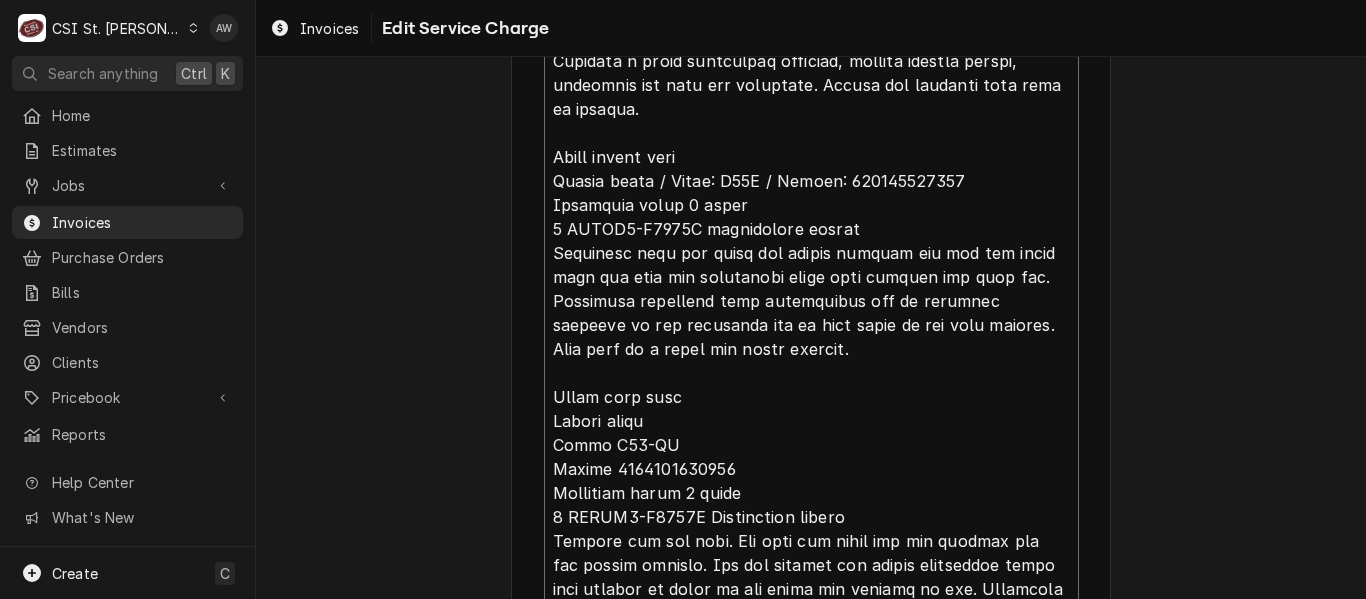 drag, startPoint x: 859, startPoint y: 231, endPoint x: 541, endPoint y: 209, distance: 318.7601 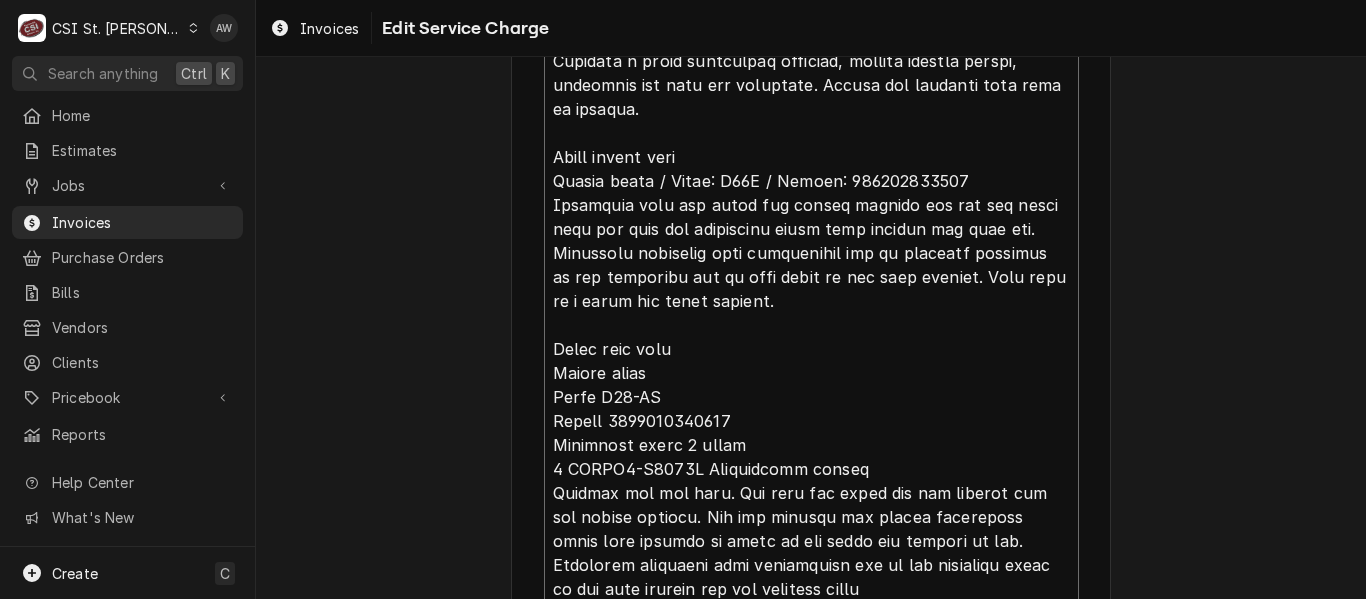 drag, startPoint x: 669, startPoint y: 342, endPoint x: 648, endPoint y: 381, distance: 44.294468 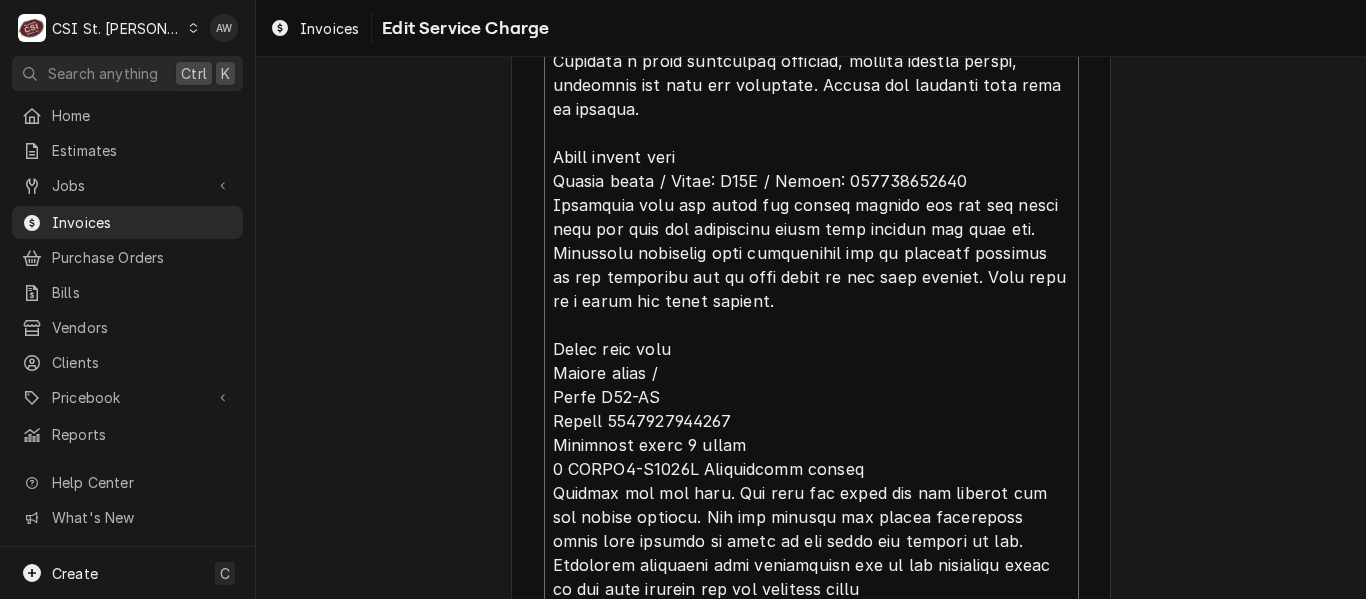 click on "Service Summary  ( optional )" at bounding box center [811, -167] 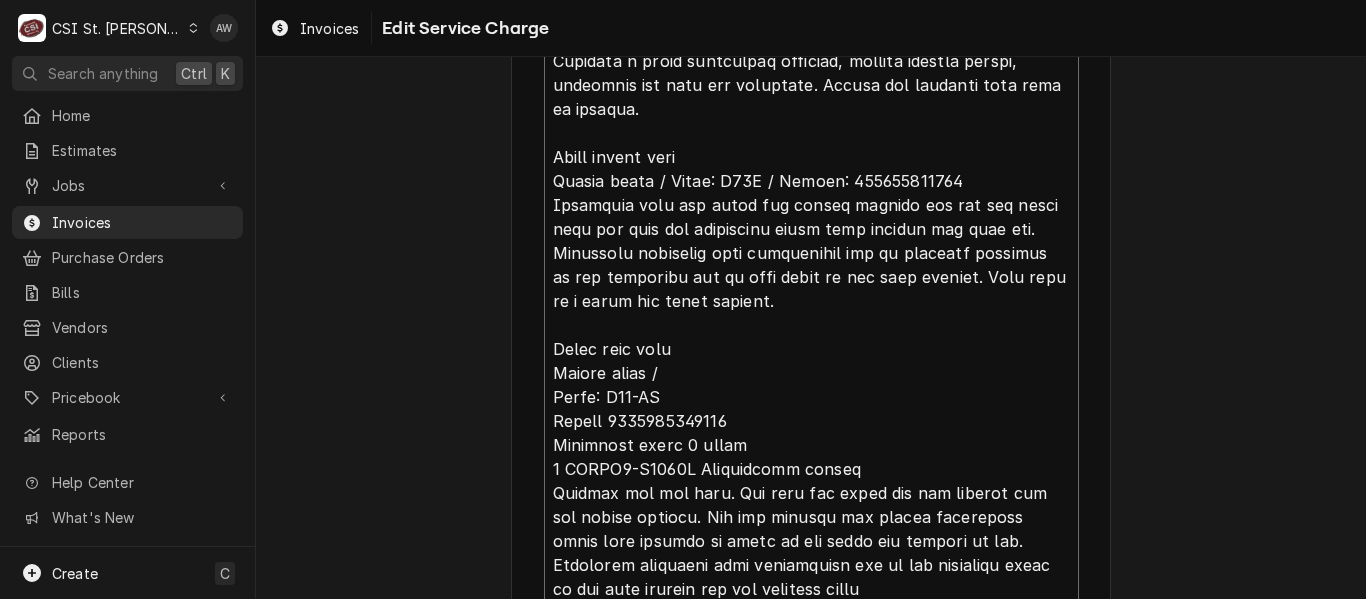 click on "Service Summary  ( optional )" at bounding box center [811, -167] 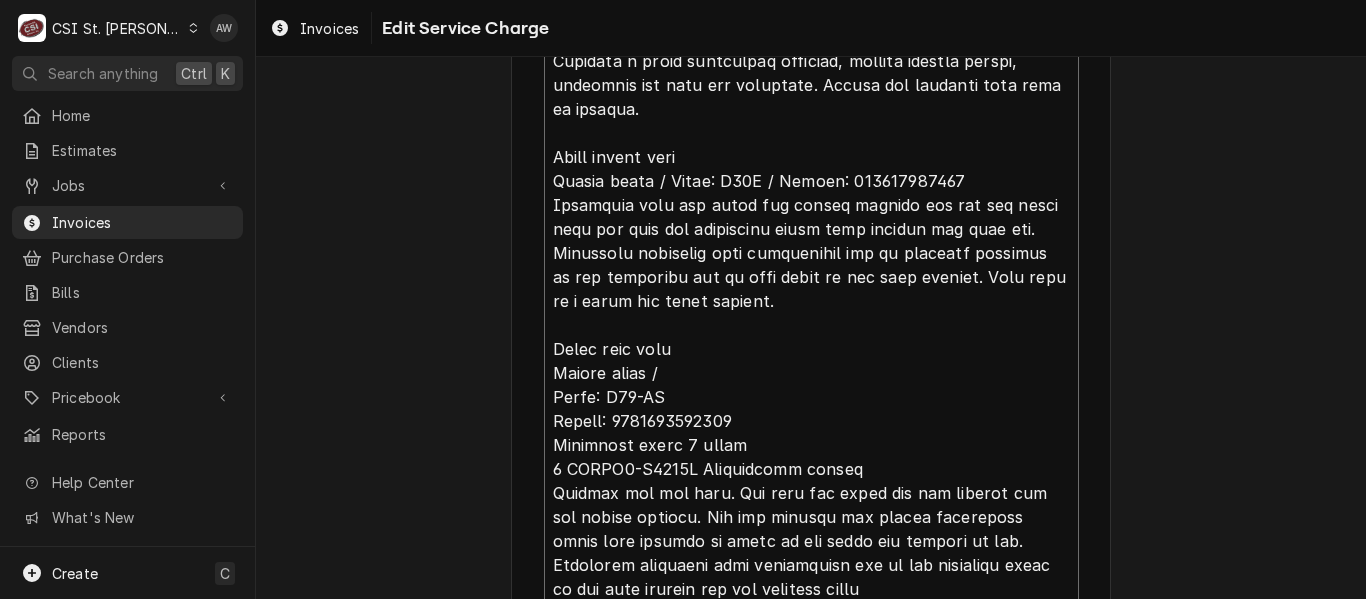 click on "Service Summary  ( optional )" at bounding box center [811, -167] 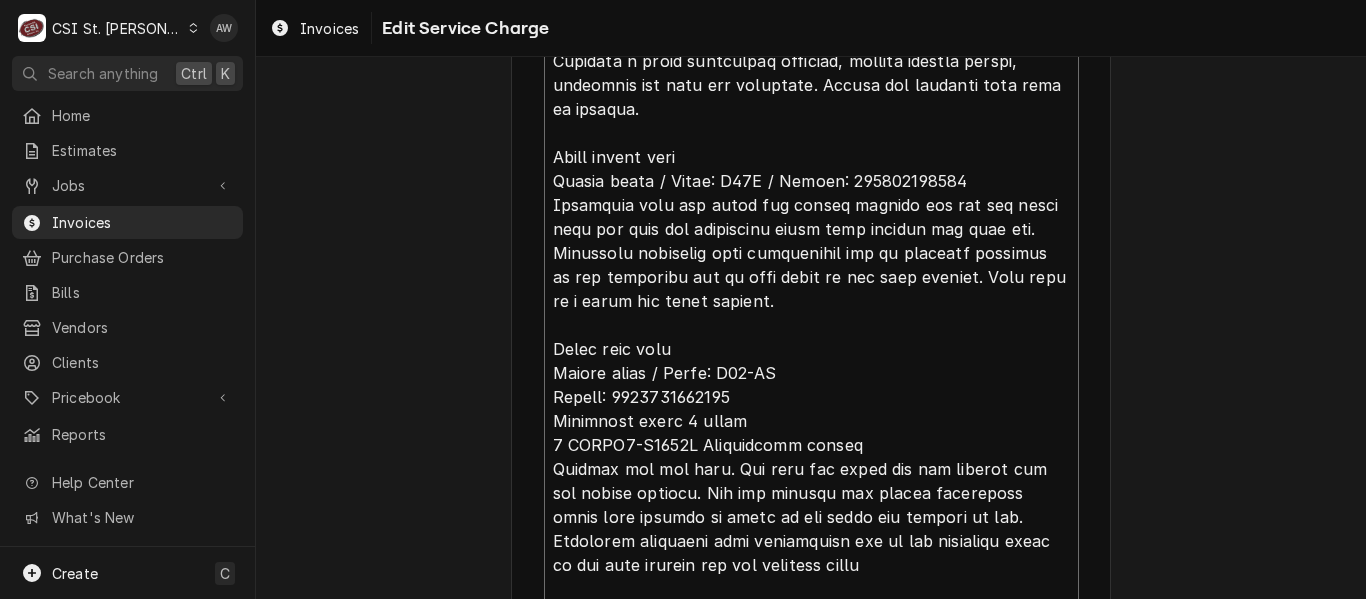 click on "Service Summary  ( optional )" at bounding box center [811, -179] 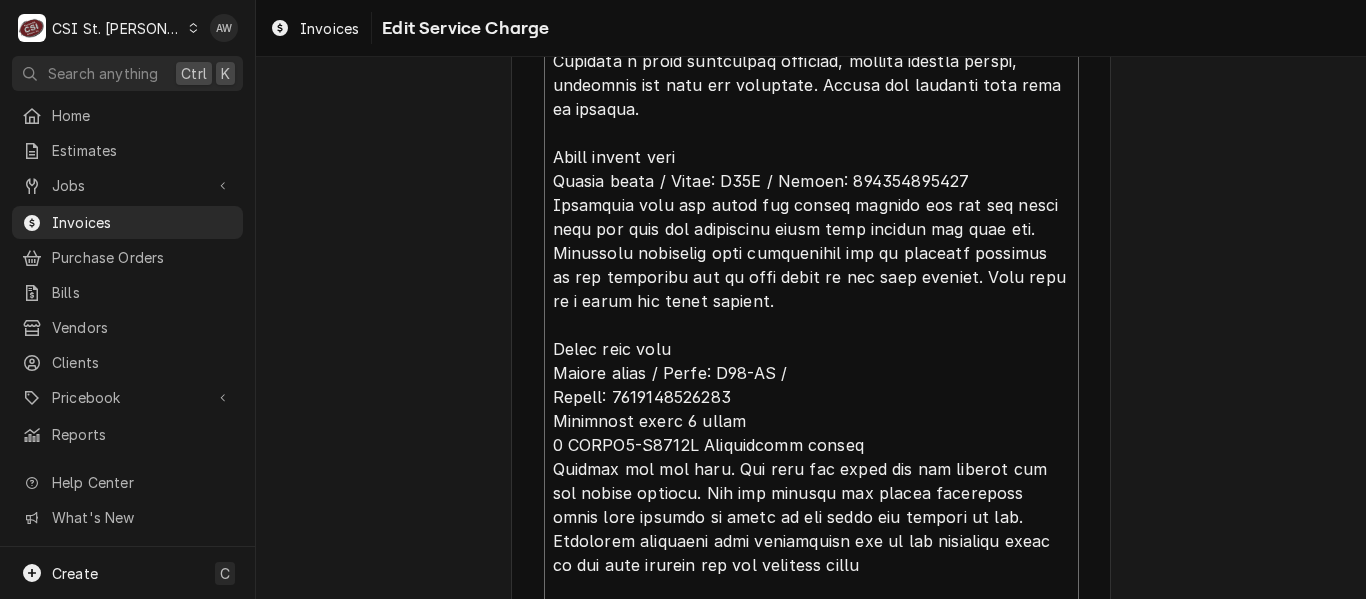 click on "Service Summary  ( optional )" at bounding box center [811, -179] 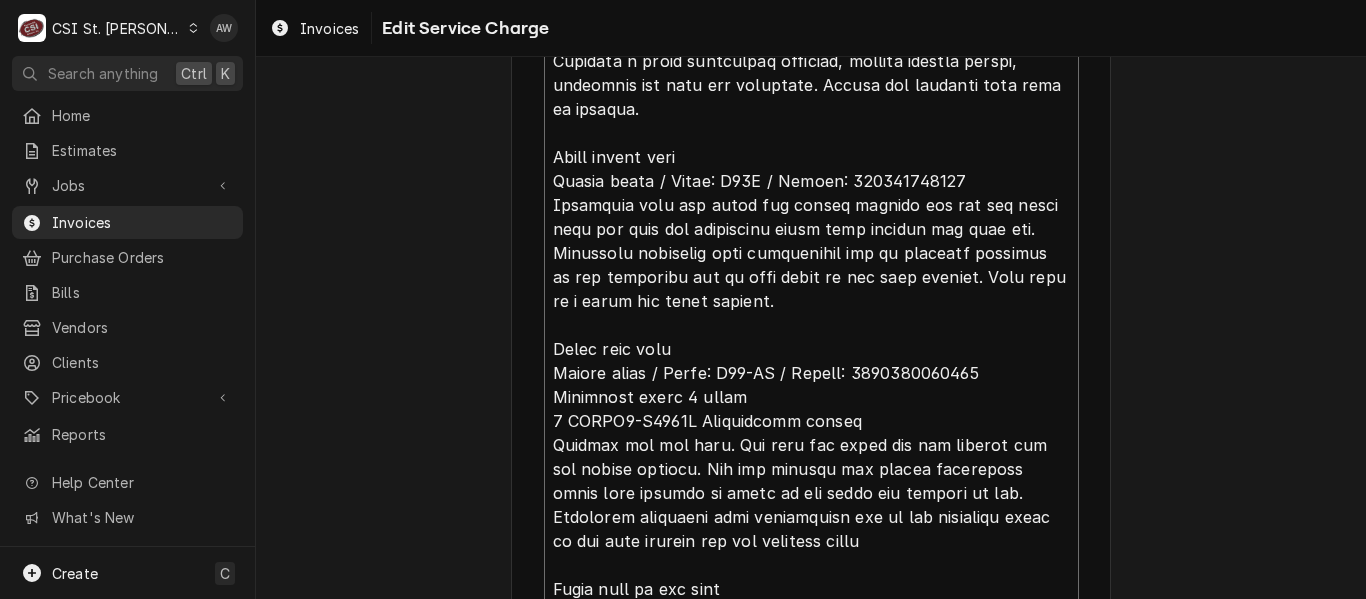 drag, startPoint x: 834, startPoint y: 424, endPoint x: 515, endPoint y: 405, distance: 319.56534 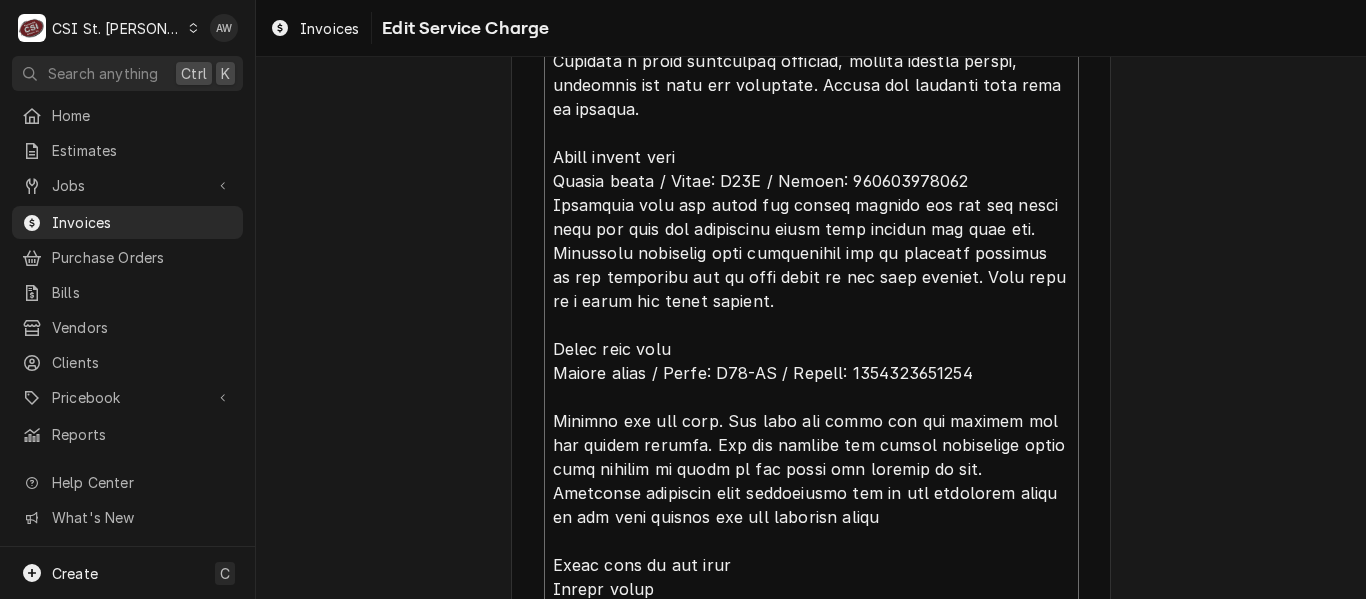 click on "Service Summary  ( optional )" at bounding box center [811, -203] 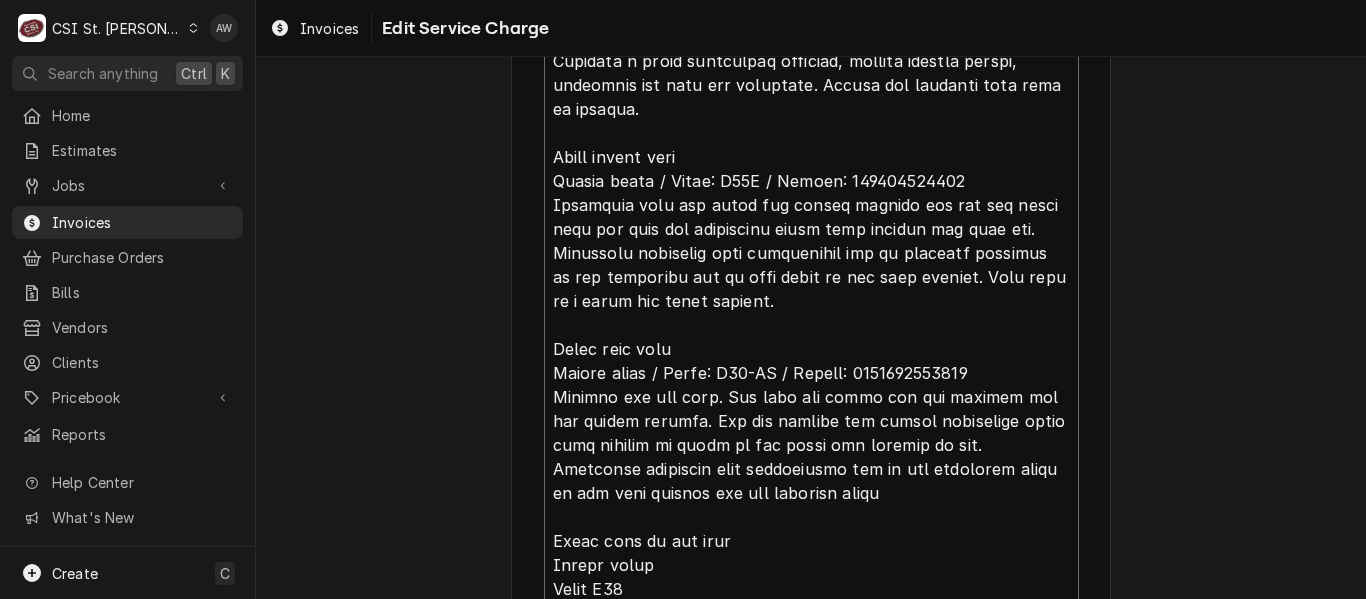 drag, startPoint x: 830, startPoint y: 401, endPoint x: 542, endPoint y: 405, distance: 288.02777 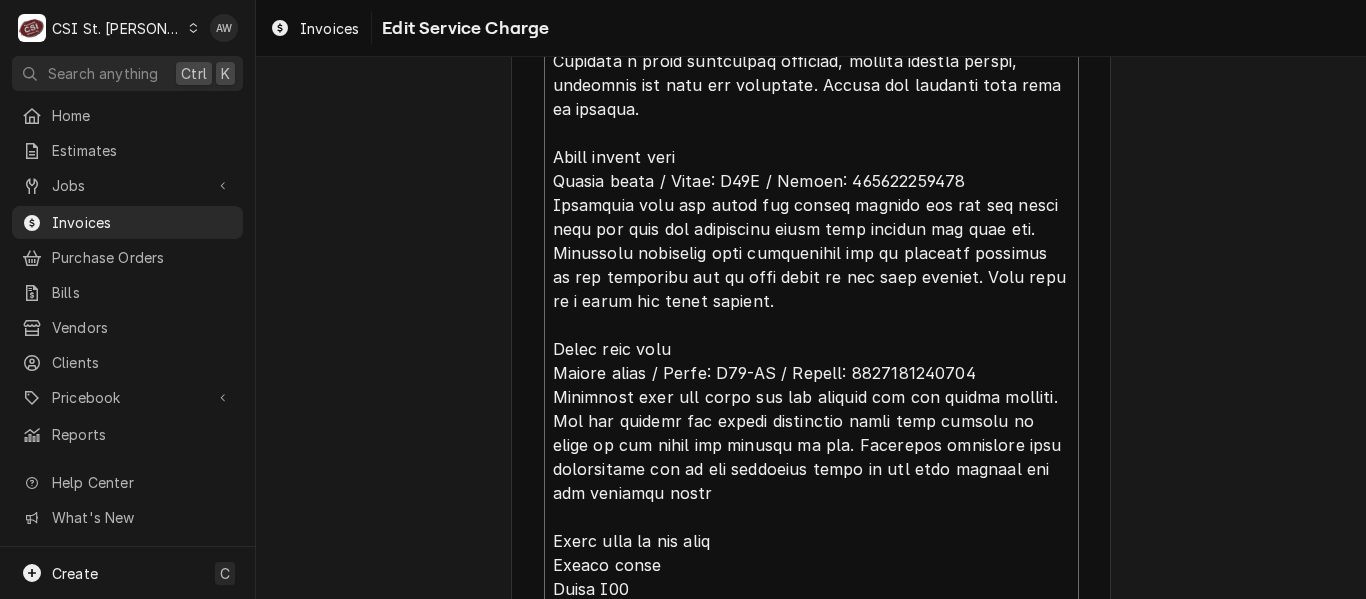 drag, startPoint x: 709, startPoint y: 420, endPoint x: 557, endPoint y: 429, distance: 152.26622 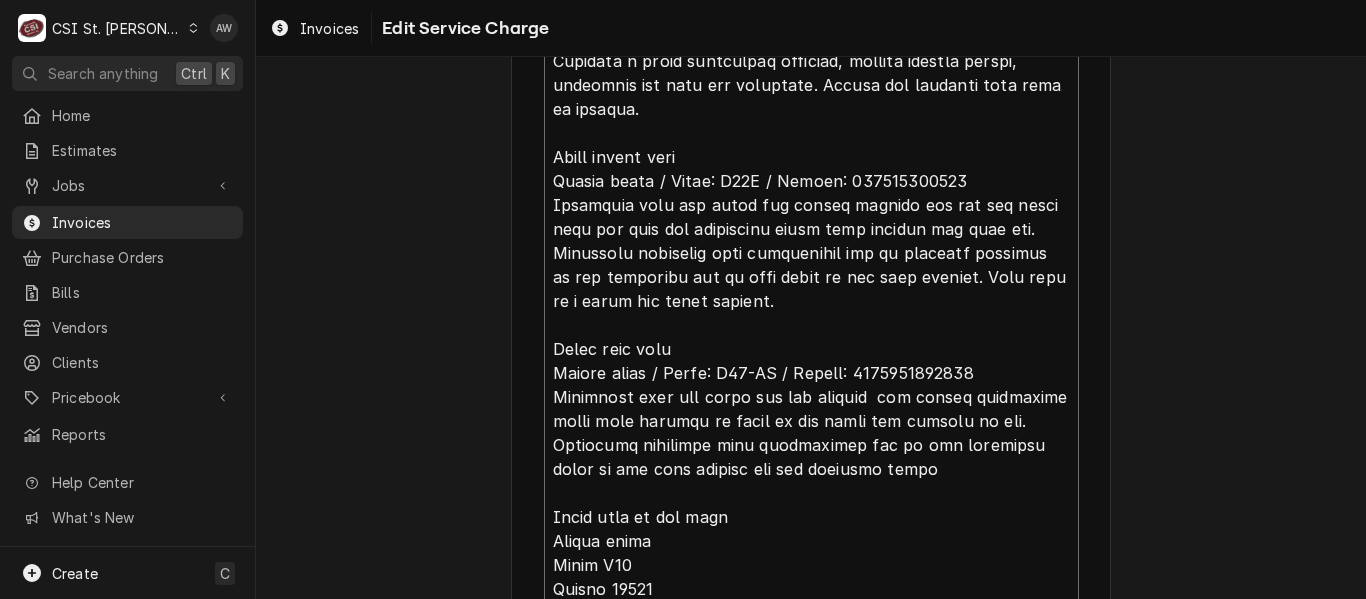 click on "Service Summary  ( optional )" at bounding box center [811, -227] 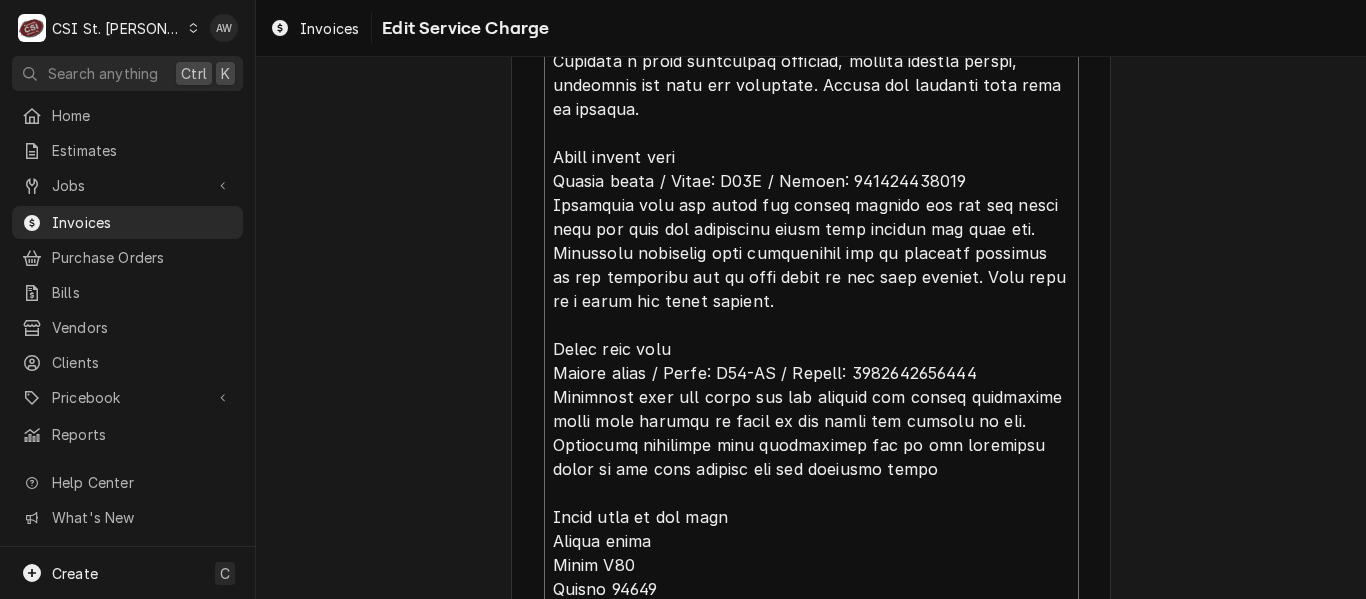 click on "Service Summary  ( optional )" at bounding box center [811, -227] 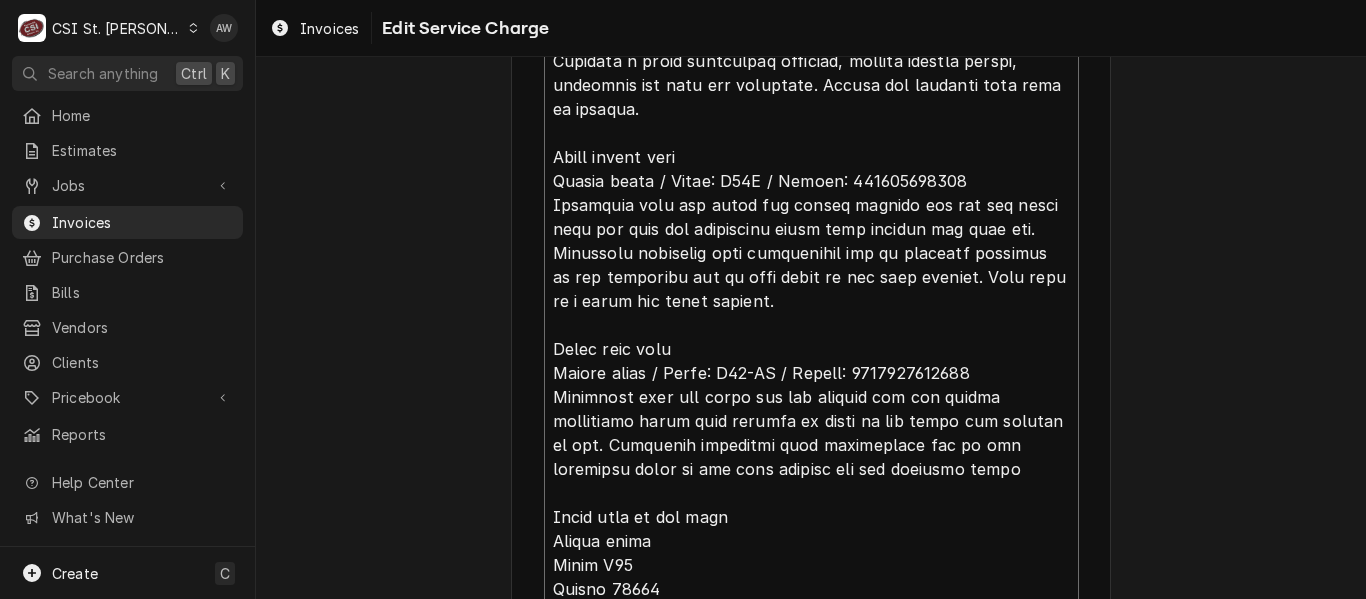 click on "Service Summary  ( optional )" at bounding box center (811, -227) 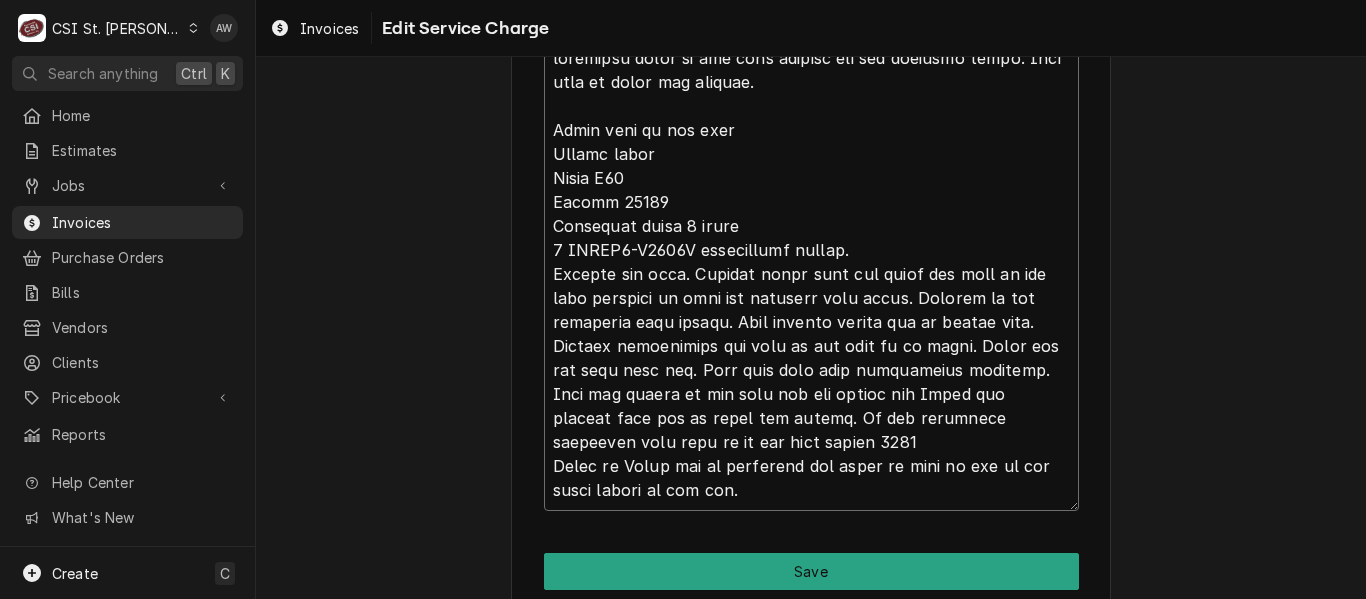 scroll, scrollTop: 2608, scrollLeft: 0, axis: vertical 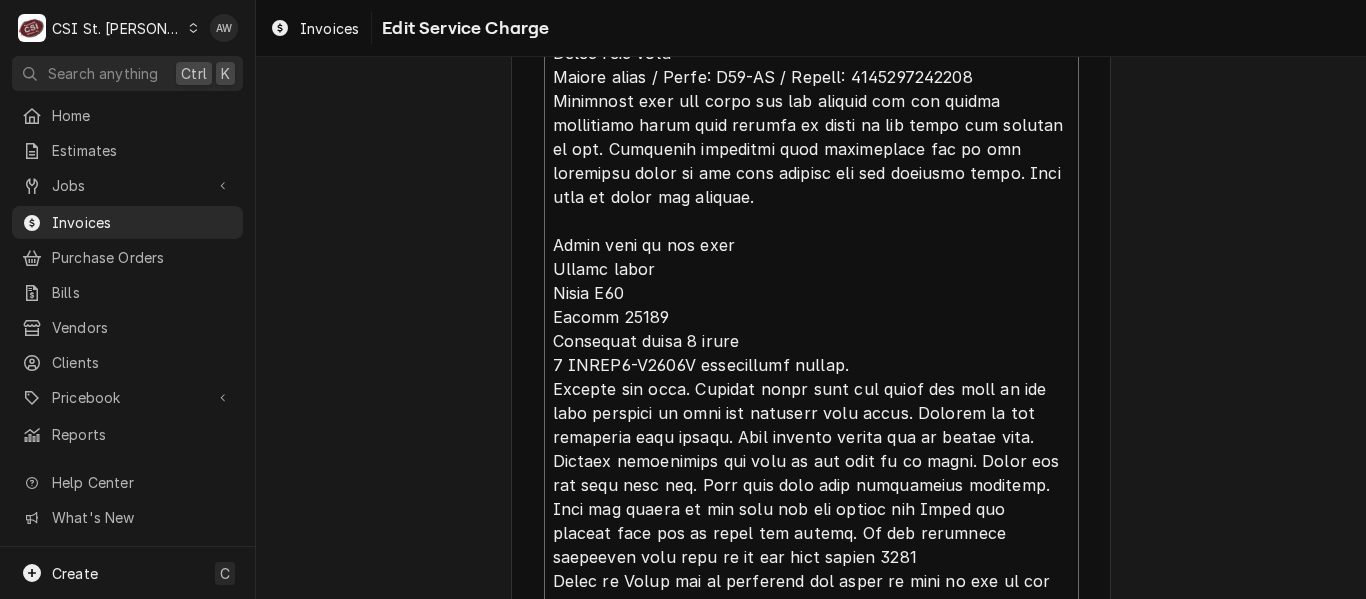 click on "Service Summary  ( optional )" at bounding box center [811, -511] 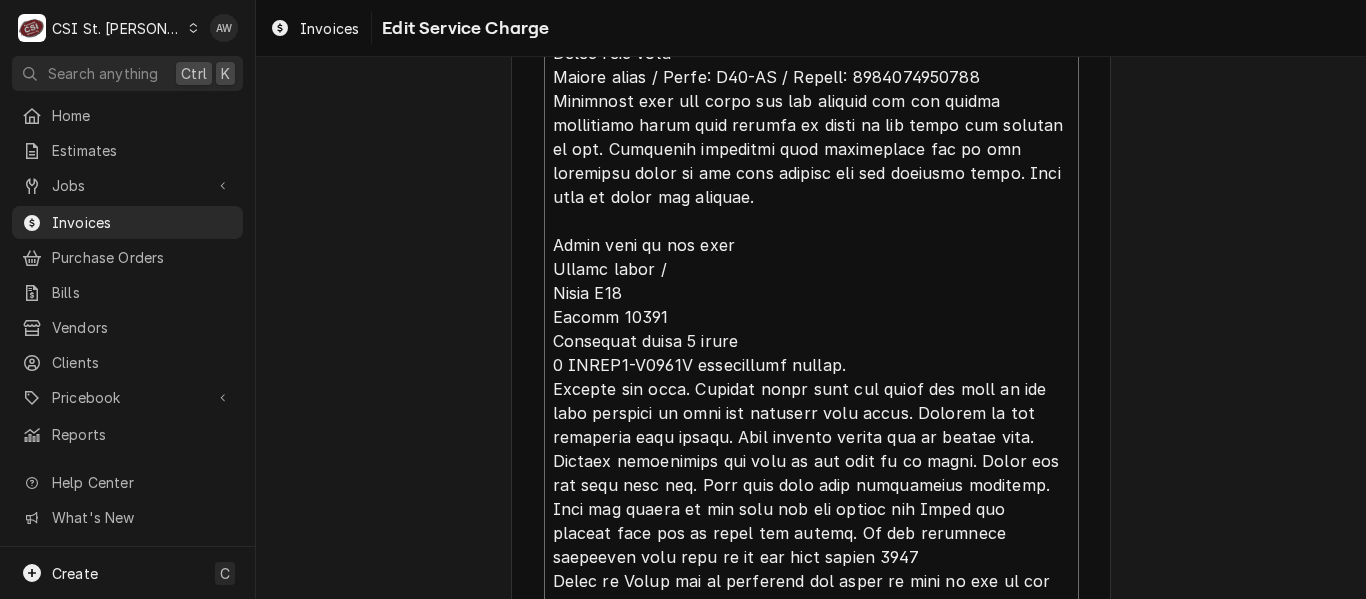 click on "Service Summary  ( optional )" at bounding box center (811, -511) 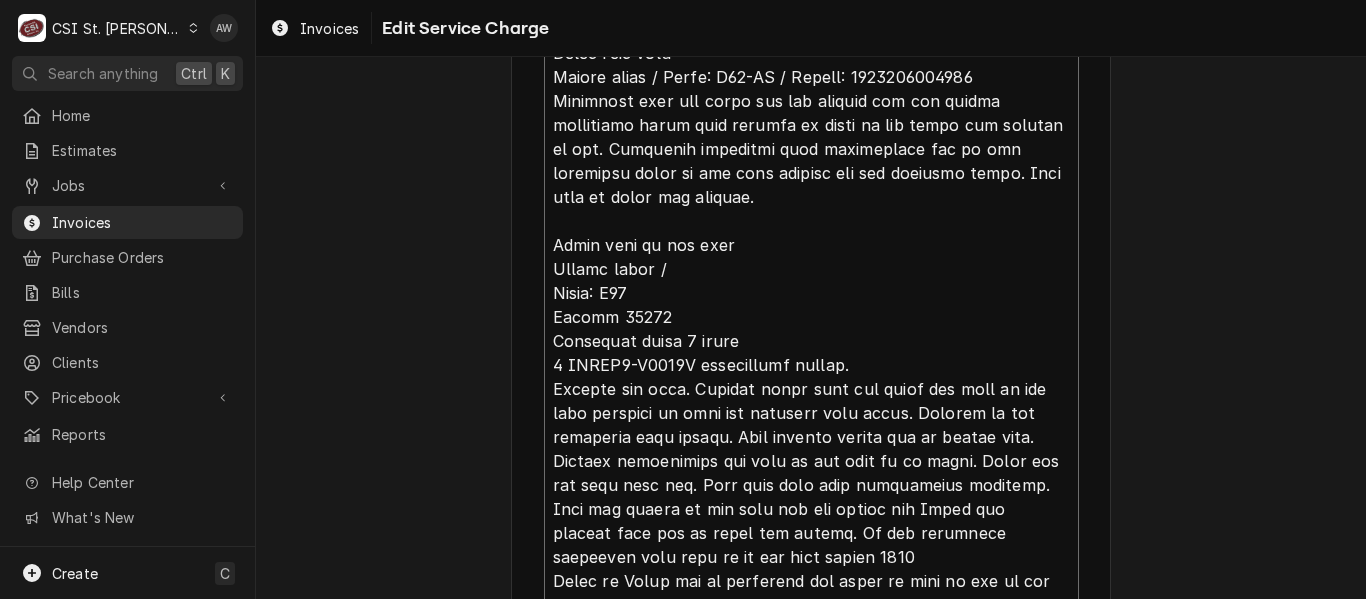 click on "Service Summary  ( optional )" at bounding box center [811, -511] 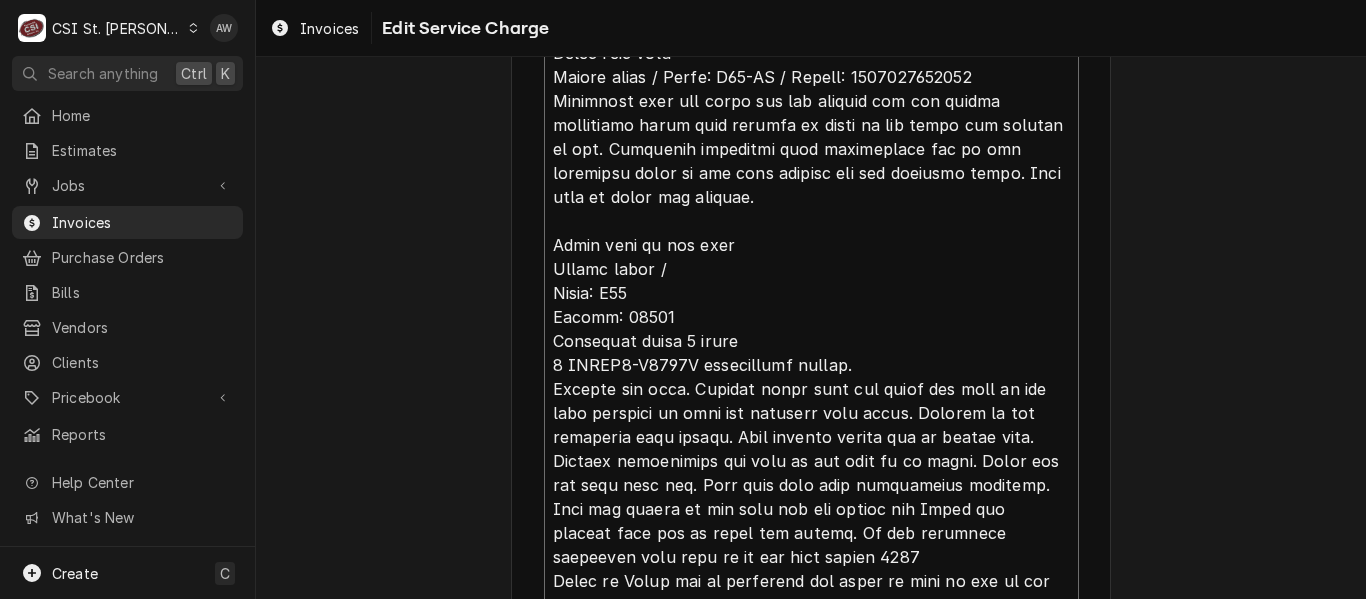 click on "Service Summary  ( optional )" at bounding box center [811, -511] 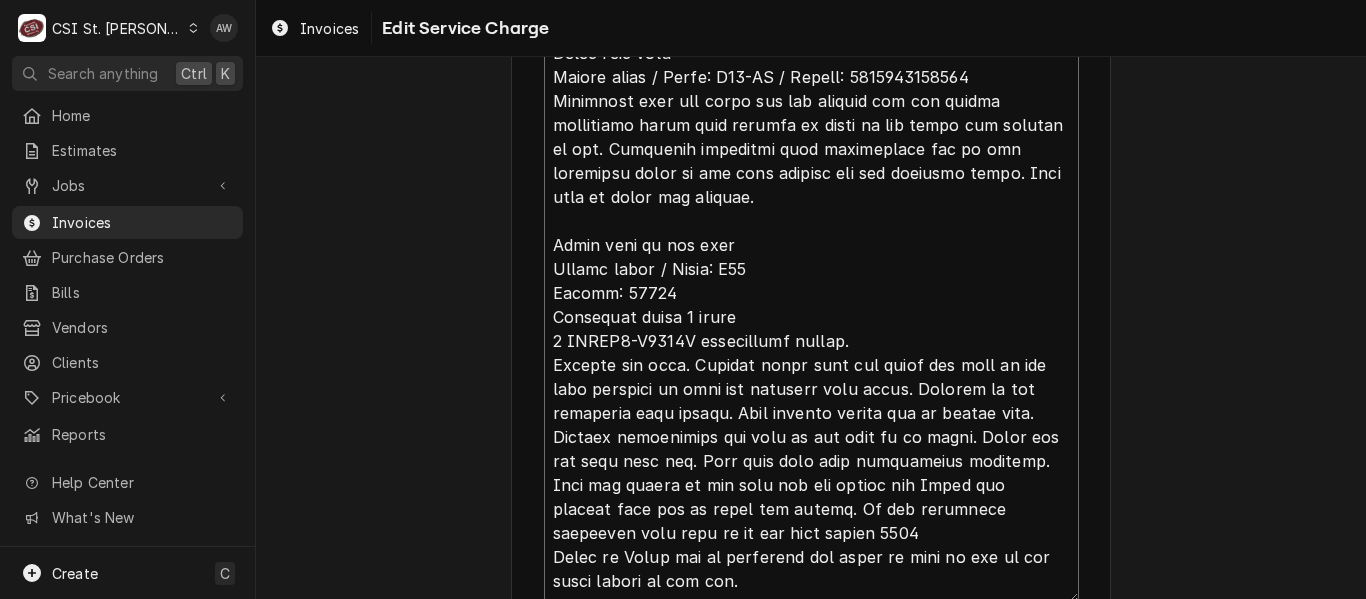 click on "Service Summary  ( optional )" at bounding box center [811, -523] 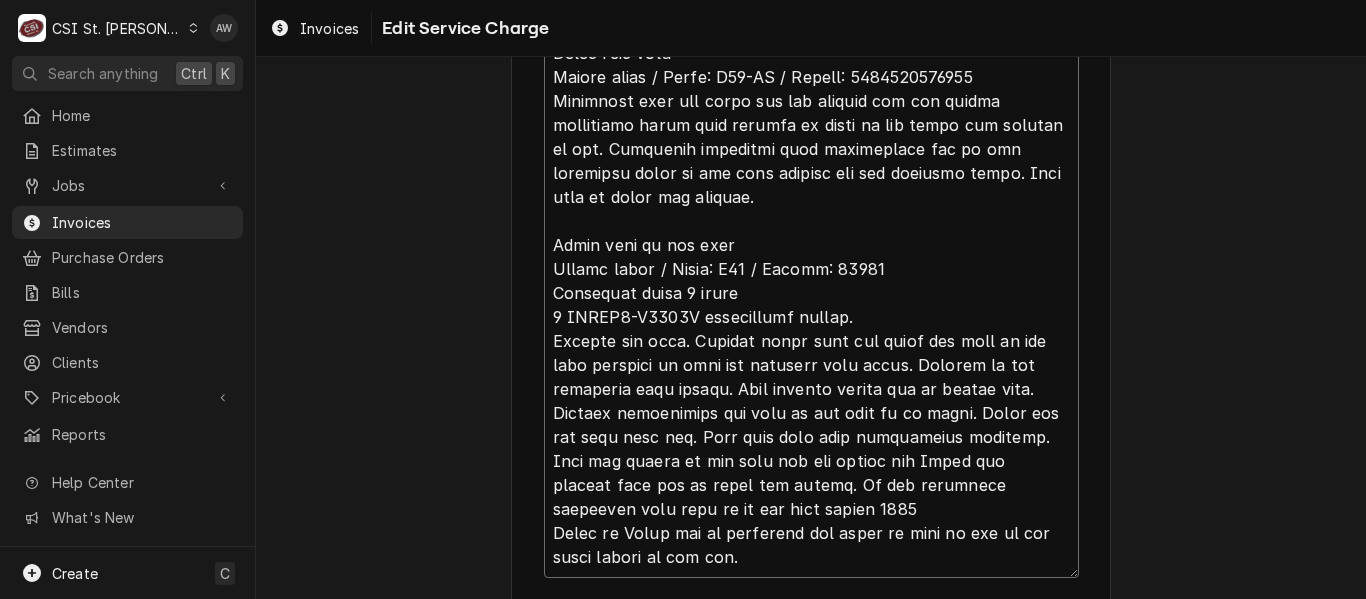 drag, startPoint x: 892, startPoint y: 320, endPoint x: 499, endPoint y: 297, distance: 393.67245 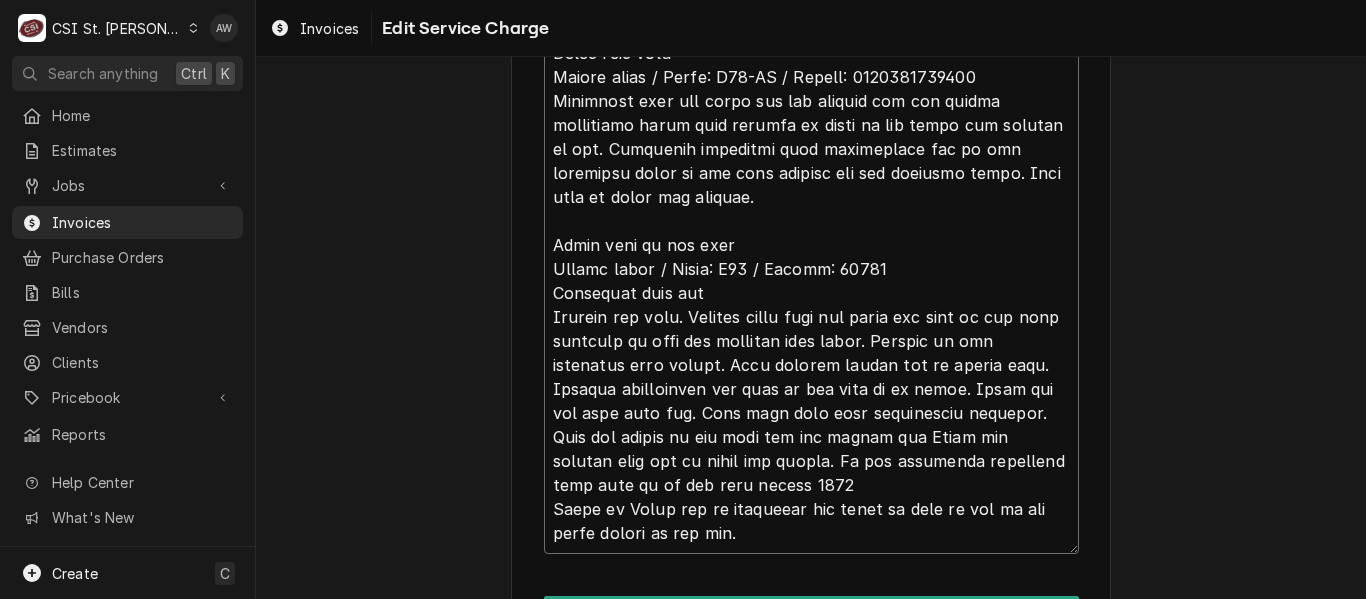 drag, startPoint x: 855, startPoint y: 315, endPoint x: 663, endPoint y: 292, distance: 193.3727 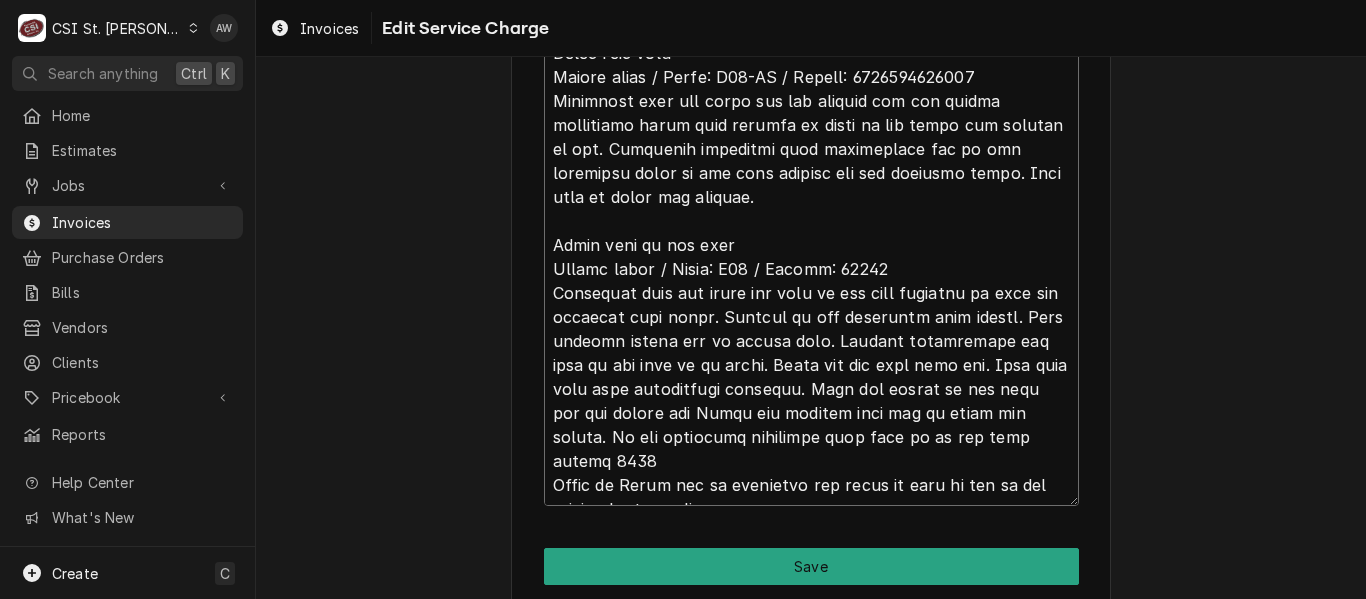 click on "Service Summary  ( optional )" at bounding box center [811, -571] 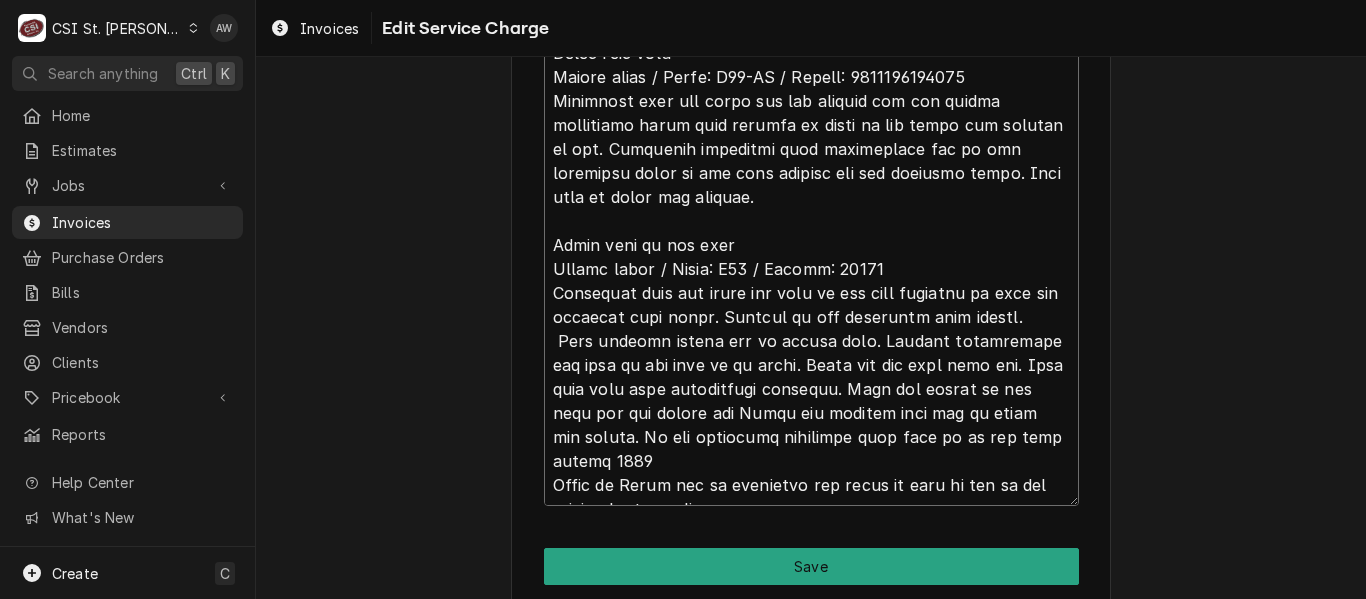 drag, startPoint x: 991, startPoint y: 366, endPoint x: 544, endPoint y: 349, distance: 447.32315 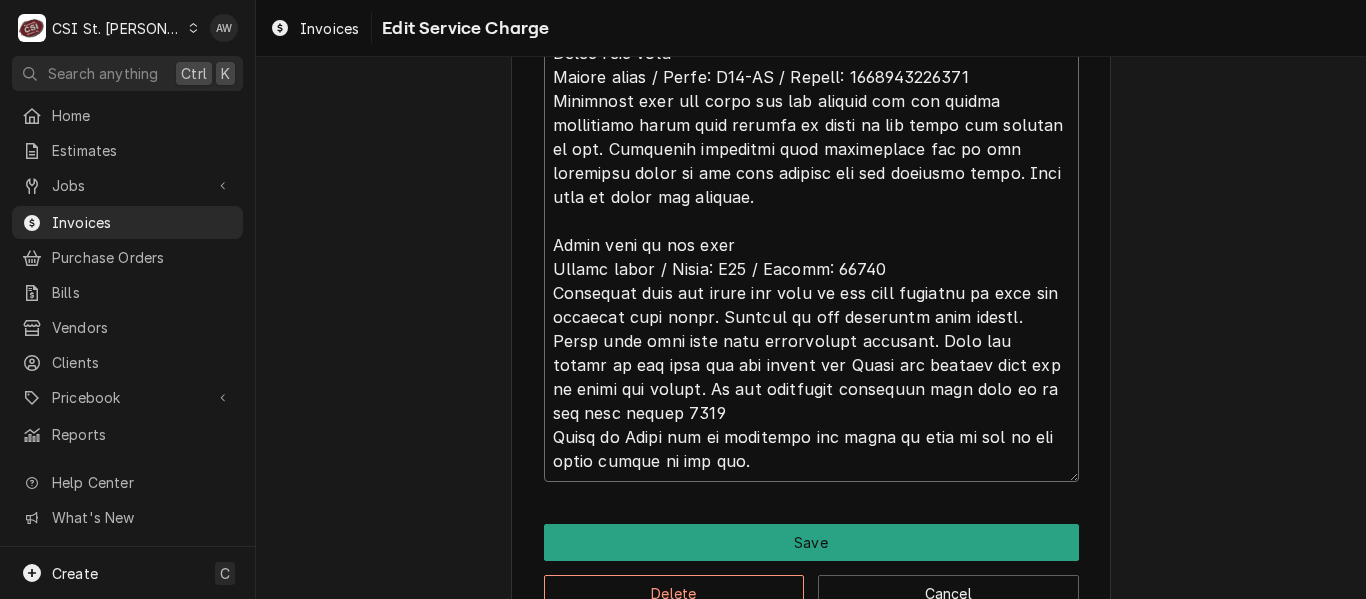 drag, startPoint x: 724, startPoint y: 468, endPoint x: 542, endPoint y: 438, distance: 184.45596 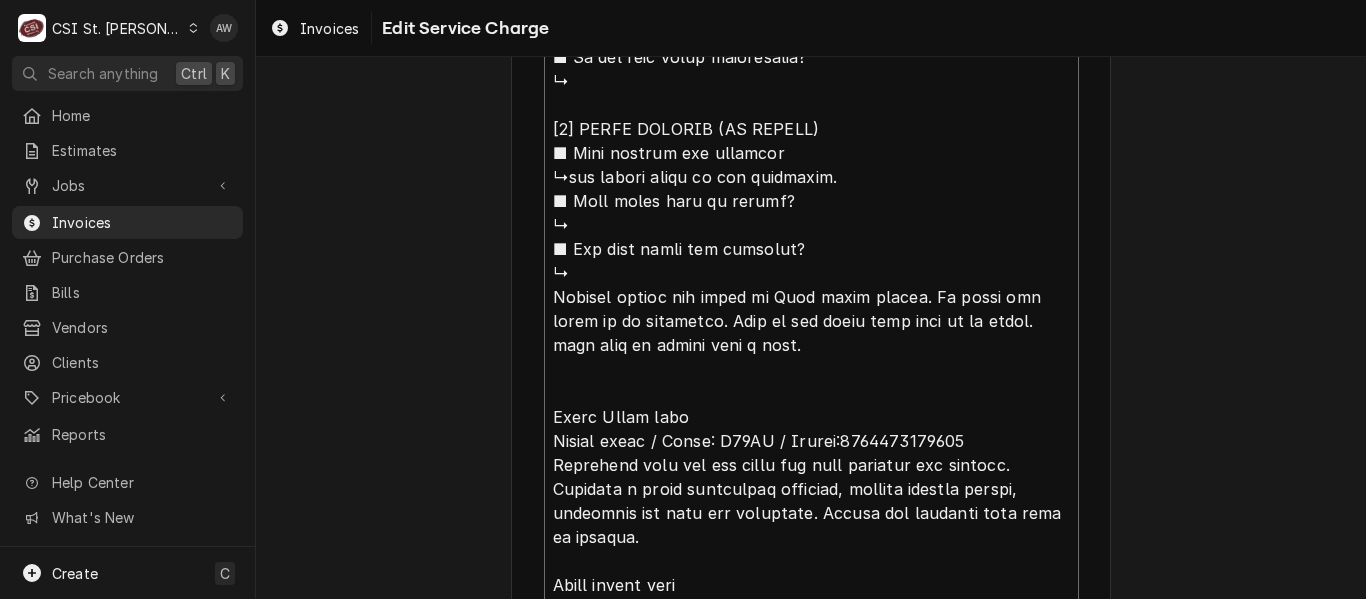 scroll, scrollTop: 1908, scrollLeft: 0, axis: vertical 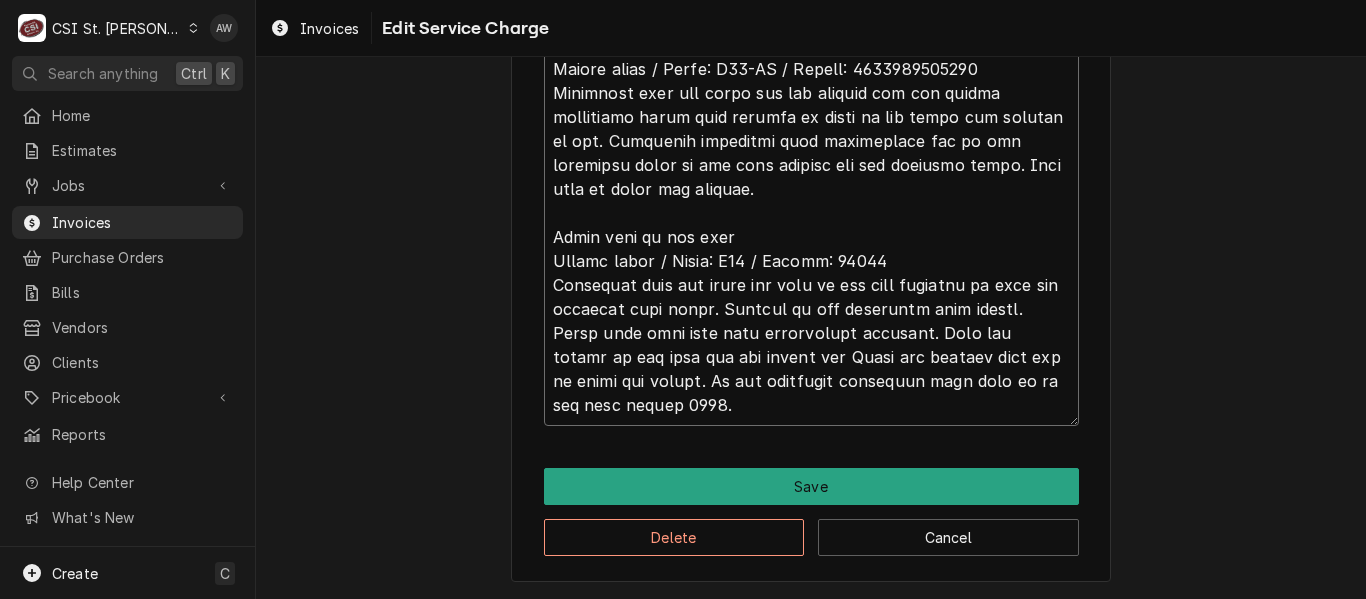 drag, startPoint x: 549, startPoint y: 276, endPoint x: 820, endPoint y: 633, distance: 448.20755 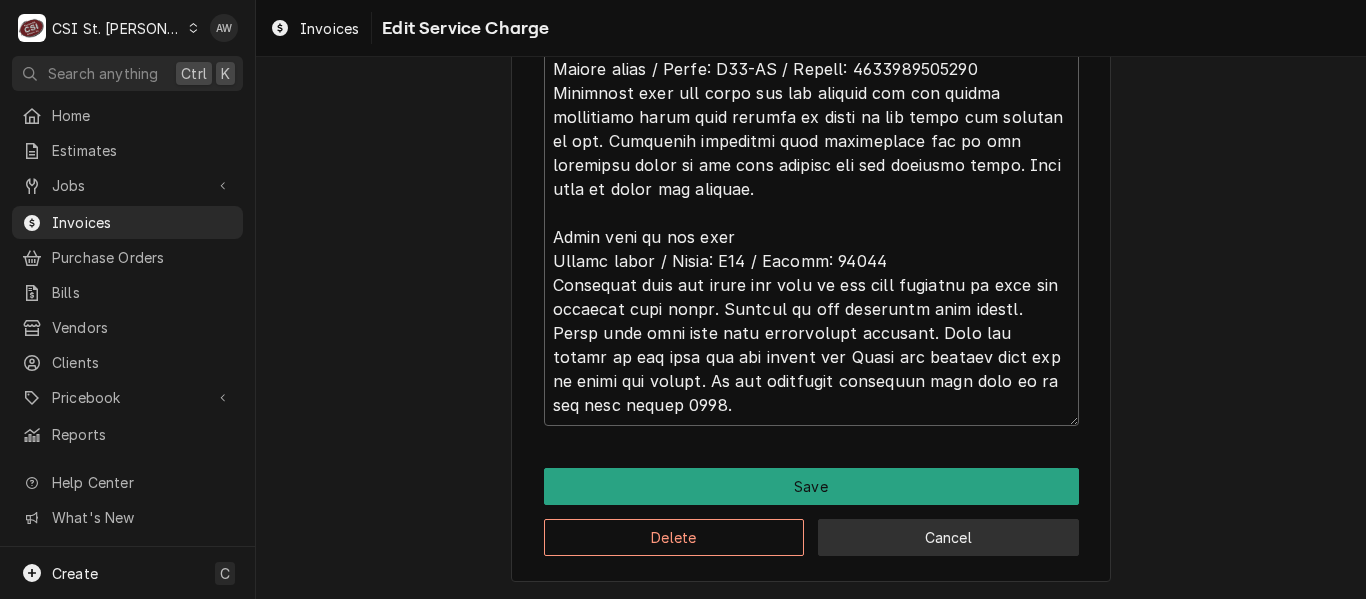 click on "Cancel" at bounding box center (948, 537) 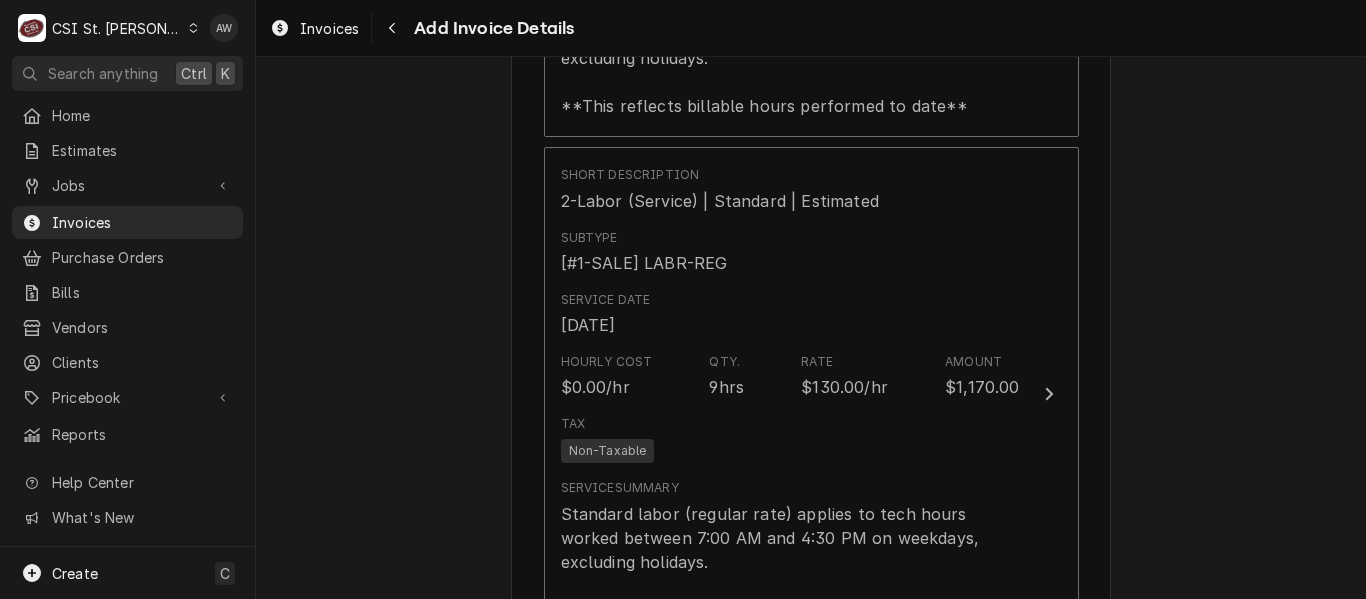 scroll, scrollTop: 2063, scrollLeft: 0, axis: vertical 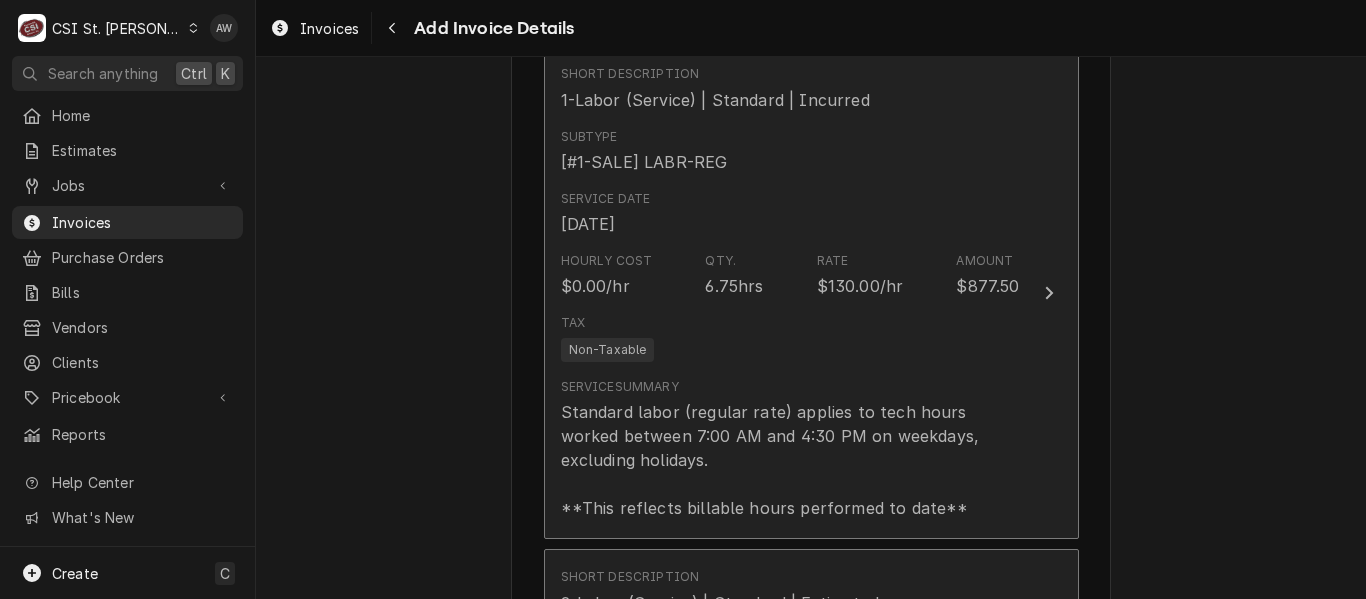 click on "Tax Non-Taxable" at bounding box center (608, 338) 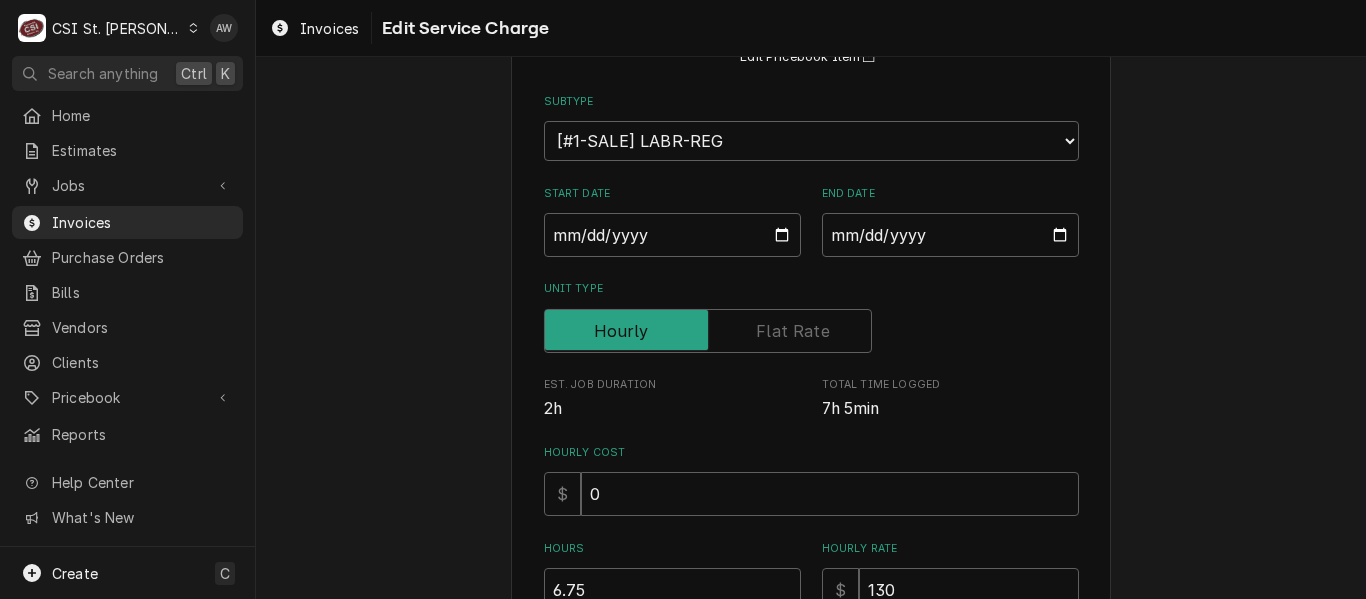 scroll, scrollTop: 500, scrollLeft: 0, axis: vertical 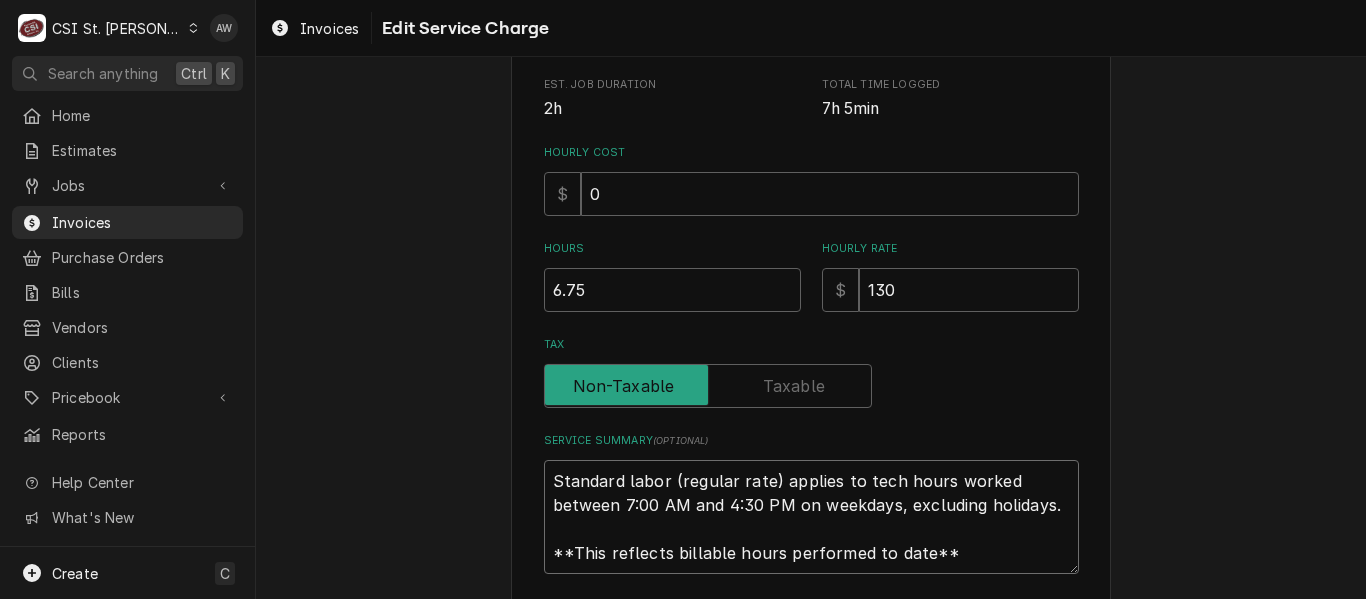 drag, startPoint x: 543, startPoint y: 470, endPoint x: 1080, endPoint y: 577, distance: 547.5564 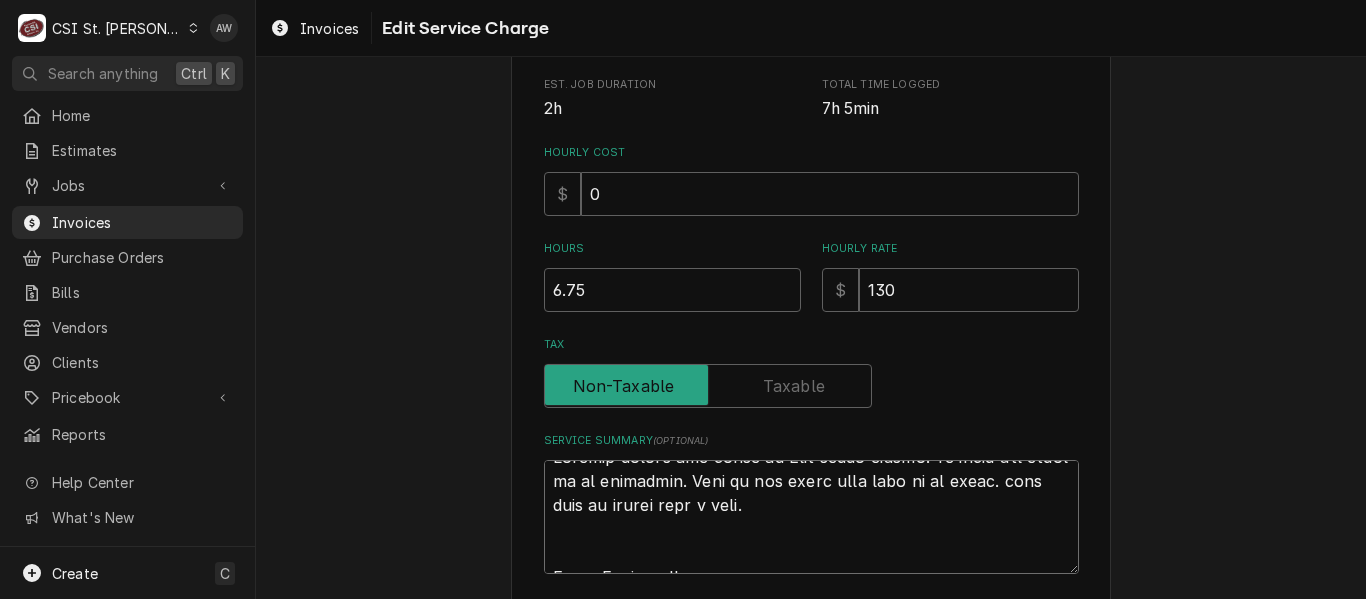 scroll, scrollTop: 1233, scrollLeft: 0, axis: vertical 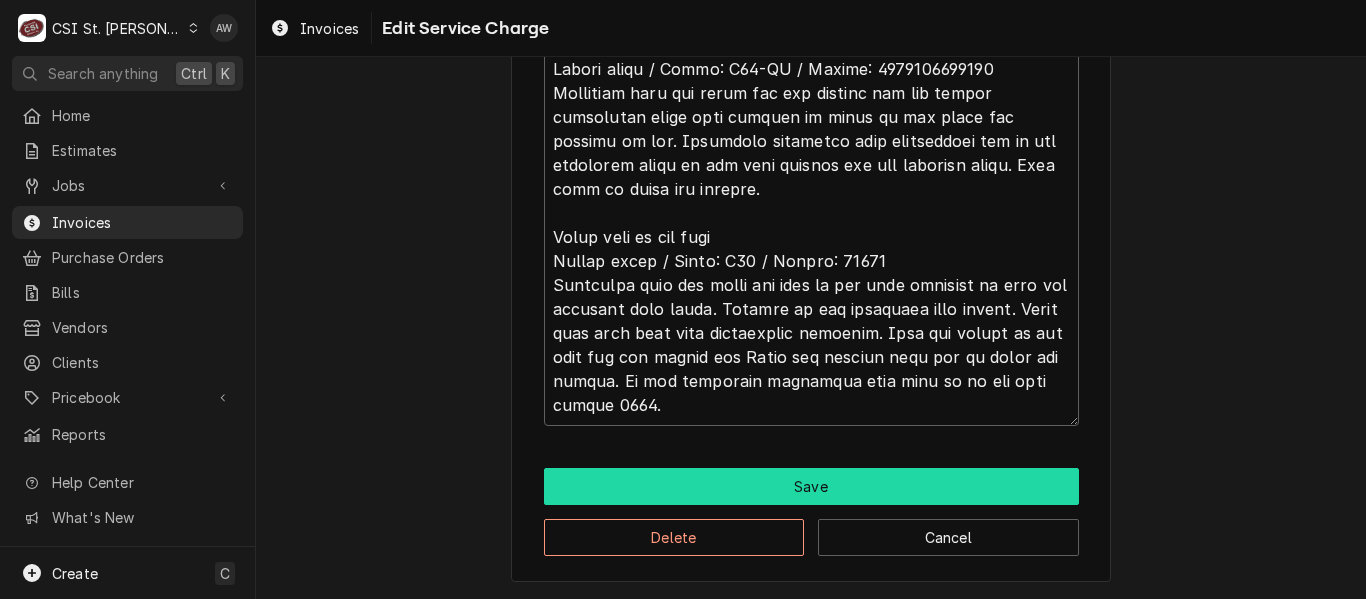 click on "Save" at bounding box center [811, 486] 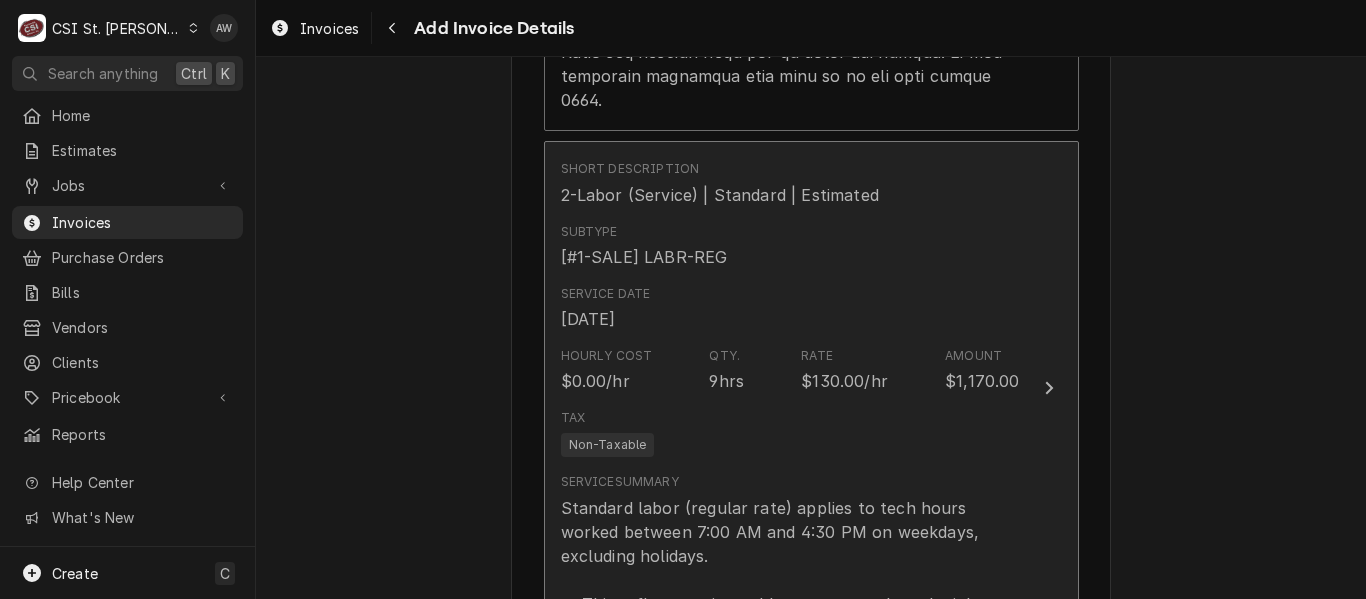 click on "Hourly Cost $0.00/hr Qty. 9hrs Rate $130.00/hr Amount $1,170.00" at bounding box center (790, 370) 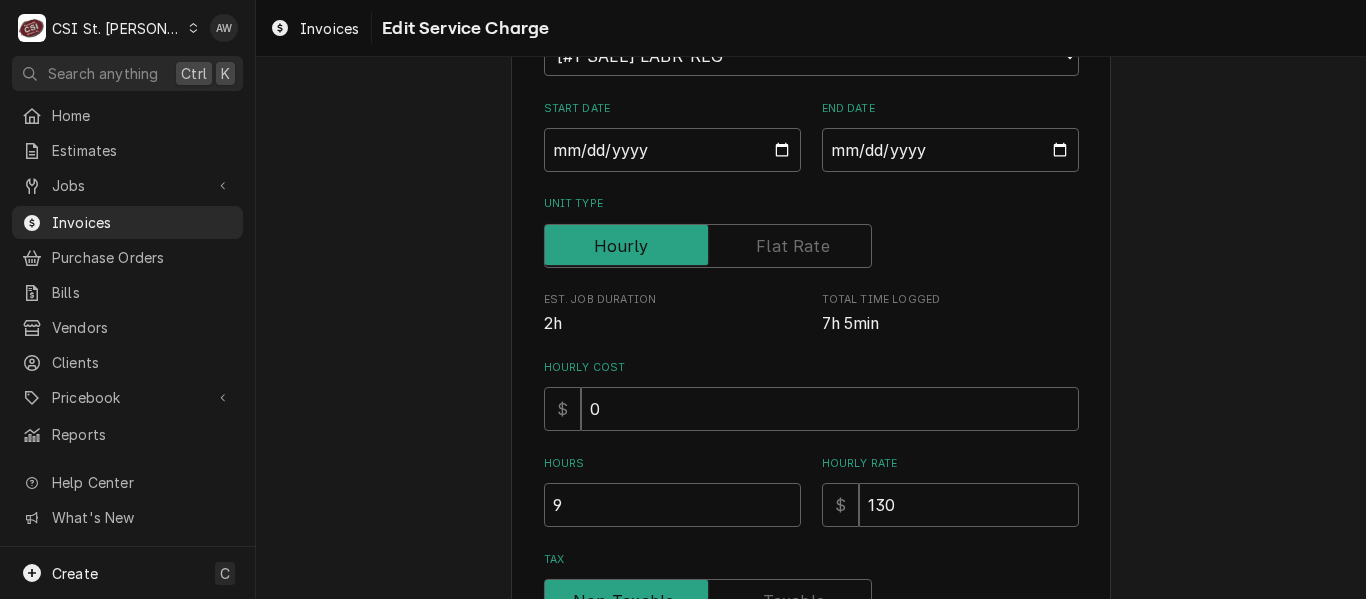 scroll, scrollTop: 600, scrollLeft: 0, axis: vertical 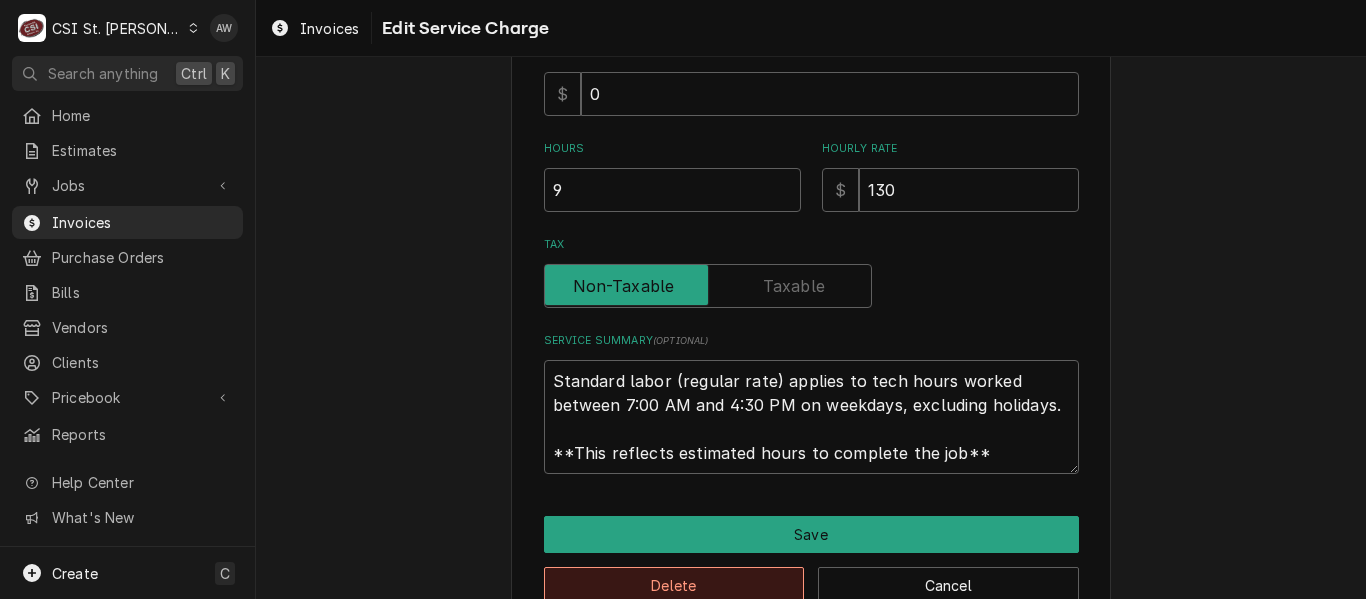 click on "Delete" at bounding box center (674, 585) 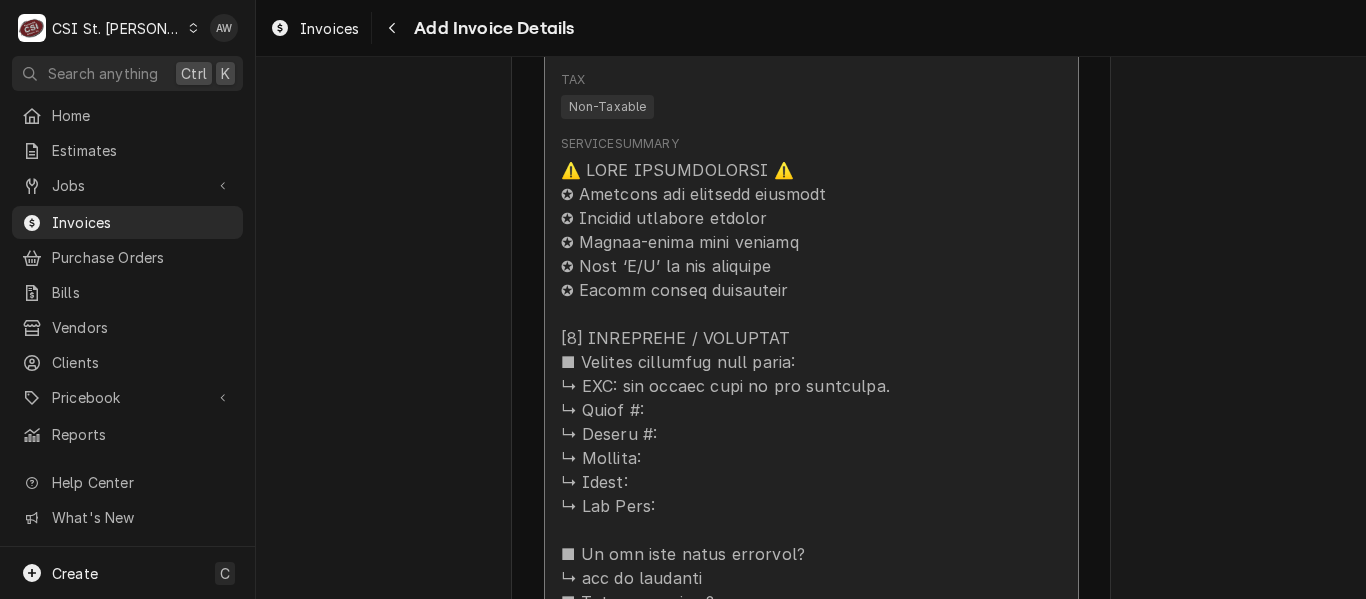 click at bounding box center (790, 1598) 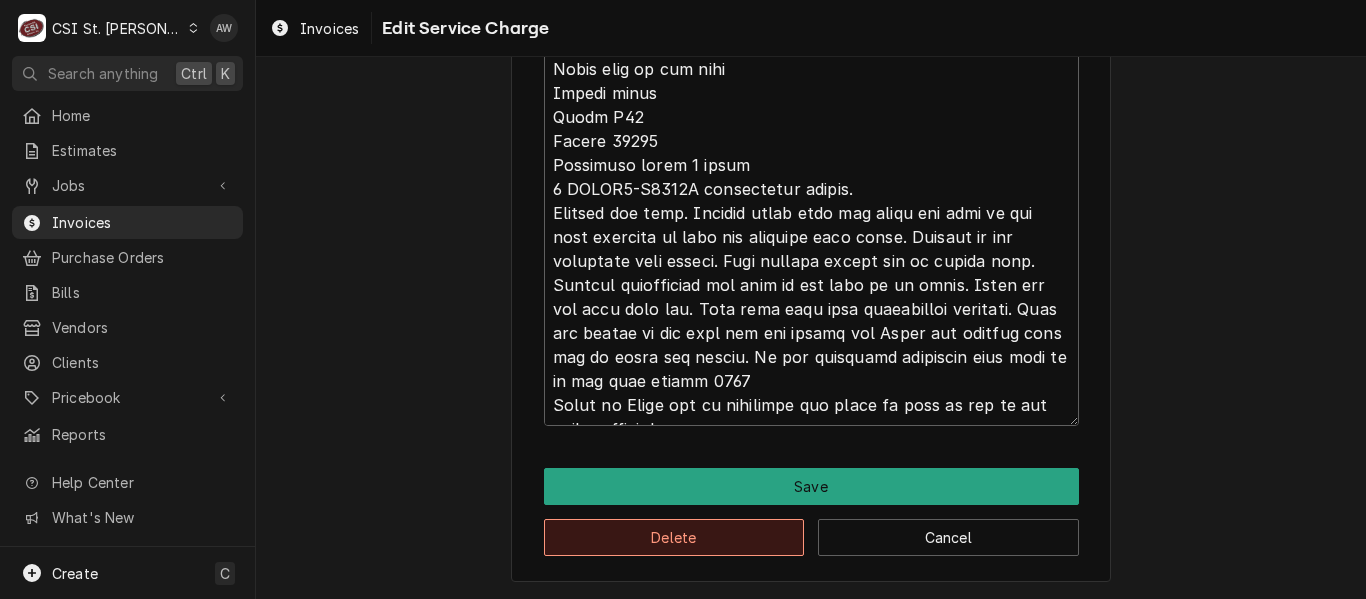 click on "Delete" at bounding box center (674, 537) 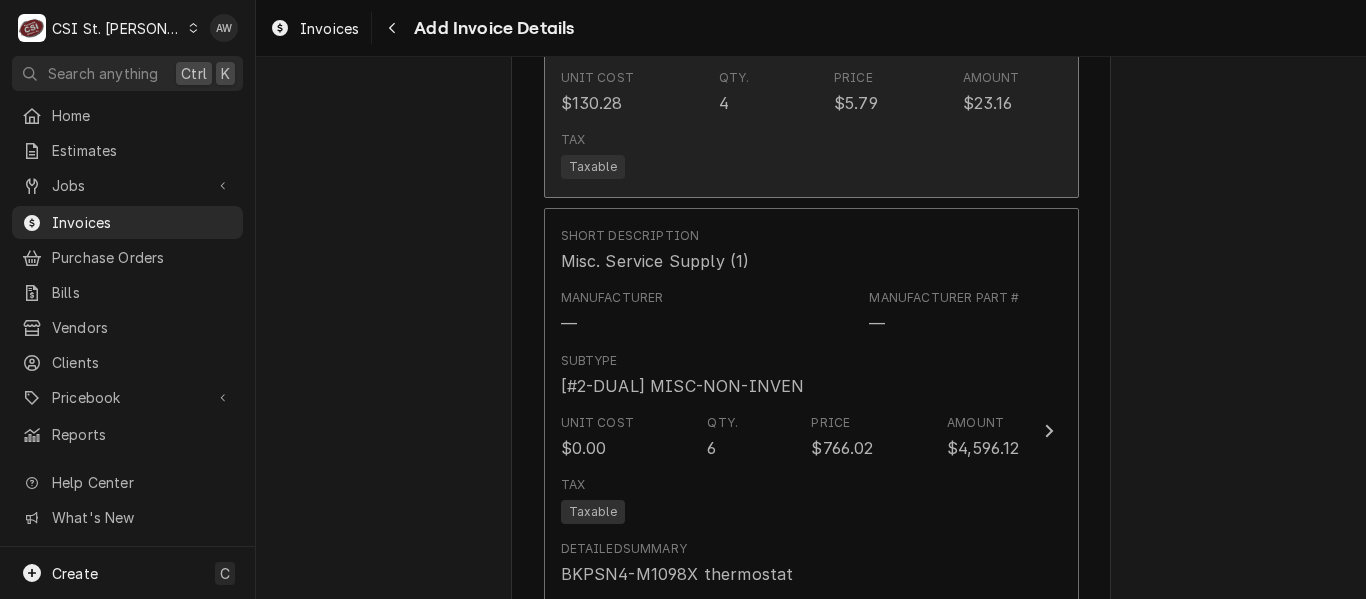 scroll, scrollTop: 3678, scrollLeft: 0, axis: vertical 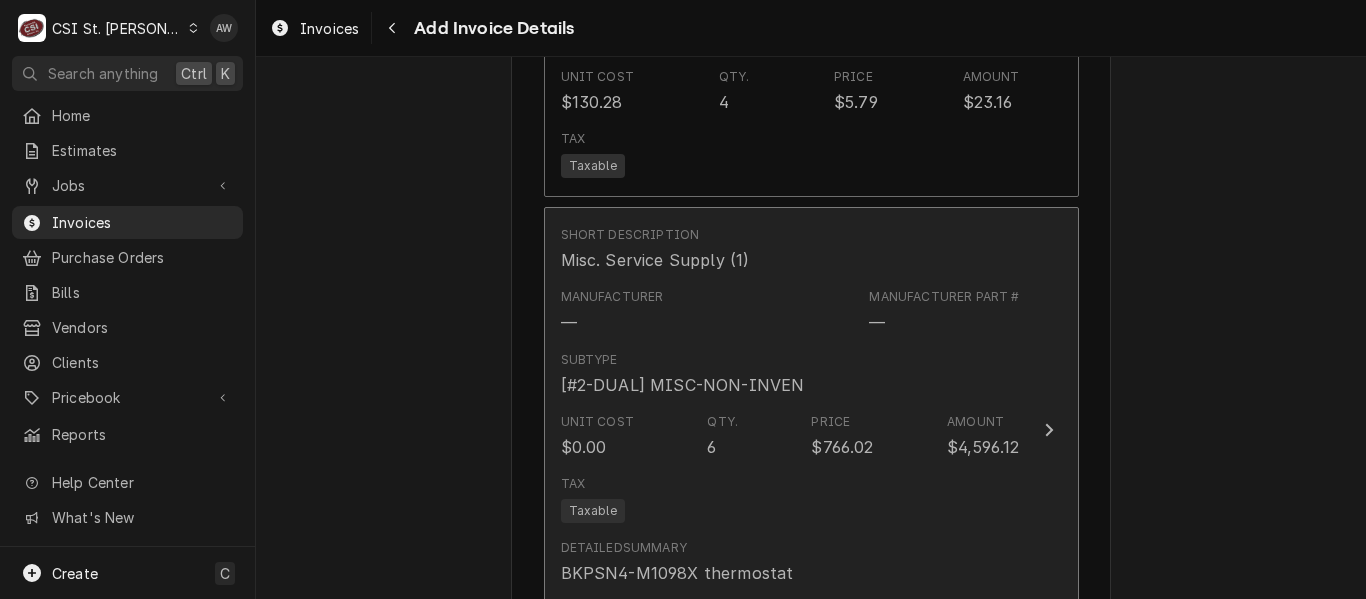 click on "Subtype [#2-DUAL] MISC-NON-INVEN" at bounding box center (790, 374) 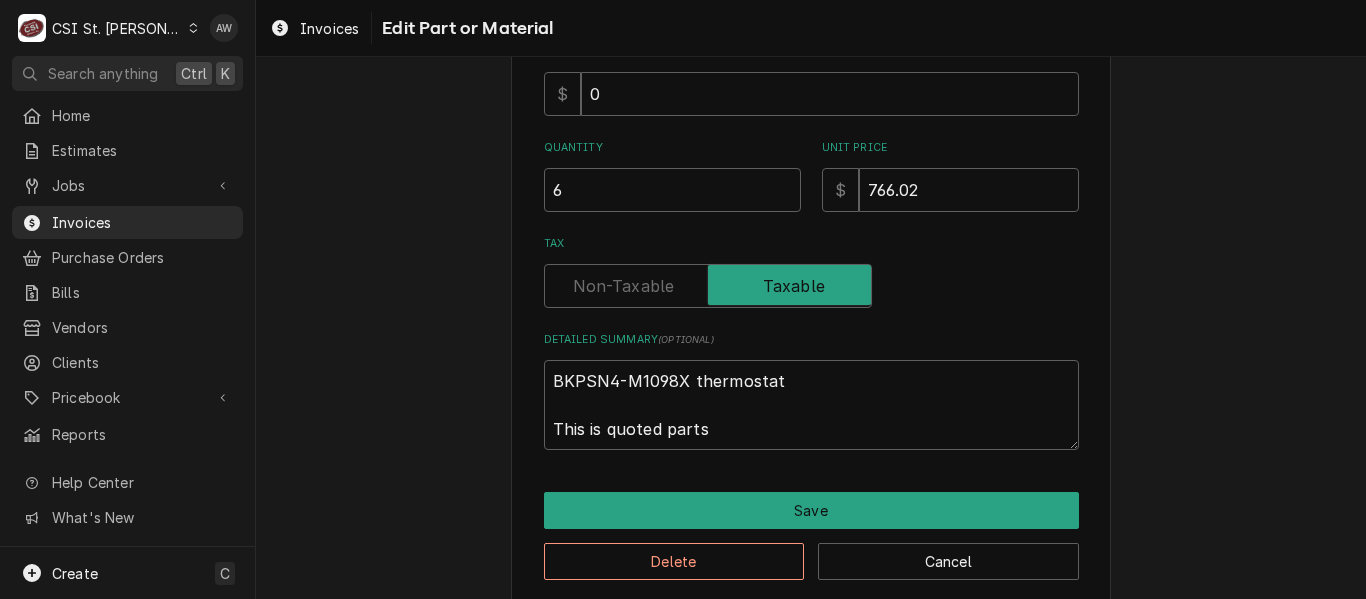 scroll, scrollTop: 0, scrollLeft: 0, axis: both 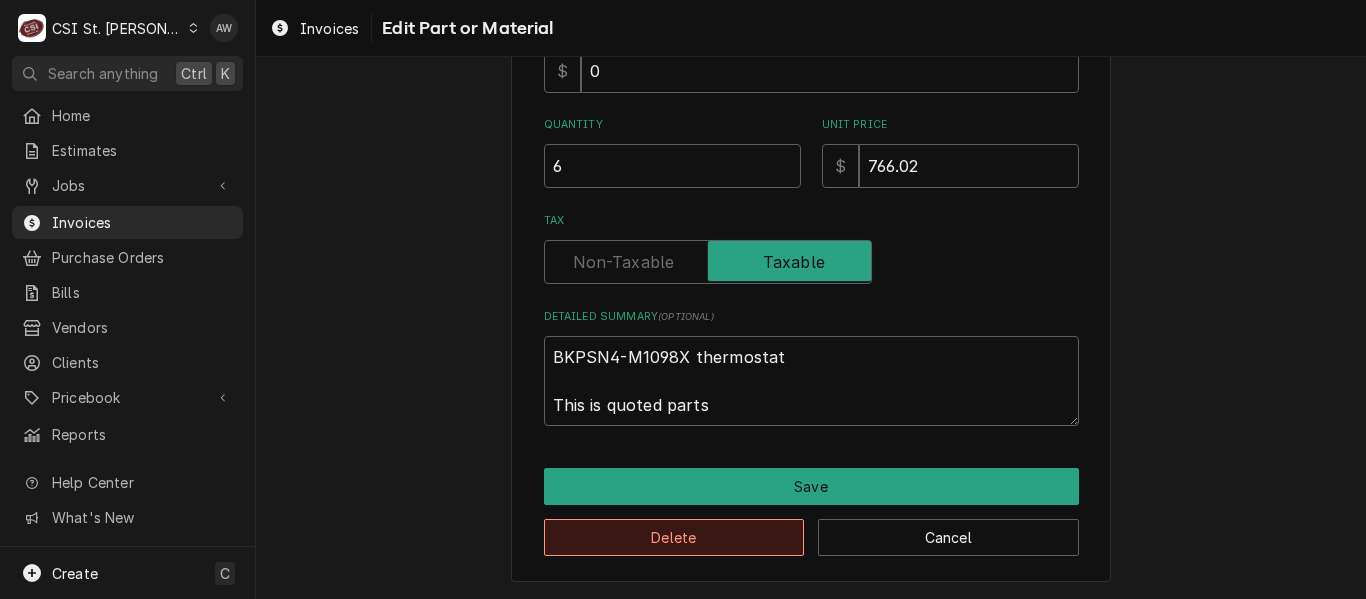 click on "Delete" at bounding box center [674, 537] 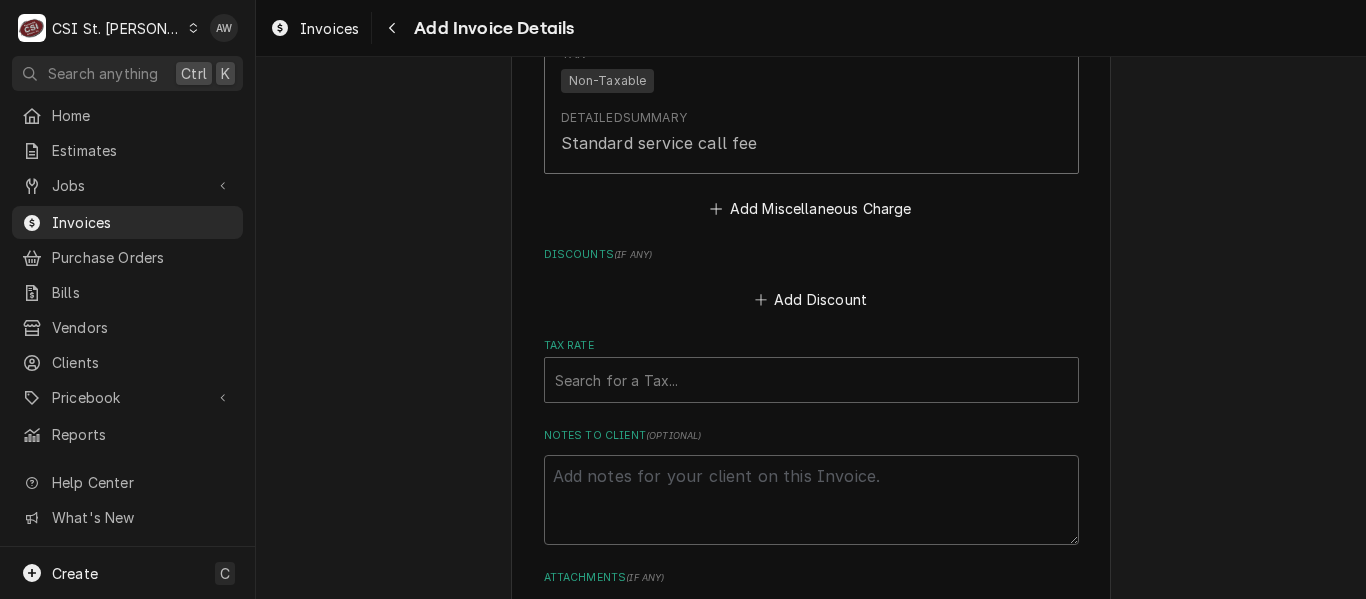 scroll, scrollTop: 4140, scrollLeft: 0, axis: vertical 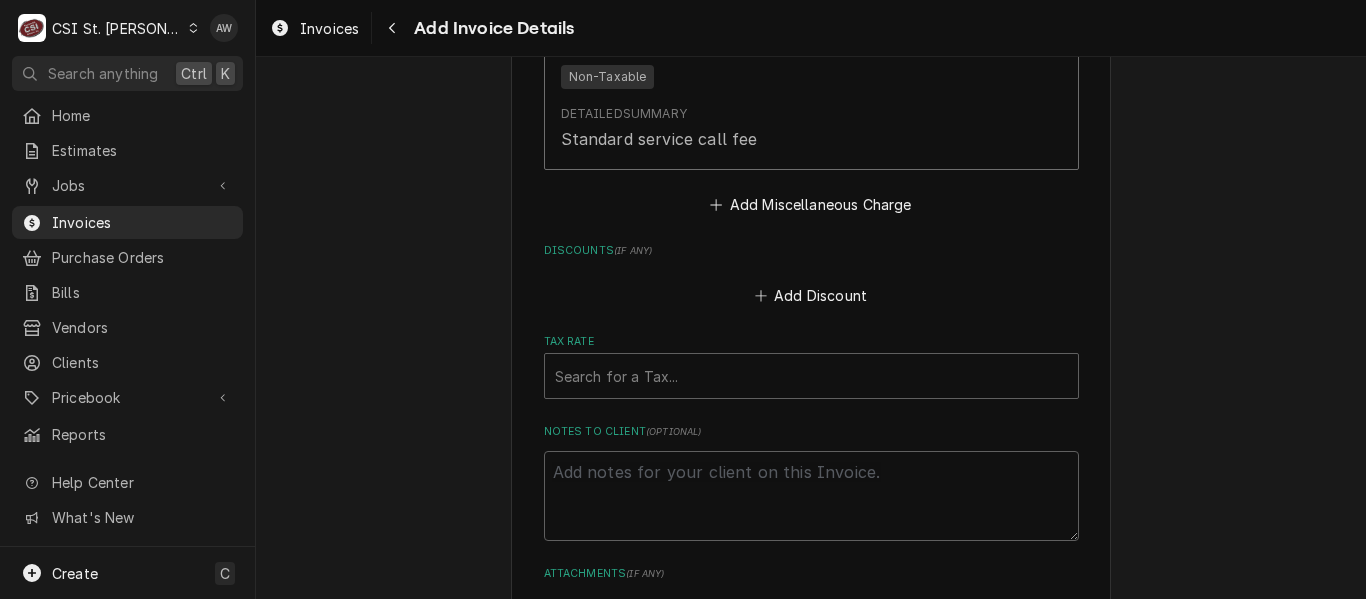 click on "Charge Details Service Charges Short Description 1-Labor (Service) | Standard | Incurred Subtype [#1-SALE] LABR-REG Service Date Jul 29, 2025 Hourly Cost $0.00/hr Qty. 6.75hrs Rate $130.00/hr Amount $877.50 Tax Non-Taxable Service  Summary Add Service Charge Parts and Materials  ( if any ) Short Description Misc. Service Supply Manufacturer — Manufacturer Part # — Subtype [#2-DUAL] MISC-NON-INVEN Unit Cost $0.00 Qty. 1 Price $20.00 Amount $20.00 Tax Taxable Detailed  Summary Miscellaneous wire terminals Short Description W-190  10 Gauge High Temp Wire Per Ft (50Ft Roll) Manufacturer — Manufacturer Part # ALL-38-1294 Subtype [#2-DUAL] INVEN-PARTS Inventory Location 01 | RYAN BIETCHERT V#99 Unit Cost $130.28 Qty. 4 Price $5.79 Amount $23.16 Tax Taxable Add Part or Material Trip Charges, Diagnostic Fees, etc.  ( if any ) Short Description Service Call Charge | Standard Subtype [#1-SALE] SERV-CALL Unit Cost $0.00 Qty. 1 Price $120.00 Amount $120.00 Tax Non-Taxable Detailed  Summary Standard service call fee" at bounding box center [811, -935] 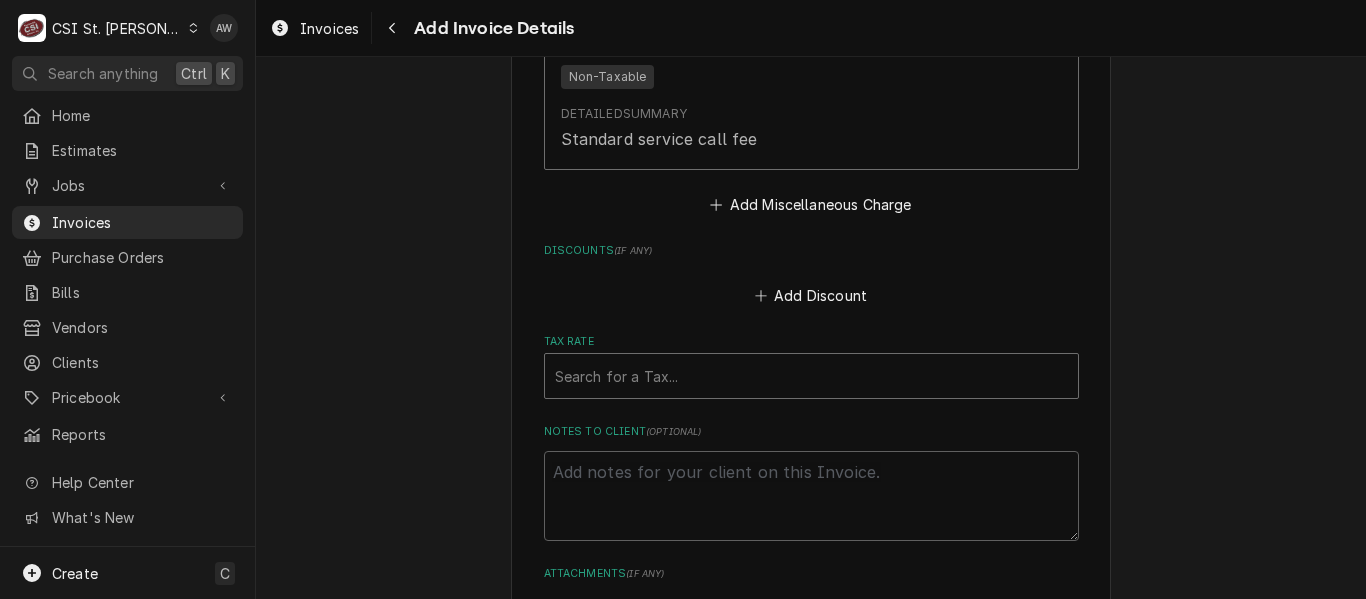 click at bounding box center [811, 376] 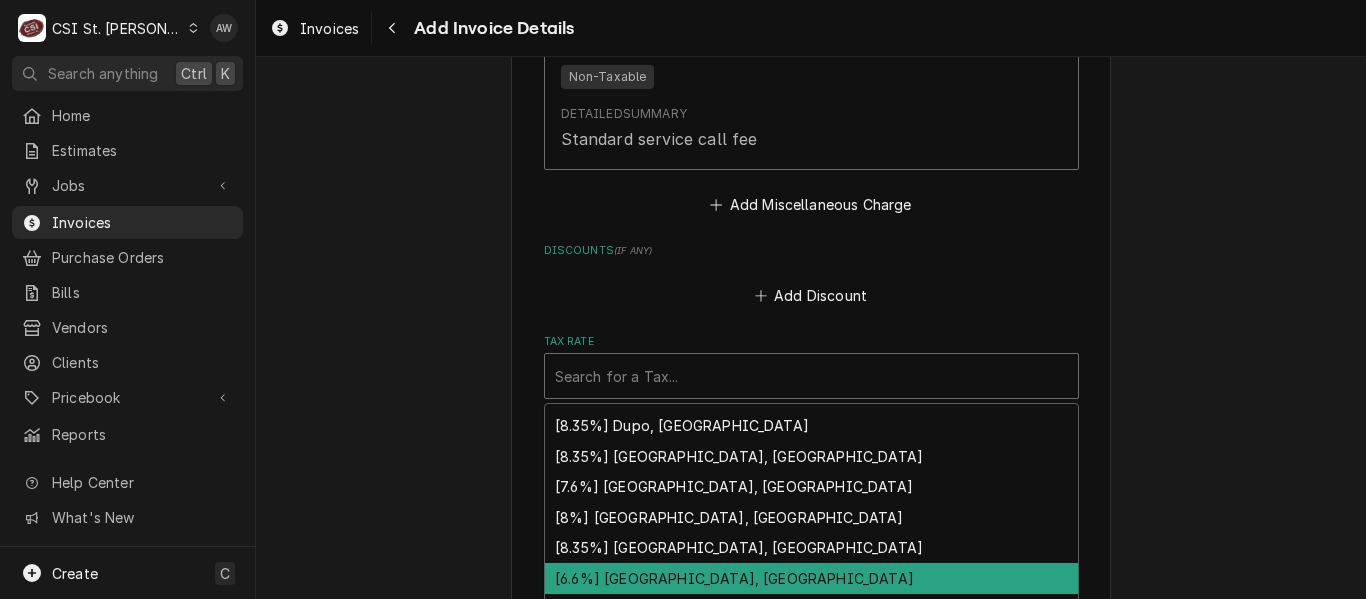 scroll, scrollTop: 372, scrollLeft: 0, axis: vertical 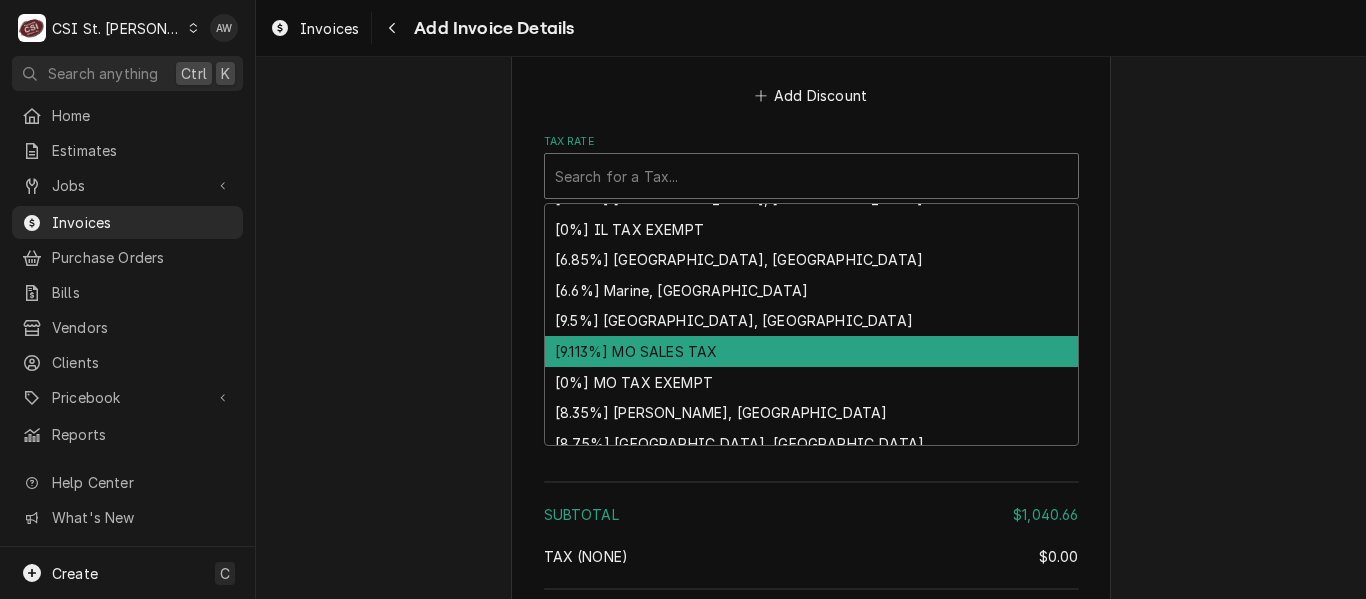 click on "[9.113%] MO SALES TAX" at bounding box center (811, 351) 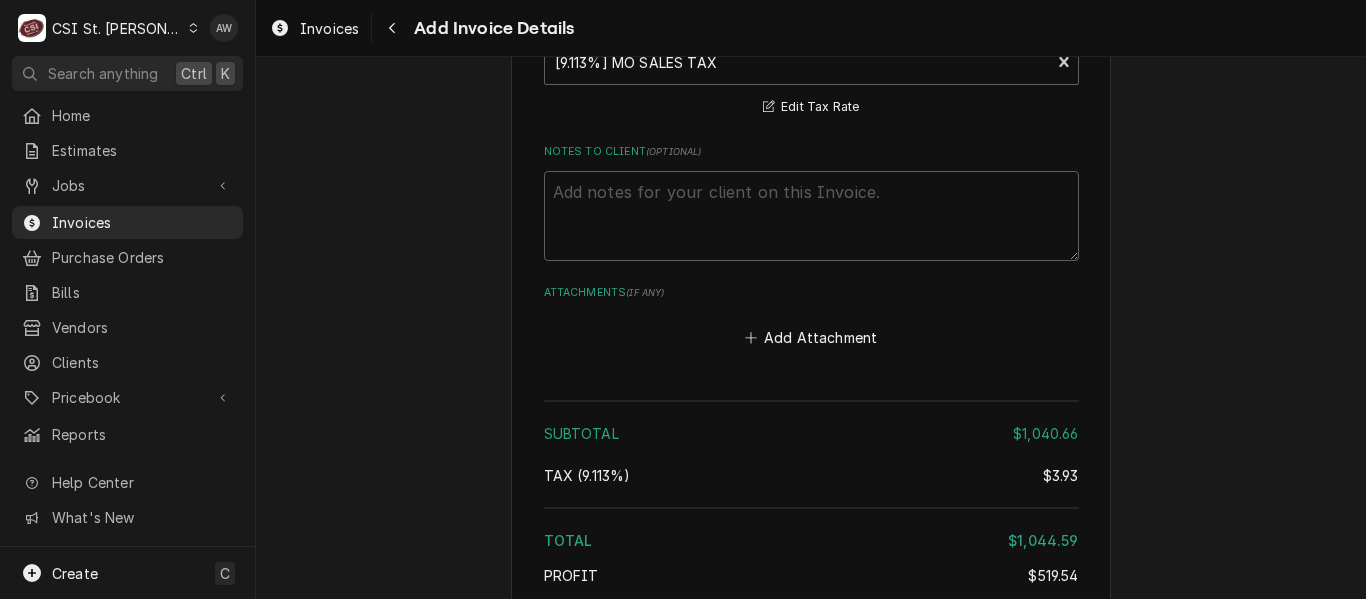 scroll, scrollTop: 4580, scrollLeft: 0, axis: vertical 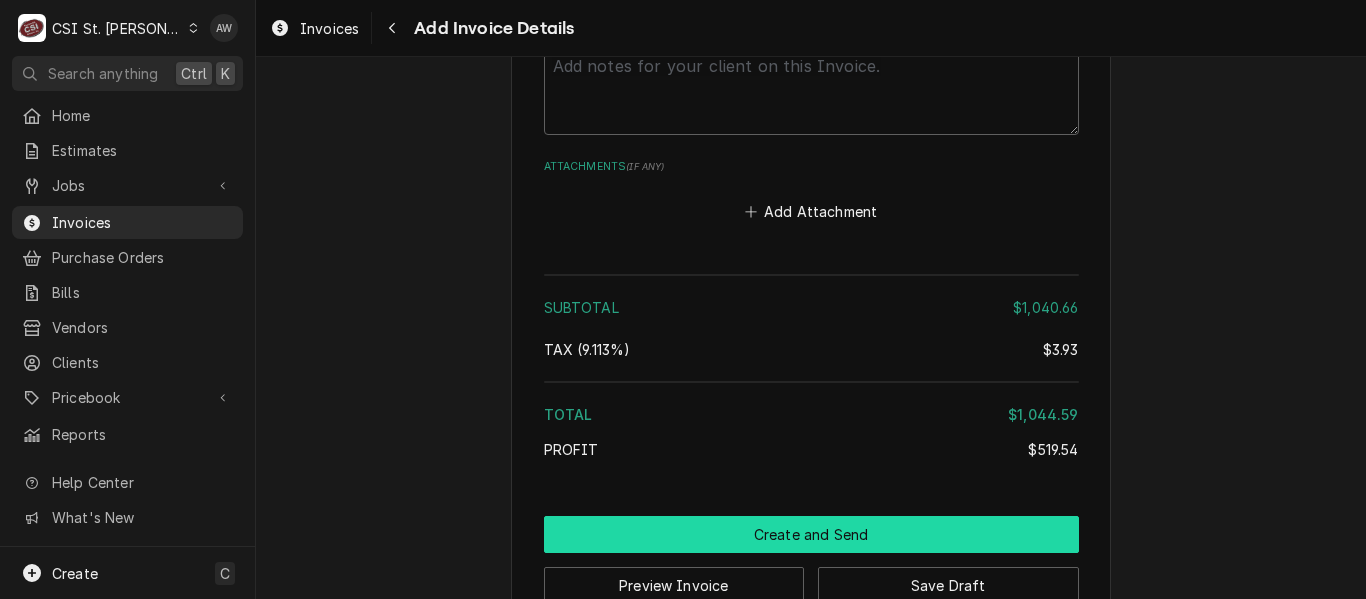 click on "Create and Send" at bounding box center (811, 534) 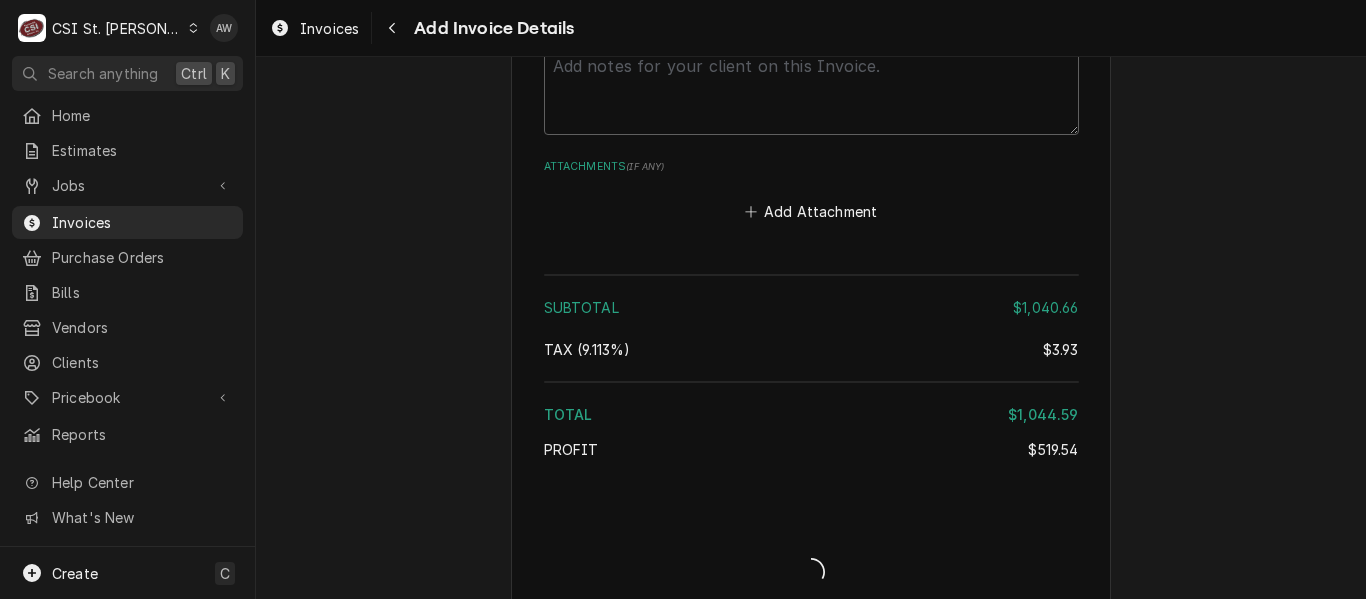 scroll, scrollTop: 4569, scrollLeft: 0, axis: vertical 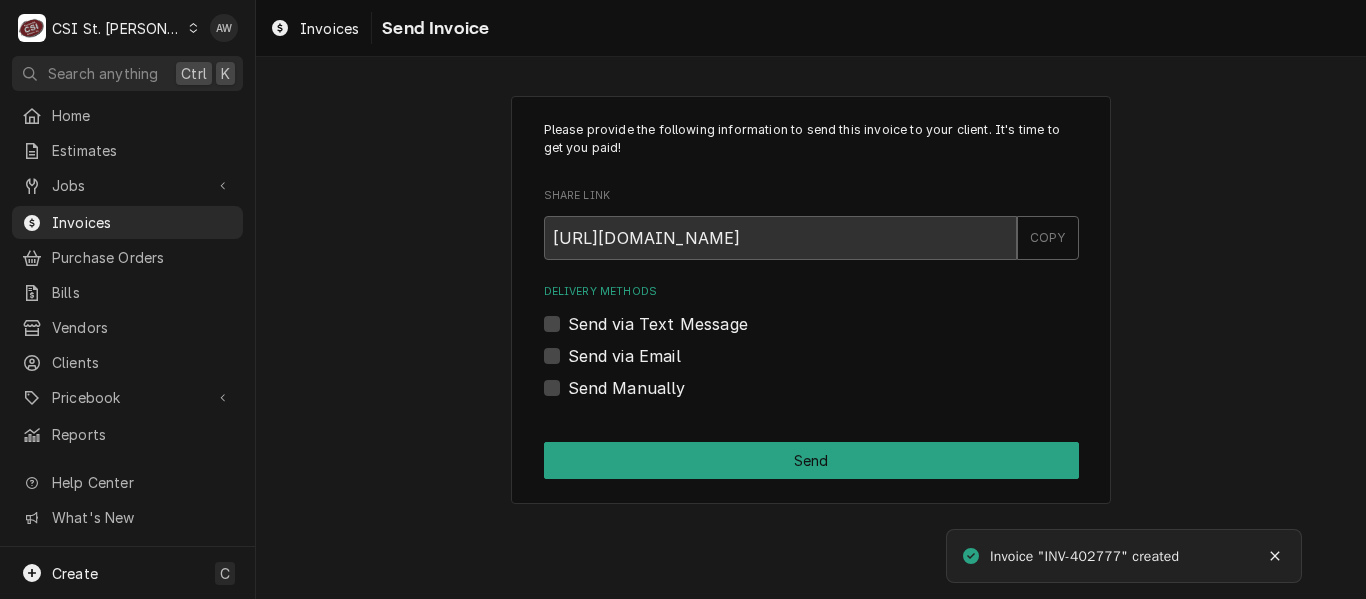 click on "Send Manually" at bounding box center [627, 388] 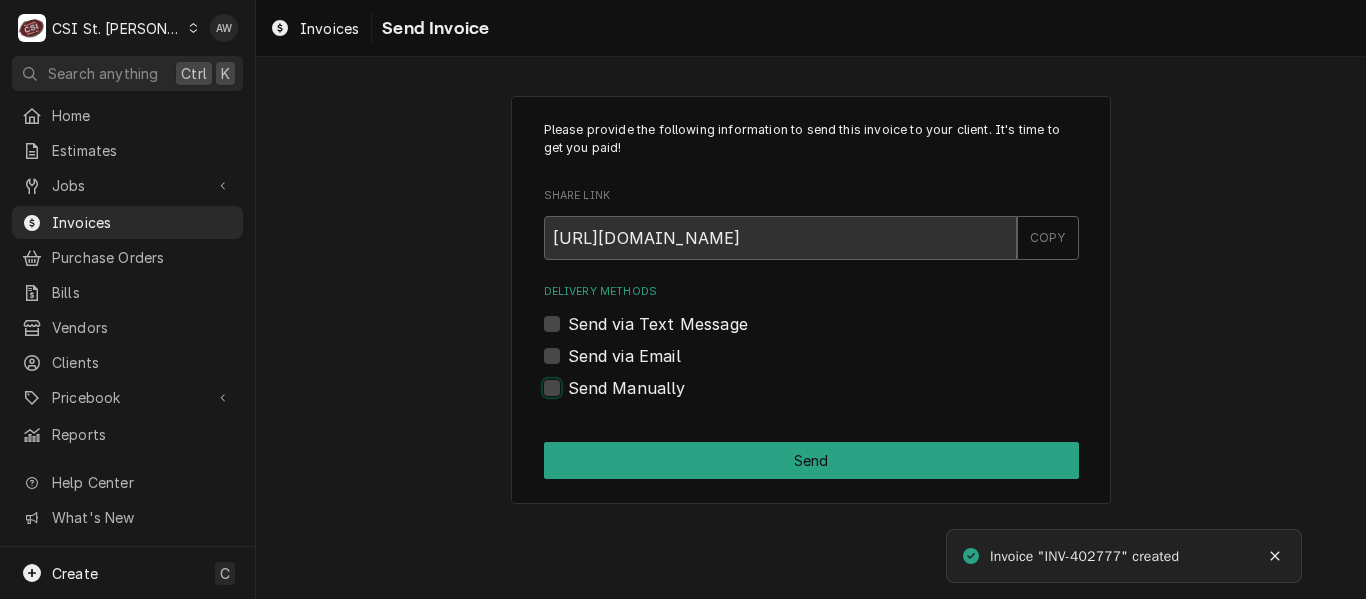 checkbox on "true" 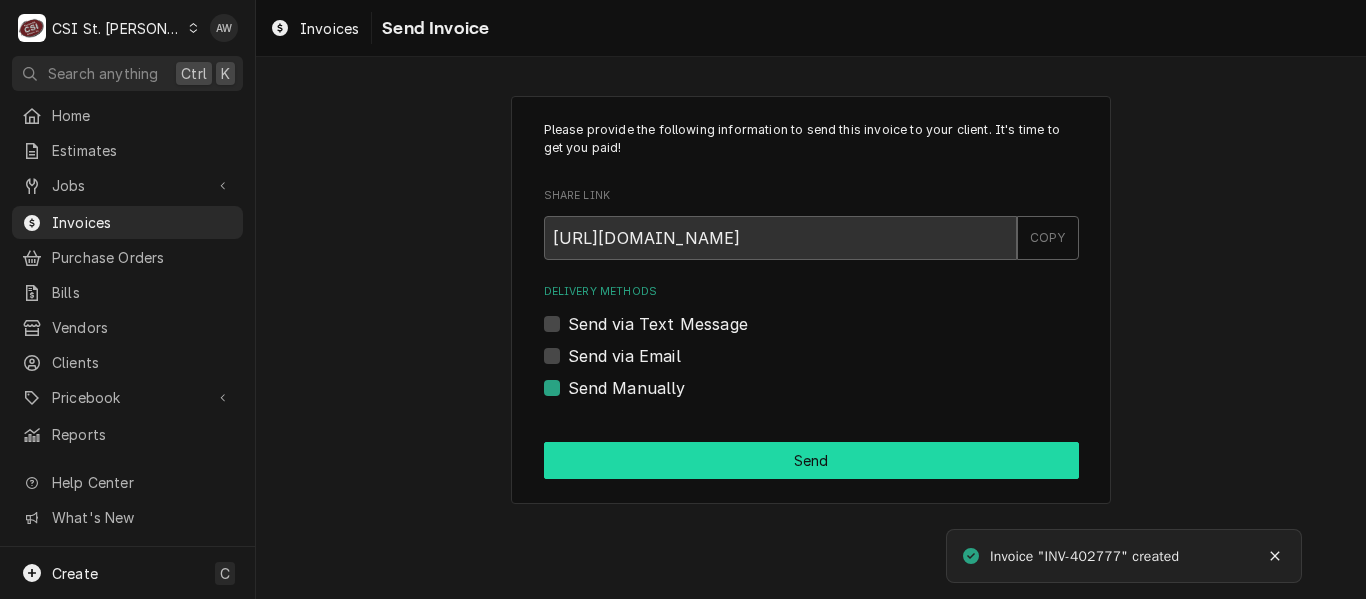 click on "Send" at bounding box center (811, 460) 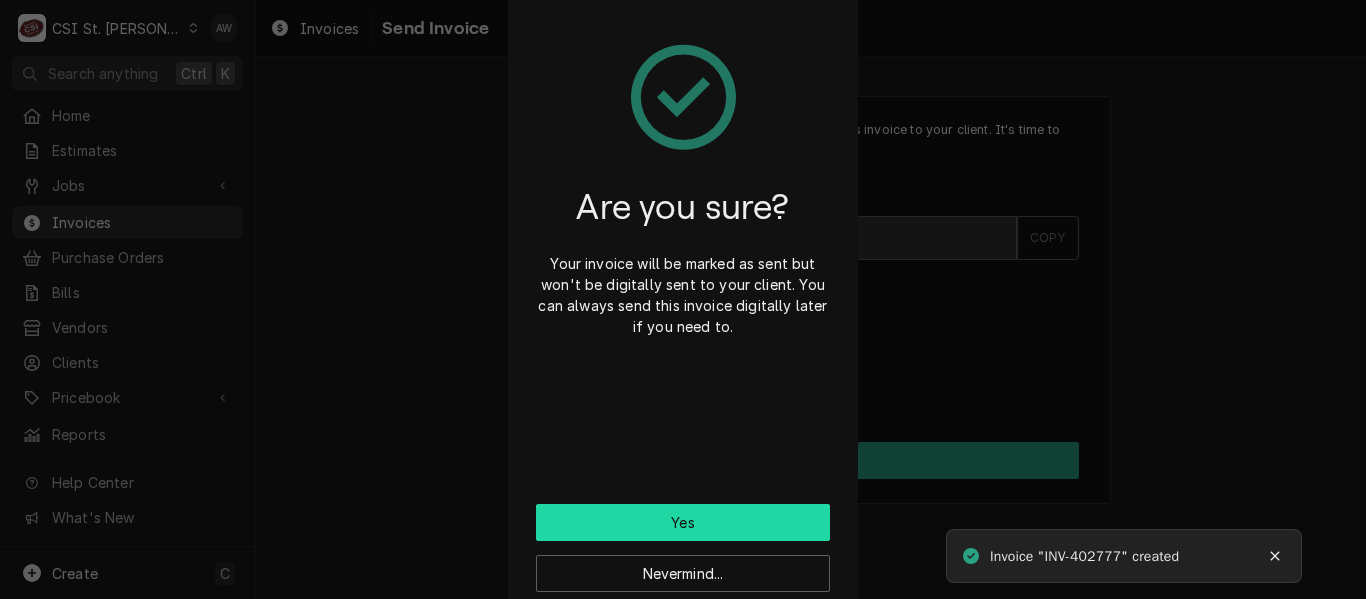 click on "Yes" at bounding box center (683, 522) 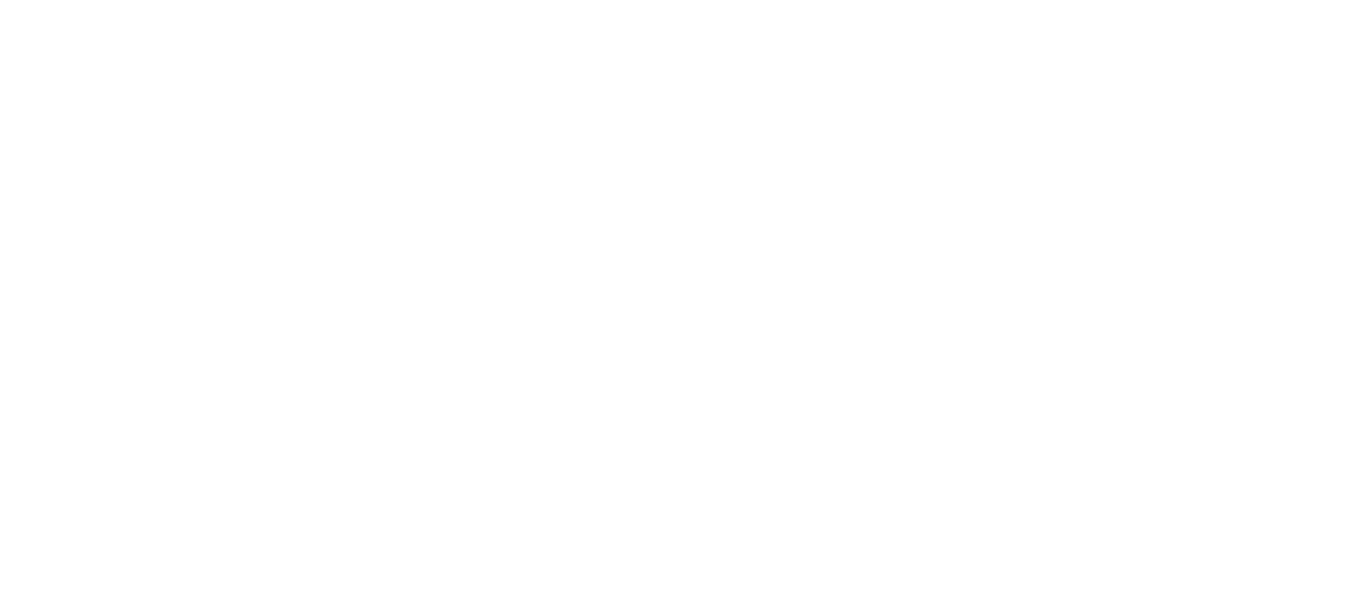 scroll, scrollTop: 0, scrollLeft: 0, axis: both 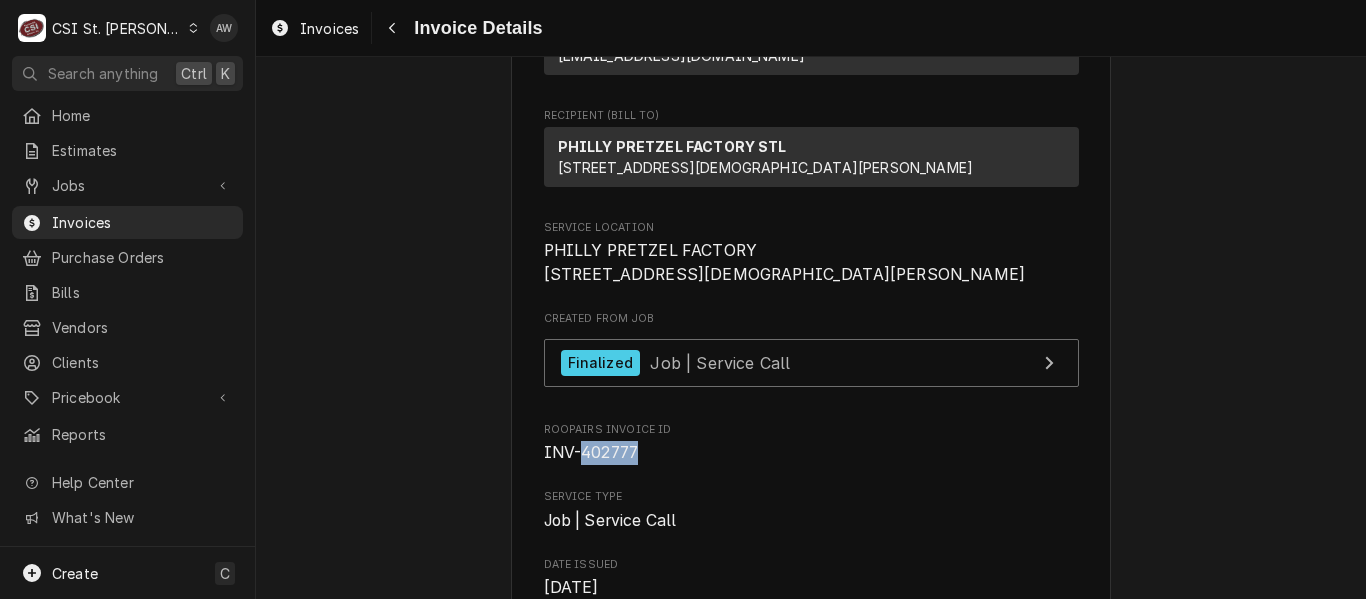 drag, startPoint x: 577, startPoint y: 519, endPoint x: 630, endPoint y: 521, distance: 53.037724 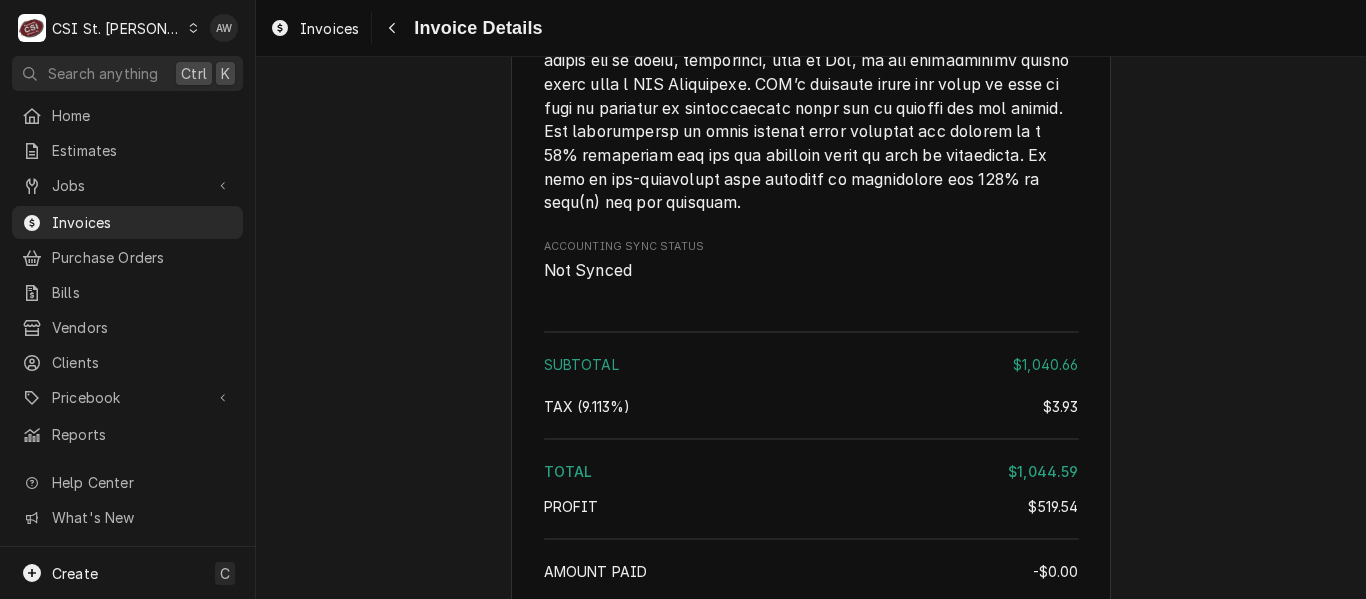 scroll, scrollTop: 4567, scrollLeft: 0, axis: vertical 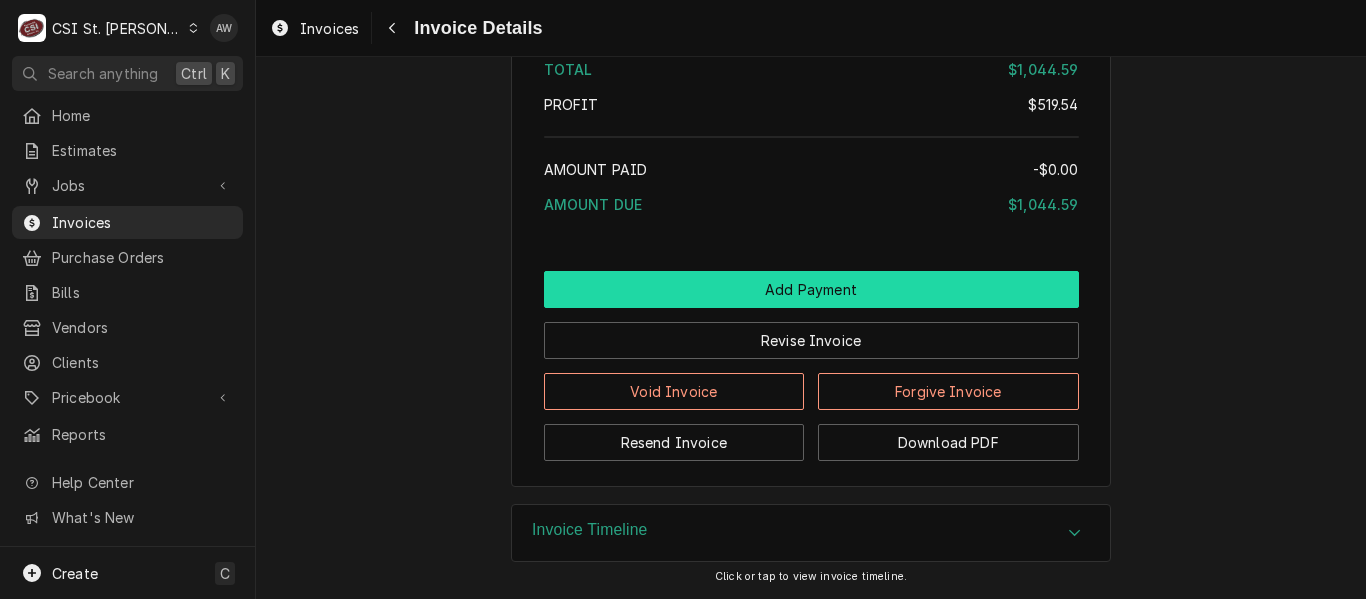click on "Add Payment" at bounding box center [811, 289] 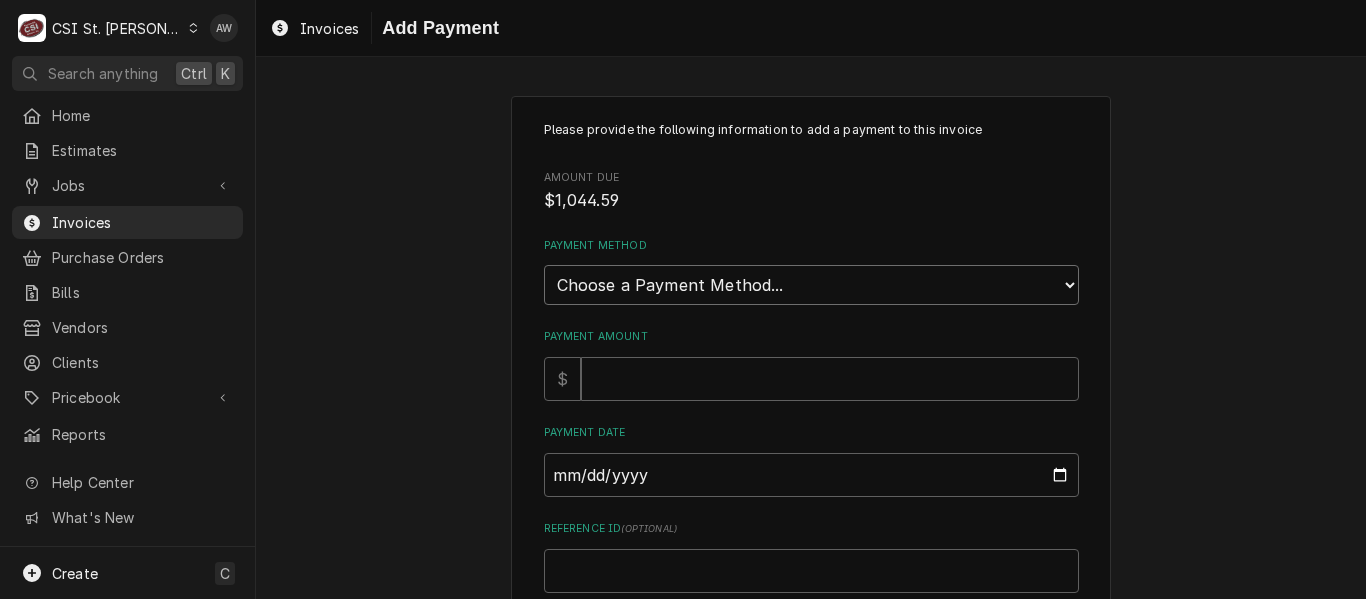 click on "Choose a Payment Method... Cash Check Credit/Debit Card ACH/eCheck Other" at bounding box center [811, 285] 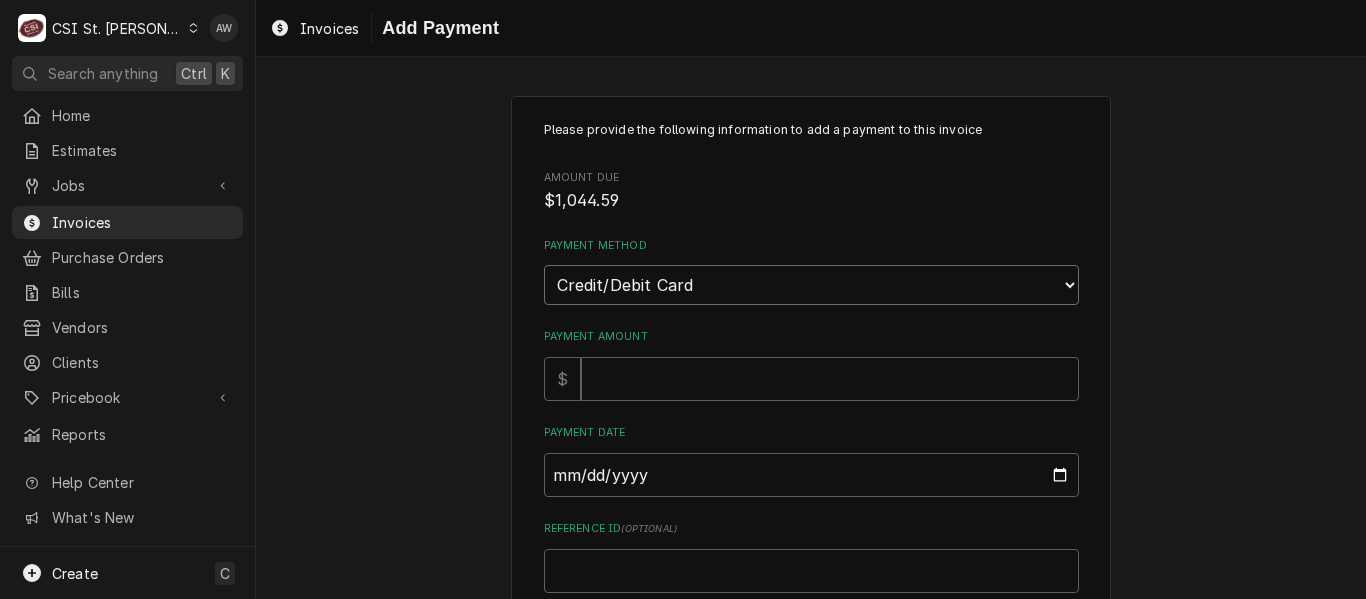 click on "Choose a Payment Method... Cash Check Credit/Debit Card ACH/eCheck Other" at bounding box center [811, 285] 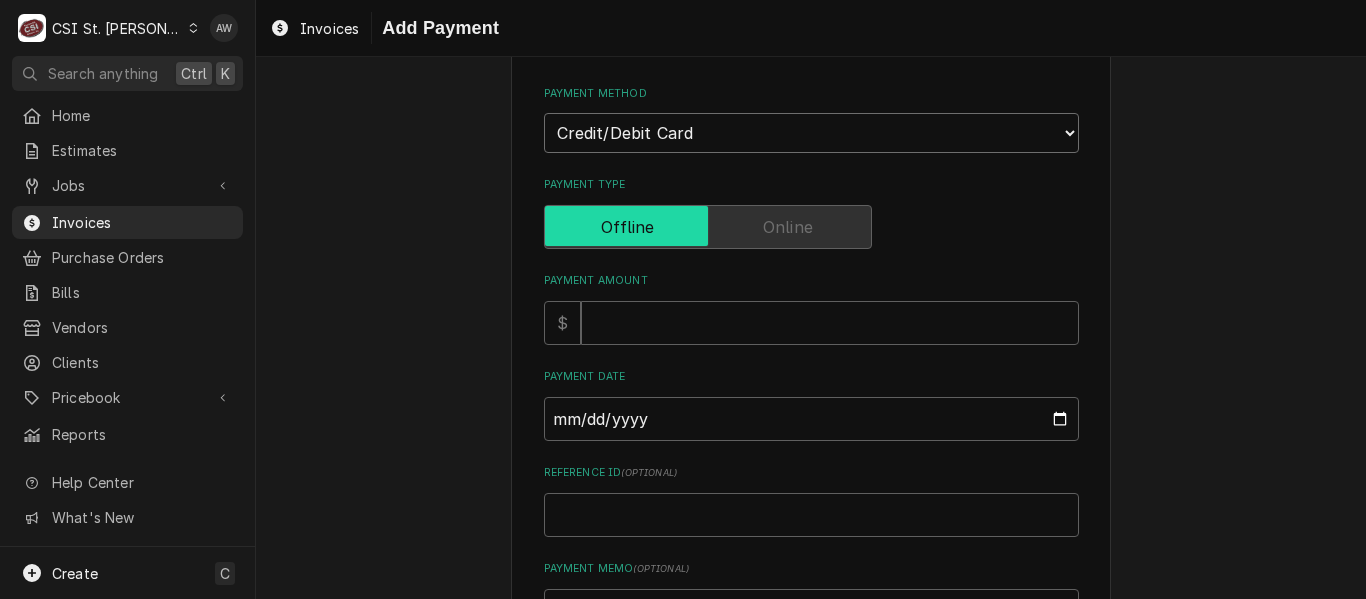 scroll, scrollTop: 200, scrollLeft: 0, axis: vertical 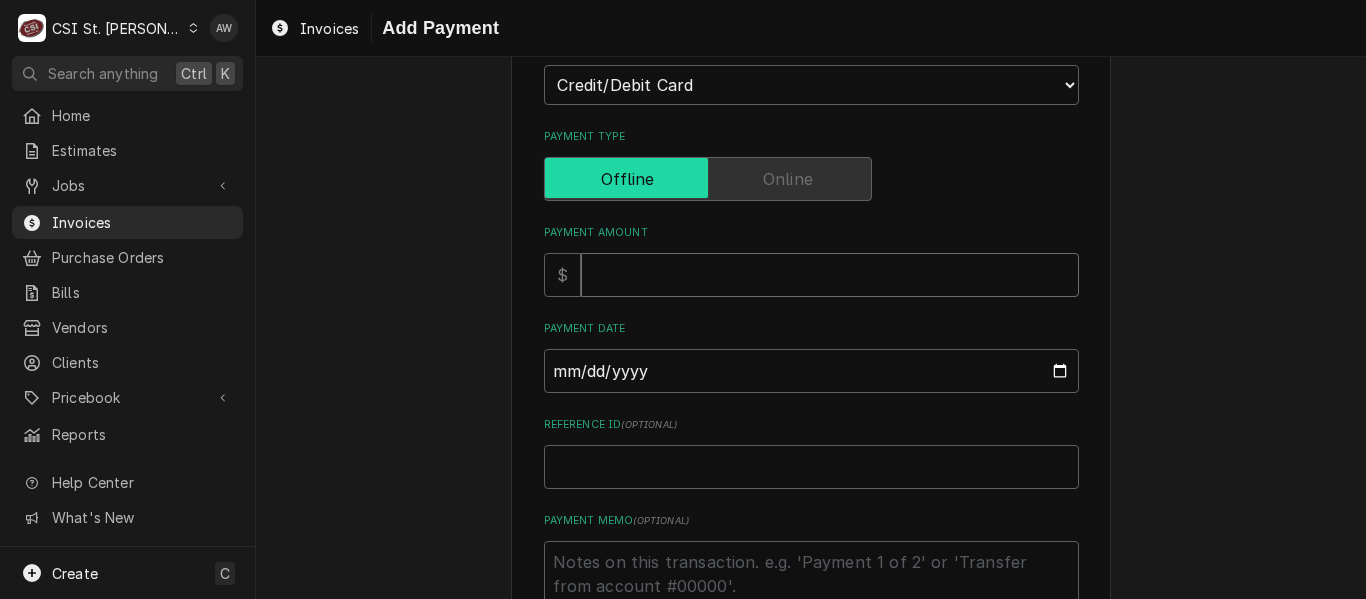 click on "Payment Amount" at bounding box center (830, 275) 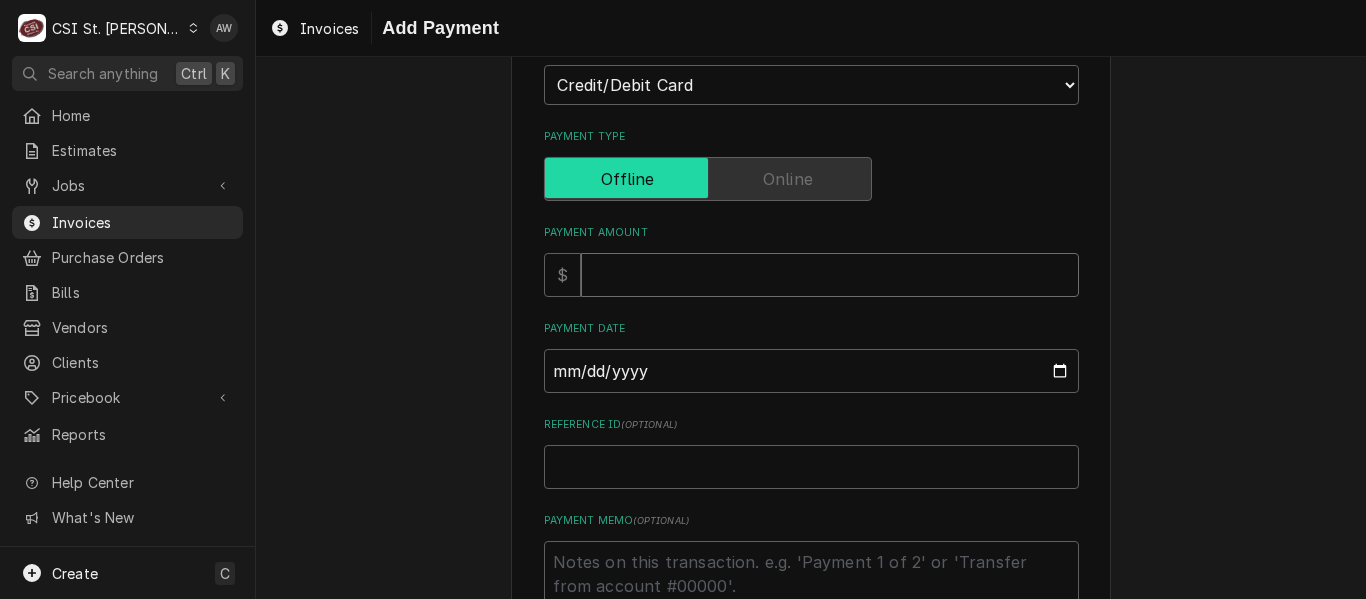 type on "x" 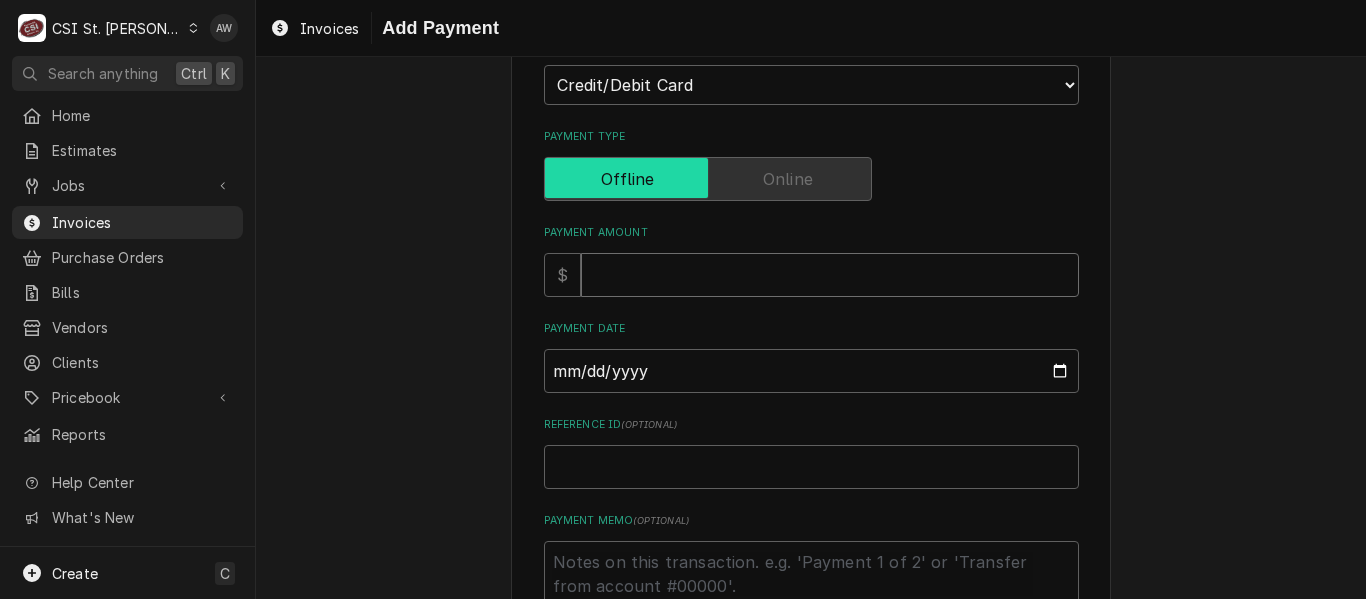 type on "1" 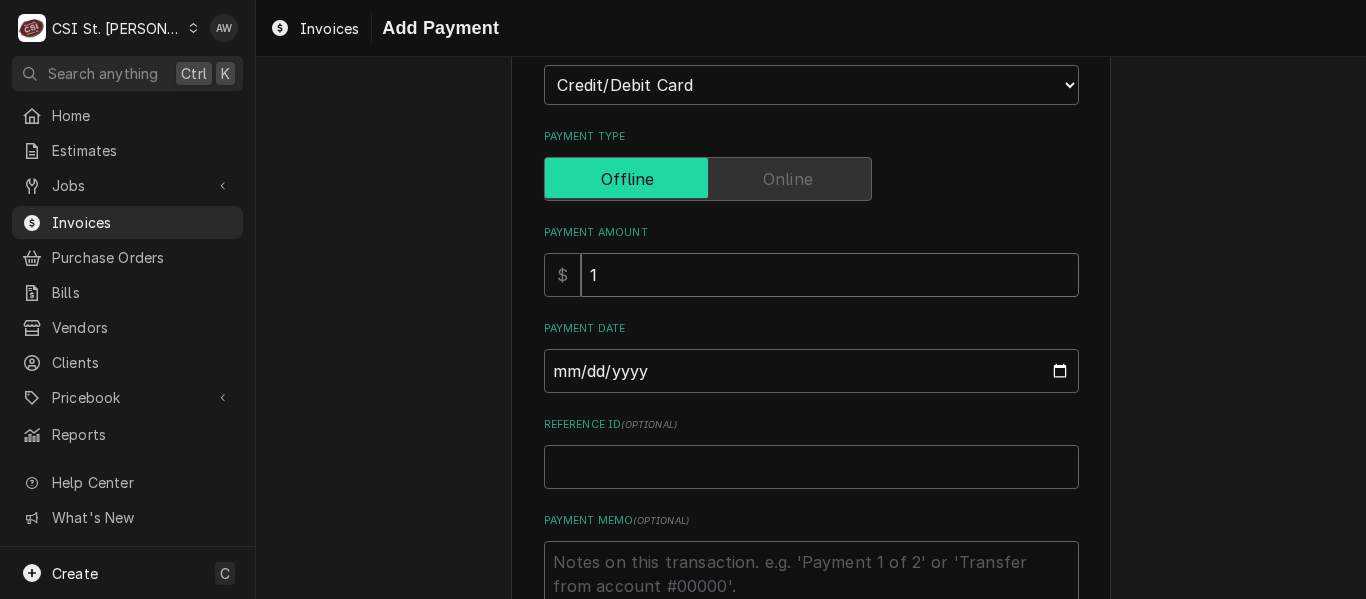 type on "x" 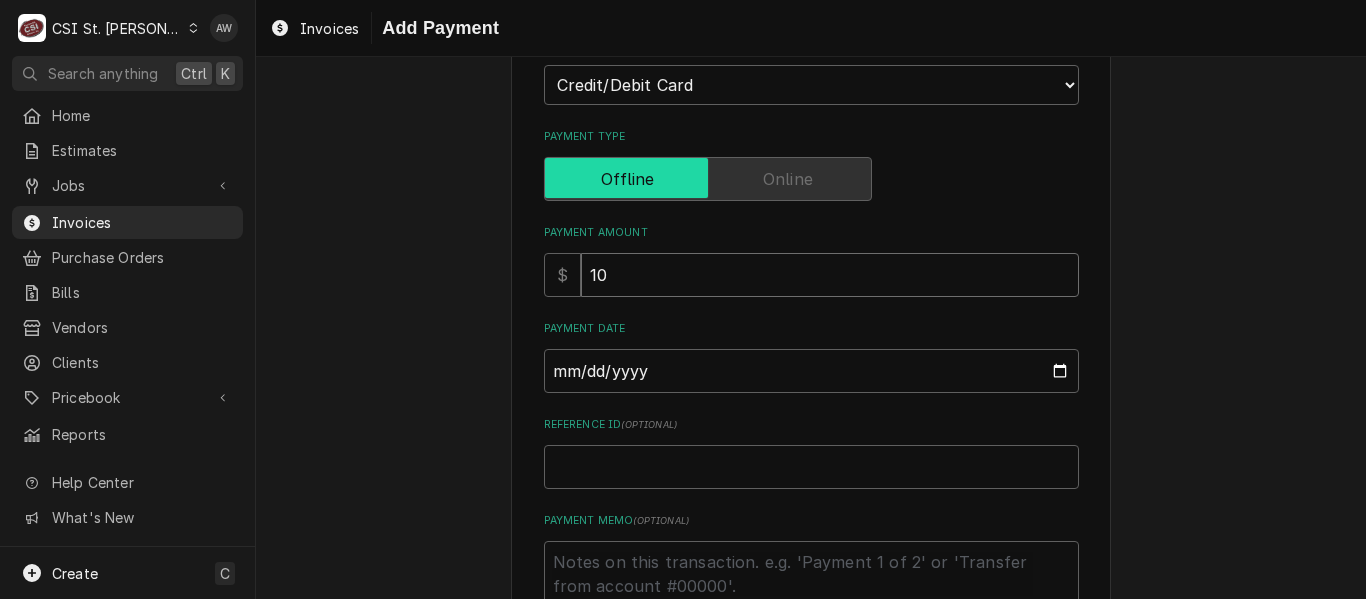 type on "x" 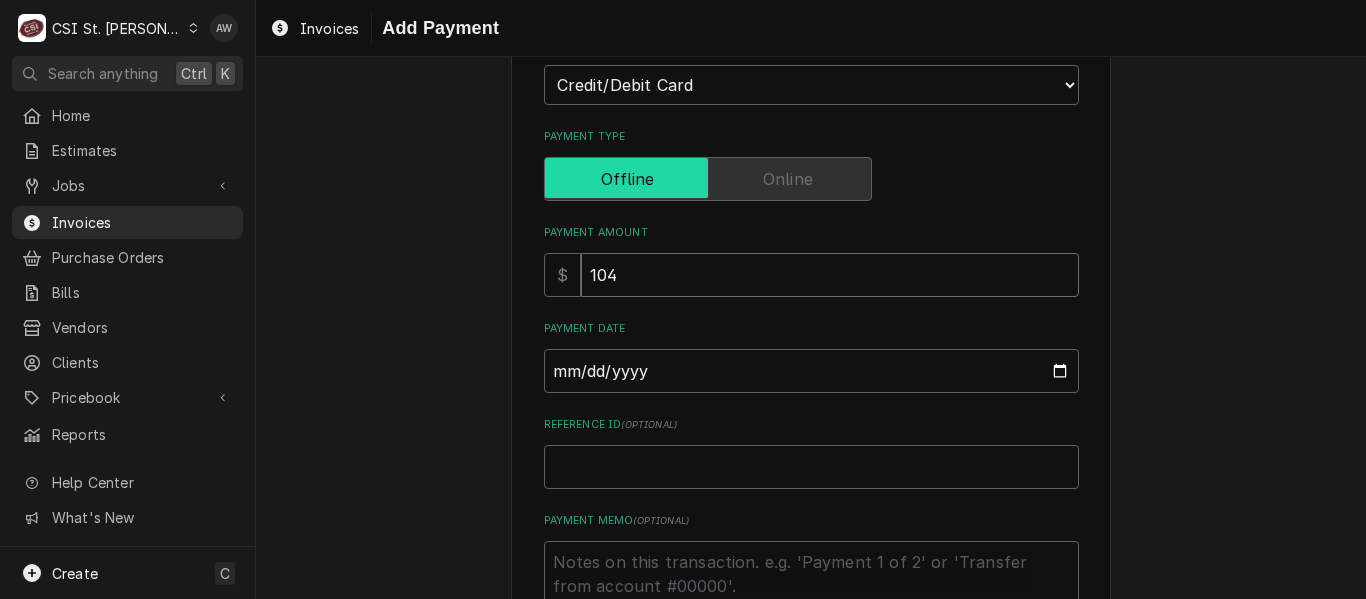 type on "x" 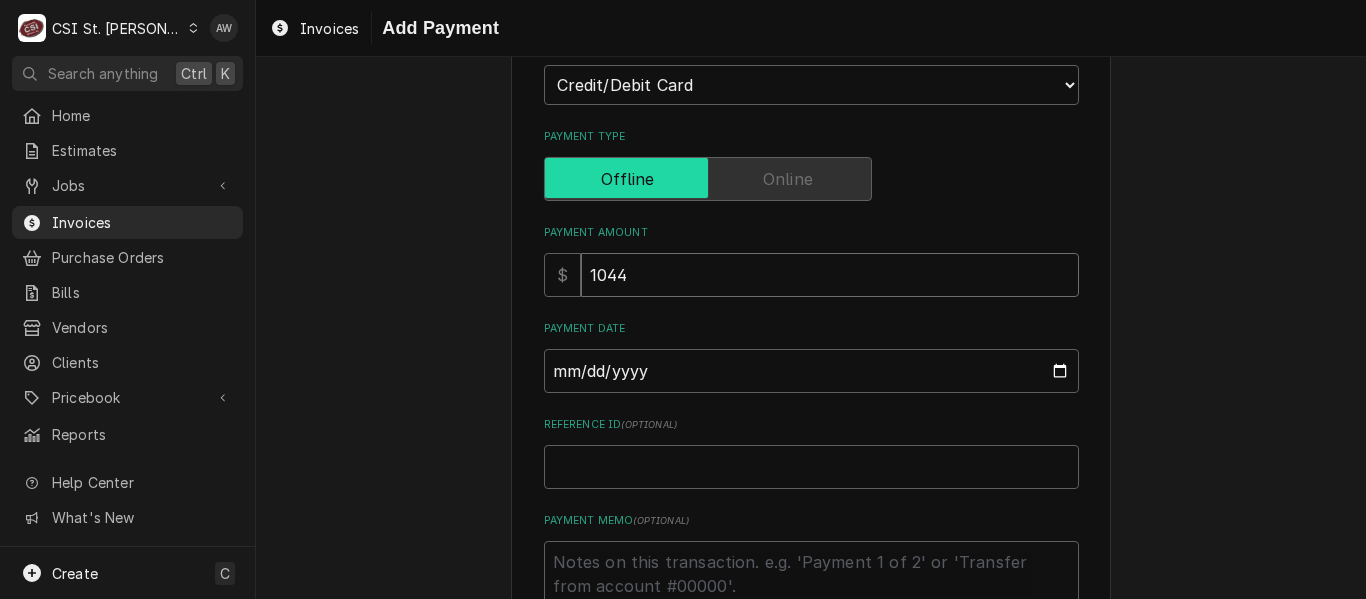 type on "x" 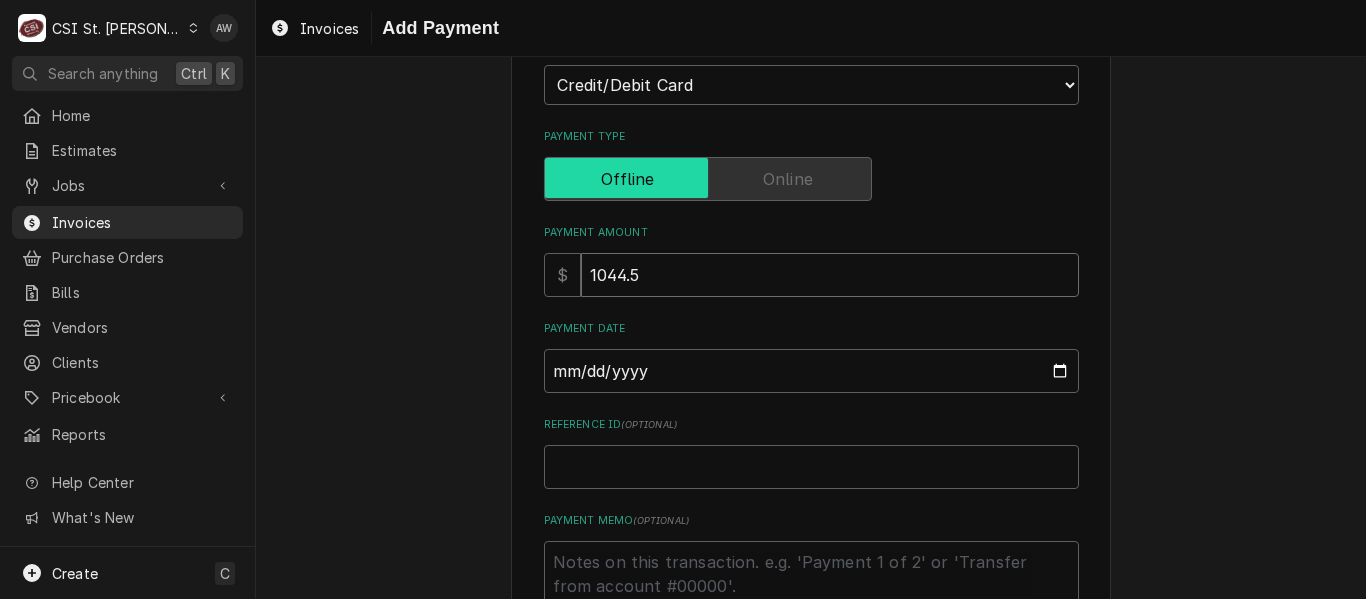 type on "x" 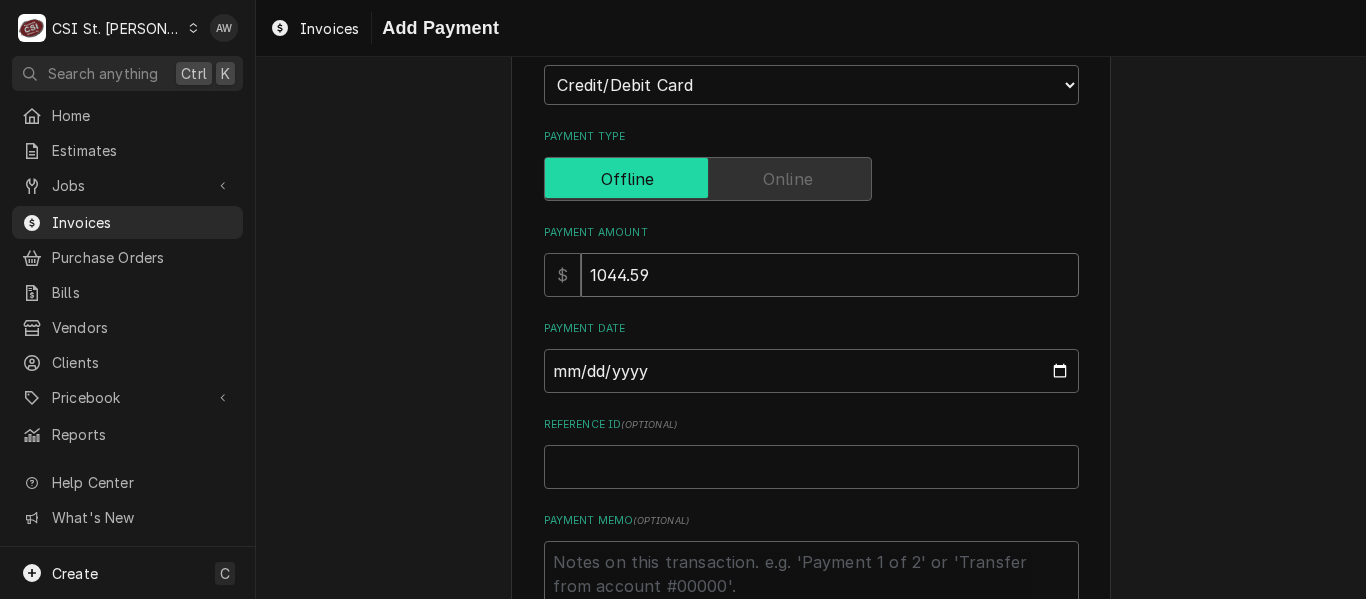 type on "1044.59" 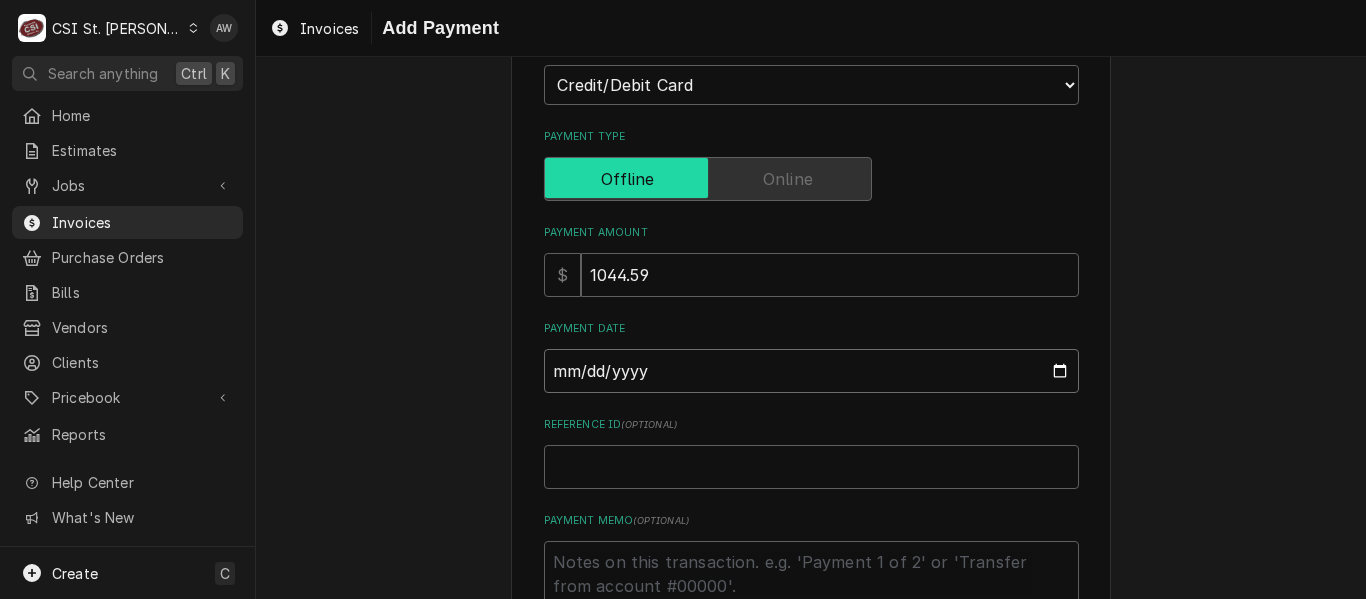 click on "Payment Date" at bounding box center (811, 371) 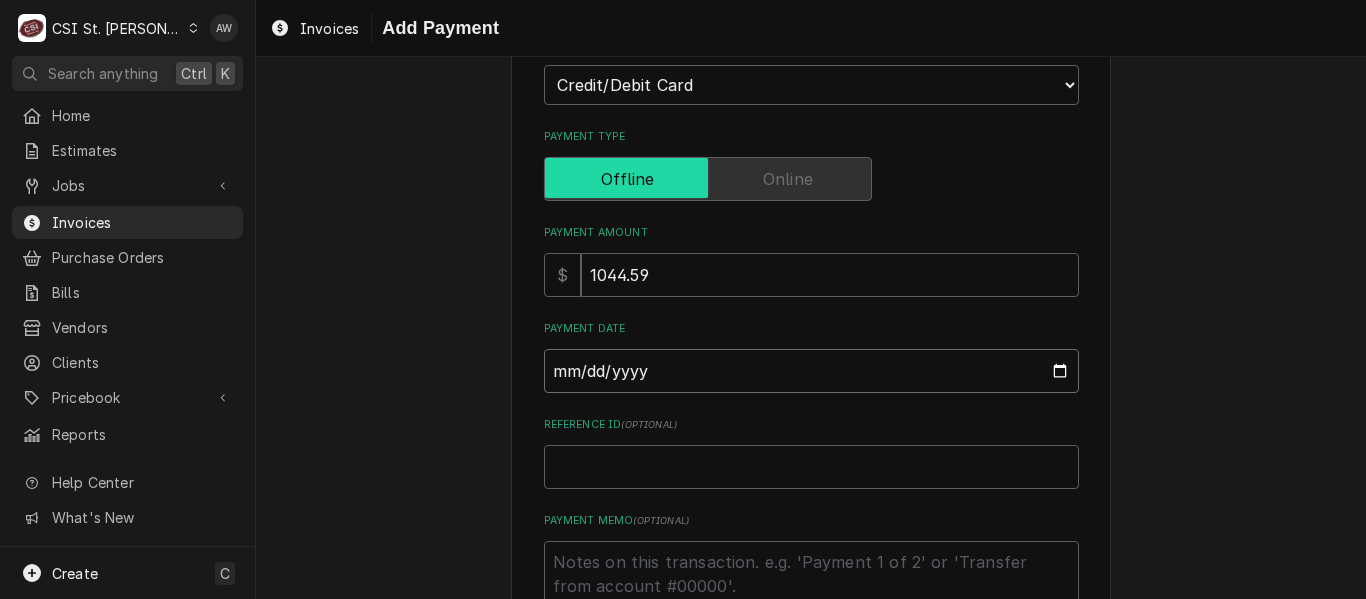 type on "x" 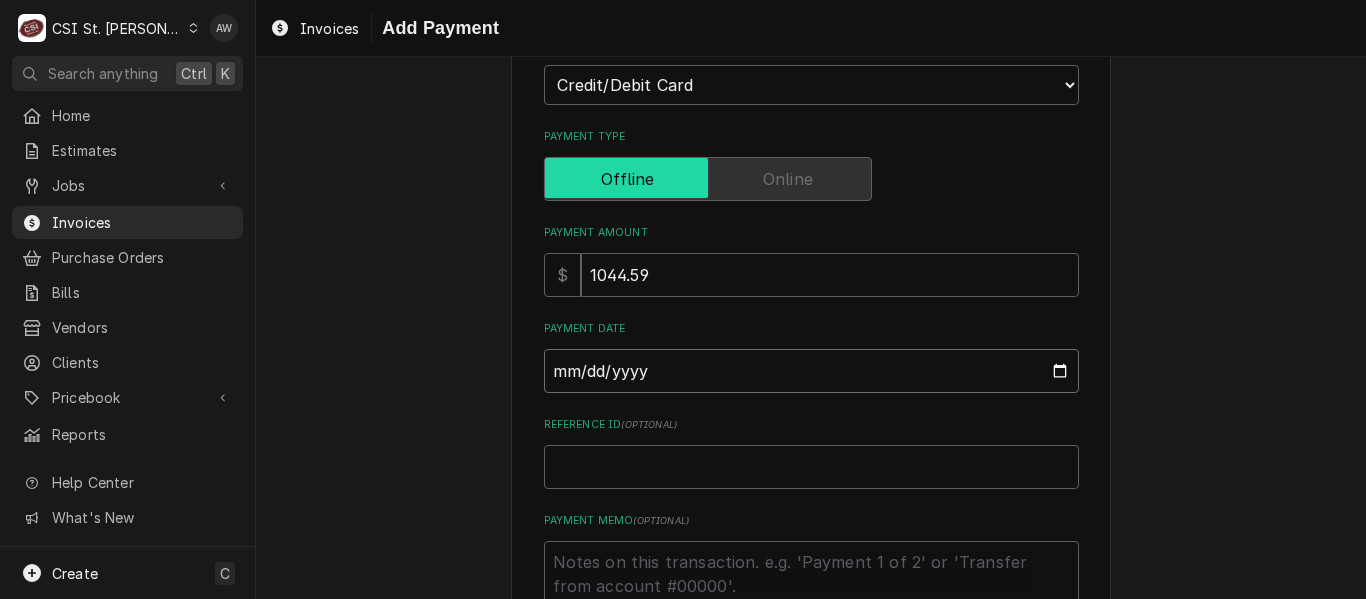 type on "[DATE]" 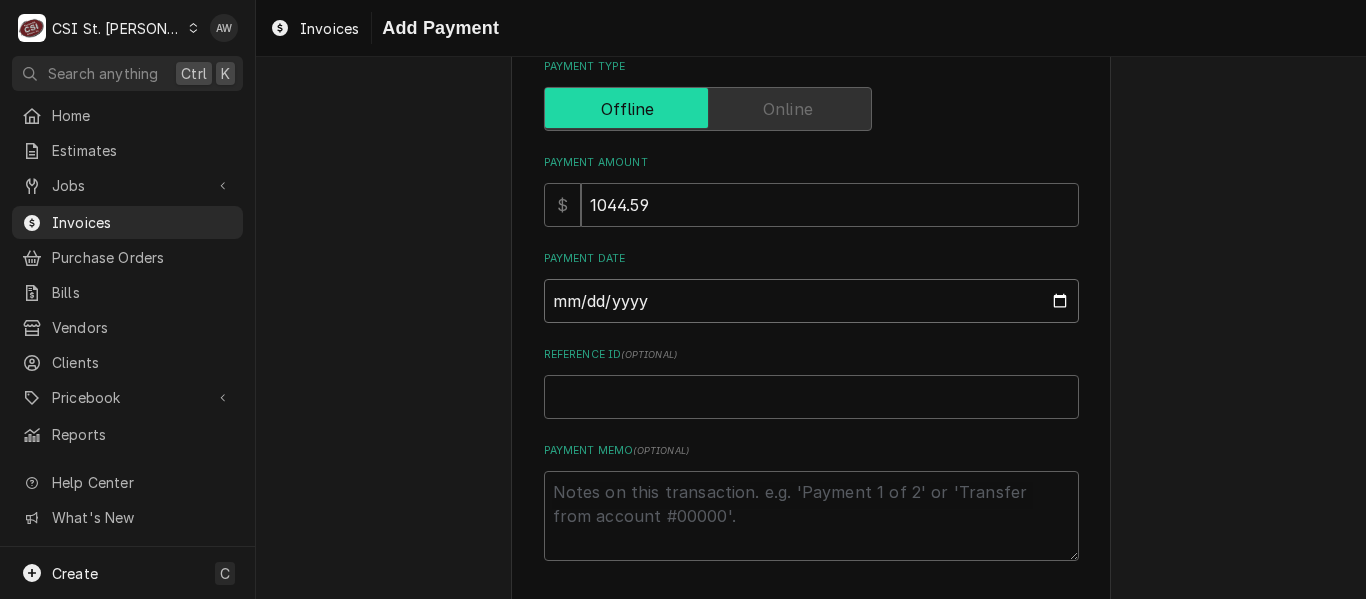 scroll, scrollTop: 300, scrollLeft: 0, axis: vertical 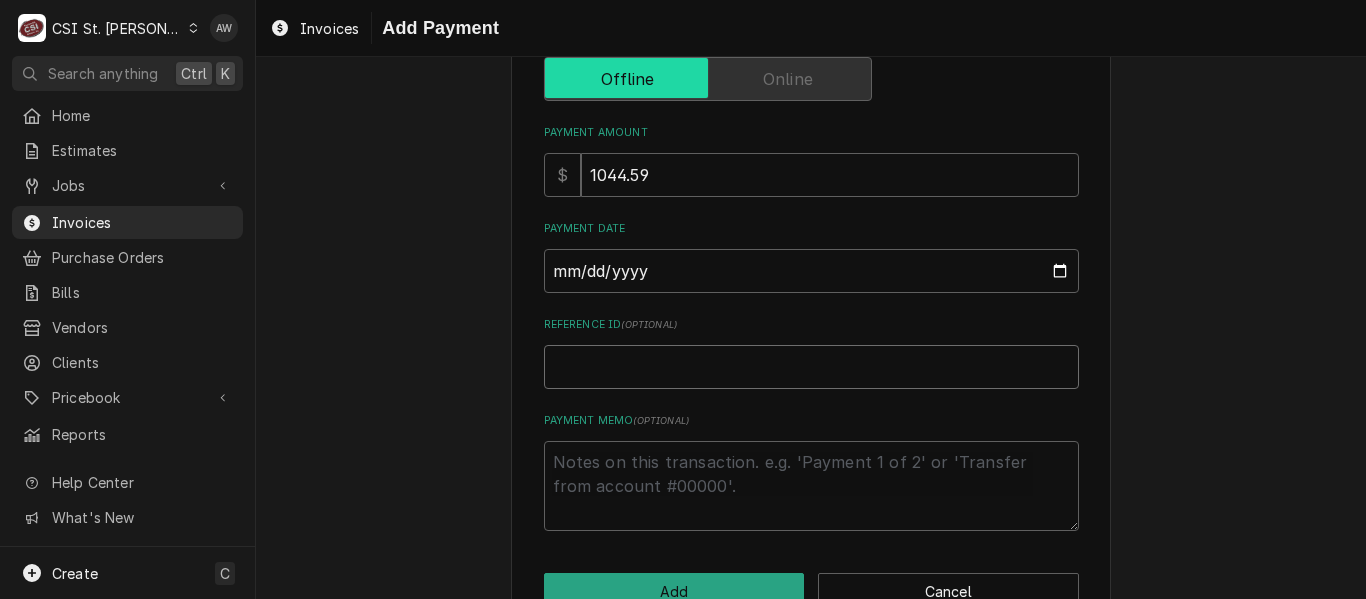 click on "Reference ID  ( optional )" at bounding box center (811, 367) 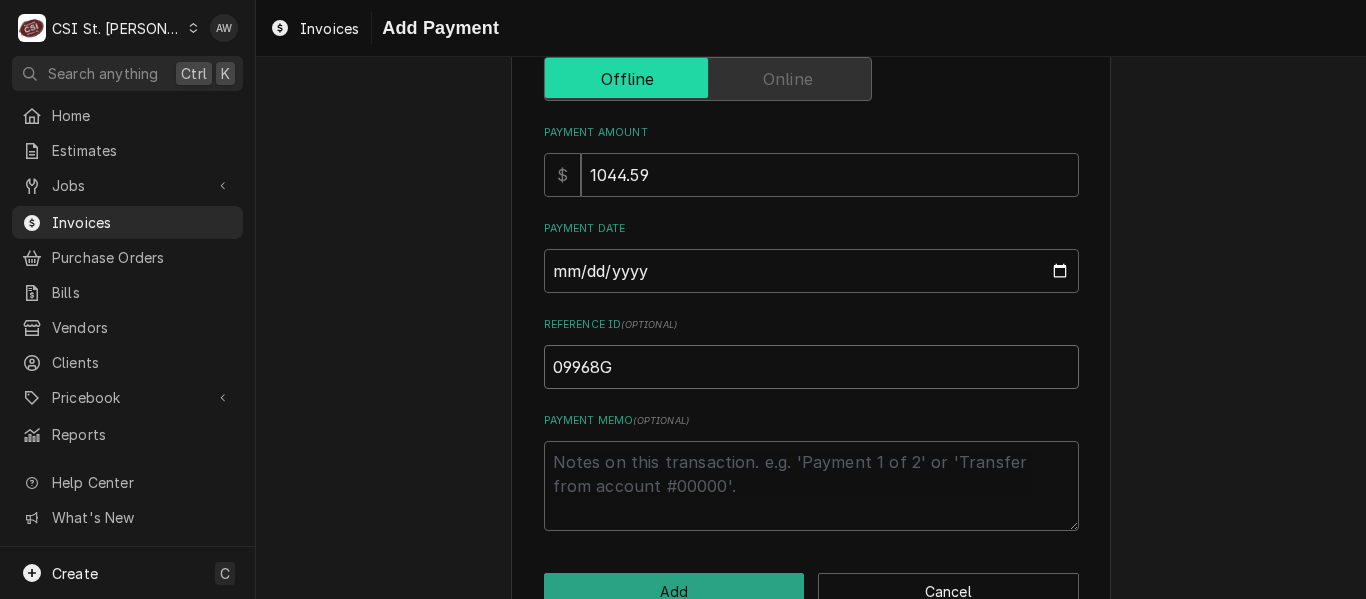 scroll, scrollTop: 354, scrollLeft: 0, axis: vertical 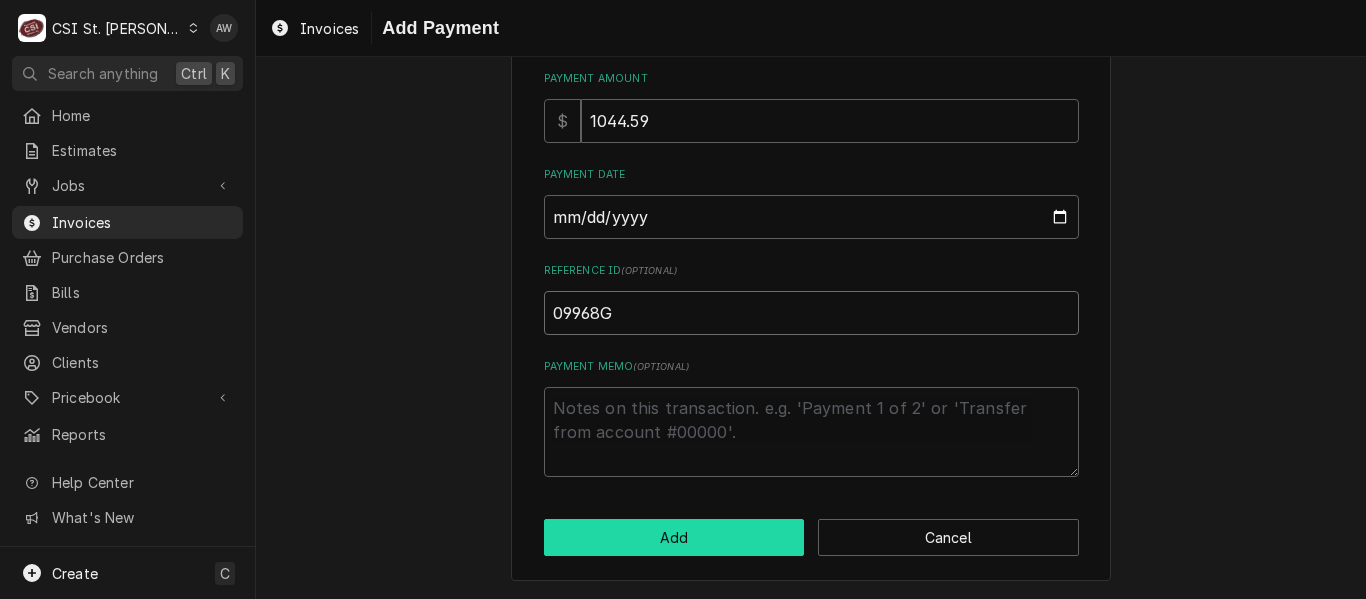 type on "09968G" 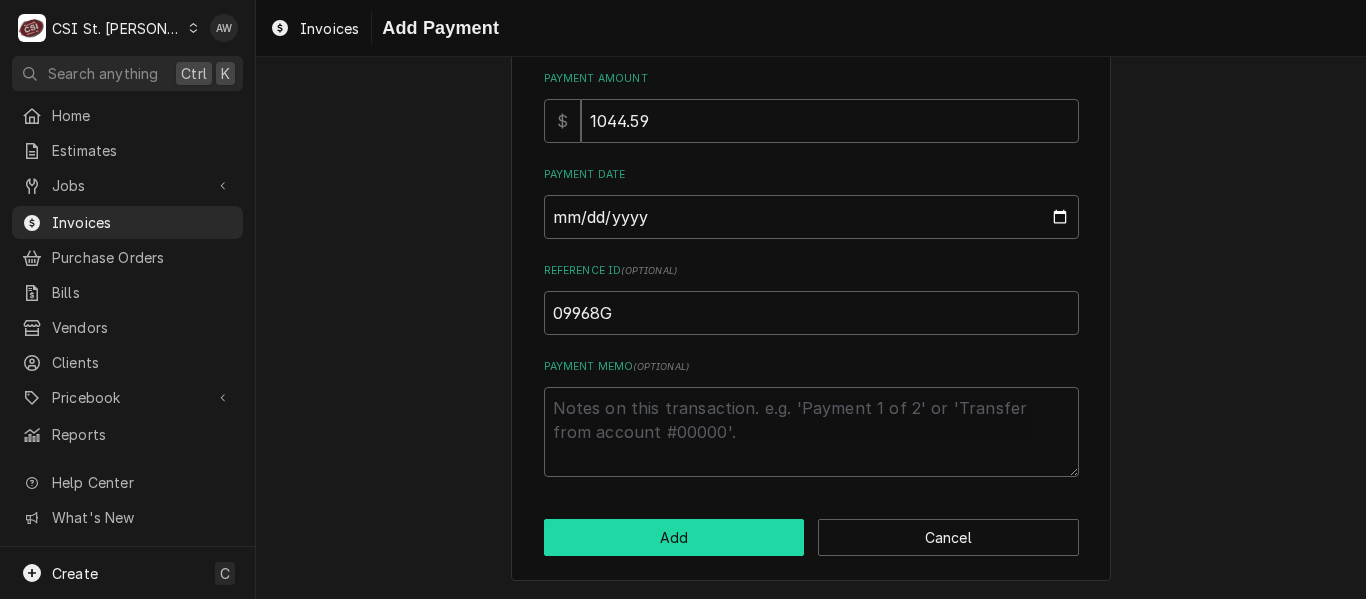click on "Add" at bounding box center [674, 537] 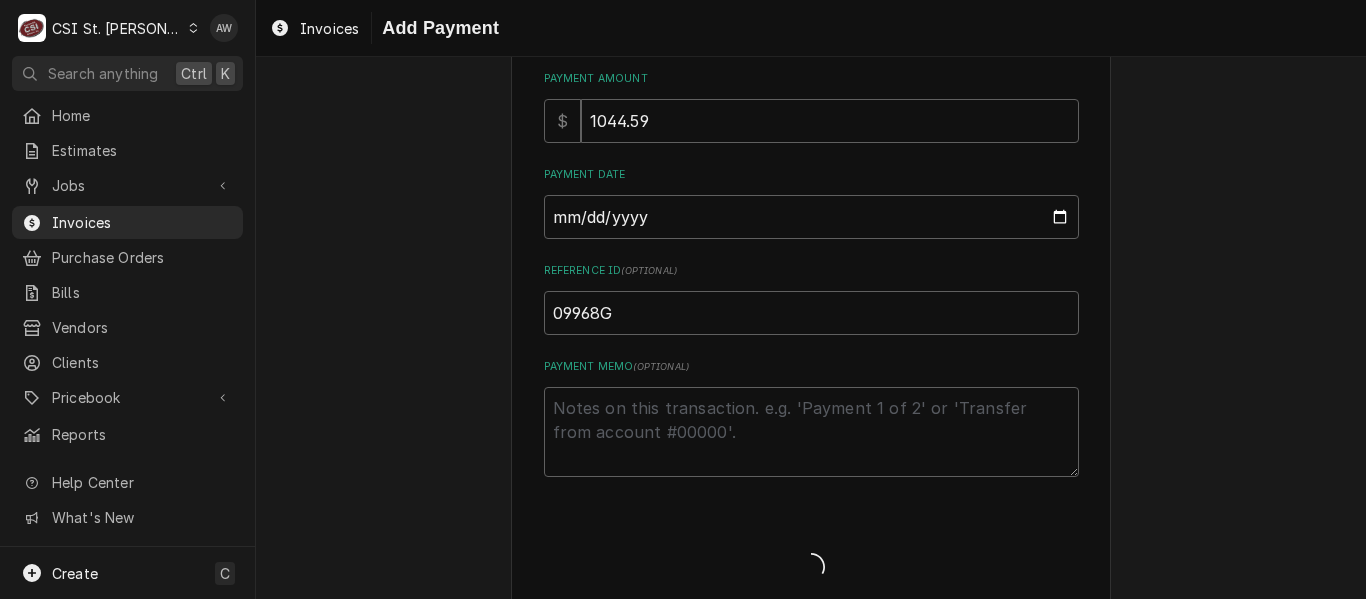 type on "x" 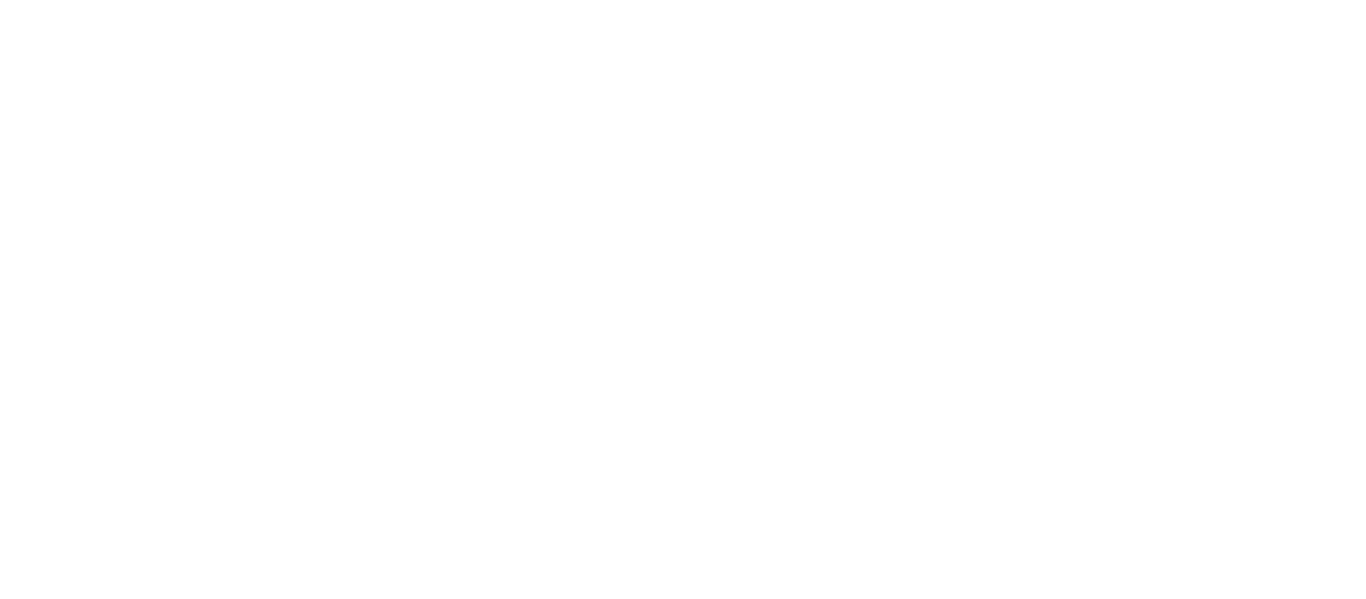 scroll, scrollTop: 0, scrollLeft: 0, axis: both 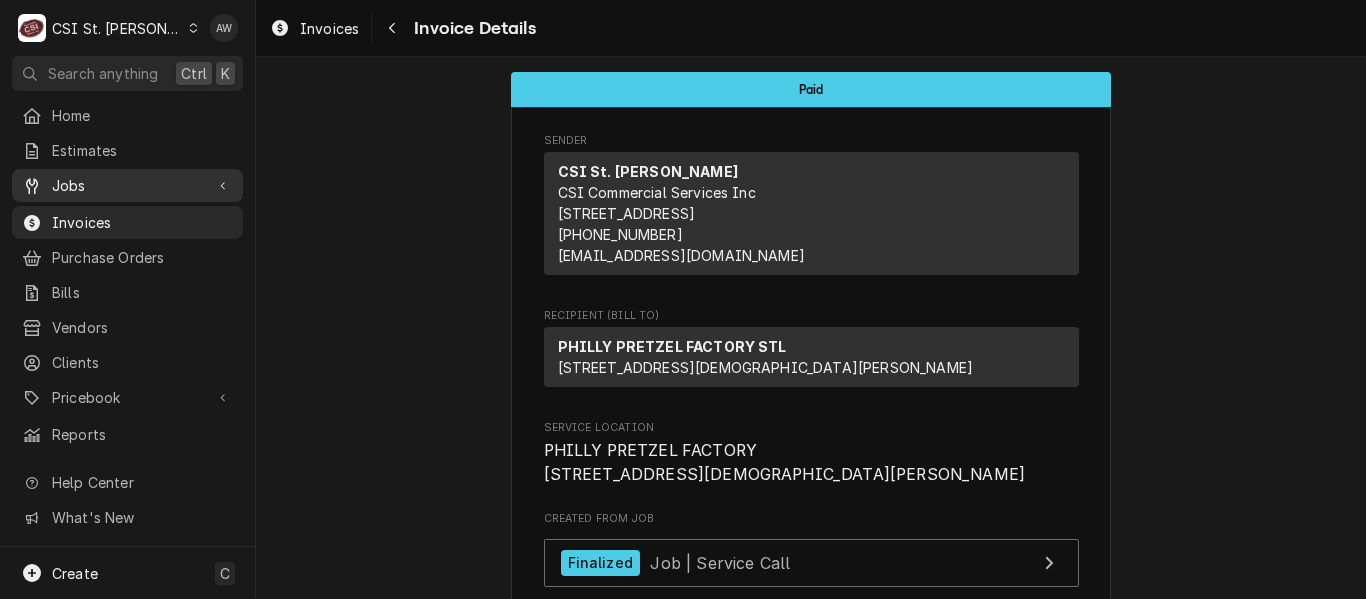 click on "Jobs" at bounding box center (127, 185) 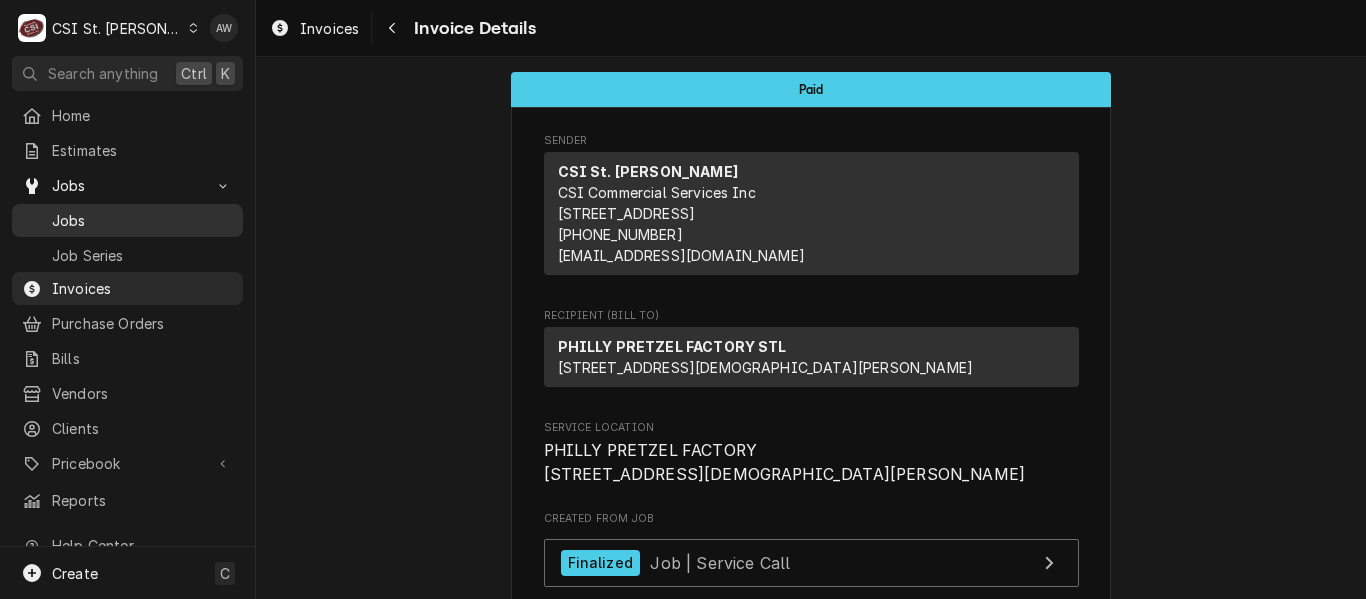 click on "Jobs" at bounding box center [142, 220] 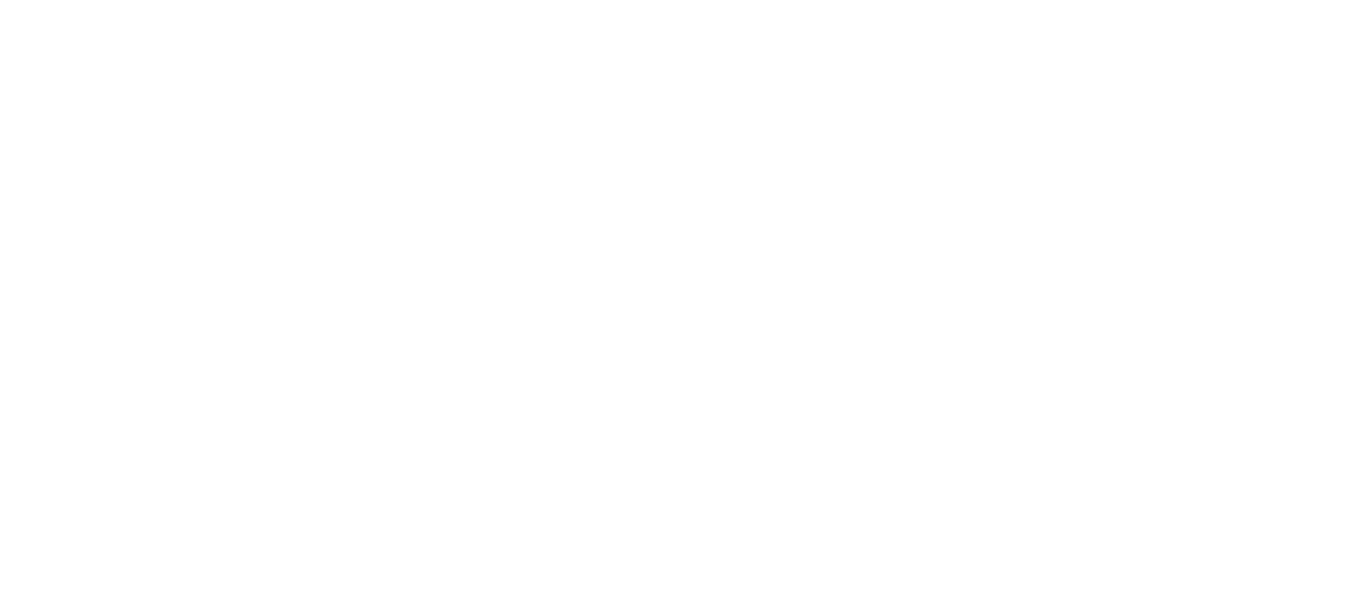 scroll, scrollTop: 0, scrollLeft: 0, axis: both 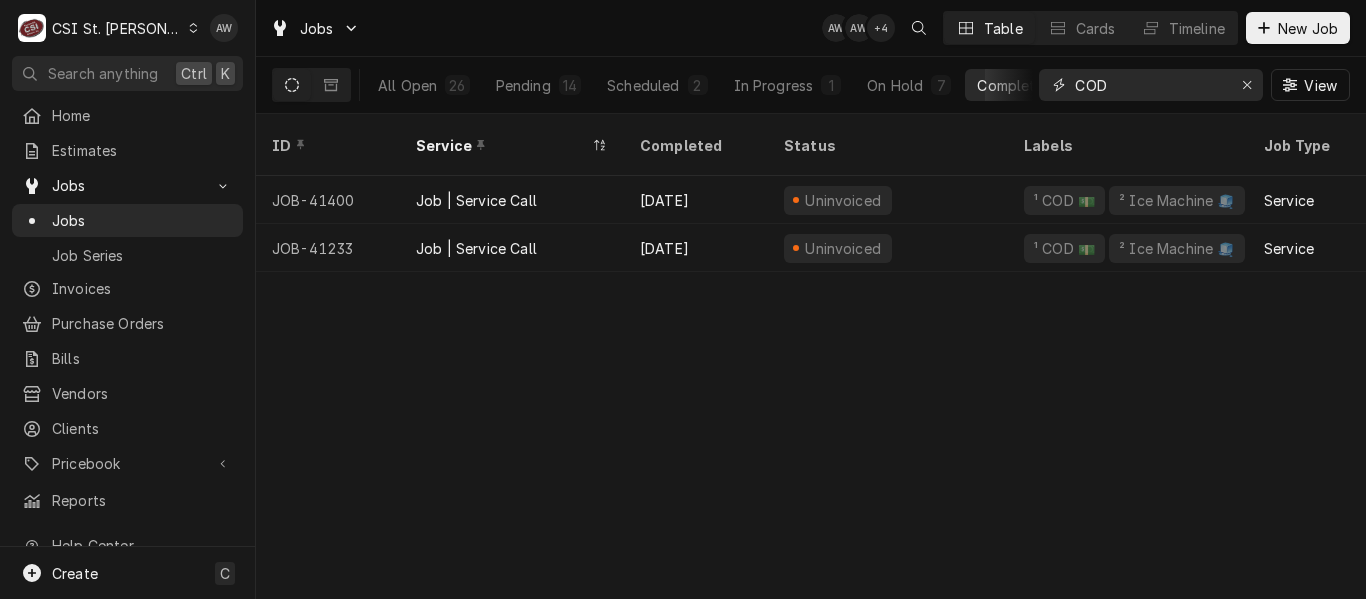 drag, startPoint x: 1106, startPoint y: 78, endPoint x: 976, endPoint y: 71, distance: 130.18832 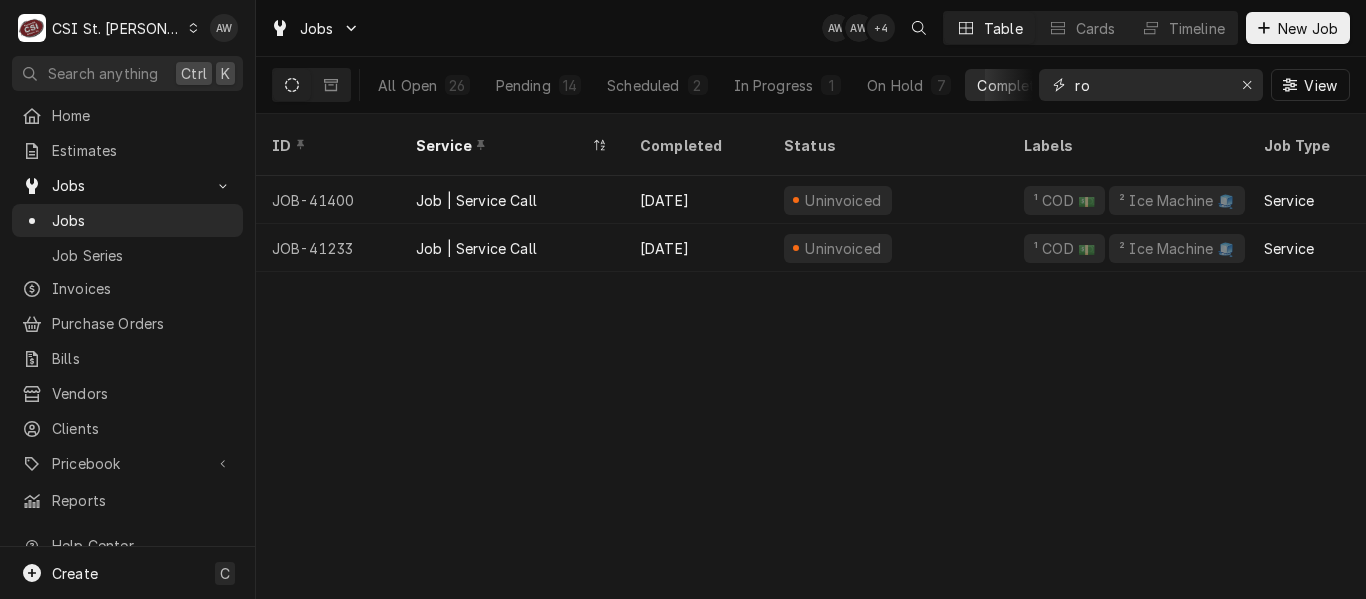 type on "r" 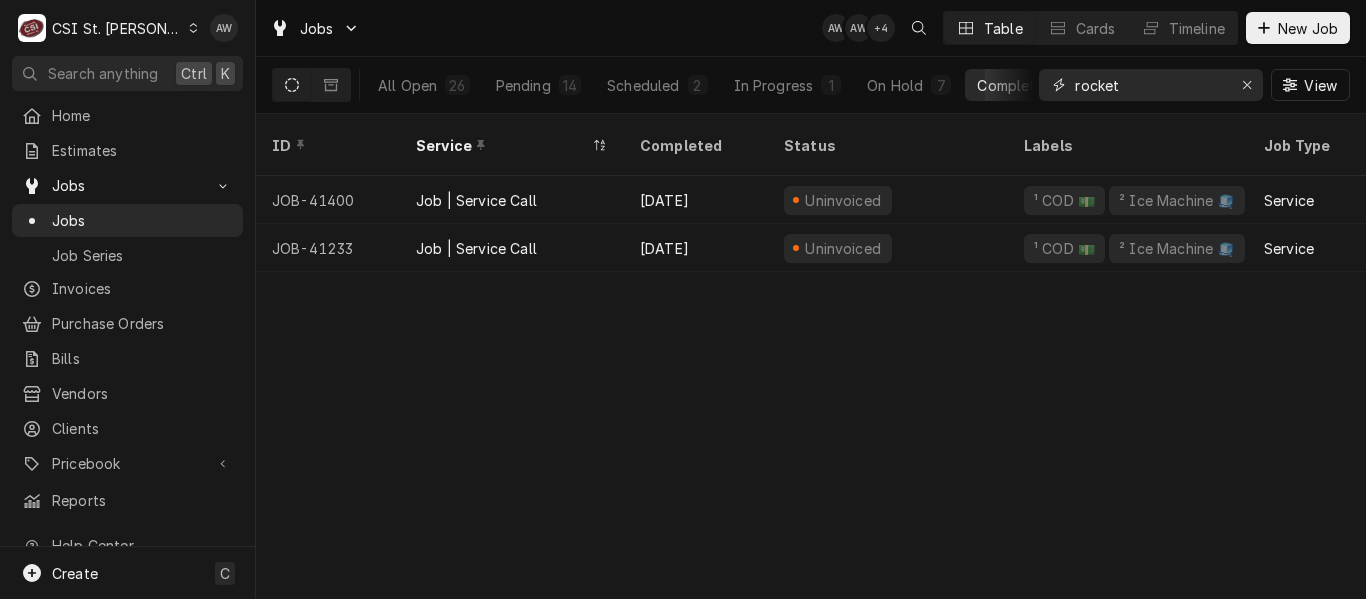 paste on "4229" 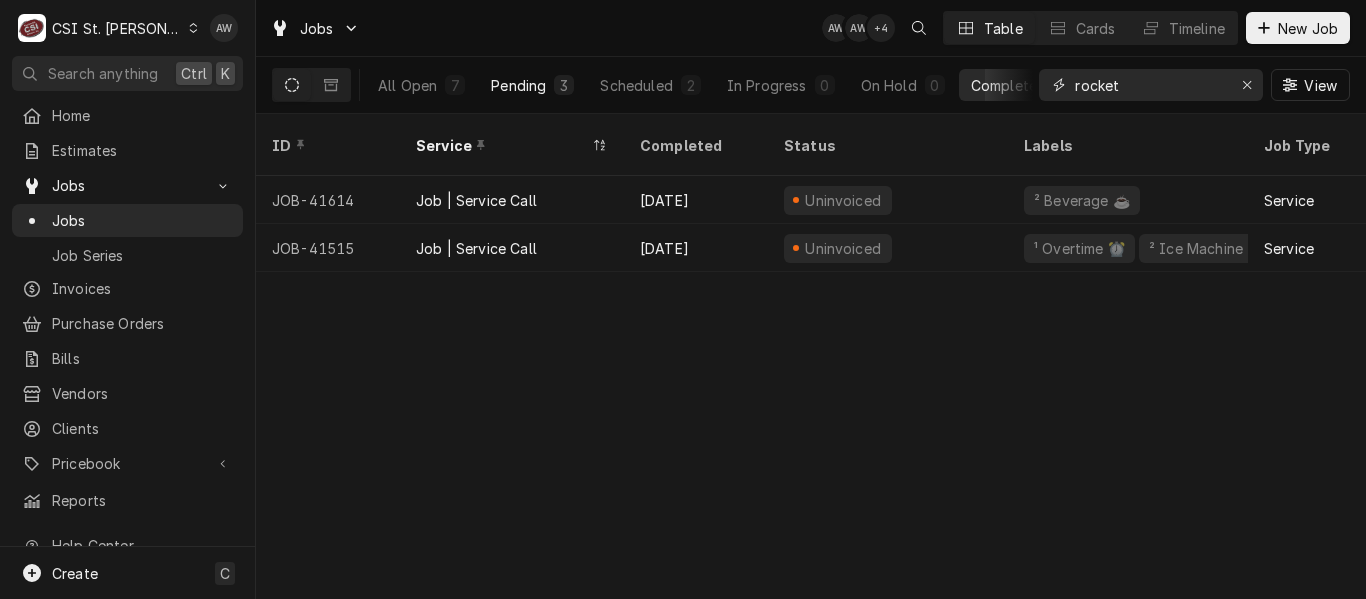 type on "rocket" 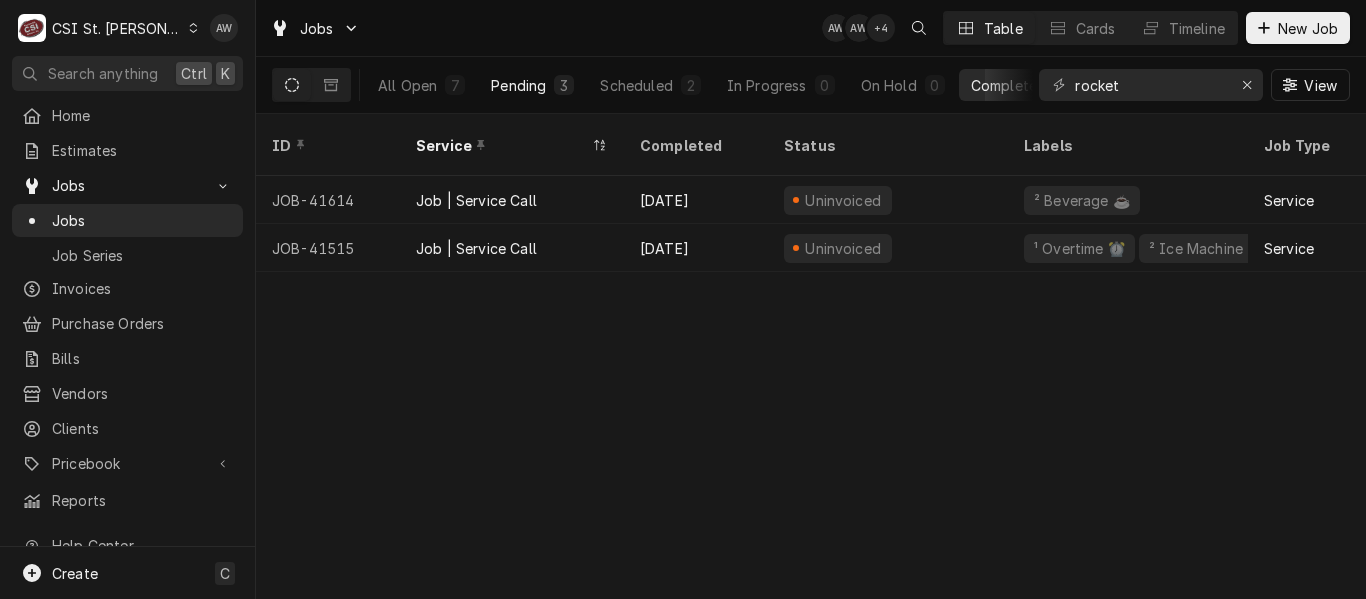 click on "Pending 3" at bounding box center [532, 85] 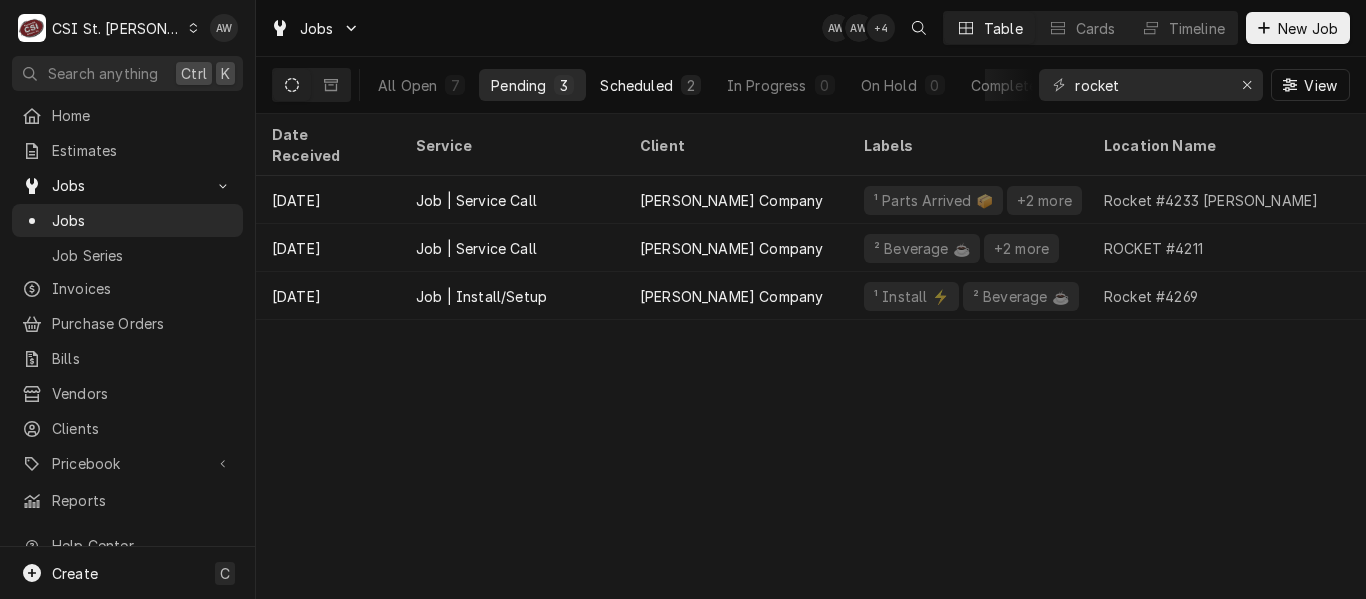 click on "Scheduled" at bounding box center [636, 85] 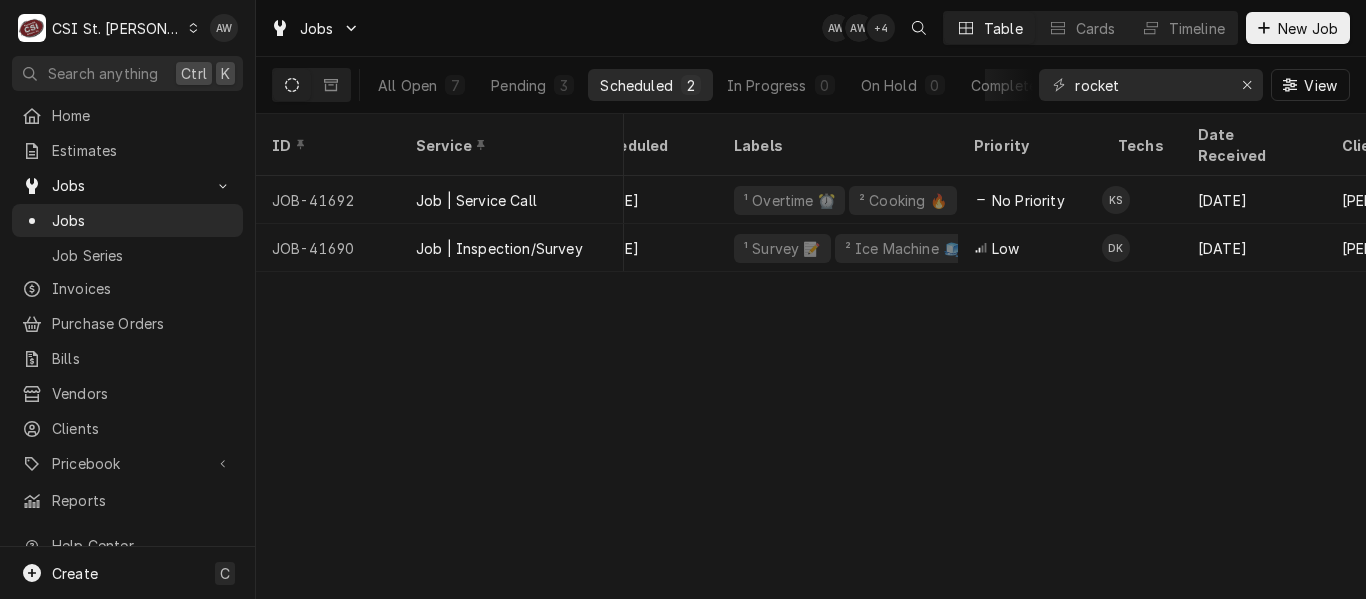 scroll, scrollTop: 0, scrollLeft: 815, axis: horizontal 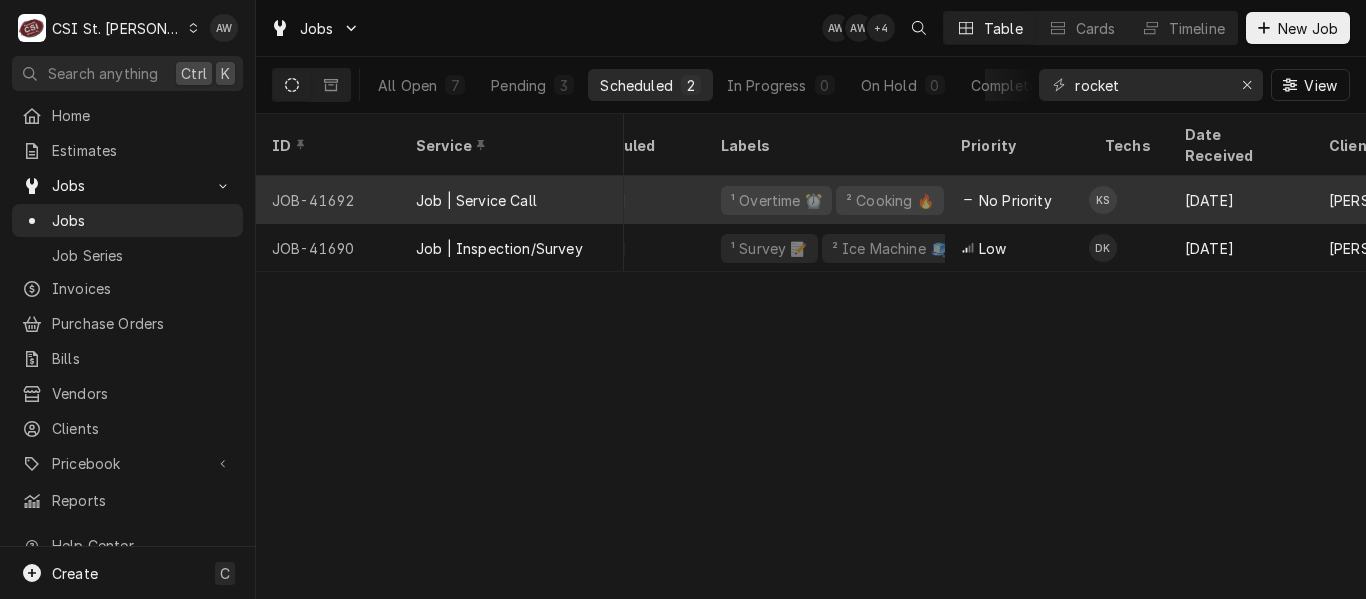 click on "No Priority" at bounding box center (1015, 200) 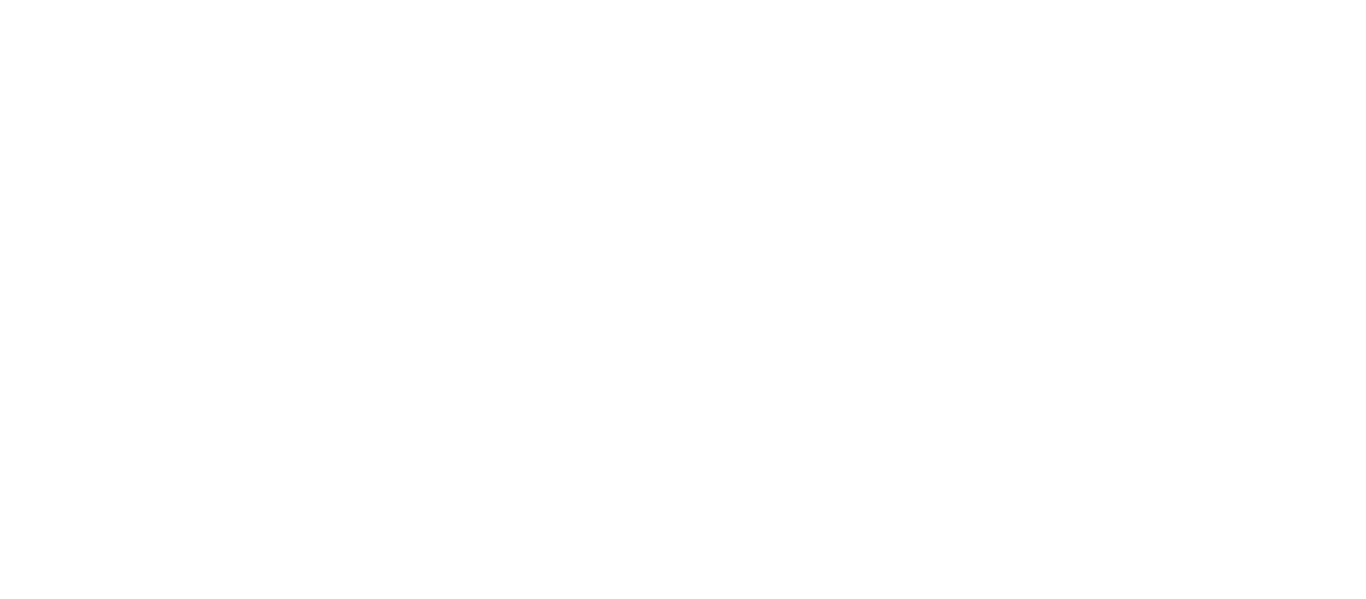 scroll, scrollTop: 0, scrollLeft: 0, axis: both 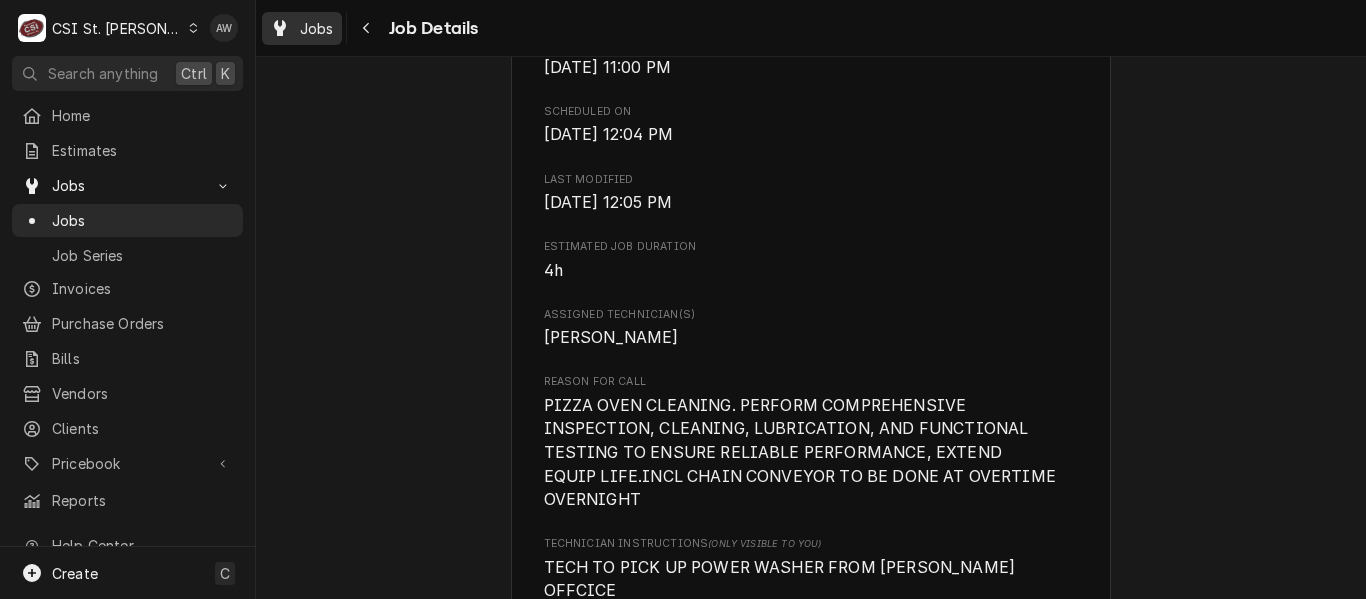 click on "Jobs" at bounding box center [302, 28] 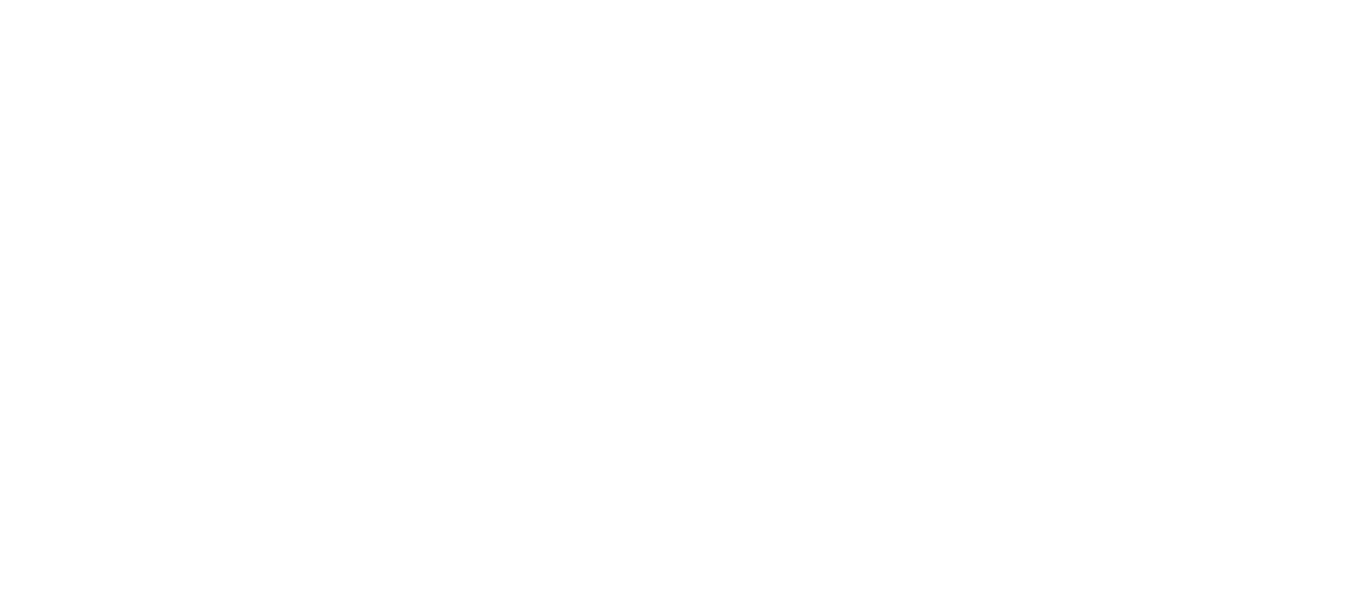 scroll, scrollTop: 0, scrollLeft: 0, axis: both 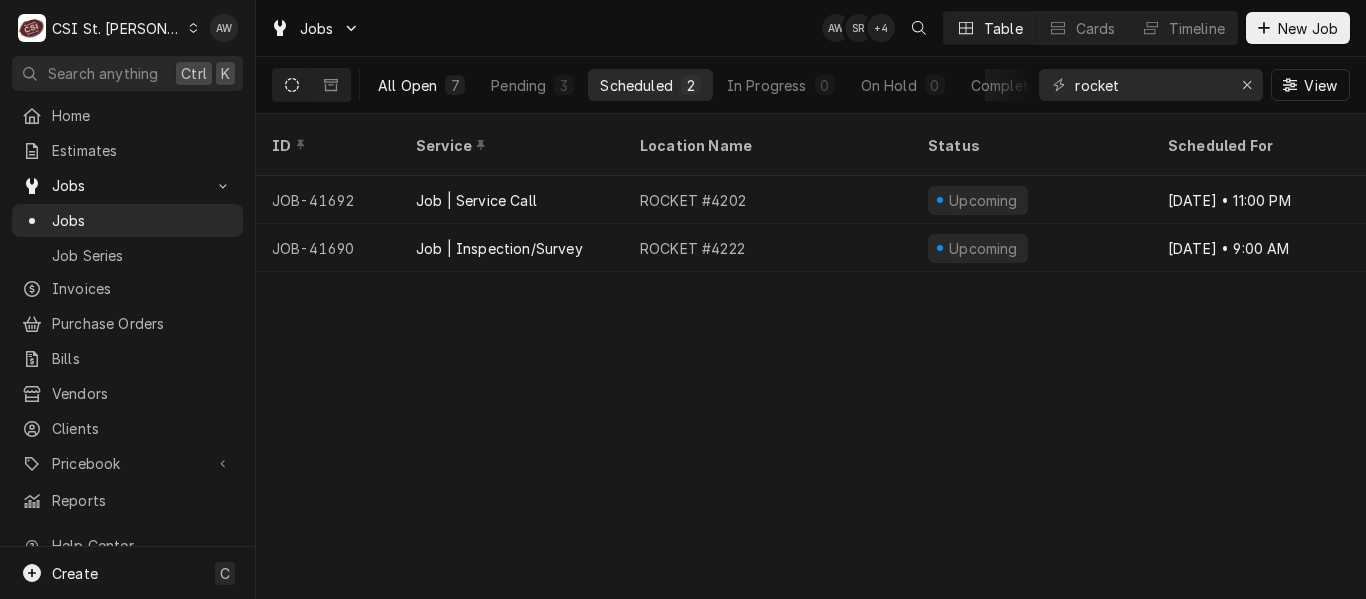 click on "7" at bounding box center [455, 85] 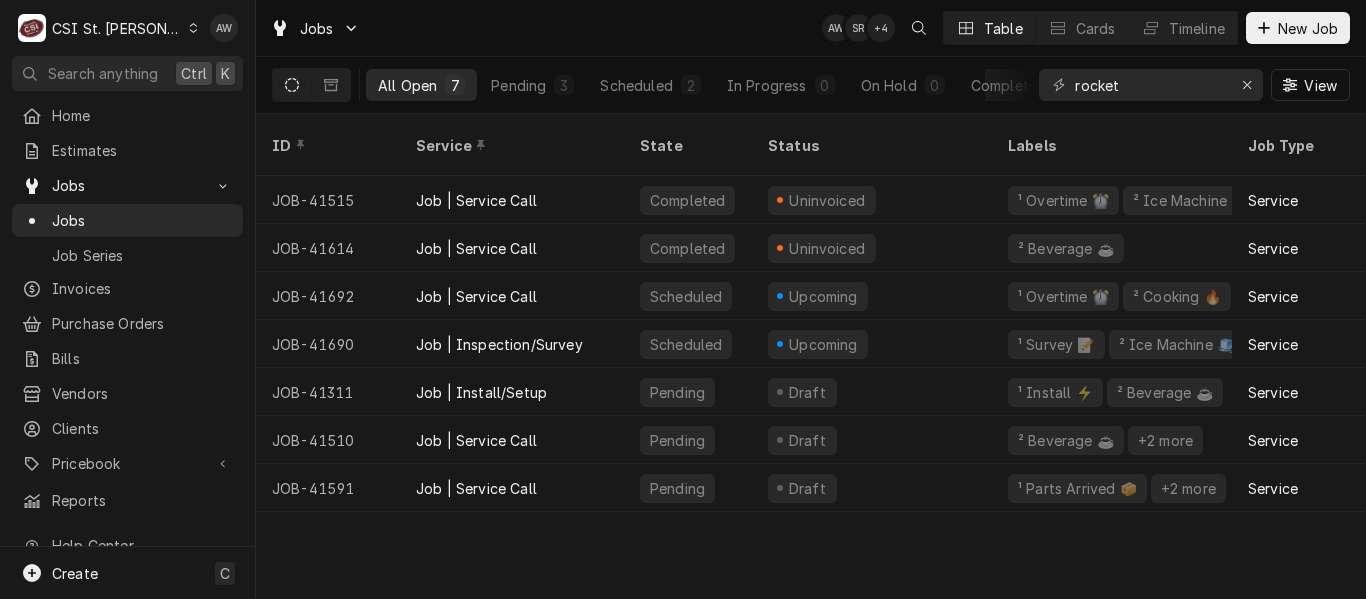 click on "ID Service State Status Labels Job Type Priority Techs Date Received Client Location Name Location Address Scheduled For Duration Status Changed Last Modified JOB-41515 Job | Service Call Completed Uninvoiced ¹ Overtime ⏰ ² Ice Machine 🧊 Service High MB Jul 23   Vivian Company Rocket #4233 Fenton 698 Gravois Bluffs Blvd, Fenton, MO 63026 Jul 23   • 4:00 PM 2h Jul 23   Jul 23   JOB-41614 Job | Service Call Completed Uninvoiced ² Beverage ☕️ Service Low TP Jul 28   Vivian Company ROCKET #4229 Fenton 222 Schneider Dr, Fenton, MO 63026 Jul 28   • 1:00 PM 2h Jul 28   Jul 28   JOB-41692 Job | Service Call Scheduled Upcoming ¹ Overtime ⏰ ² Cooking 🔥 Service No Priority KS Jul 29   Vivian Company ROCKET #4202 11900 Dorsett Rd, Hazelwood, MO 63043 Jul 29   • 11:00 PM 4h Jul 29   Jul 29   JOB-41690 Job | Inspection/Survey Scheduled Upcoming ¹ Survey 📝 ² Ice Machine 🧊 Service Low DK Jul 29   Vivian Company ROCKET #4222 715 N Hwy 47, Warrenton, MO 63383 Jul 30   • 9:00 AM 1h Jul 29" at bounding box center (811, 356) 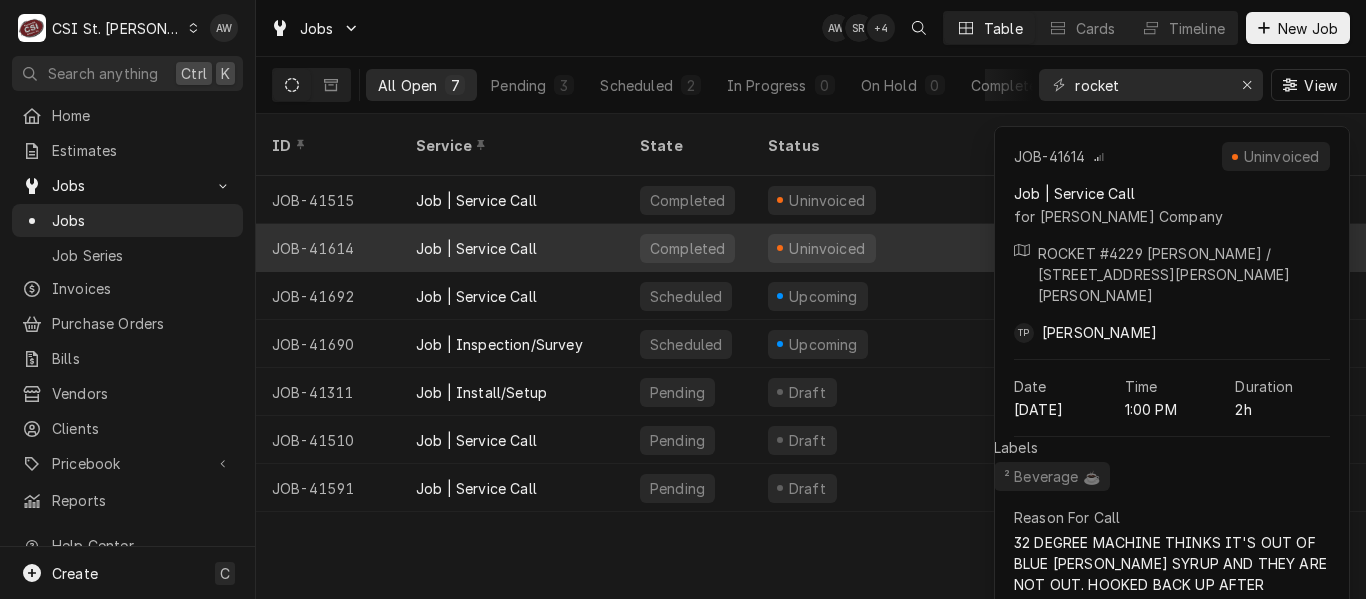 click on "Job | Service Call" at bounding box center [476, 248] 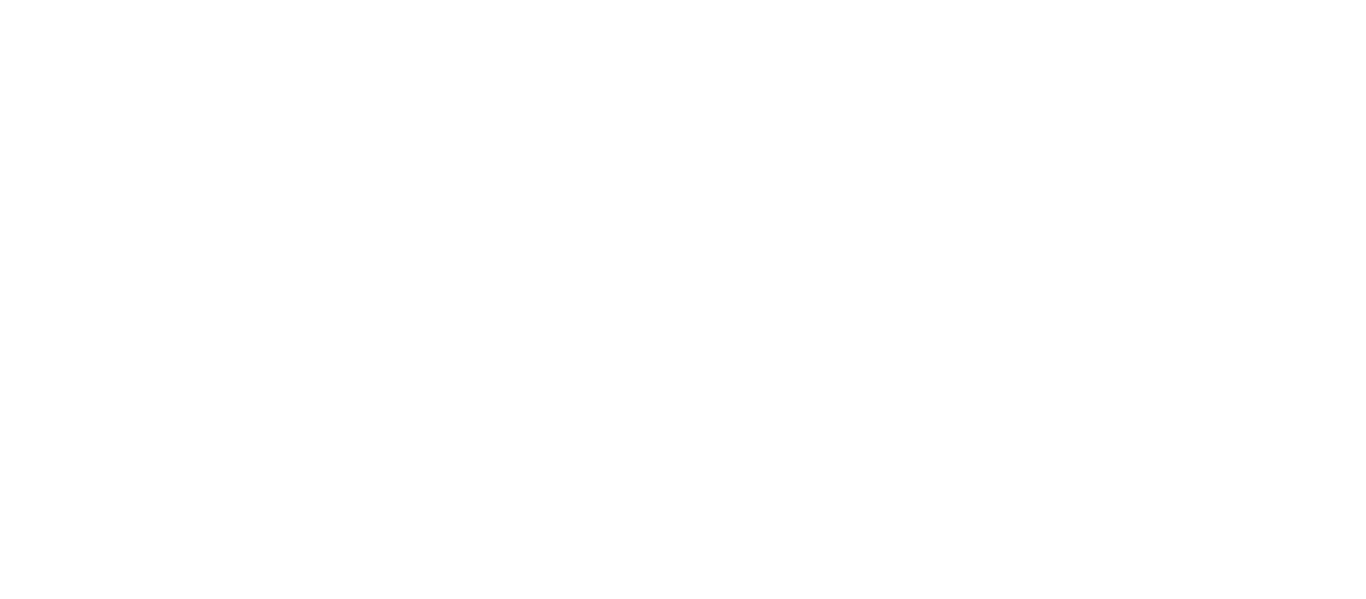 scroll, scrollTop: 0, scrollLeft: 0, axis: both 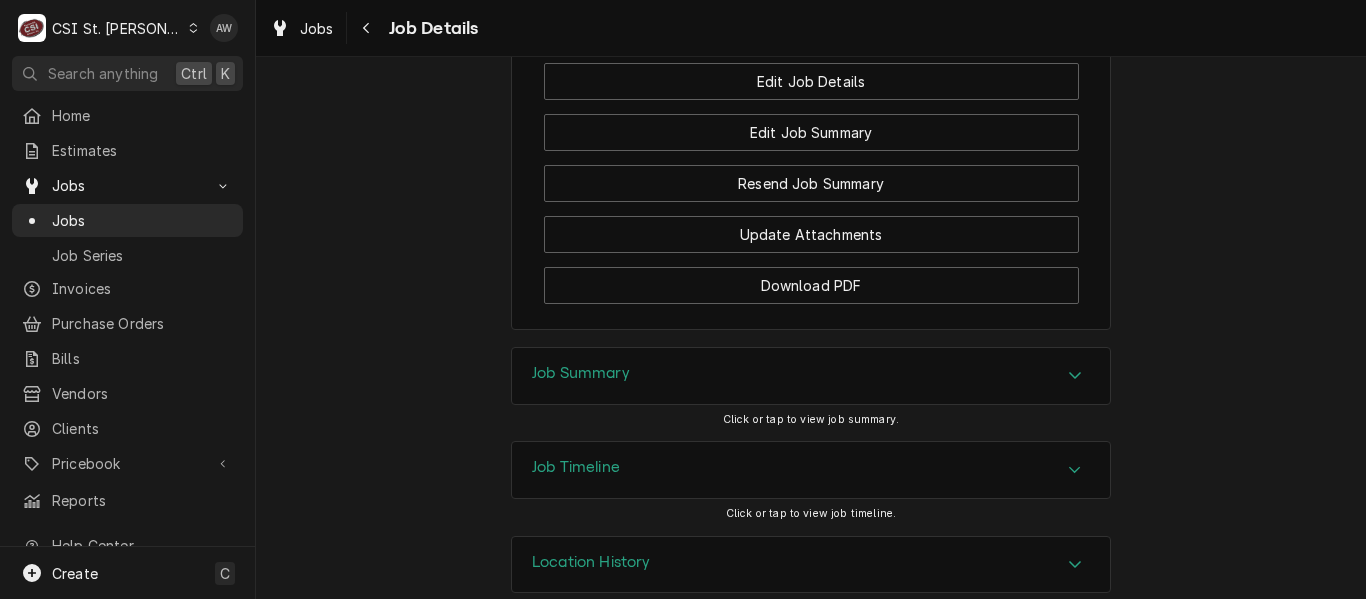 click on "Job Summary" at bounding box center (811, 376) 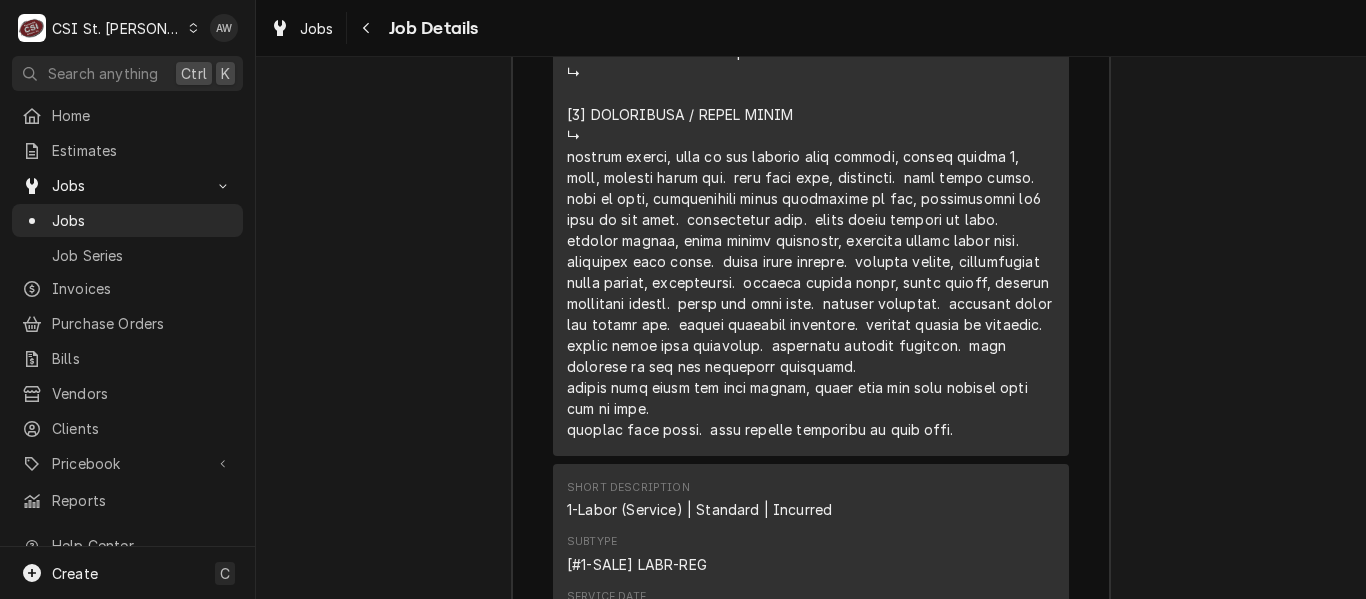 scroll, scrollTop: 4180, scrollLeft: 0, axis: vertical 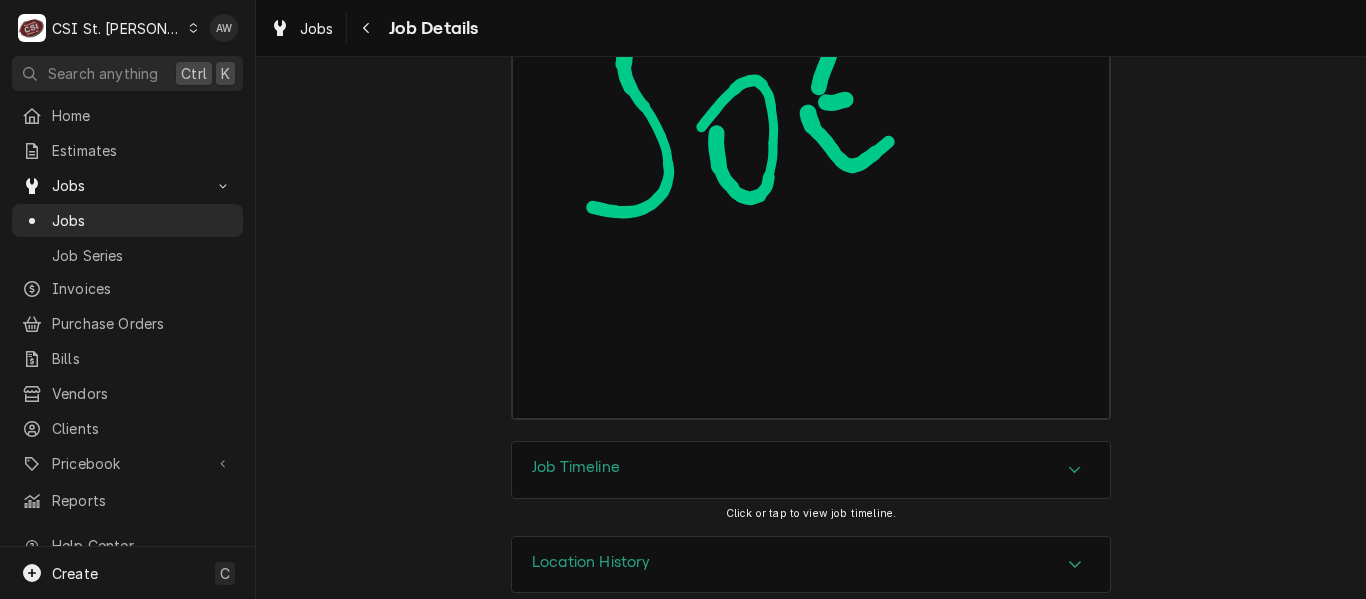 click on "Job Timeline" at bounding box center (811, 470) 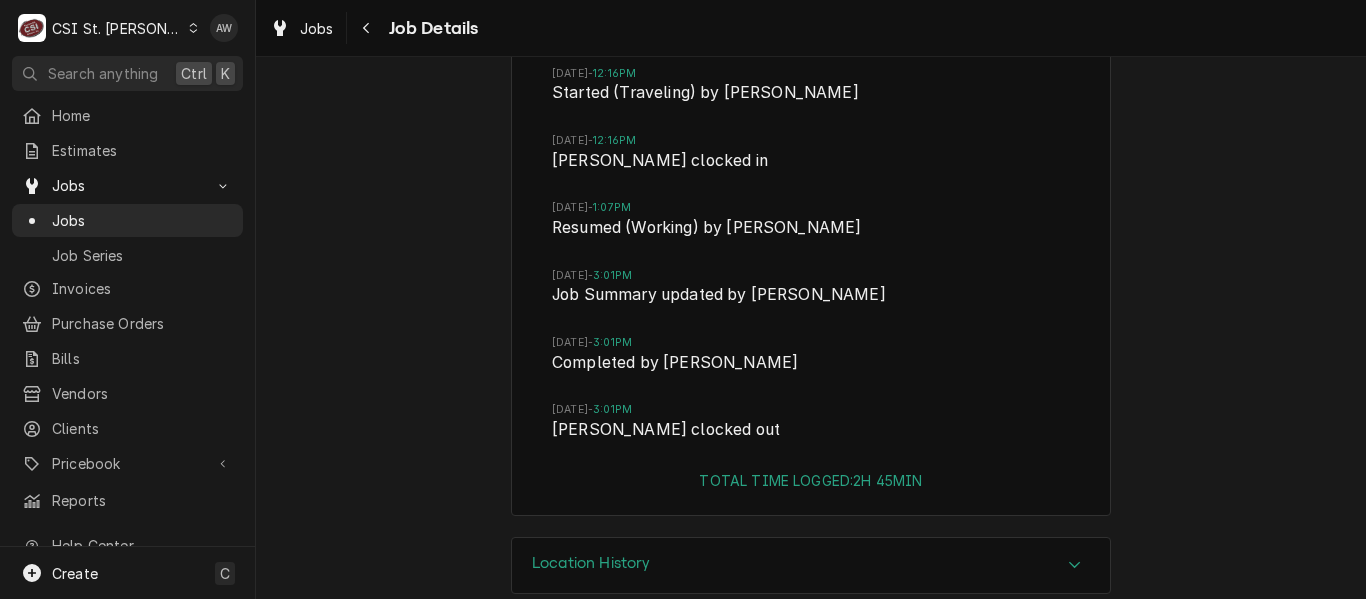 scroll, scrollTop: 6421, scrollLeft: 0, axis: vertical 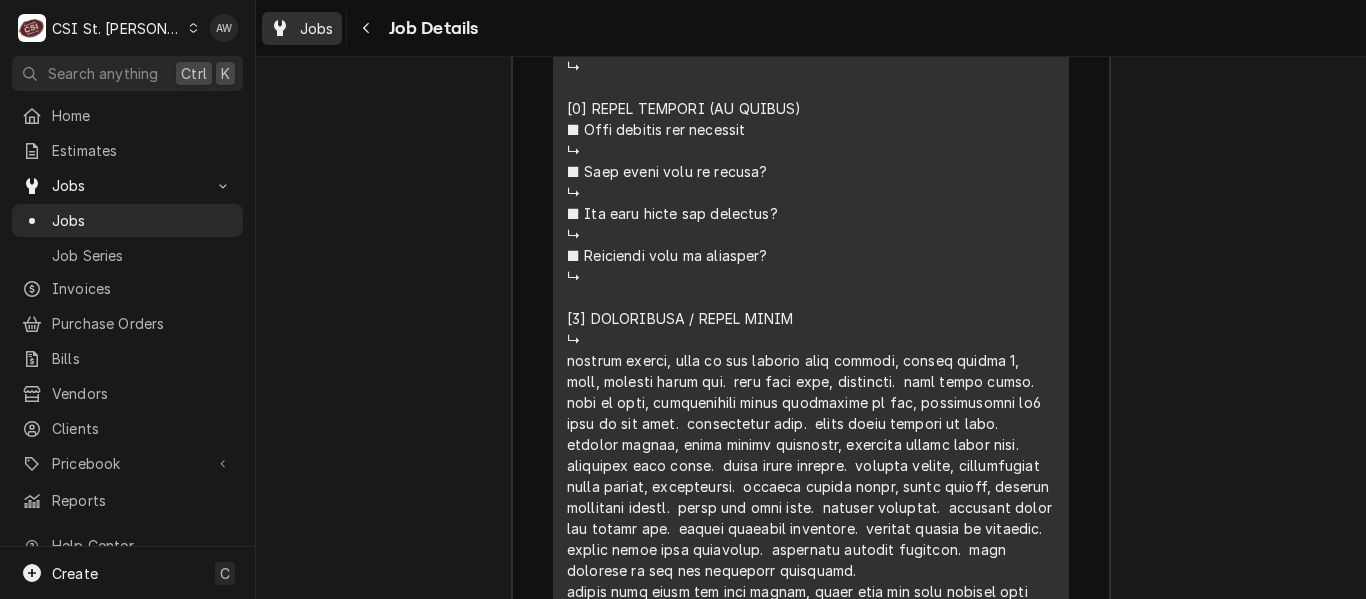 click 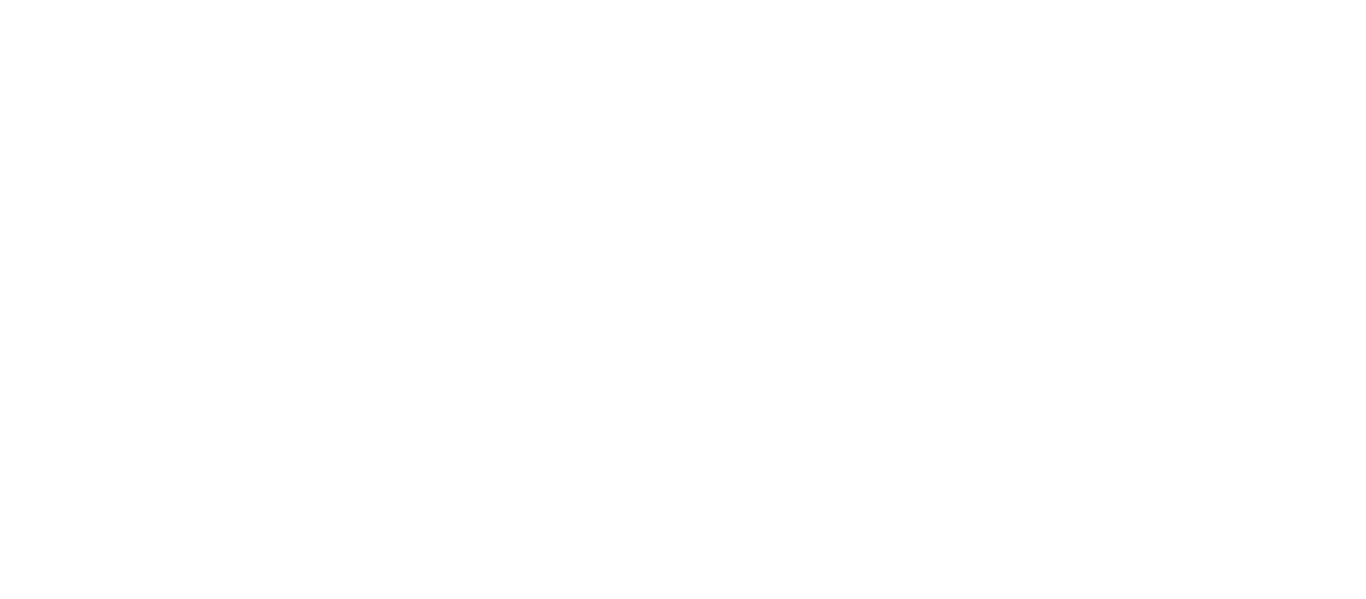 scroll, scrollTop: 0, scrollLeft: 0, axis: both 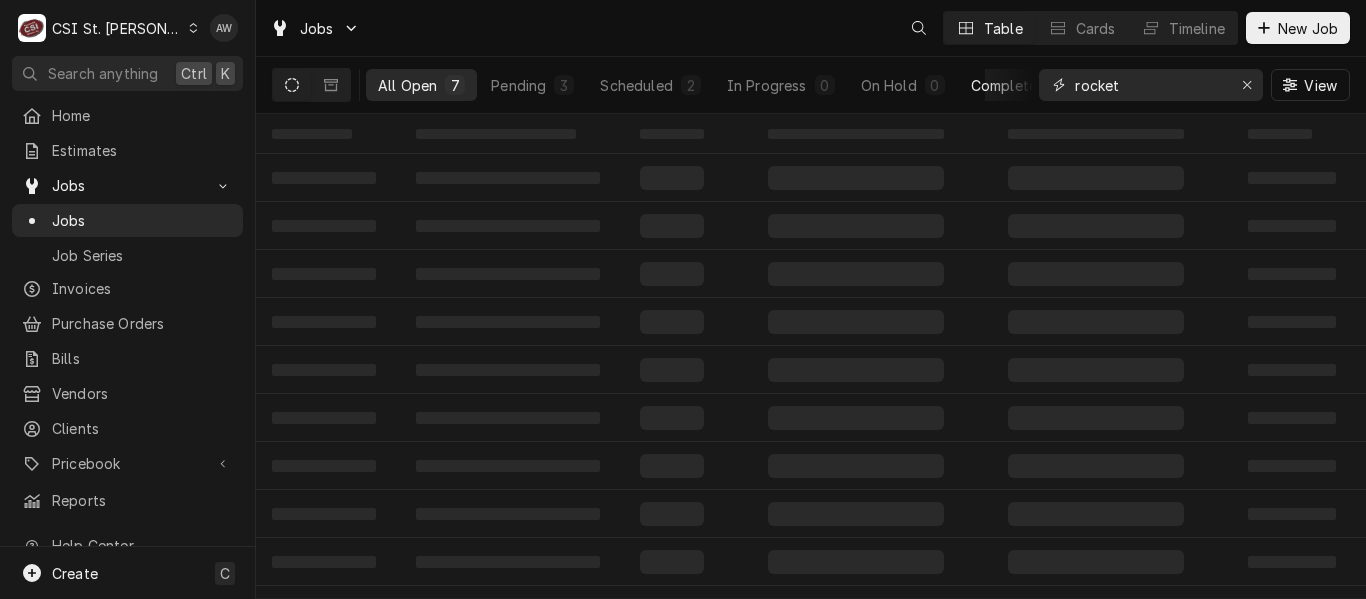 drag, startPoint x: 1142, startPoint y: 88, endPoint x: 996, endPoint y: 84, distance: 146.05478 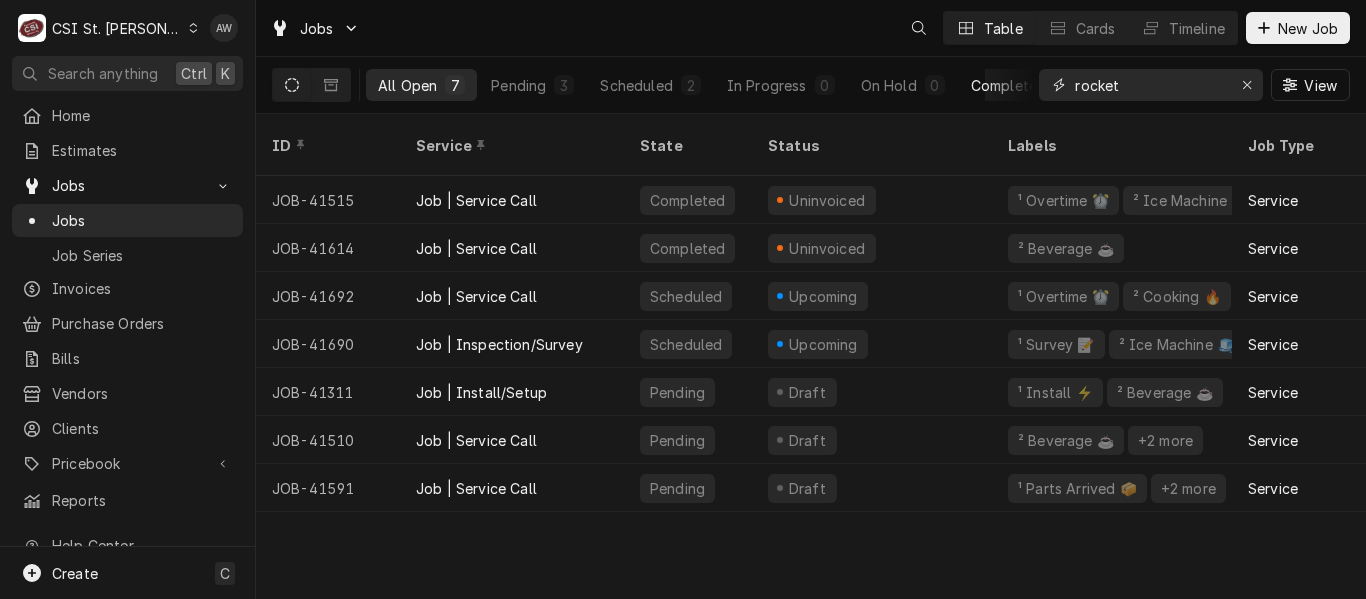 paste on "41693" 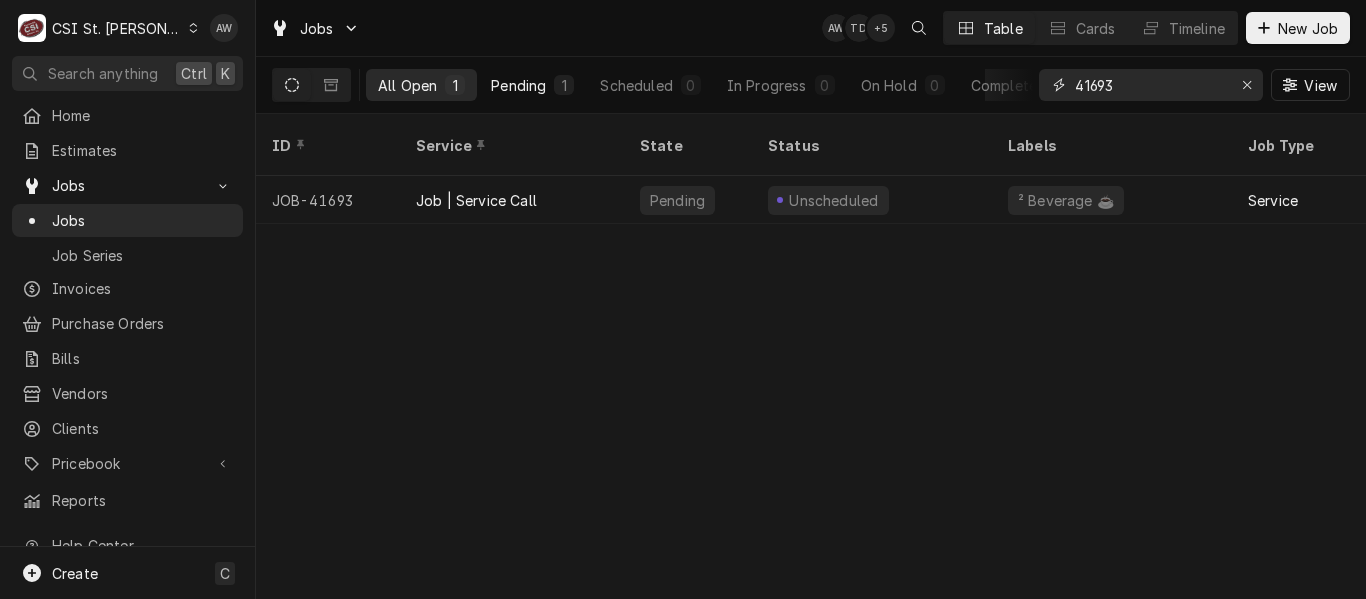 type on "41693" 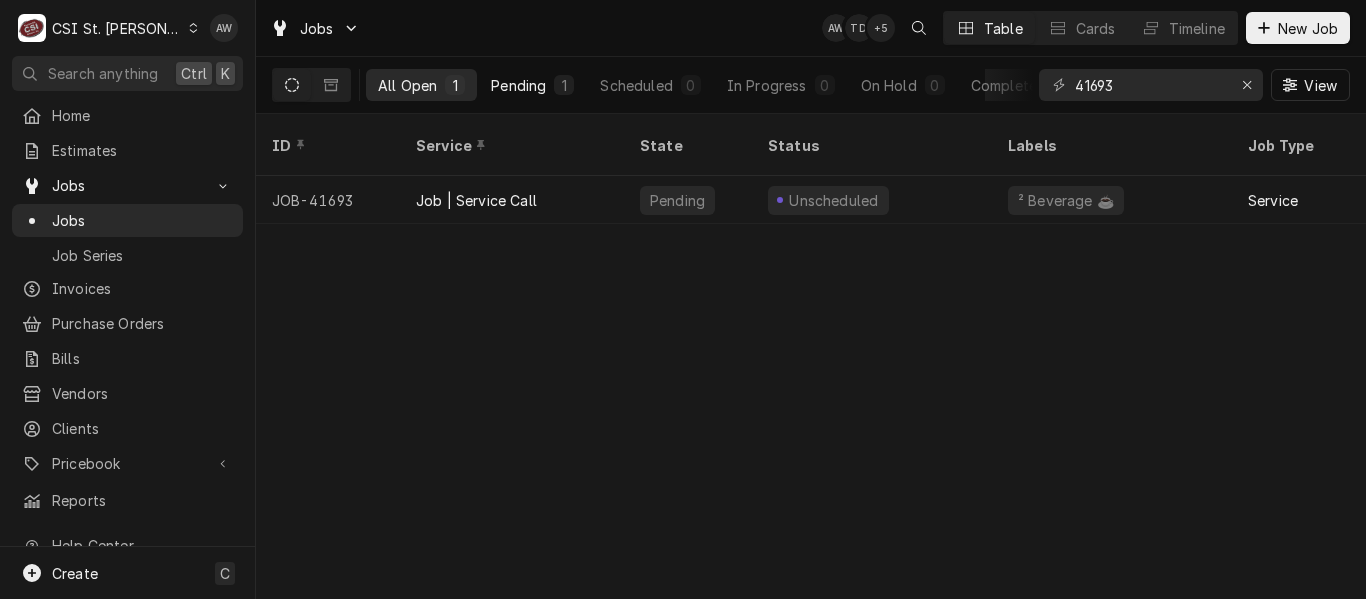 click on "Pending 1" at bounding box center (532, 85) 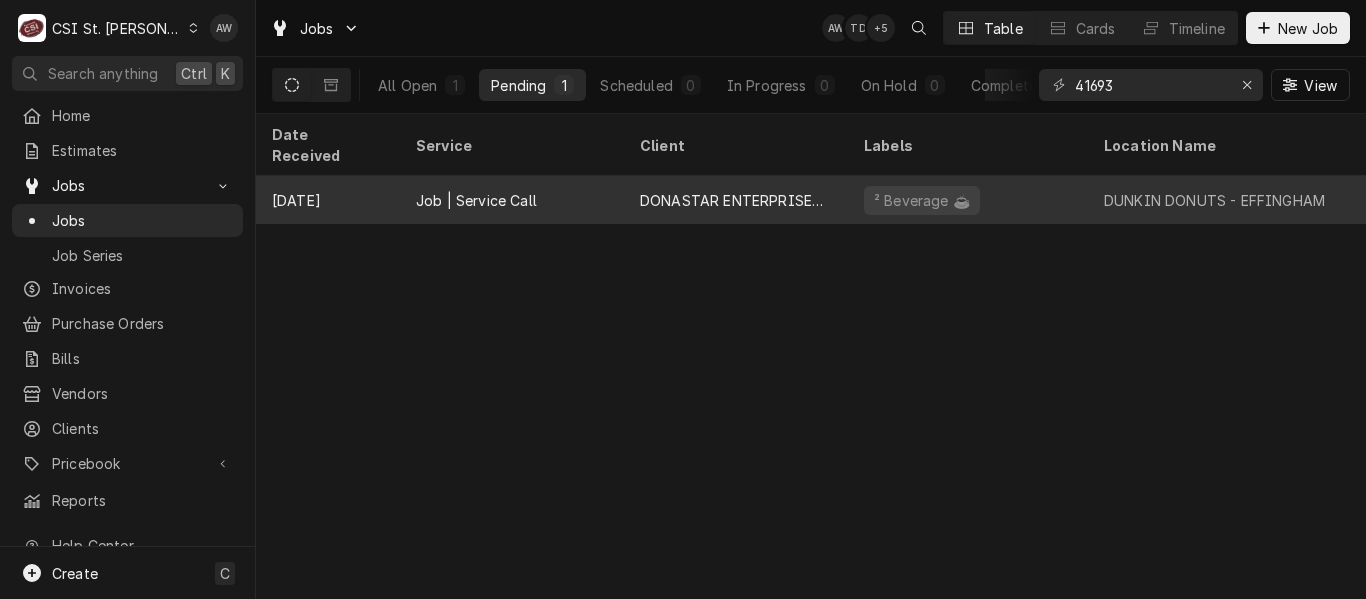 click on "DONASTAR ENTERPRISES LLC" at bounding box center (736, 200) 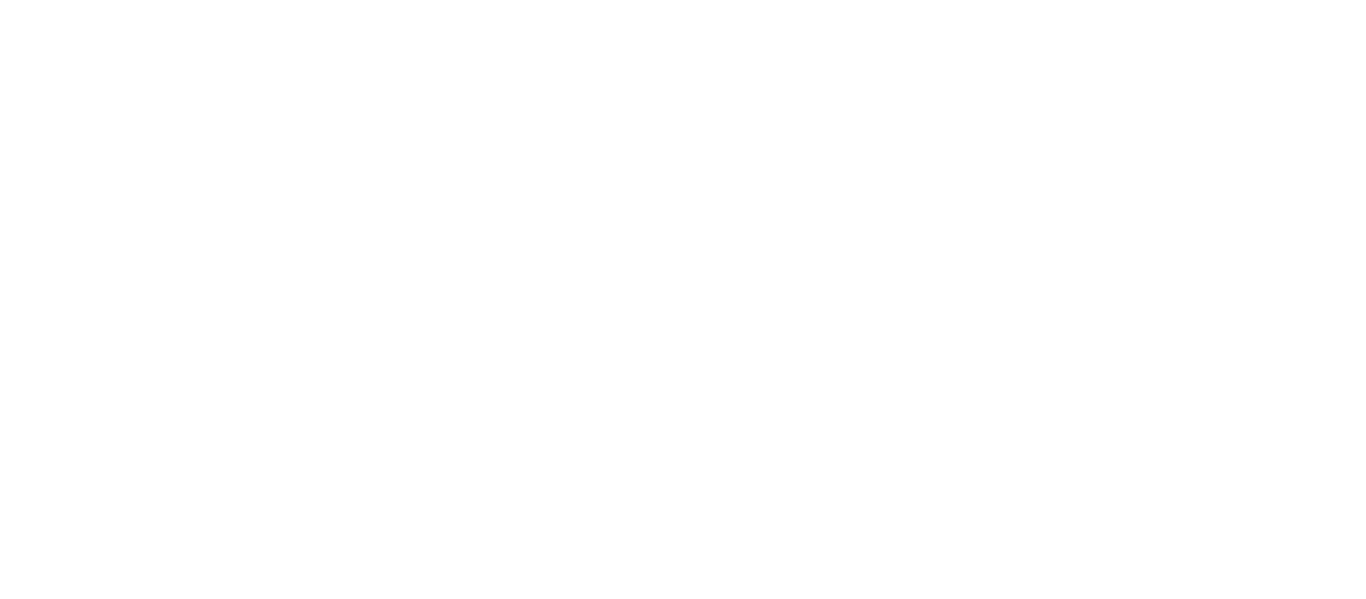 scroll, scrollTop: 0, scrollLeft: 0, axis: both 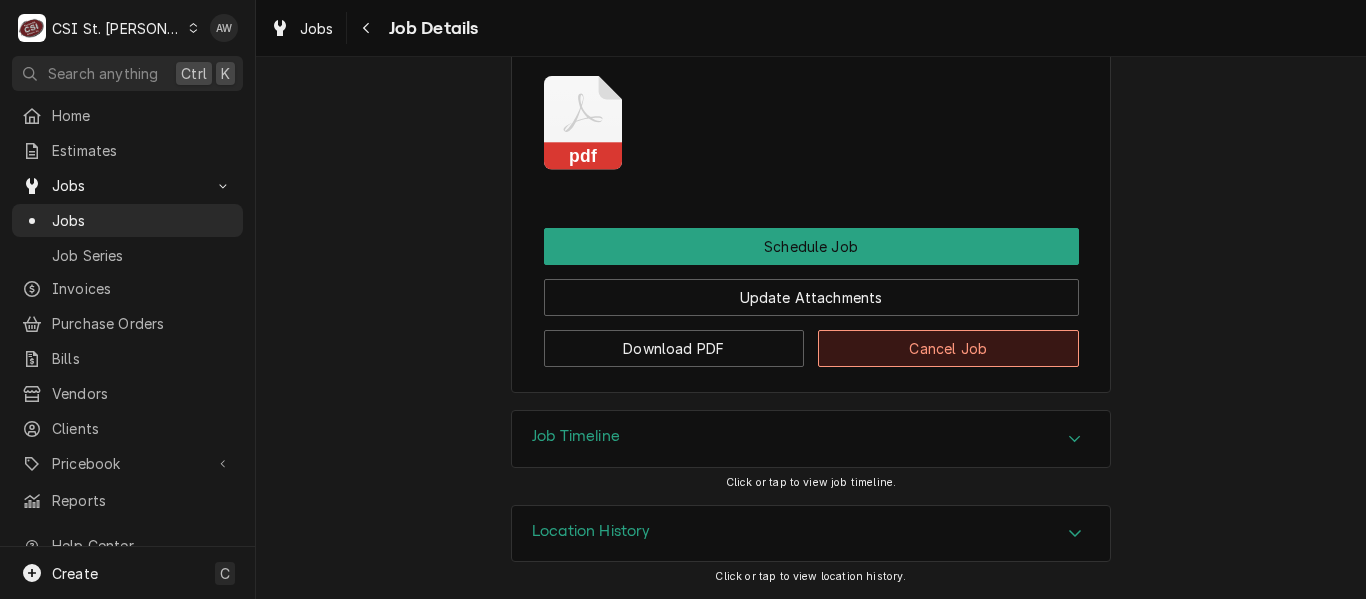 click on "Cancel Job" at bounding box center (948, 348) 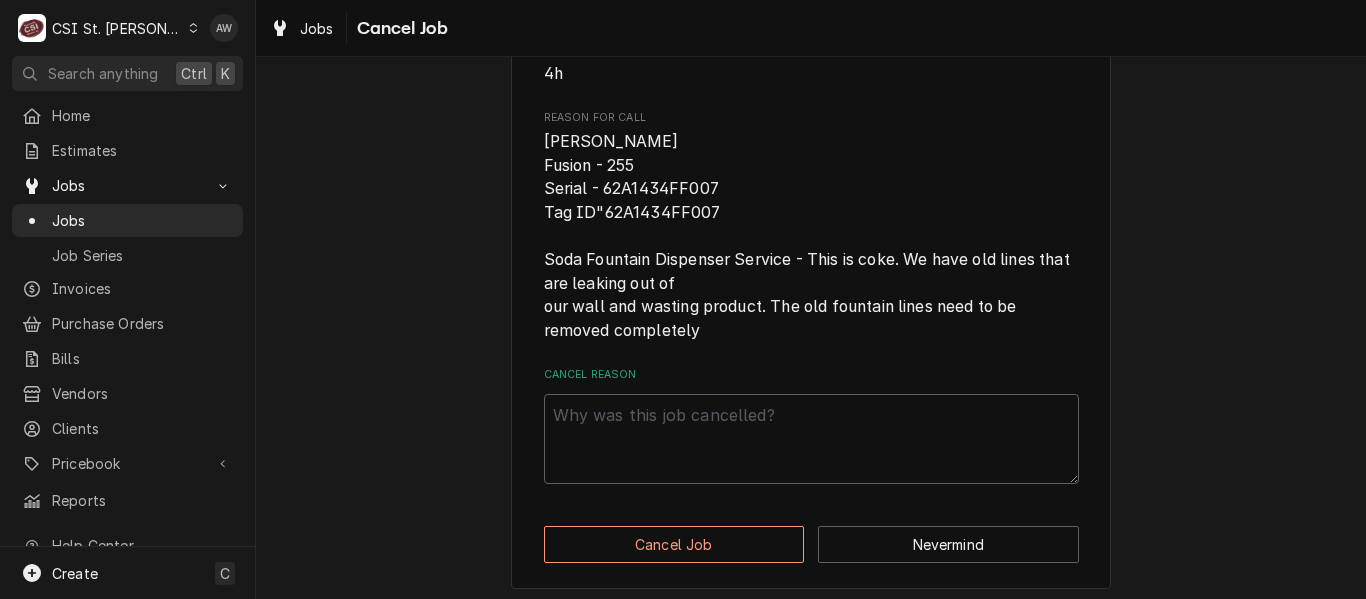 scroll, scrollTop: 587, scrollLeft: 0, axis: vertical 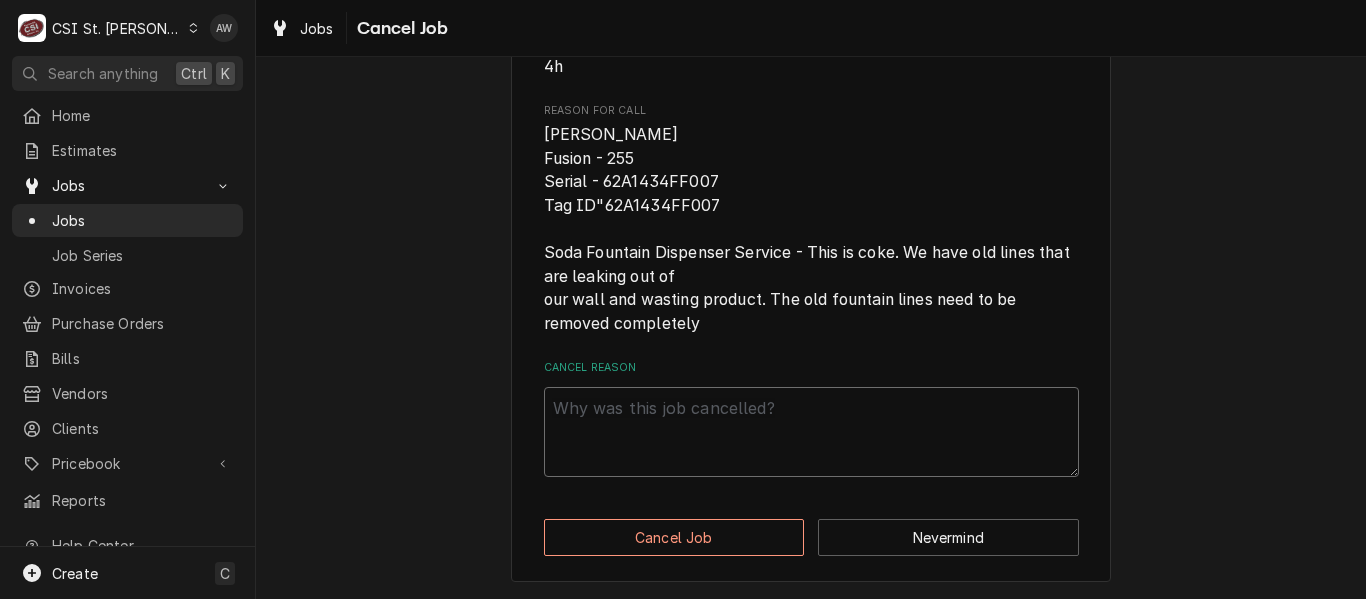 click on "Cancel Reason" at bounding box center (811, 432) 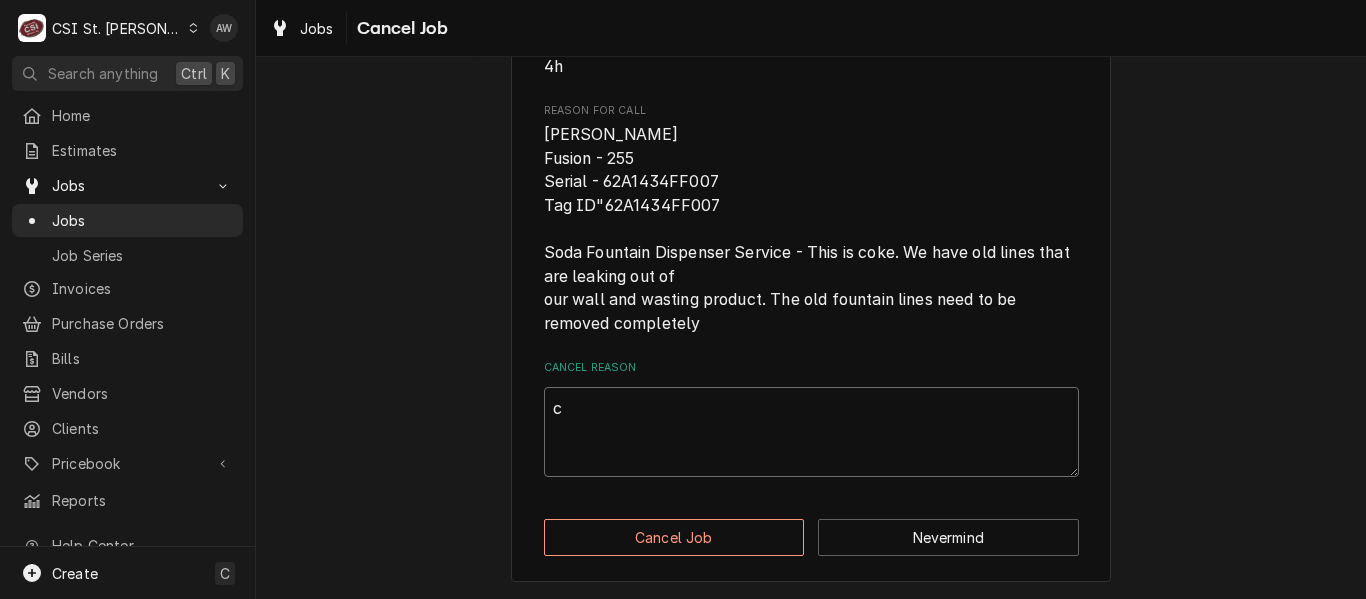 type on "x" 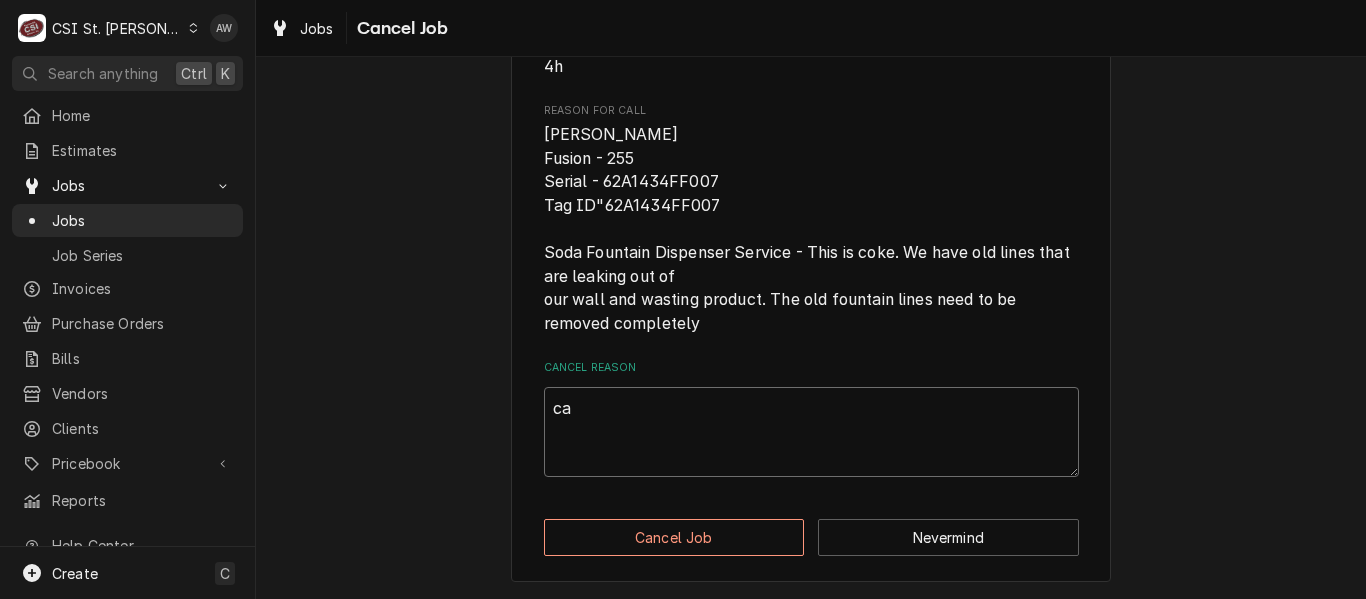 type on "x" 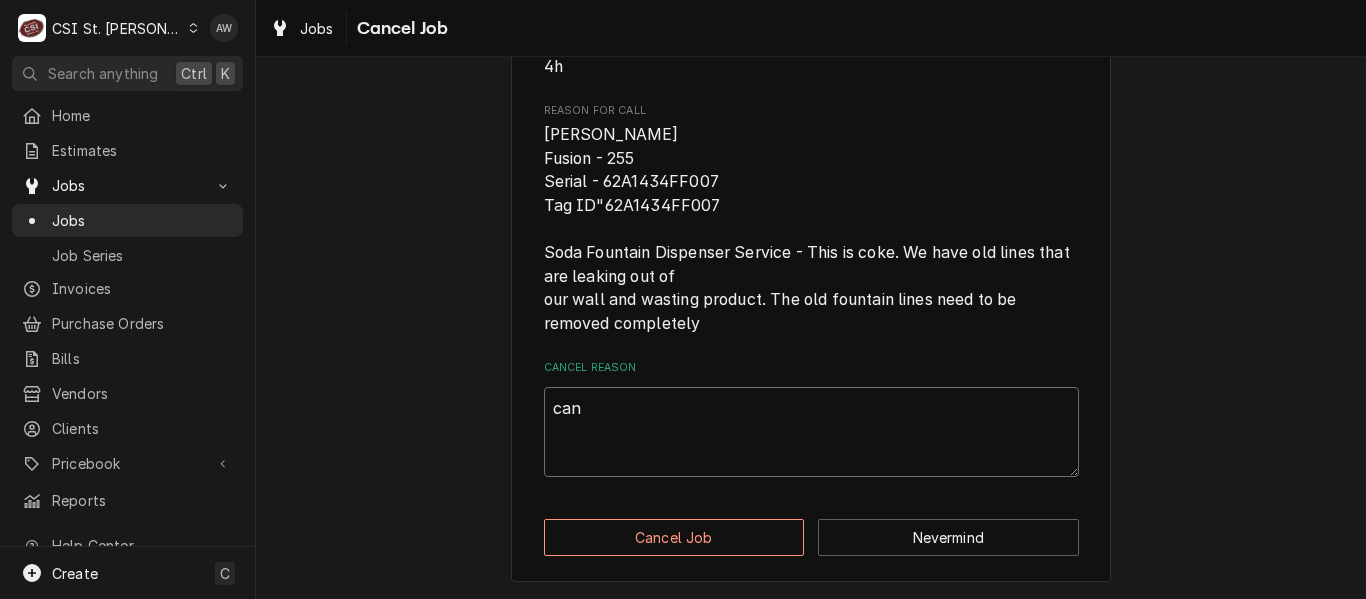 type on "x" 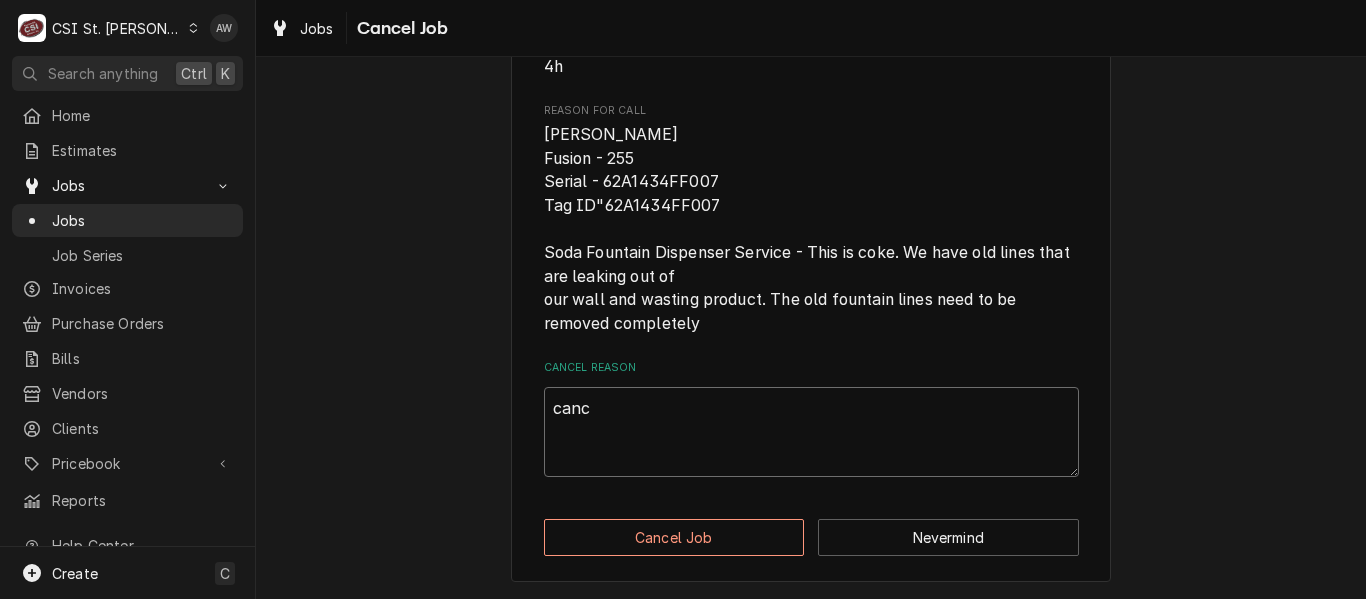type on "x" 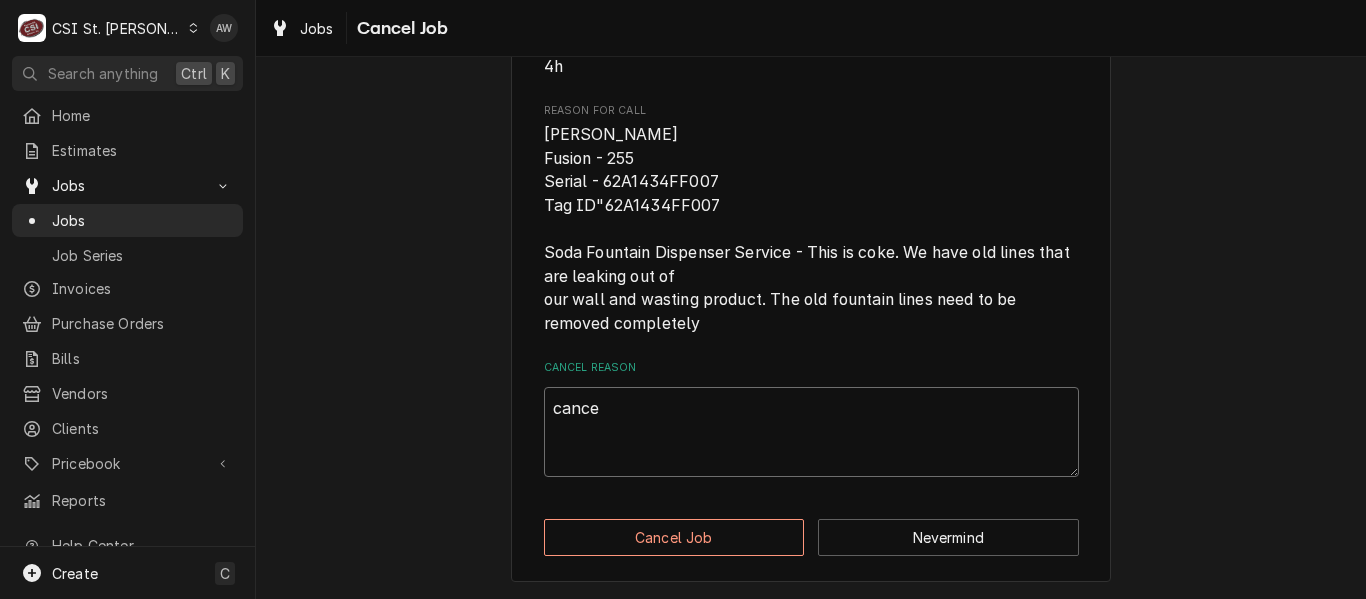 type on "x" 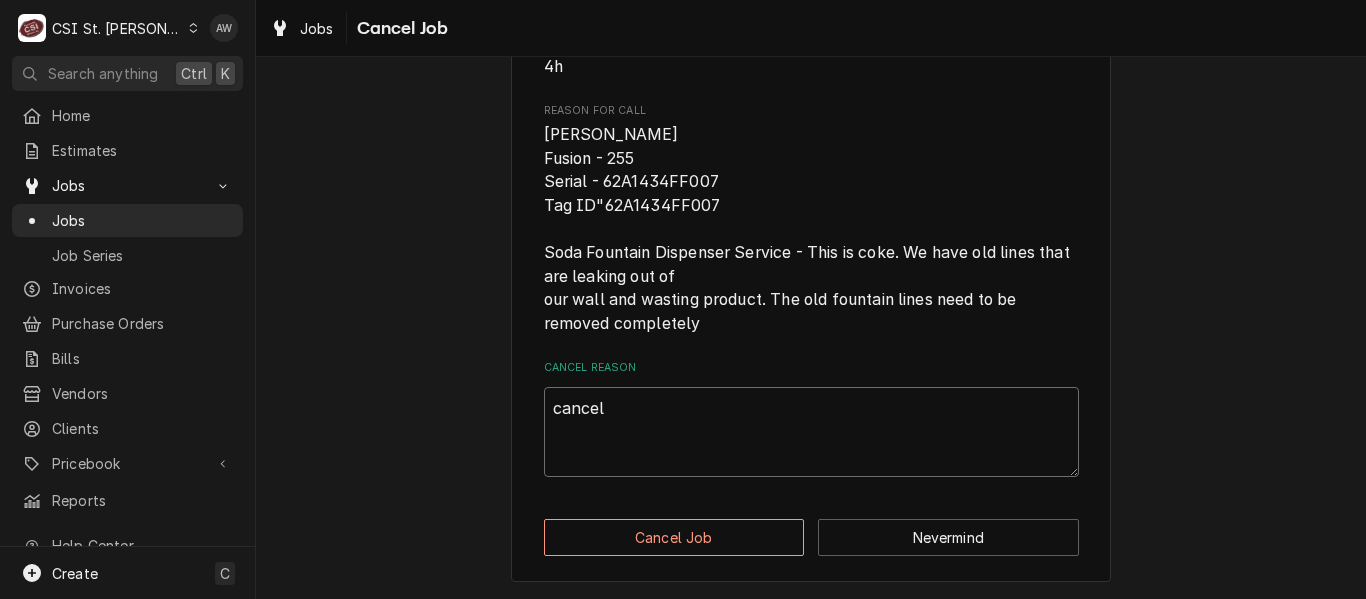 type on "x" 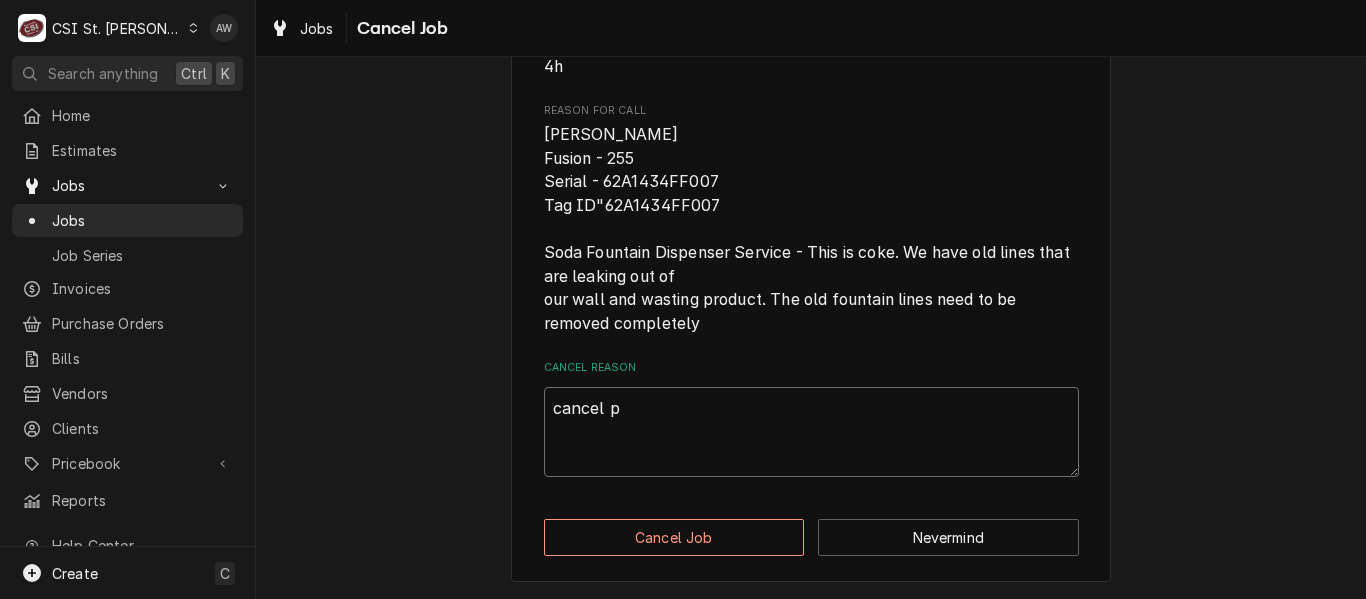 type on "x" 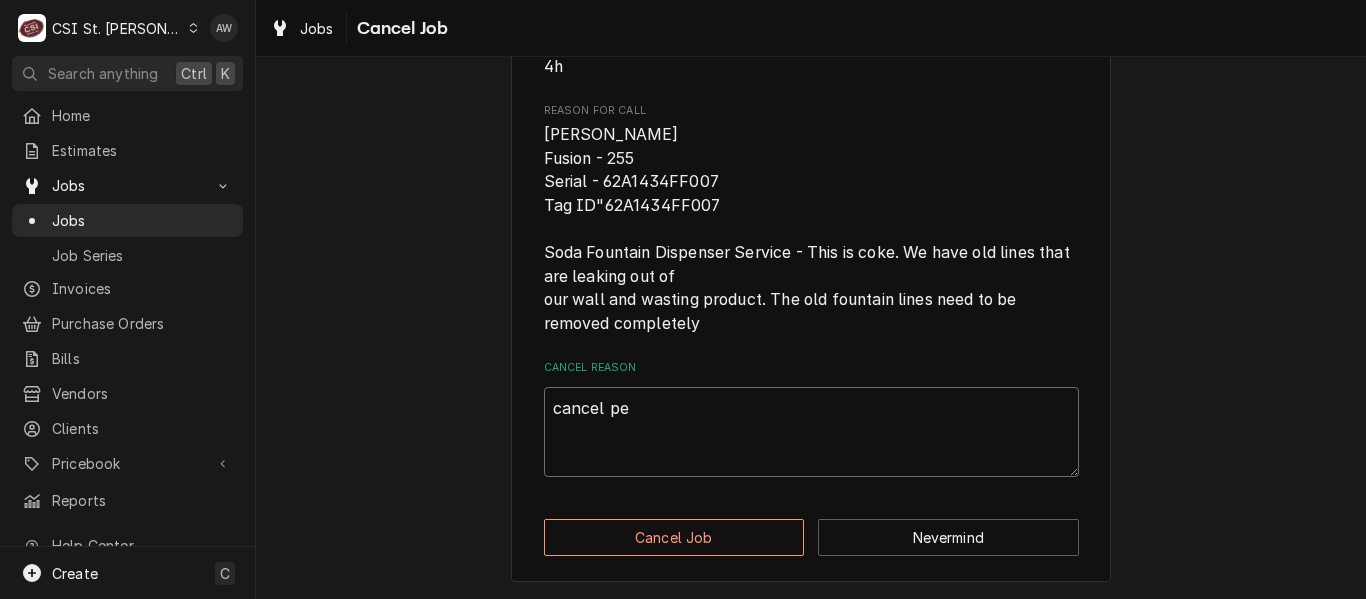 type on "x" 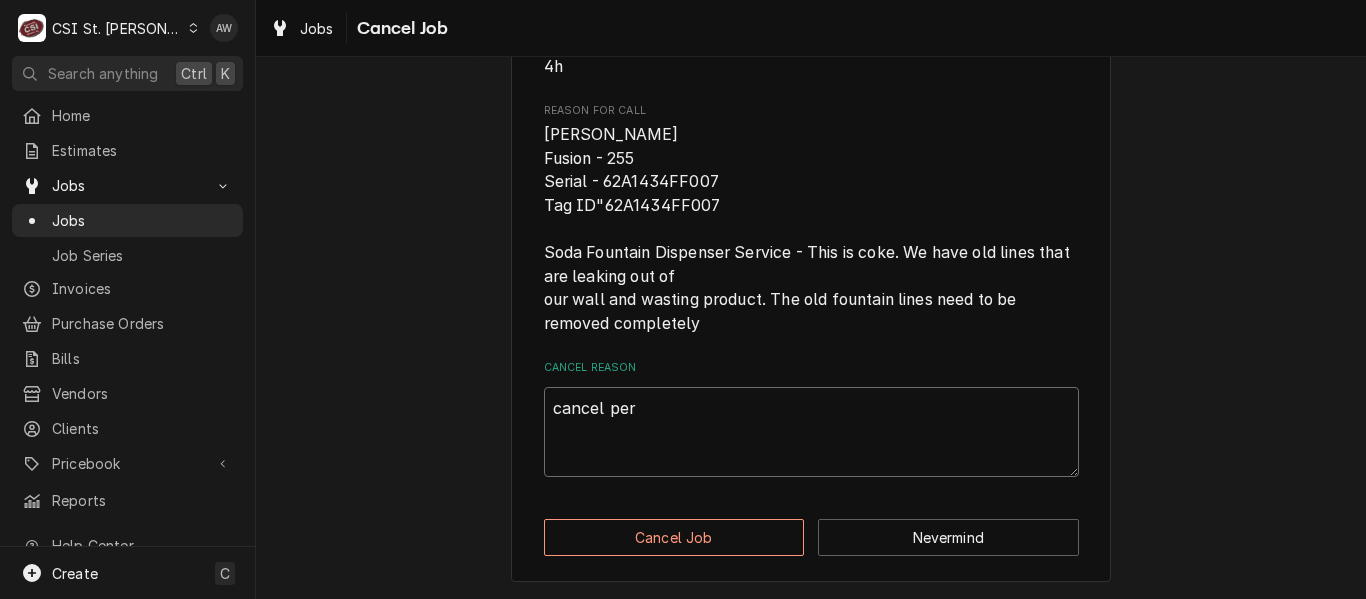 type on "cancel per" 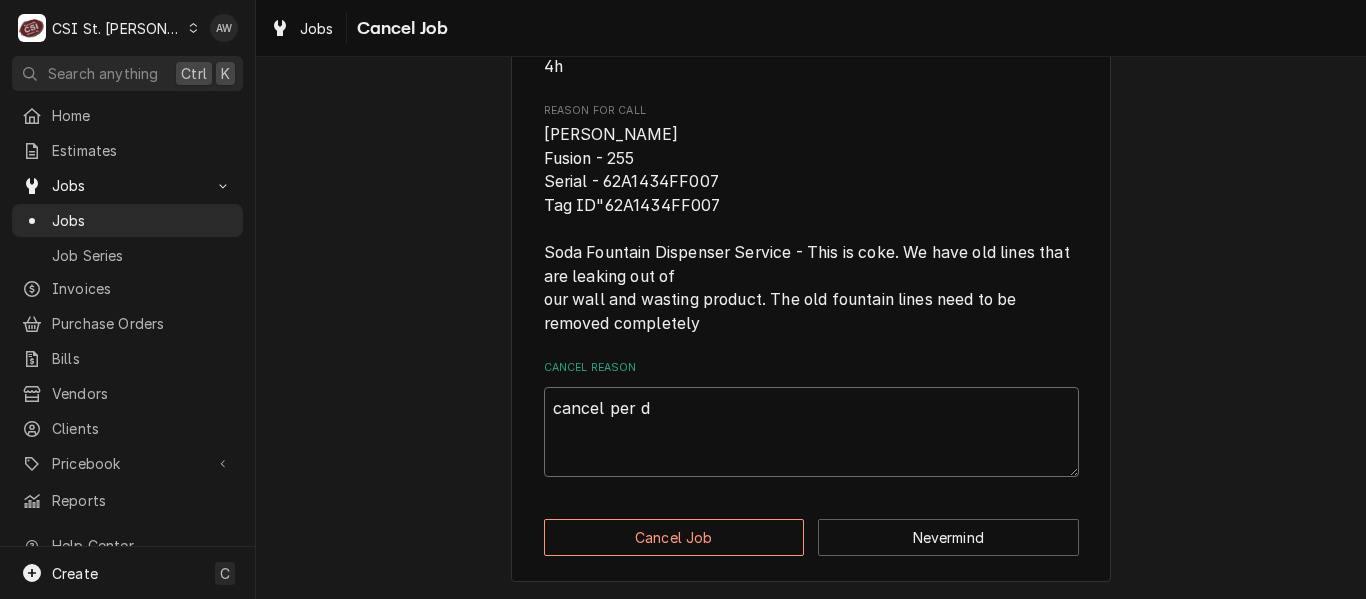 type on "x" 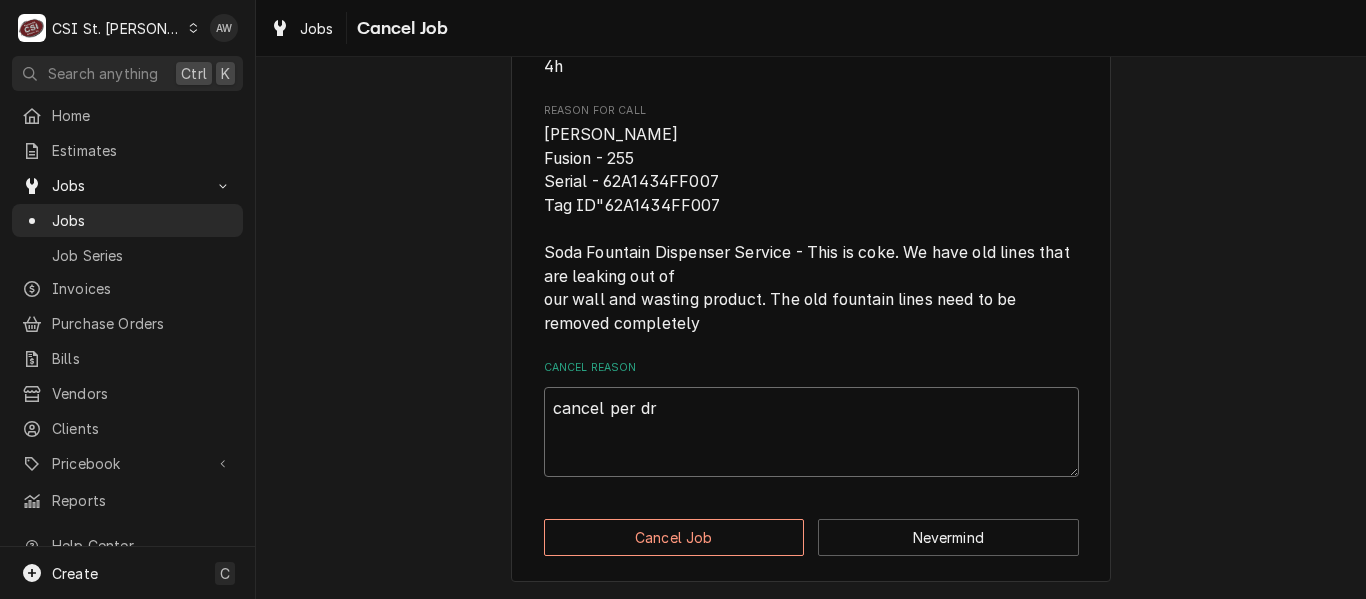 type on "x" 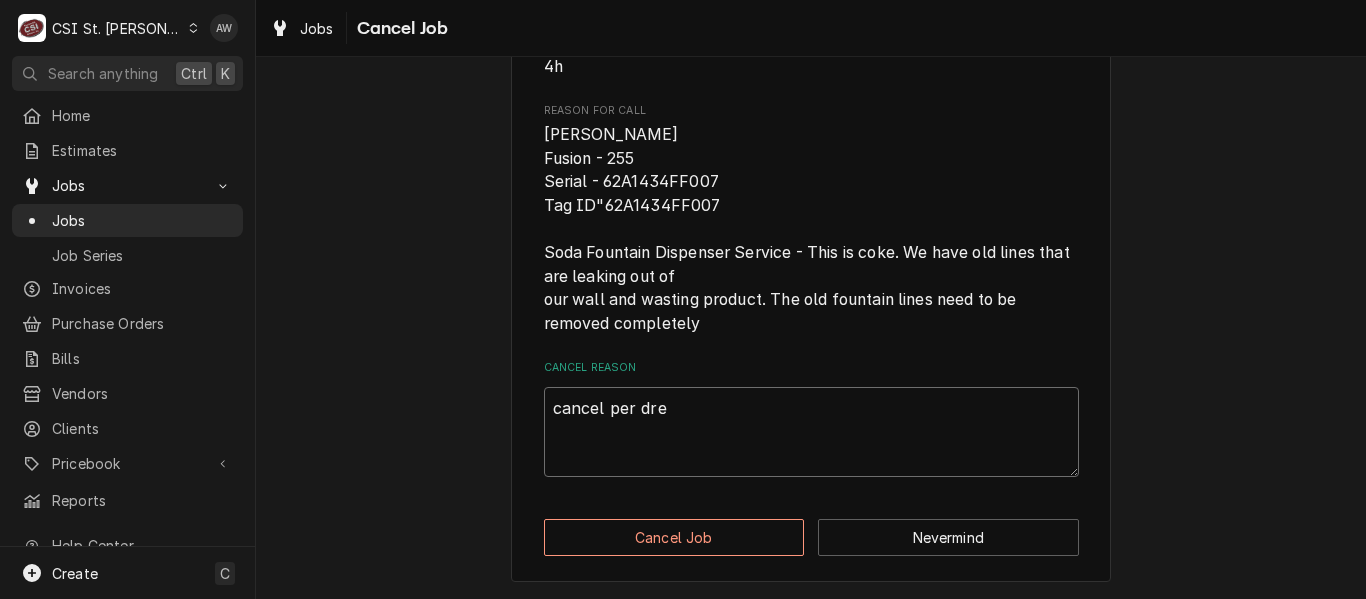 type on "cancel per drew" 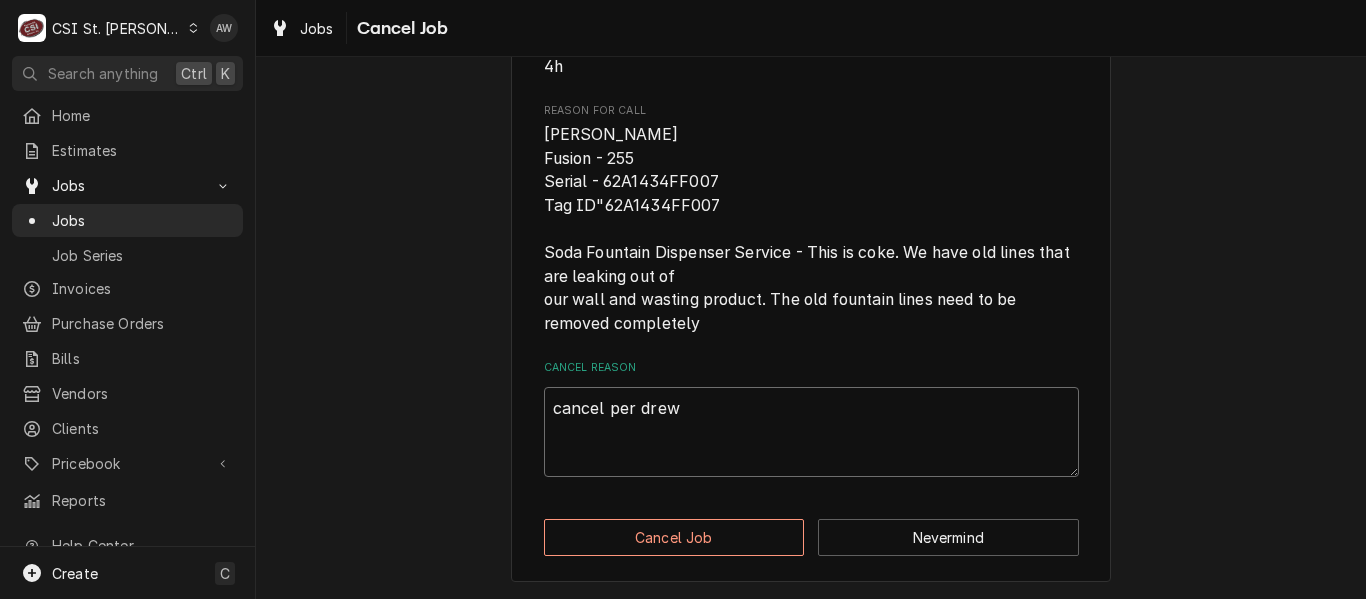 type on "x" 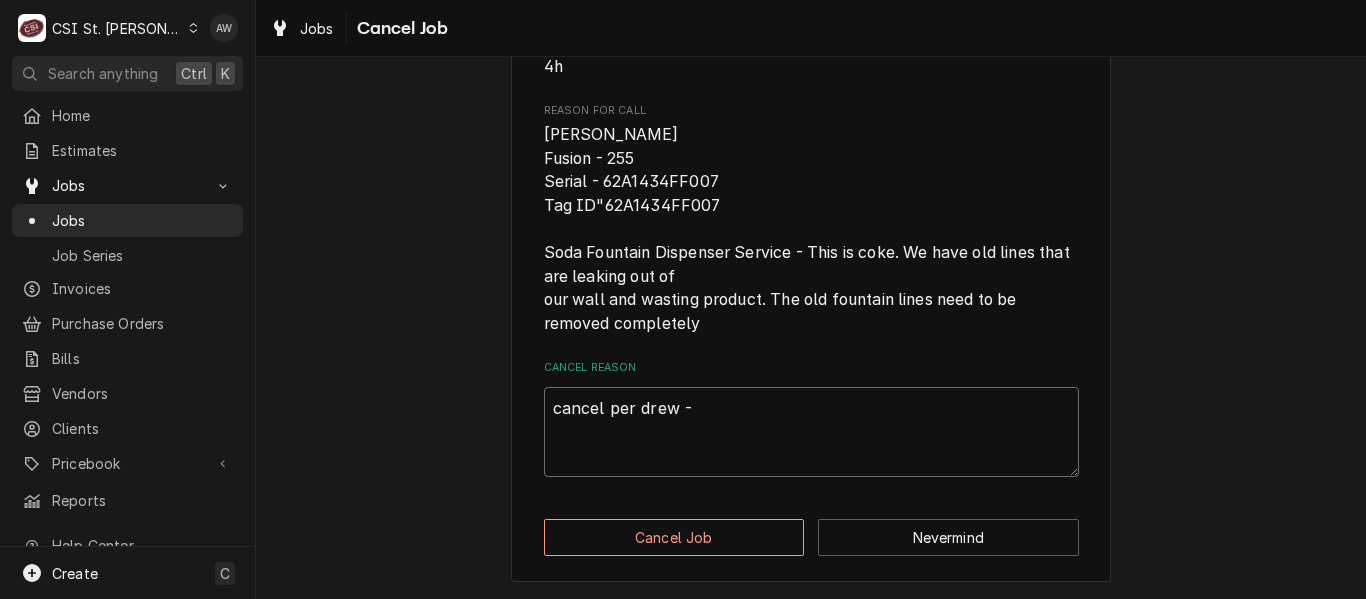 type on "x" 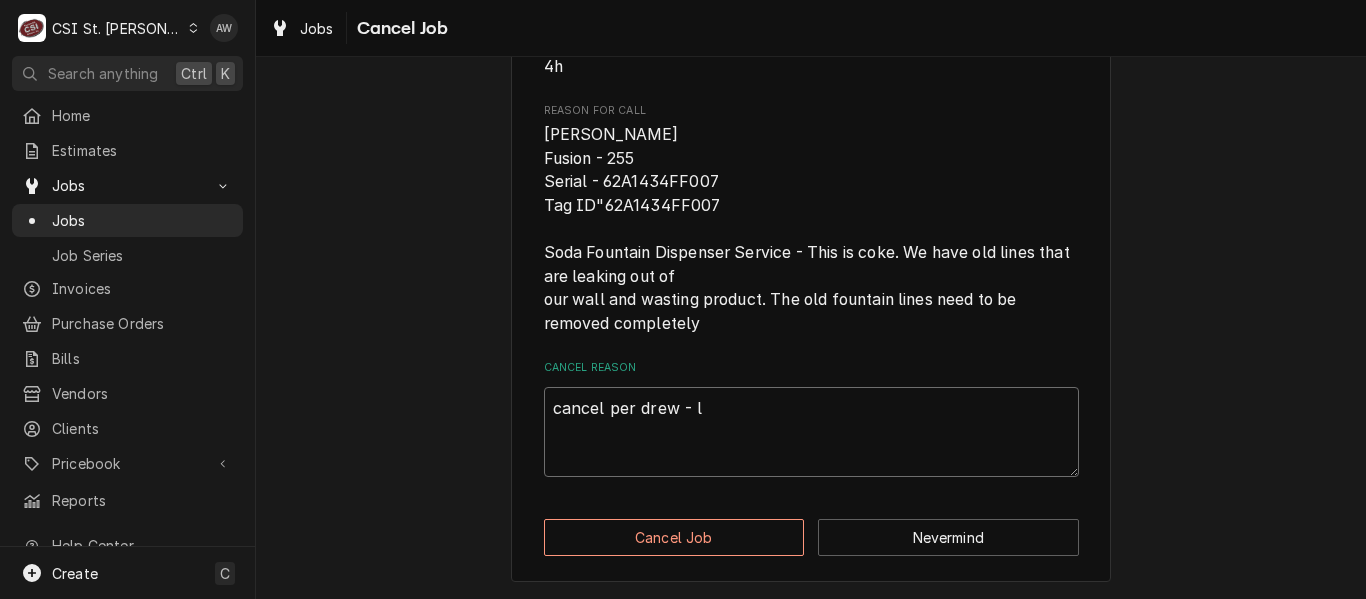 type on "x" 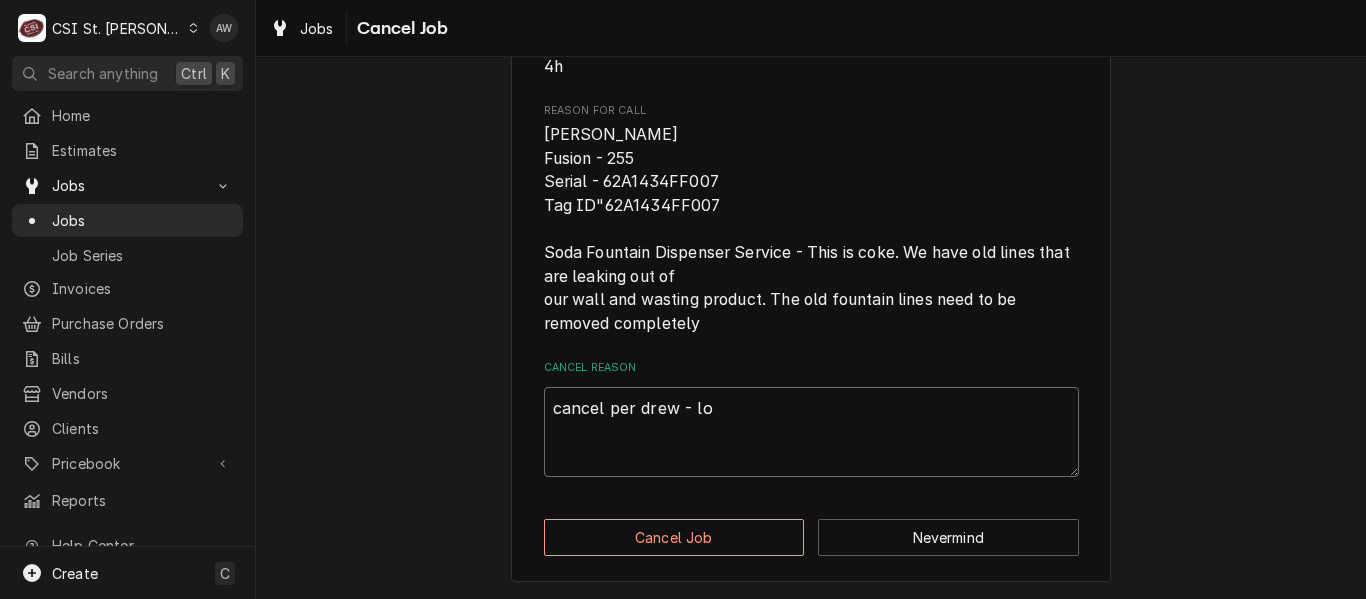 type on "cancel per drew - loa" 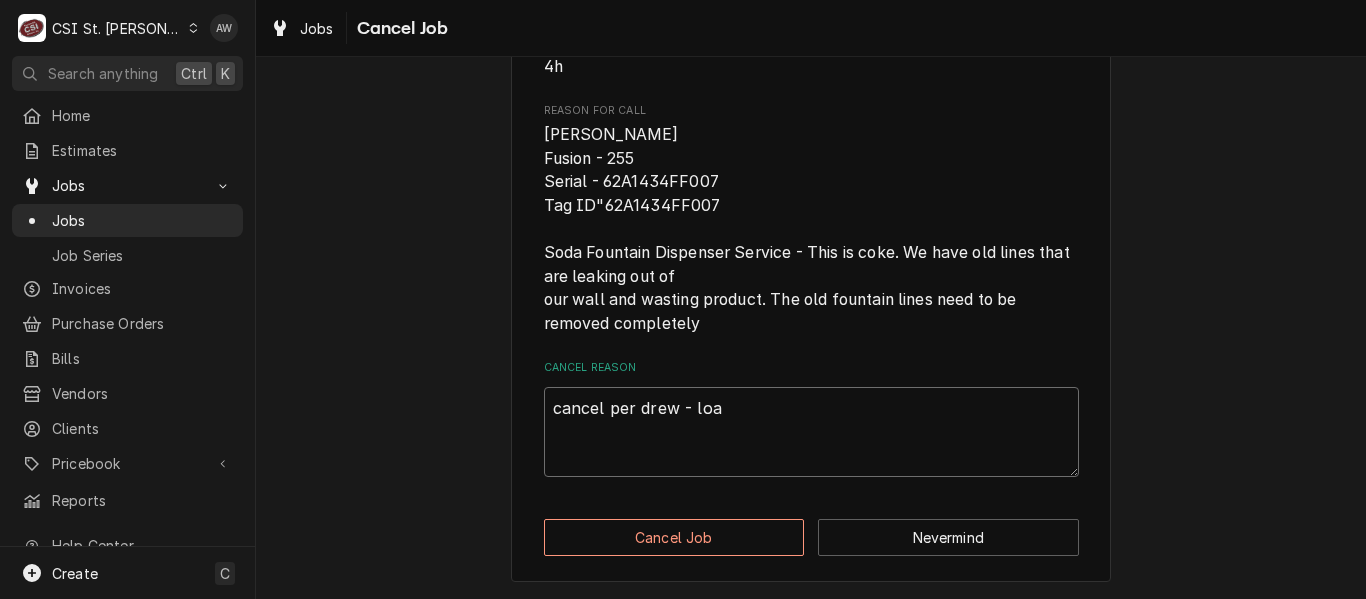 type on "x" 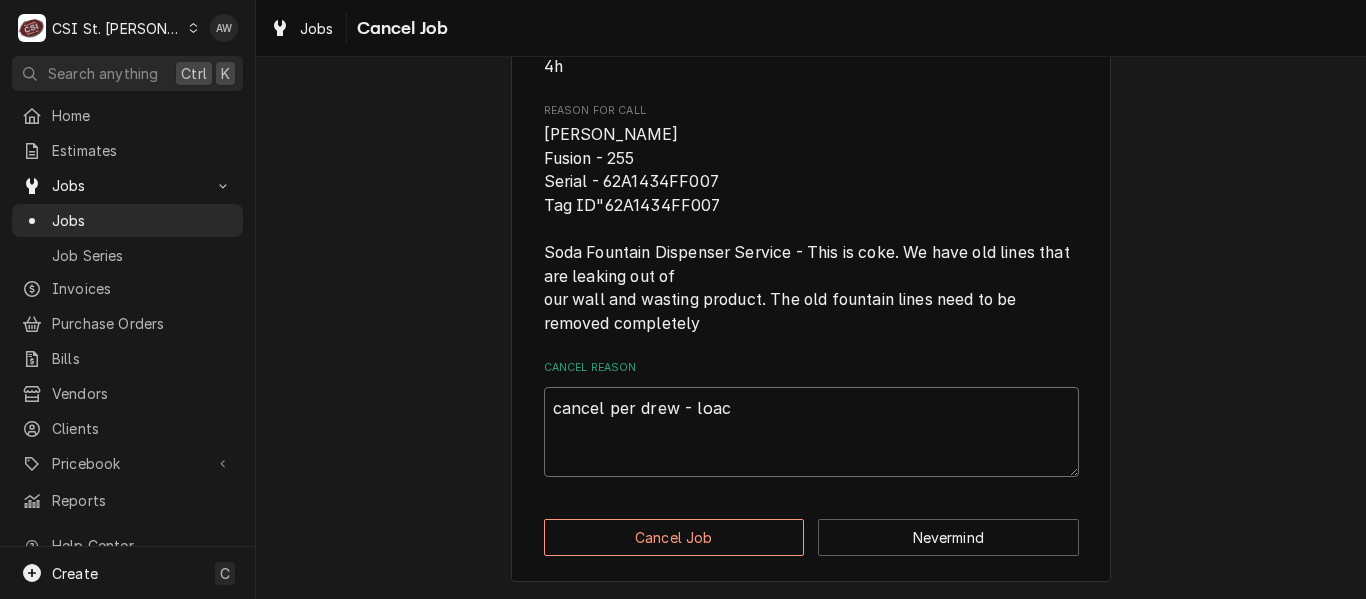 type on "x" 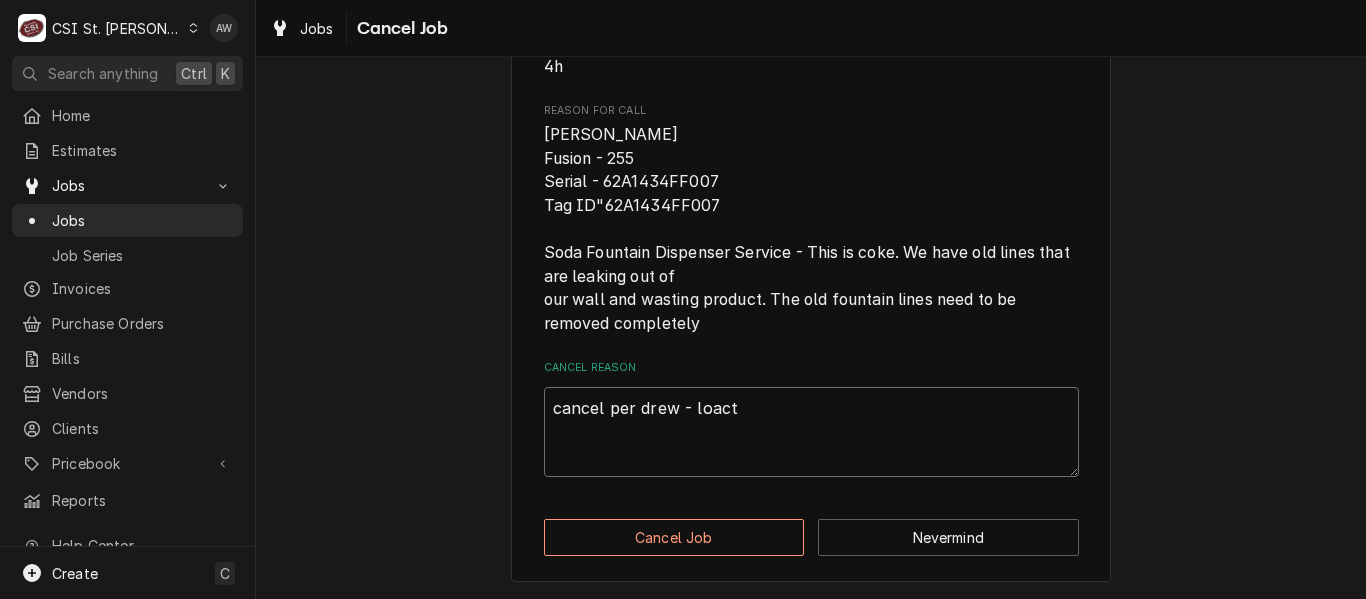 type on "x" 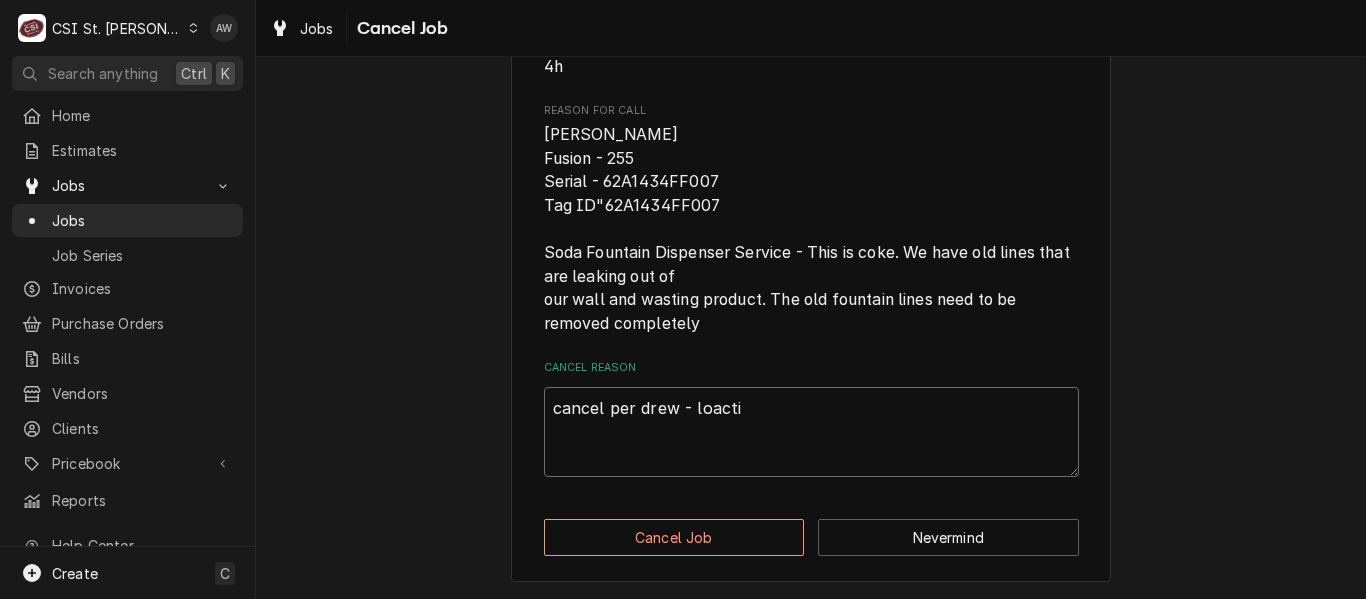 type on "x" 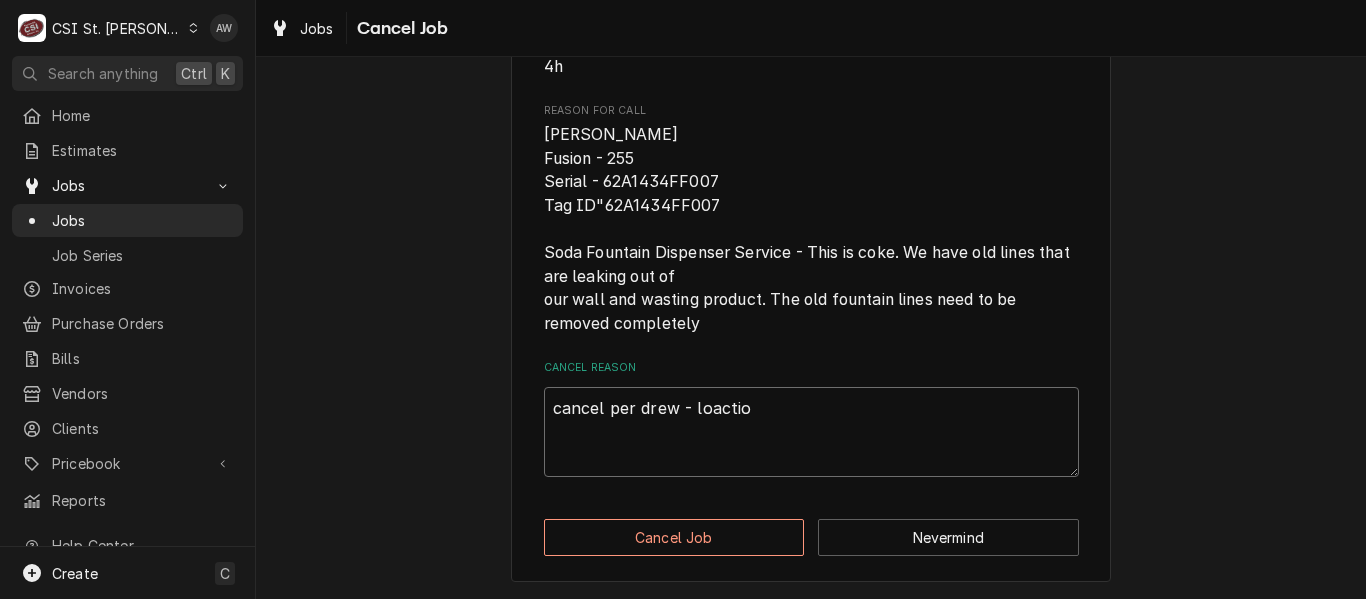 type on "x" 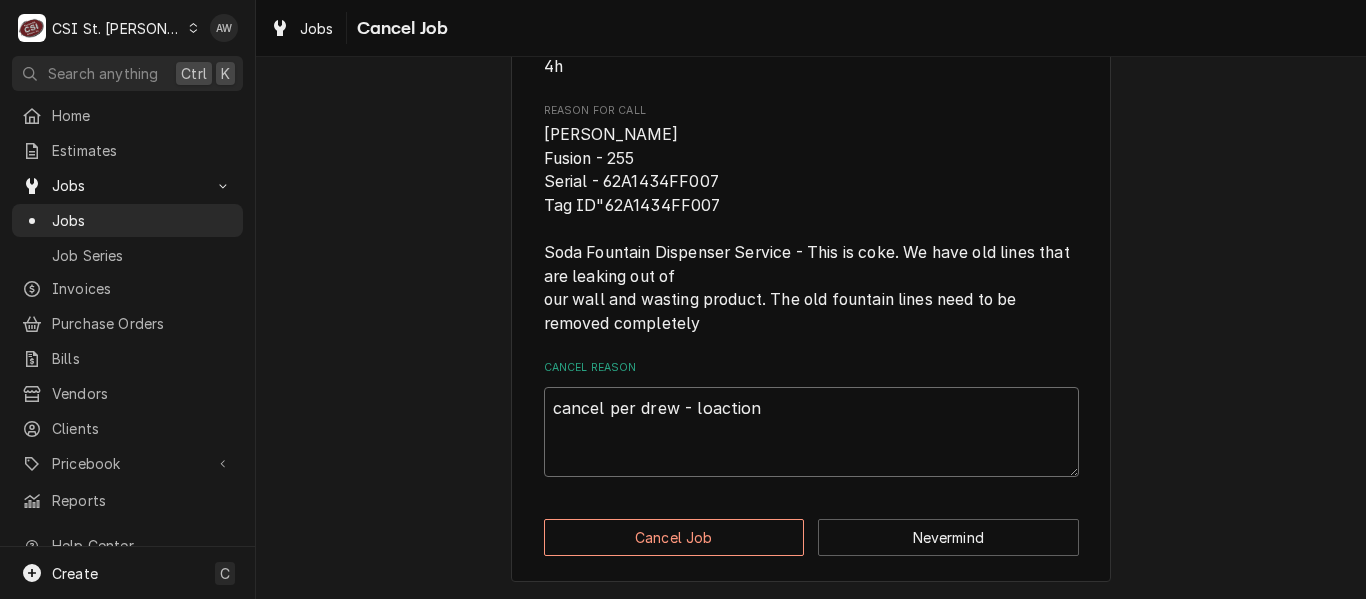 type on "x" 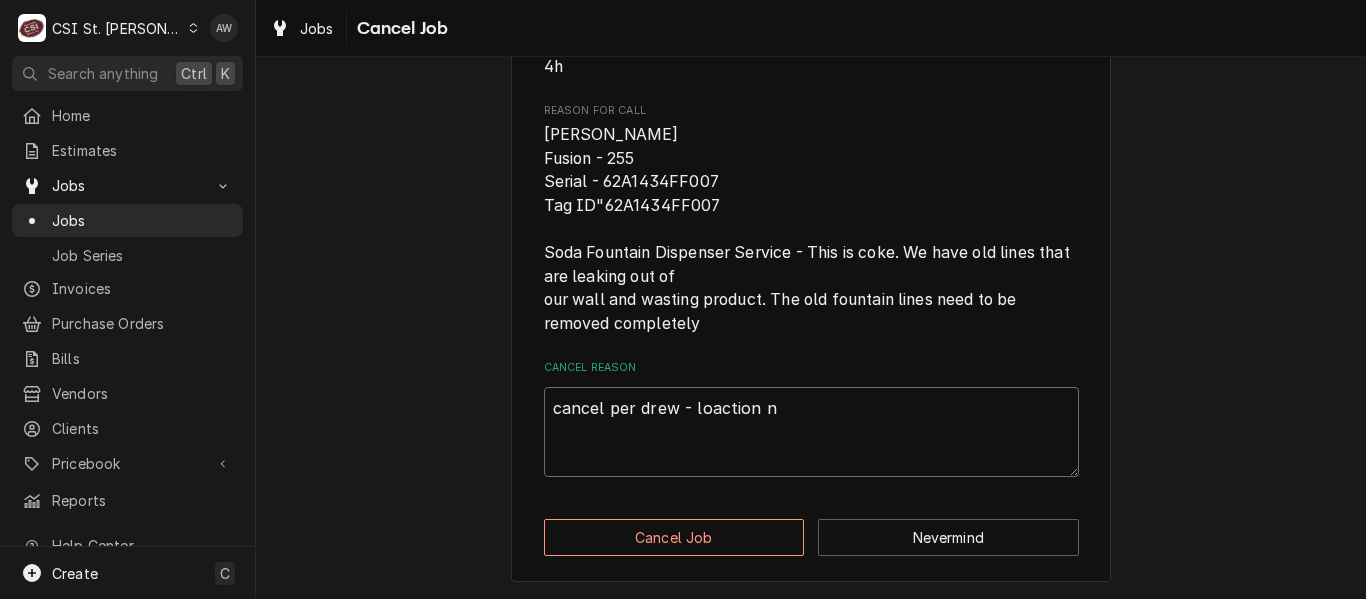 type on "x" 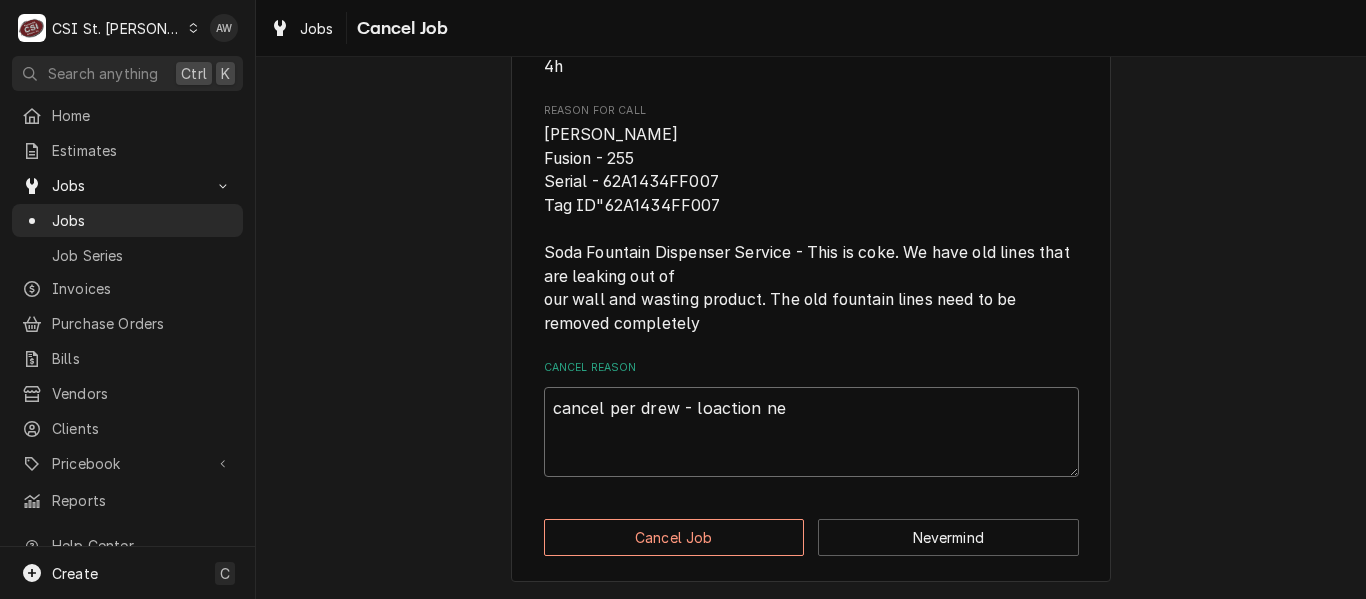 type on "x" 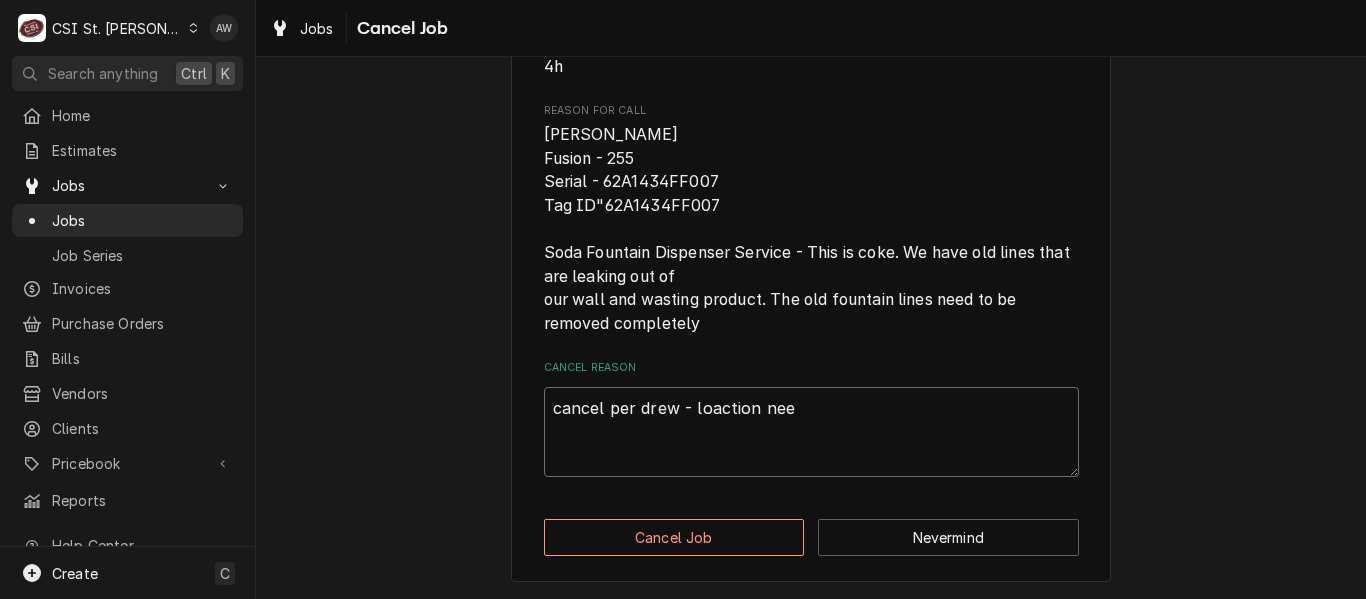 type on "x" 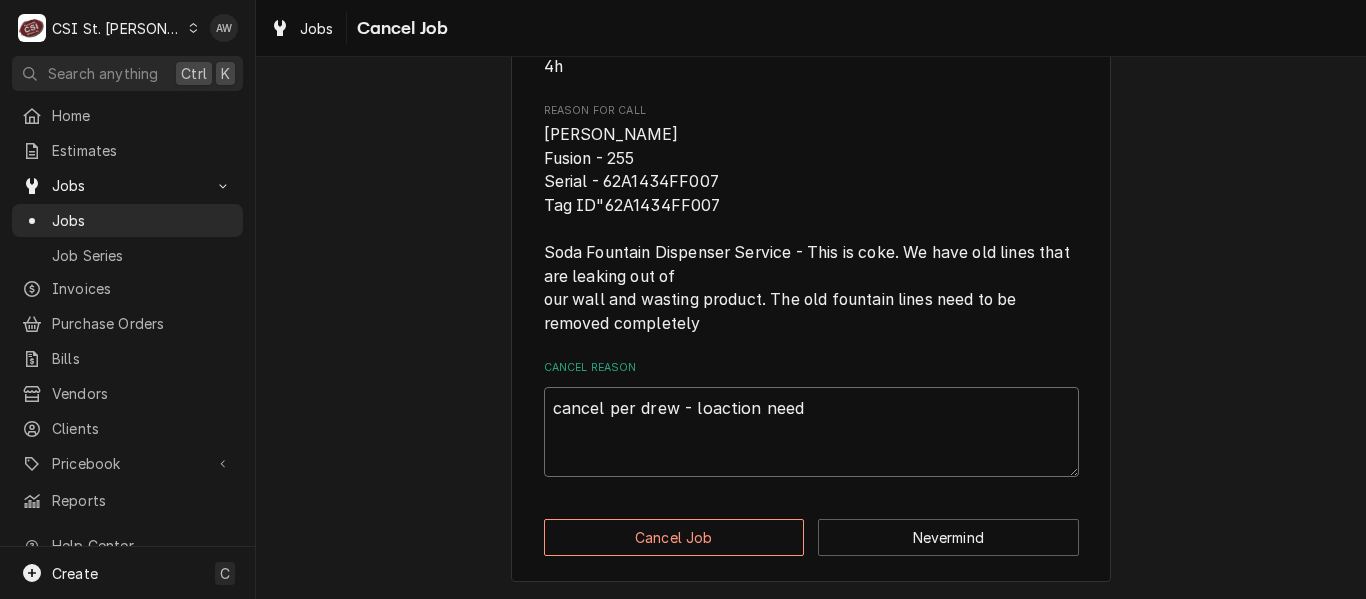 type on "x" 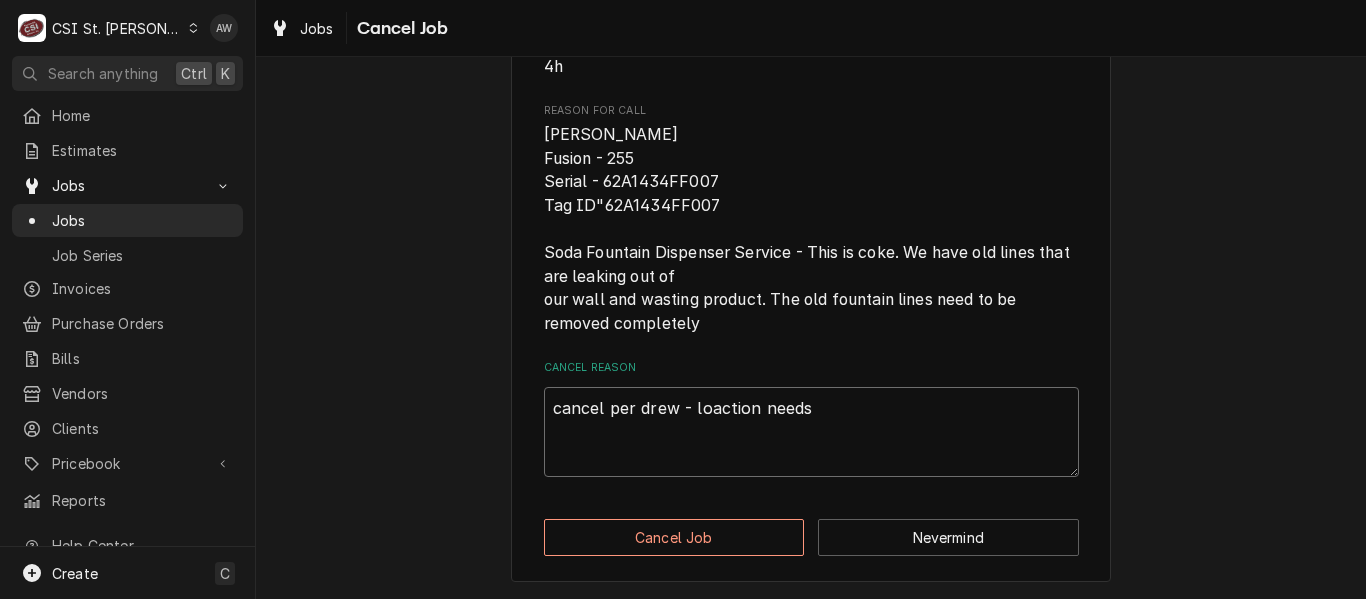 type on "cancel per drew - loaction needs" 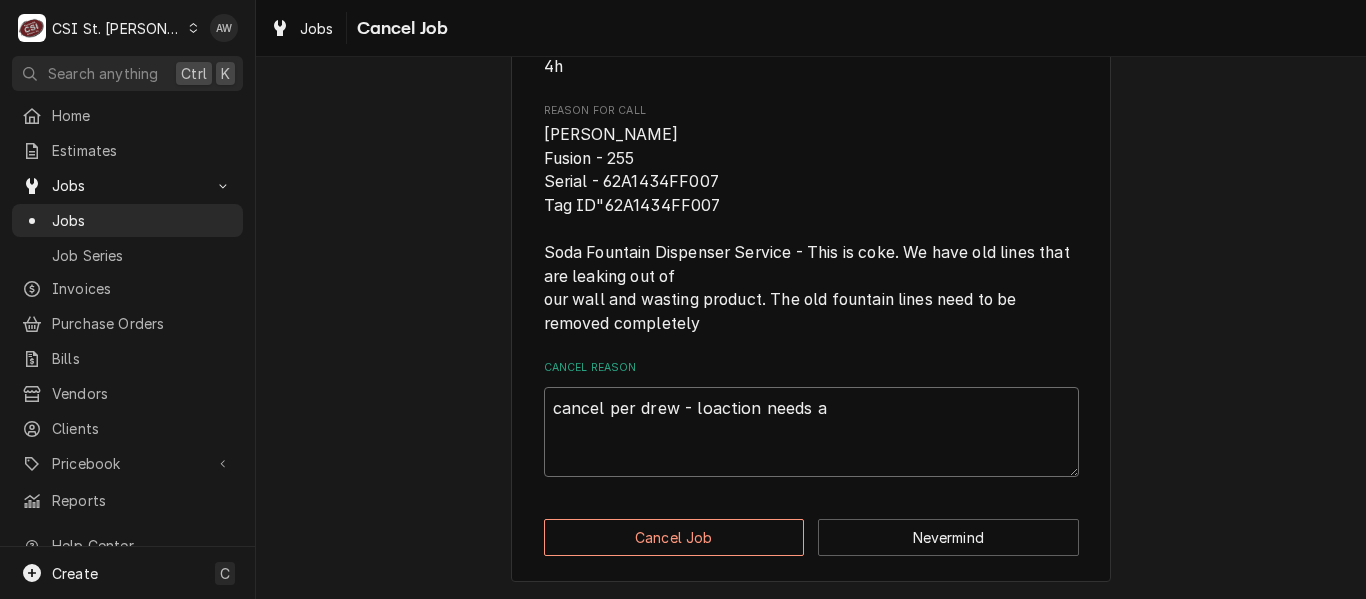 type on "x" 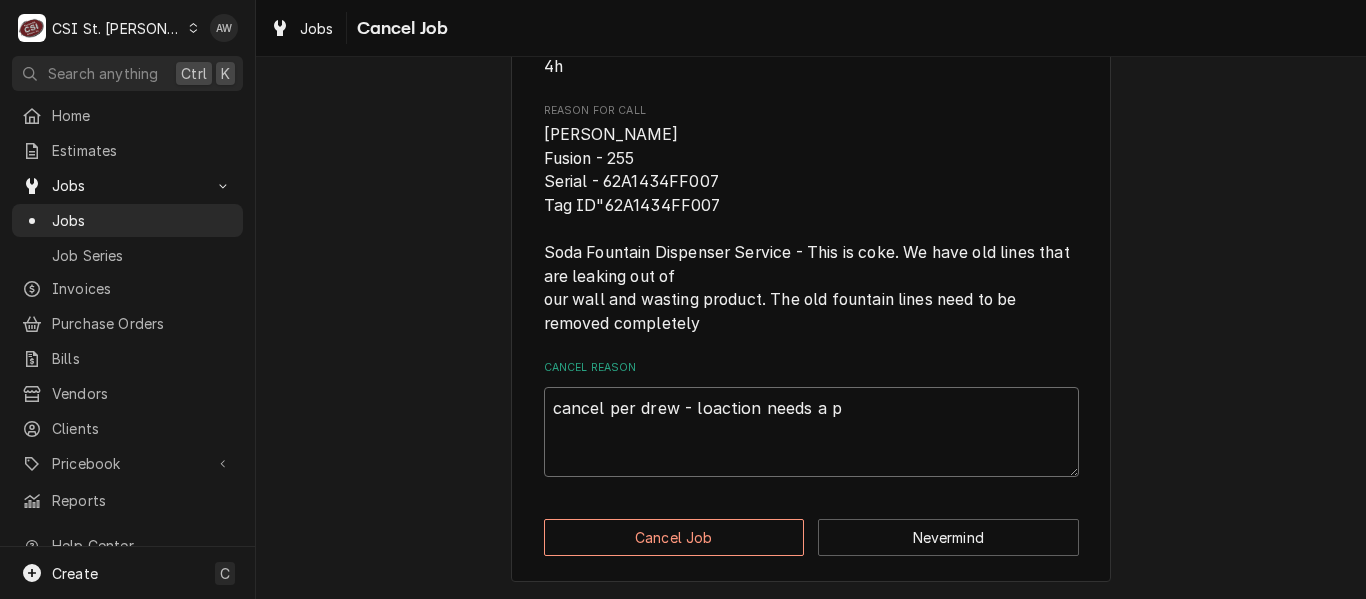 type on "x" 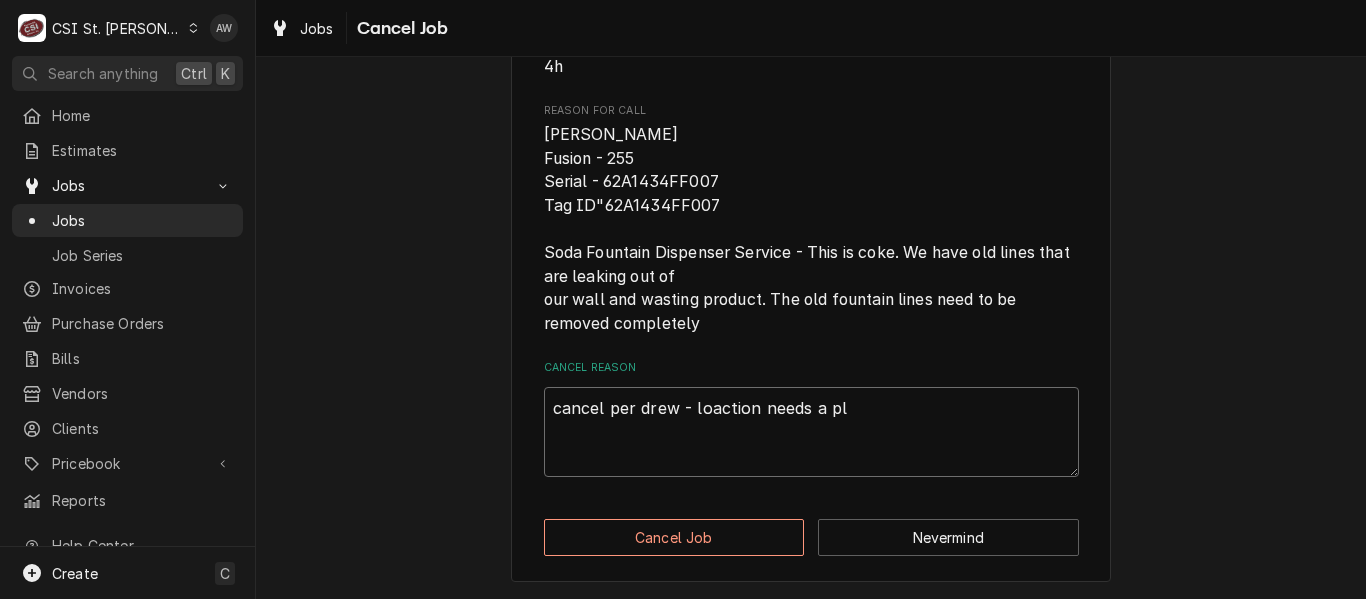 type on "x" 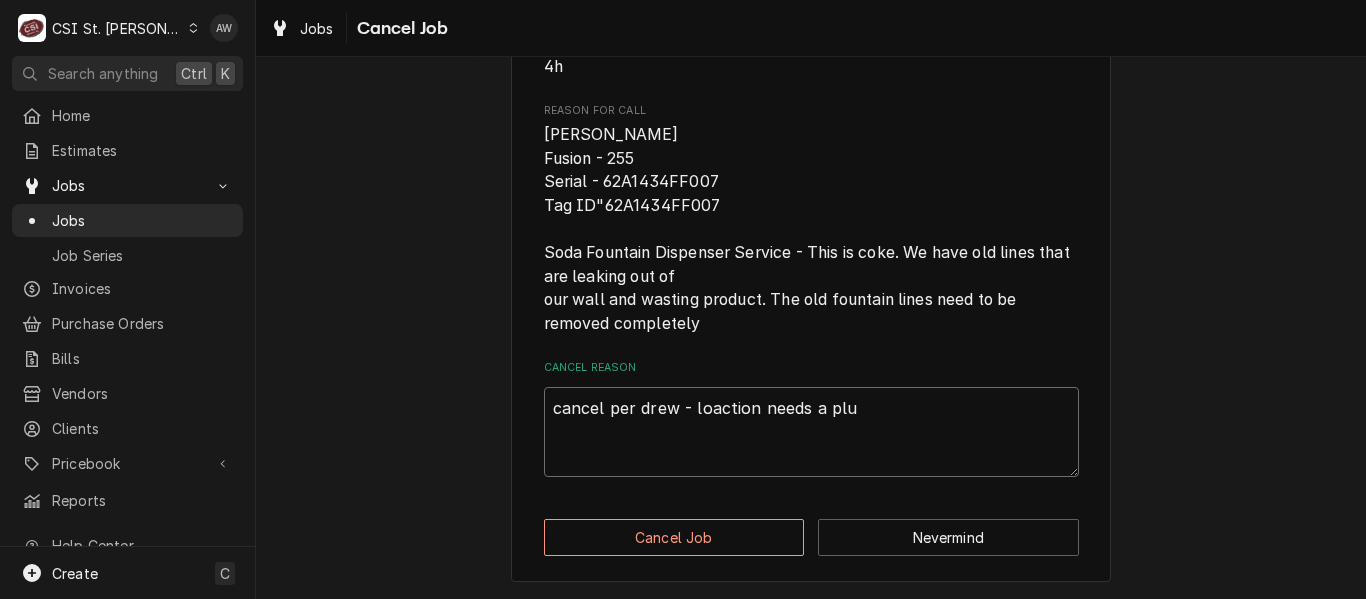 type on "x" 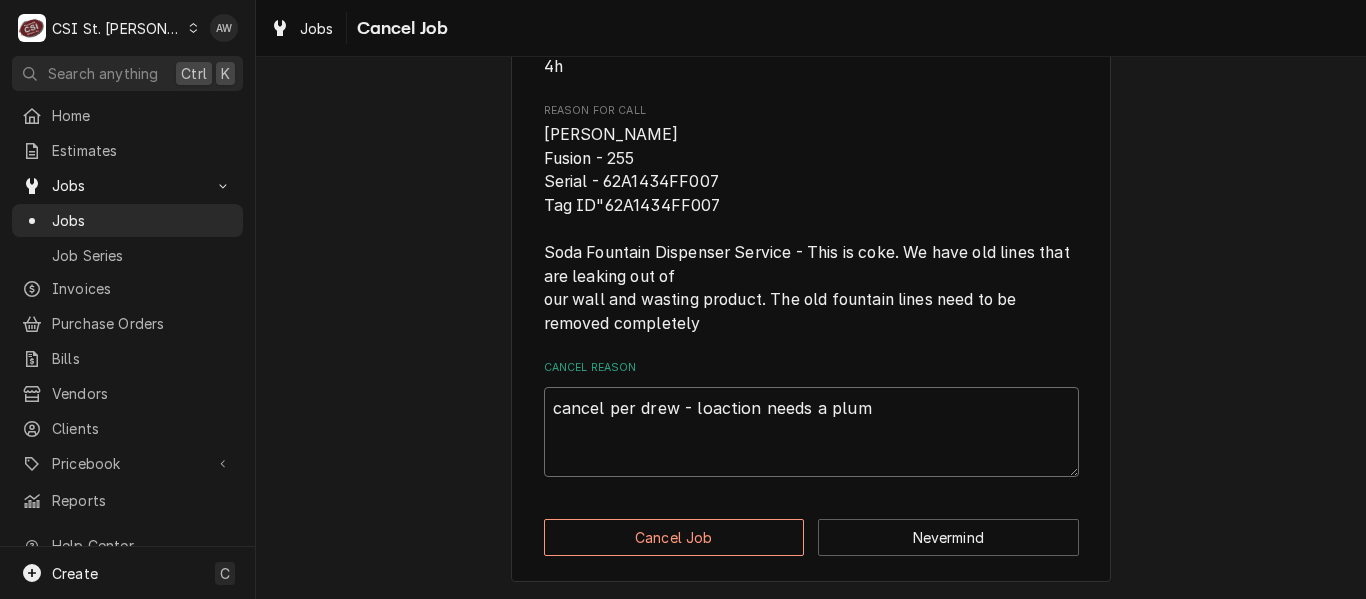 type on "x" 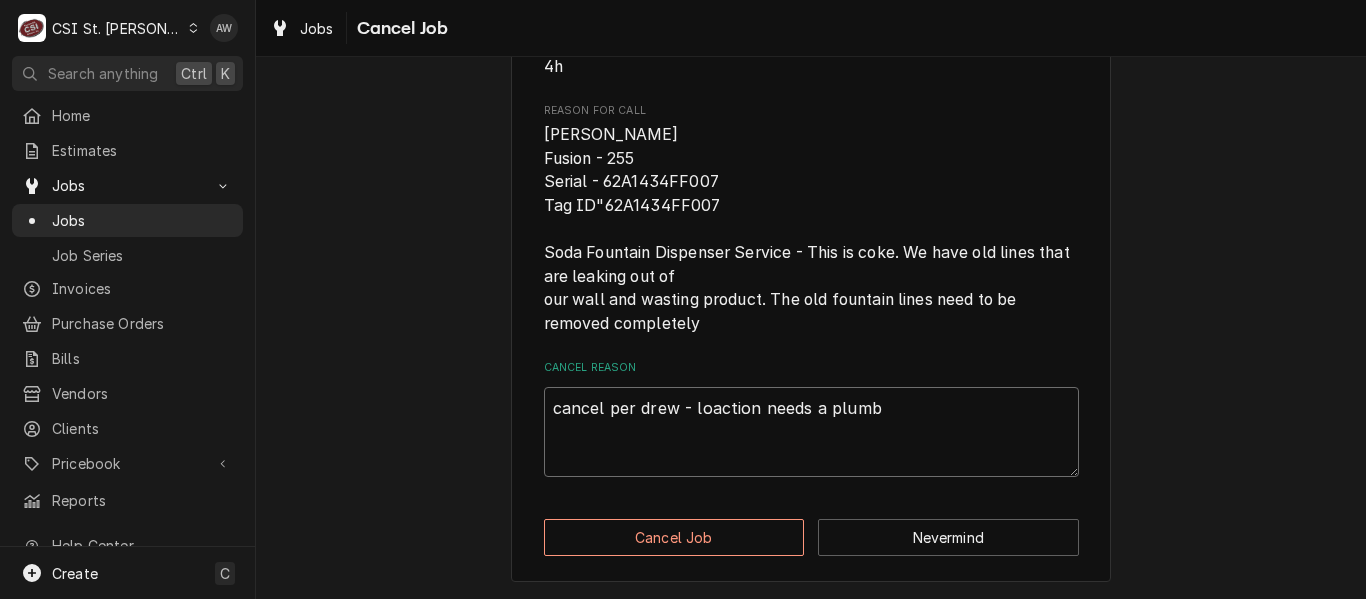 type on "x" 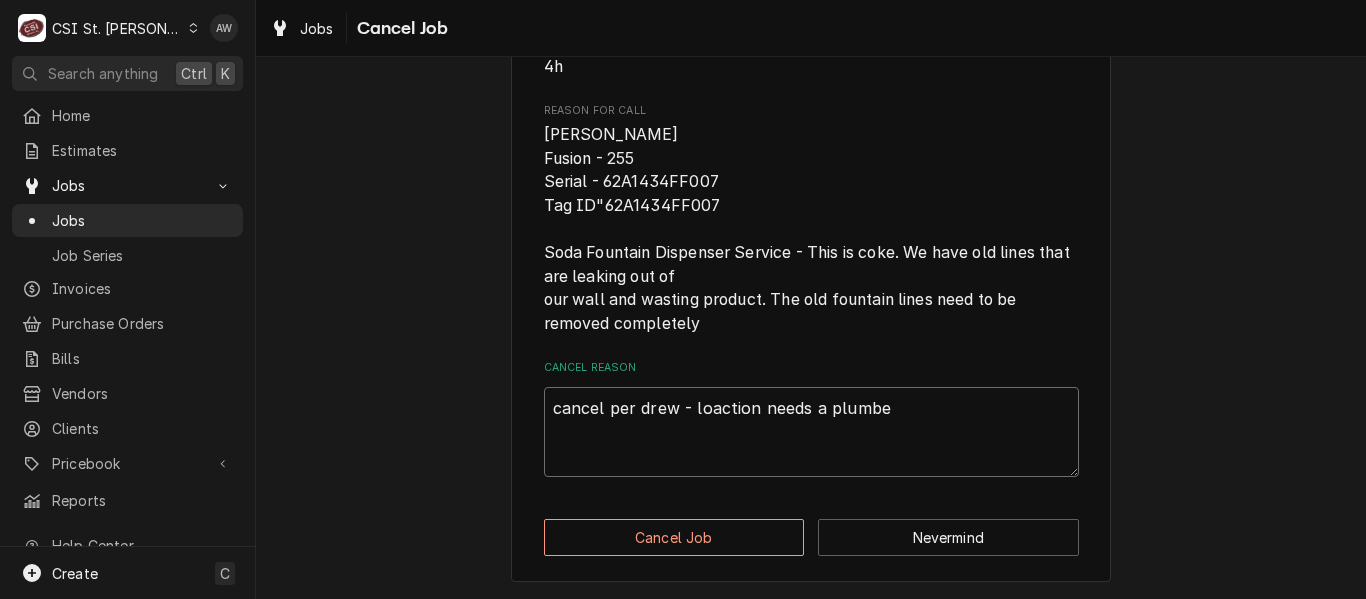 type on "x" 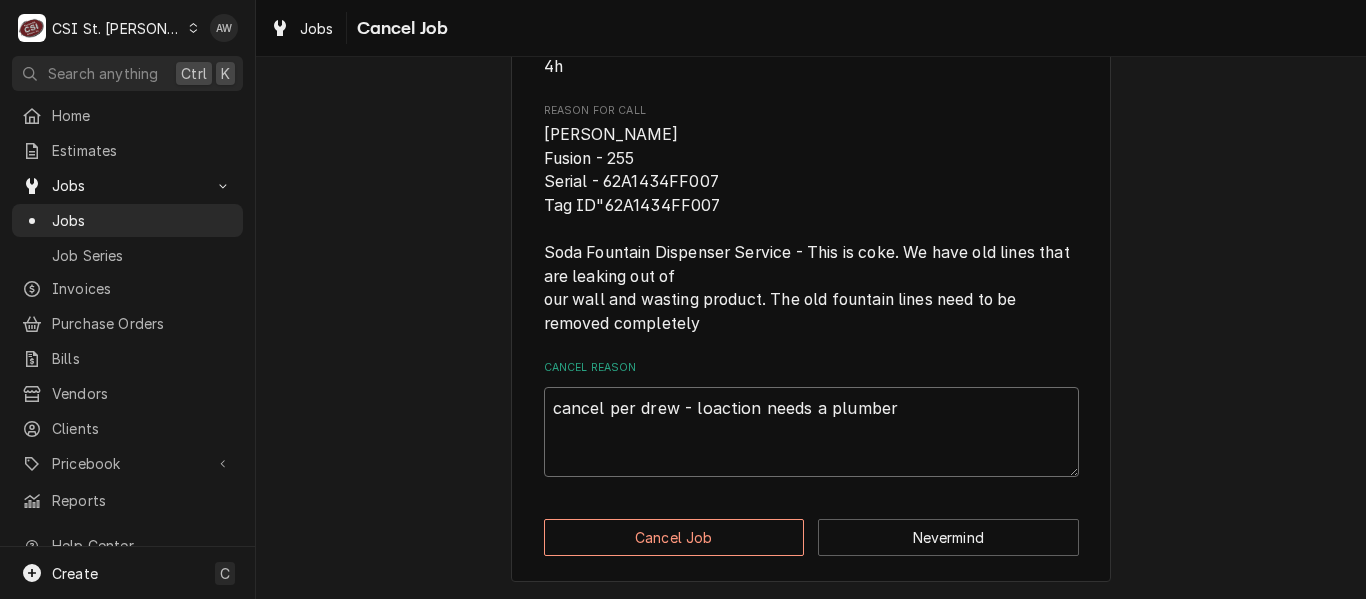 type on "x" 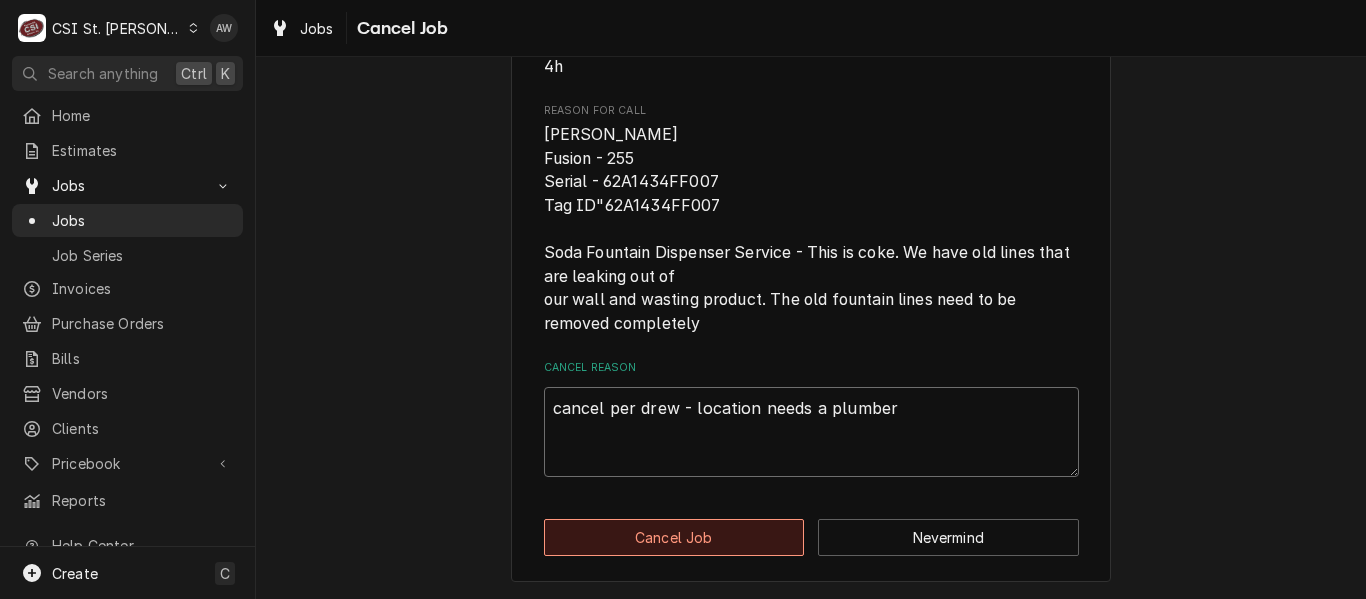 type on "cancel per drew - location needs a plumber" 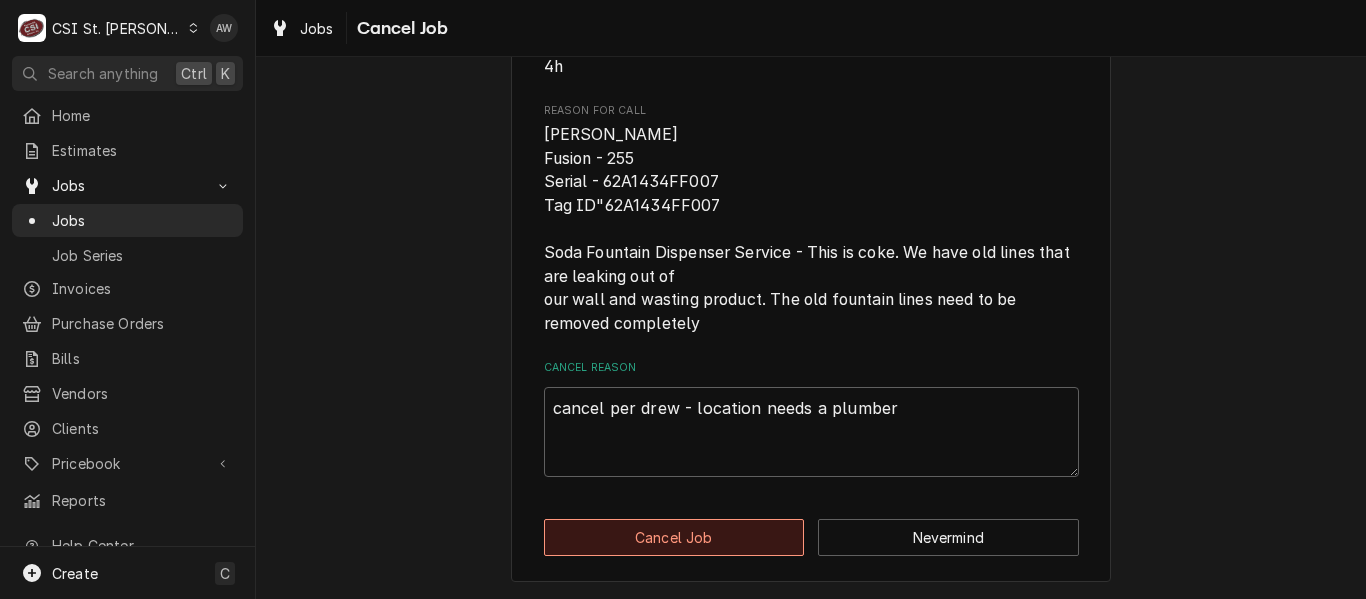 click on "Cancel Job" at bounding box center [674, 537] 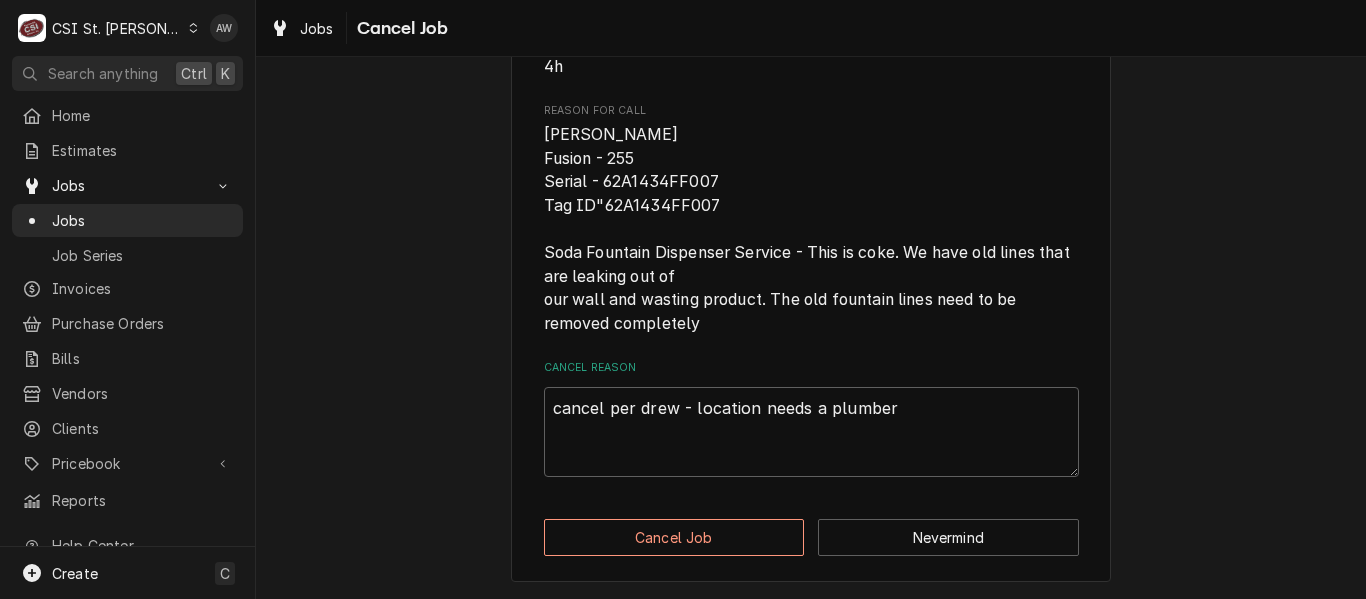 type on "x" 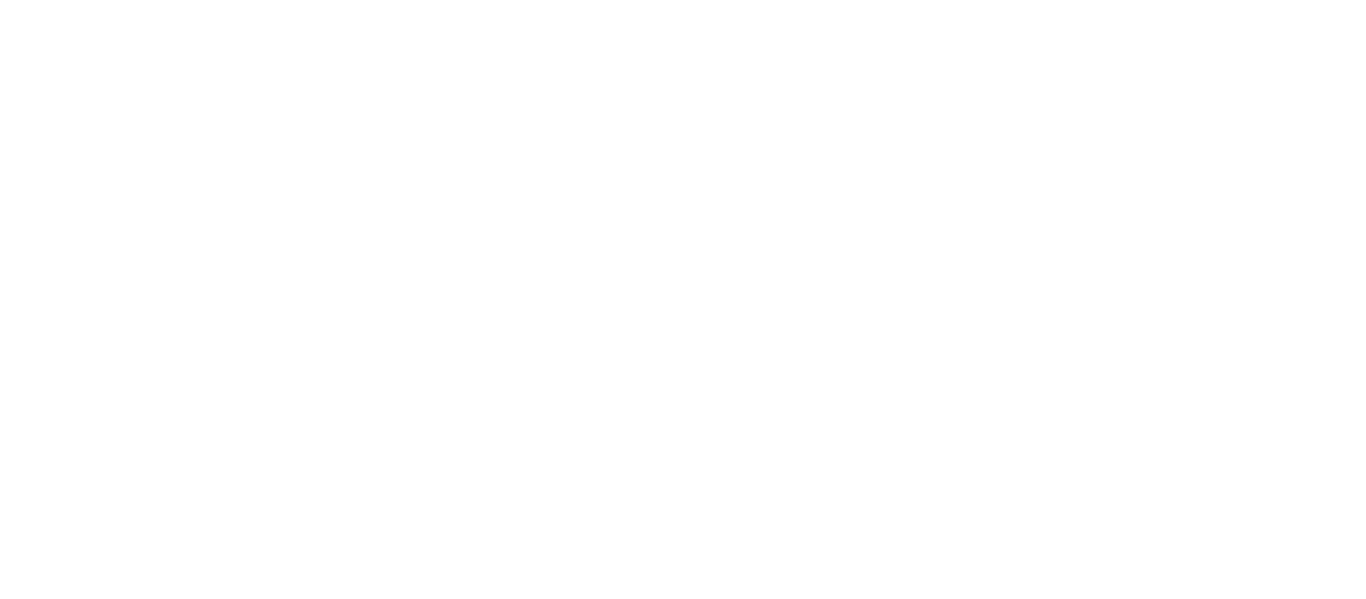 scroll, scrollTop: 0, scrollLeft: 0, axis: both 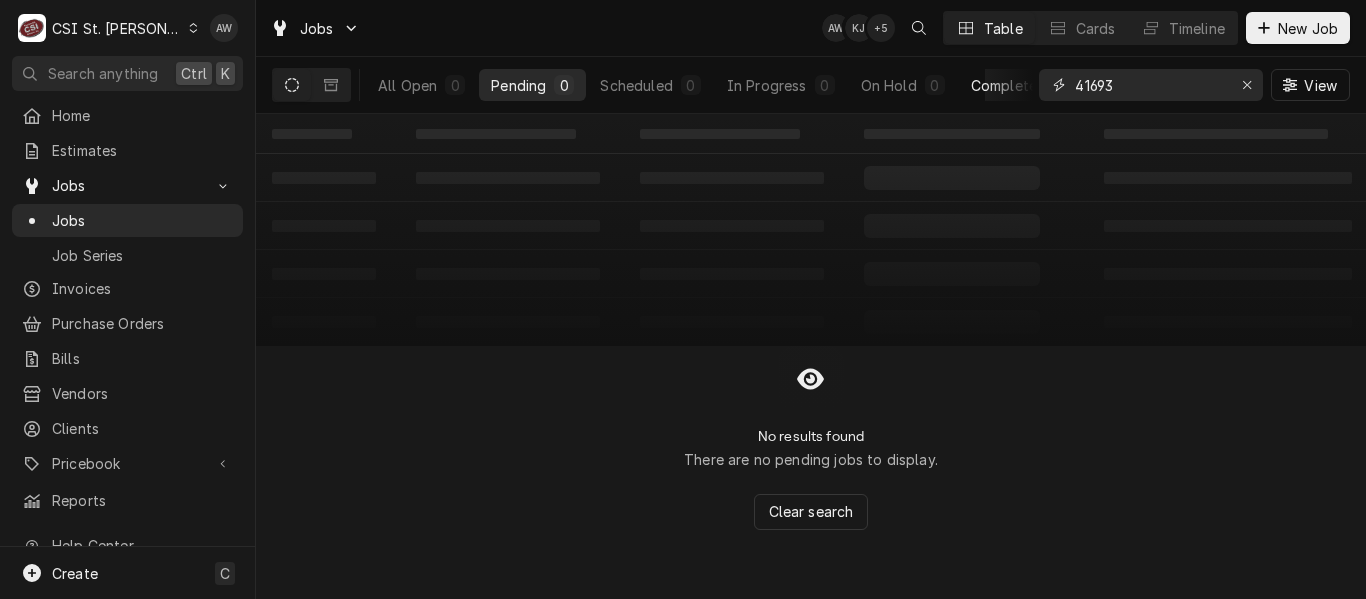 drag, startPoint x: 1140, startPoint y: 92, endPoint x: 1022, endPoint y: 86, distance: 118.15244 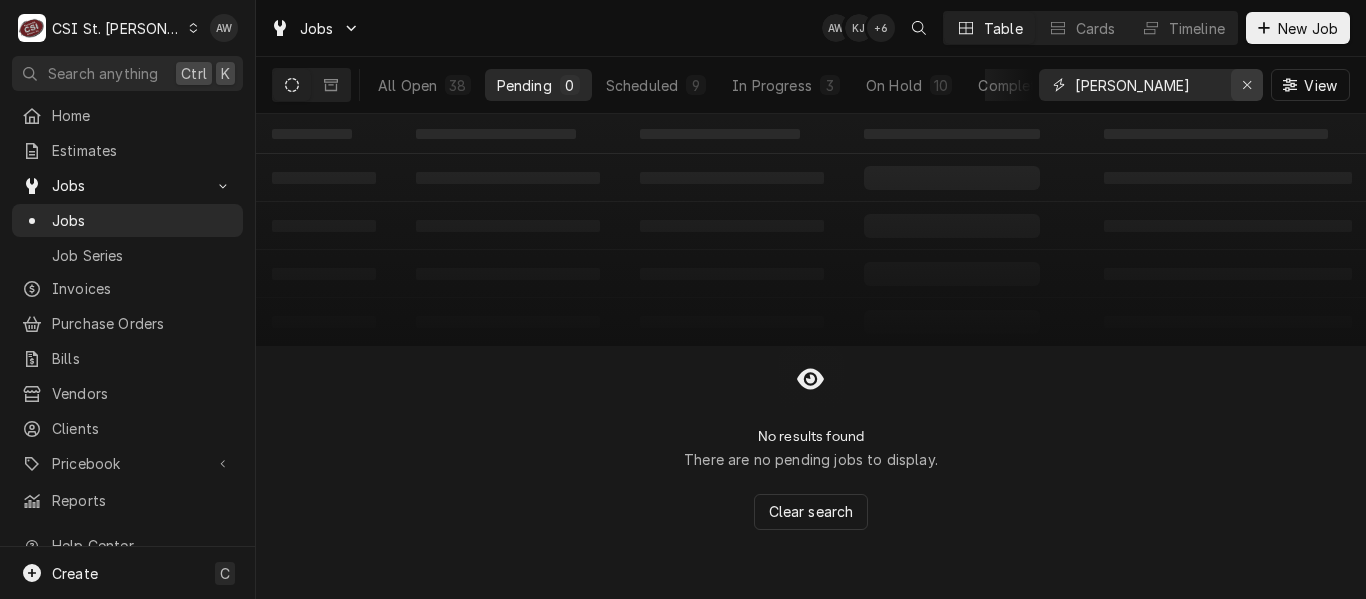 type on "[PERSON_NAME]" 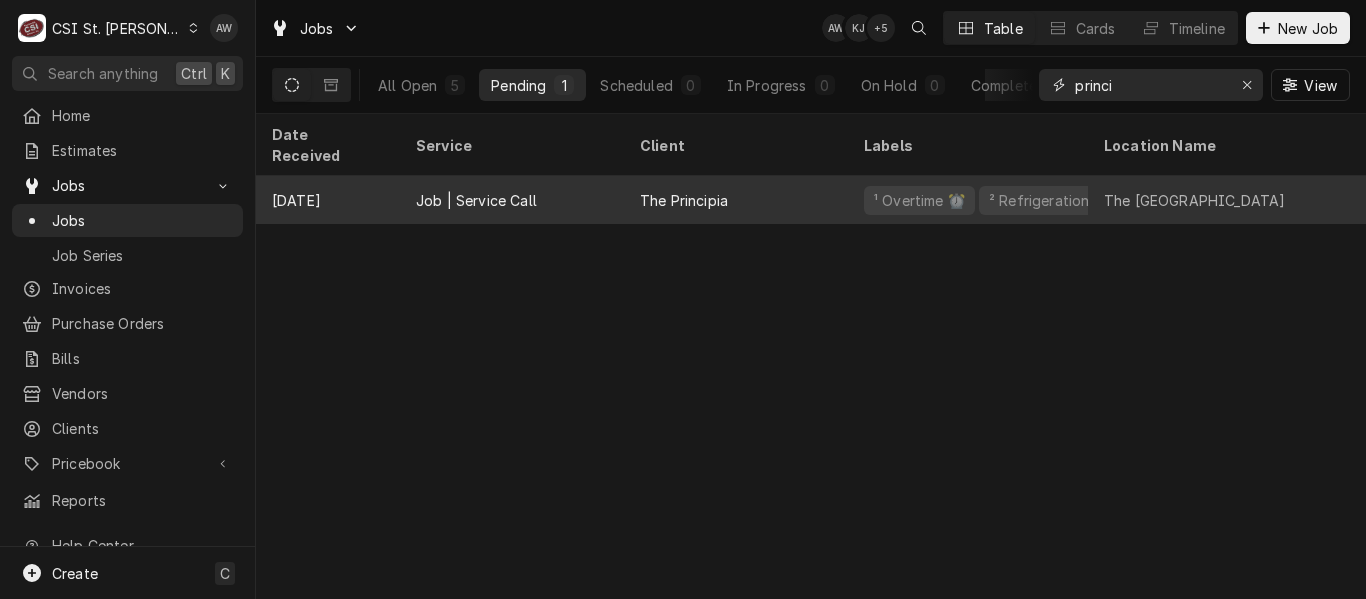 type on "princi" 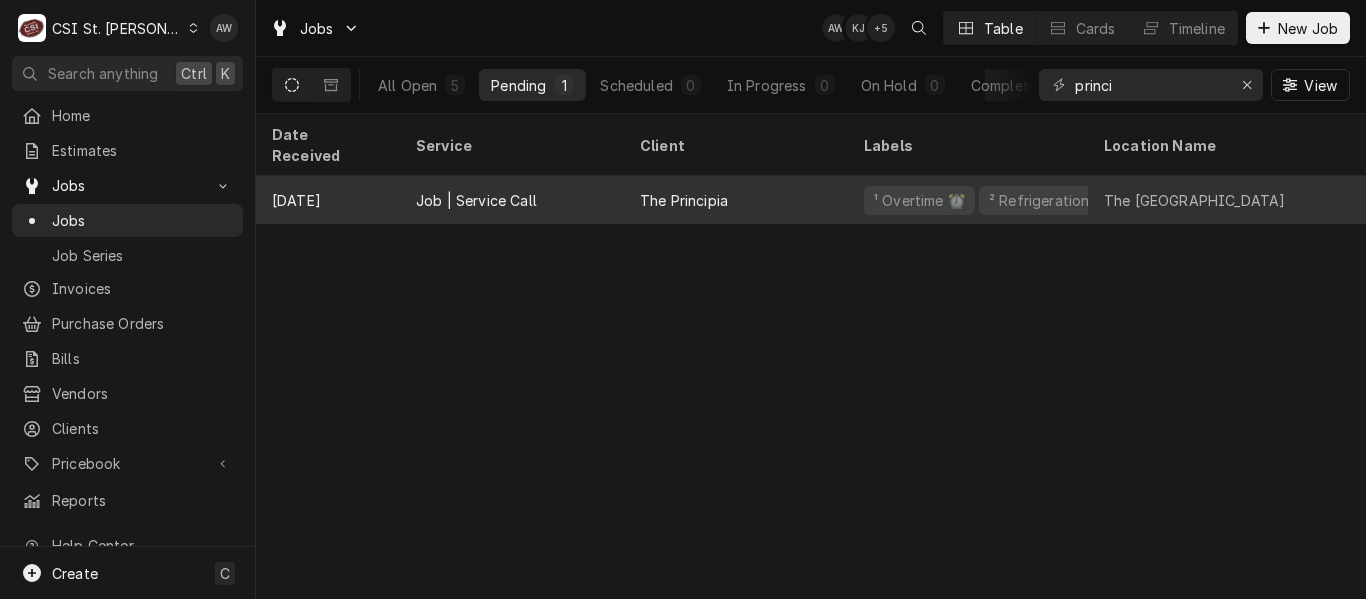 click on "The Principia" at bounding box center (736, 200) 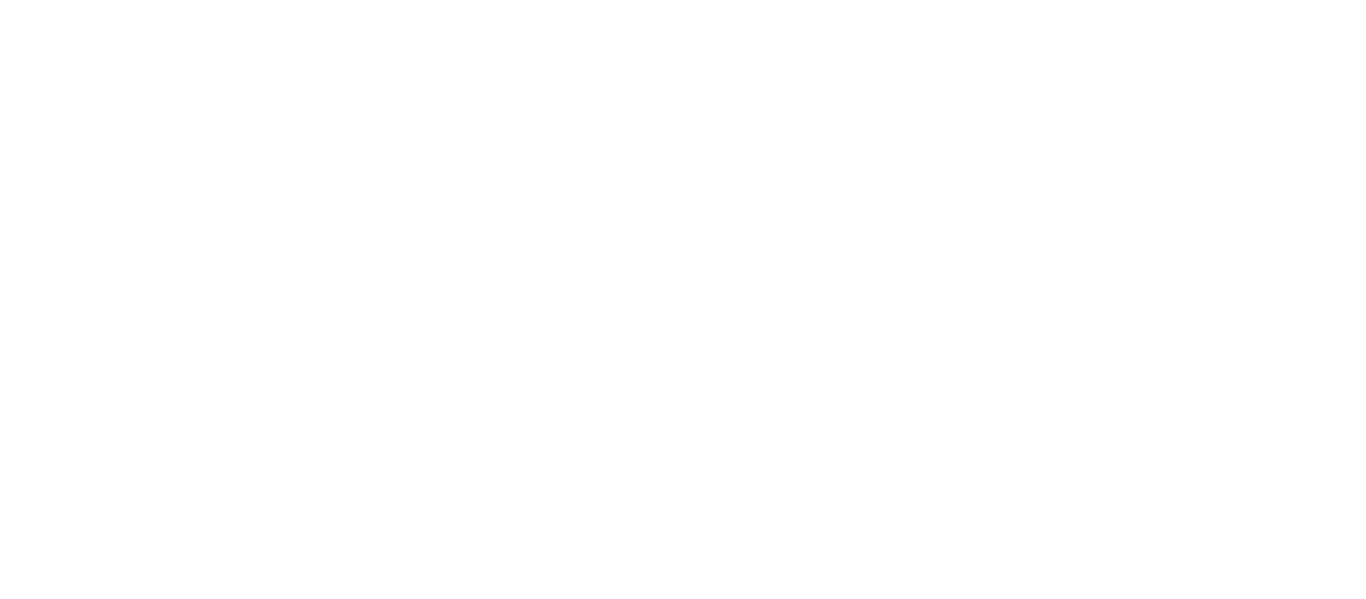 scroll, scrollTop: 0, scrollLeft: 0, axis: both 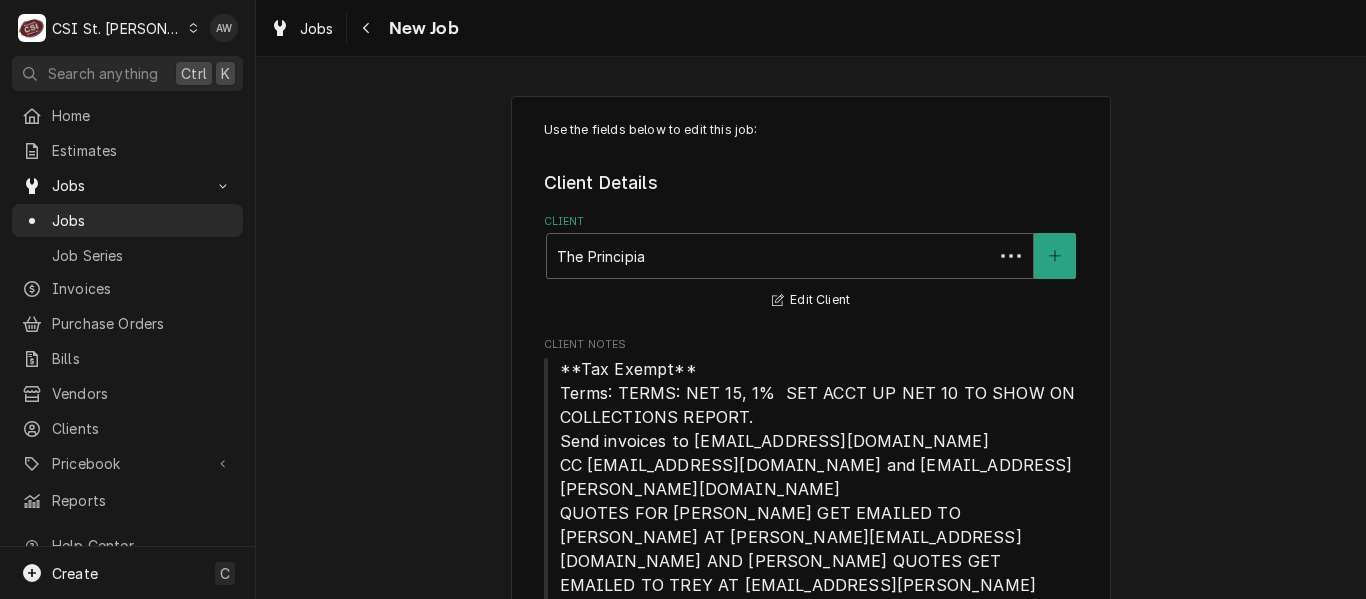 type on "x" 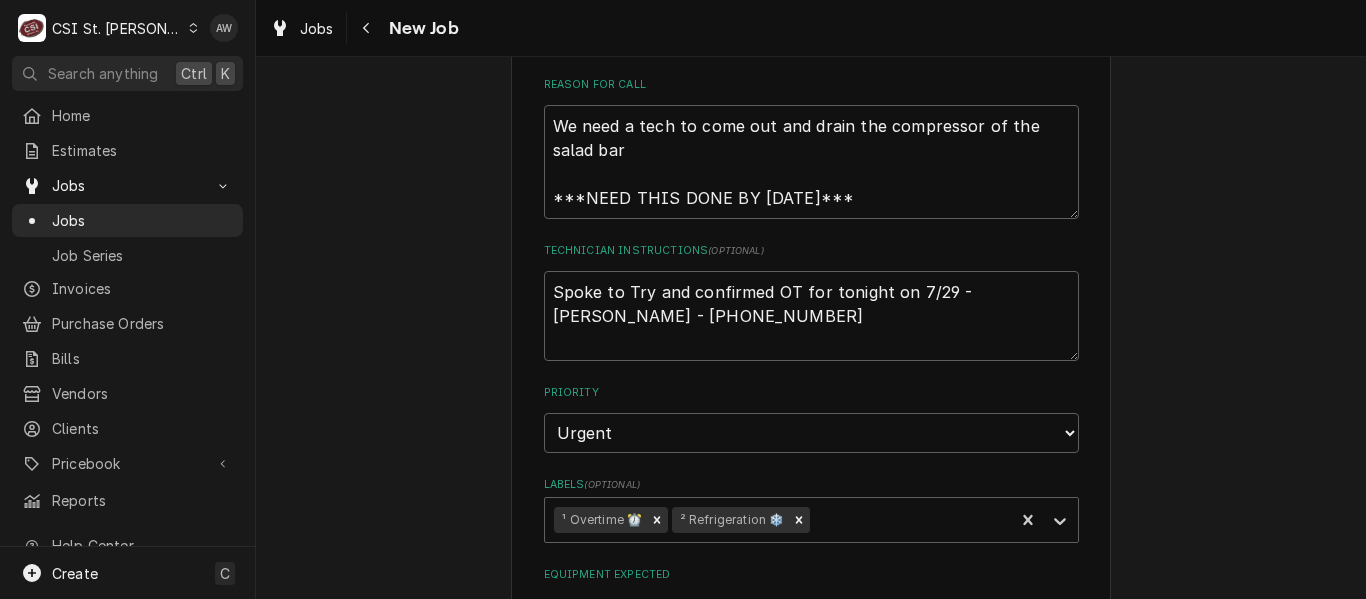 scroll, scrollTop: 2400, scrollLeft: 0, axis: vertical 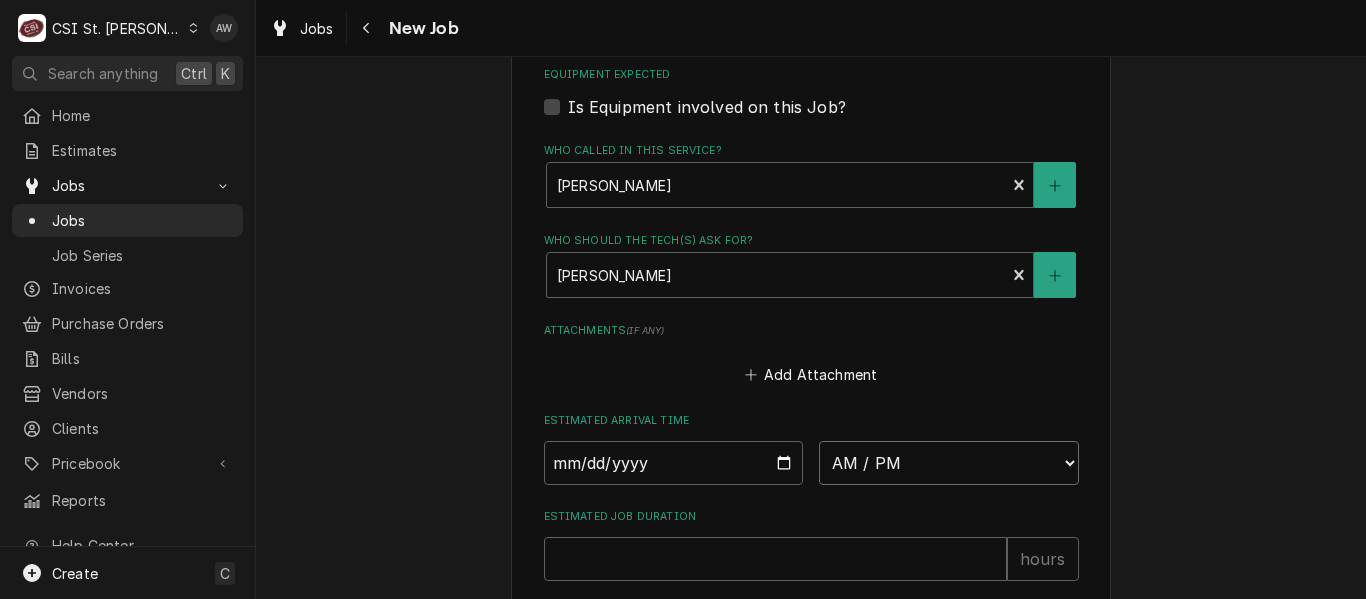 click on "AM / PM 6:00 AM 6:15 AM 6:30 AM 6:45 AM 7:00 AM 7:15 AM 7:30 AM 7:45 AM 8:00 AM 8:15 AM 8:30 AM 8:45 AM 9:00 AM 9:15 AM 9:30 AM 9:45 AM 10:00 AM 10:15 AM 10:30 AM 10:45 AM 11:00 AM 11:15 AM 11:30 AM 11:45 AM 12:00 PM 12:15 PM 12:30 PM 12:45 PM 1:00 PM 1:15 PM 1:30 PM 1:45 PM 2:00 PM 2:15 PM 2:30 PM 2:45 PM 3:00 PM 3:15 PM 3:30 PM 3:45 PM 4:00 PM 4:15 PM 4:30 PM 4:45 PM 5:00 PM 5:15 PM 5:30 PM 5:45 PM 6:00 PM 6:15 PM 6:30 PM 6:45 PM 7:00 PM 7:15 PM 7:30 PM 7:45 PM 8:00 PM 8:15 PM 8:30 PM 8:45 PM 9:00 PM 9:15 PM 9:30 PM 9:45 PM 10:00 PM 10:15 PM 10:30 PM 10:45 PM 11:00 PM 11:15 PM 11:30 PM 11:45 PM 12:00 AM 12:15 AM 12:30 AM 12:45 AM 1:00 AM 1:15 AM 1:30 AM 1:45 AM 2:00 AM 2:15 AM 2:30 AM 2:45 AM 3:00 AM 3:15 AM 3:30 AM 3:45 AM 4:00 AM 4:15 AM 4:30 AM 4:45 AM 5:00 AM 5:15 AM 5:30 AM 5:45 AM" at bounding box center (949, 463) 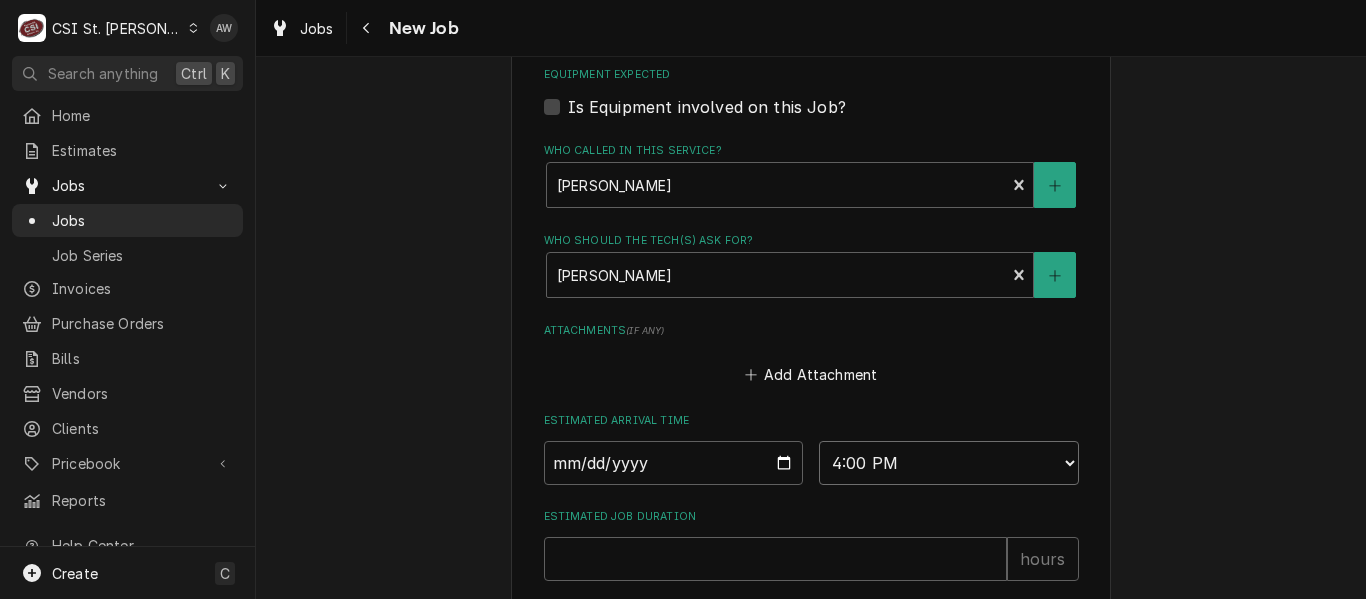click on "AM / PM 6:00 AM 6:15 AM 6:30 AM 6:45 AM 7:00 AM 7:15 AM 7:30 AM 7:45 AM 8:00 AM 8:15 AM 8:30 AM 8:45 AM 9:00 AM 9:15 AM 9:30 AM 9:45 AM 10:00 AM 10:15 AM 10:30 AM 10:45 AM 11:00 AM 11:15 AM 11:30 AM 11:45 AM 12:00 PM 12:15 PM 12:30 PM 12:45 PM 1:00 PM 1:15 PM 1:30 PM 1:45 PM 2:00 PM 2:15 PM 2:30 PM 2:45 PM 3:00 PM 3:15 PM 3:30 PM 3:45 PM 4:00 PM 4:15 PM 4:30 PM 4:45 PM 5:00 PM 5:15 PM 5:30 PM 5:45 PM 6:00 PM 6:15 PM 6:30 PM 6:45 PM 7:00 PM 7:15 PM 7:30 PM 7:45 PM 8:00 PM 8:15 PM 8:30 PM 8:45 PM 9:00 PM 9:15 PM 9:30 PM 9:45 PM 10:00 PM 10:15 PM 10:30 PM 10:45 PM 11:00 PM 11:15 PM 11:30 PM 11:45 PM 12:00 AM 12:15 AM 12:30 AM 12:45 AM 1:00 AM 1:15 AM 1:30 AM 1:45 AM 2:00 AM 2:15 AM 2:30 AM 2:45 AM 3:00 AM 3:15 AM 3:30 AM 3:45 AM 4:00 AM 4:15 AM 4:30 AM 4:45 AM 5:00 AM 5:15 AM 5:30 AM 5:45 AM" at bounding box center [949, 463] 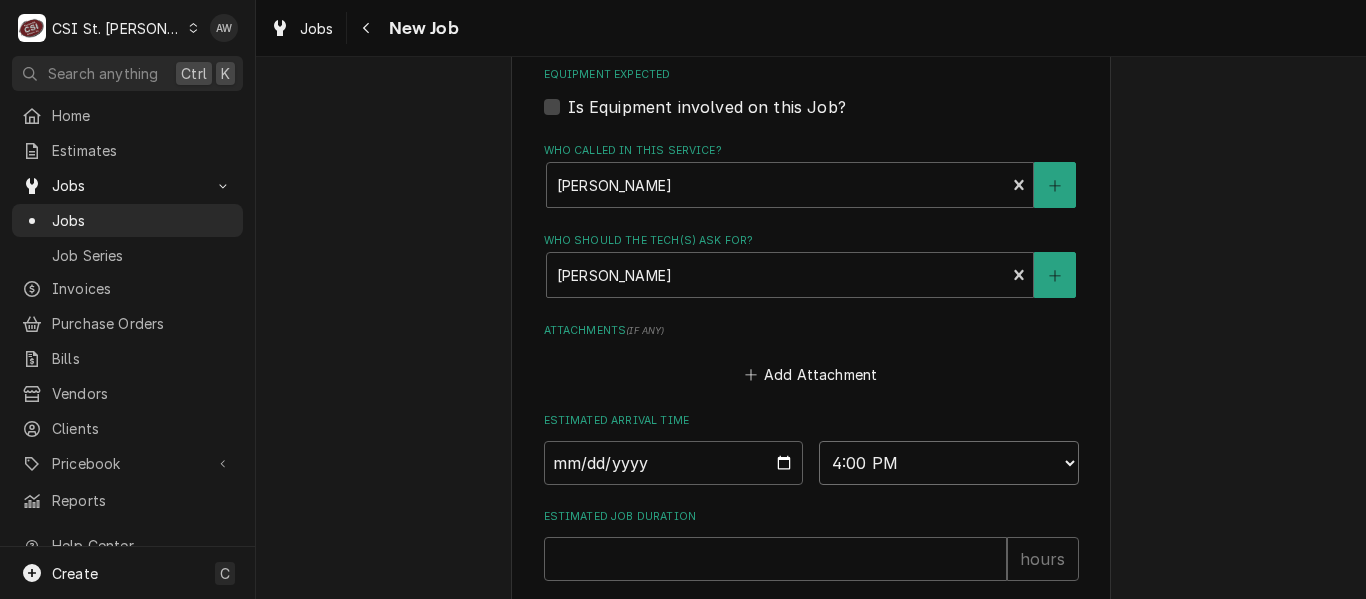 type on "x" 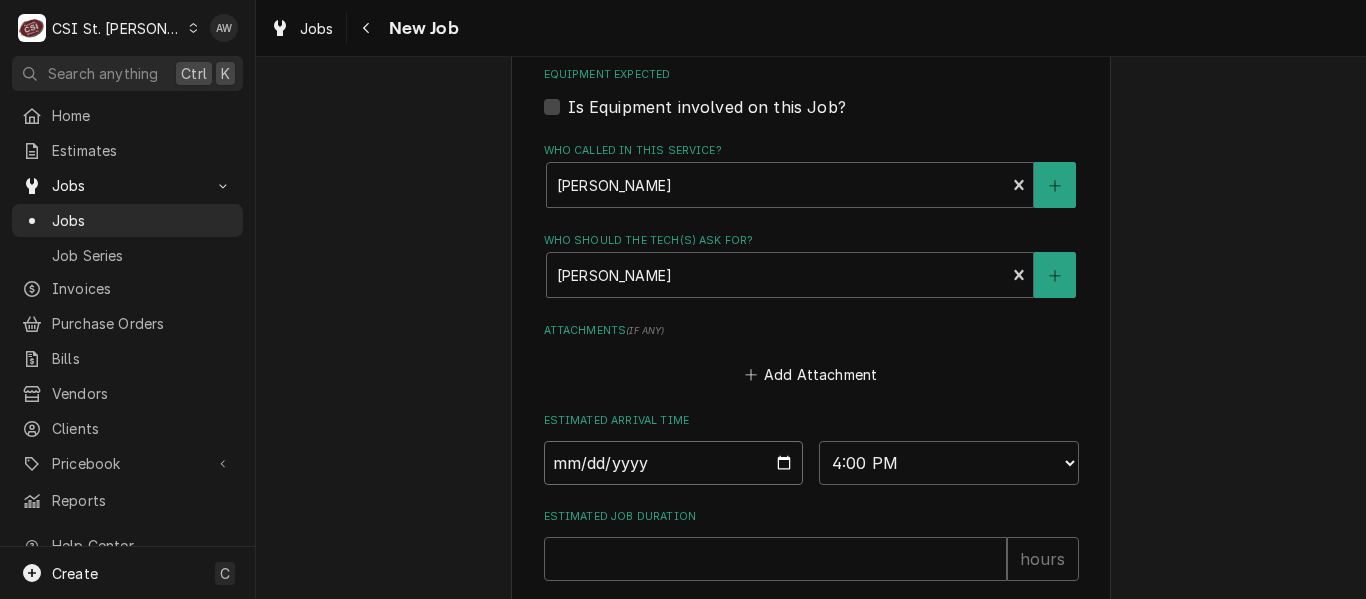 click at bounding box center [674, 463] 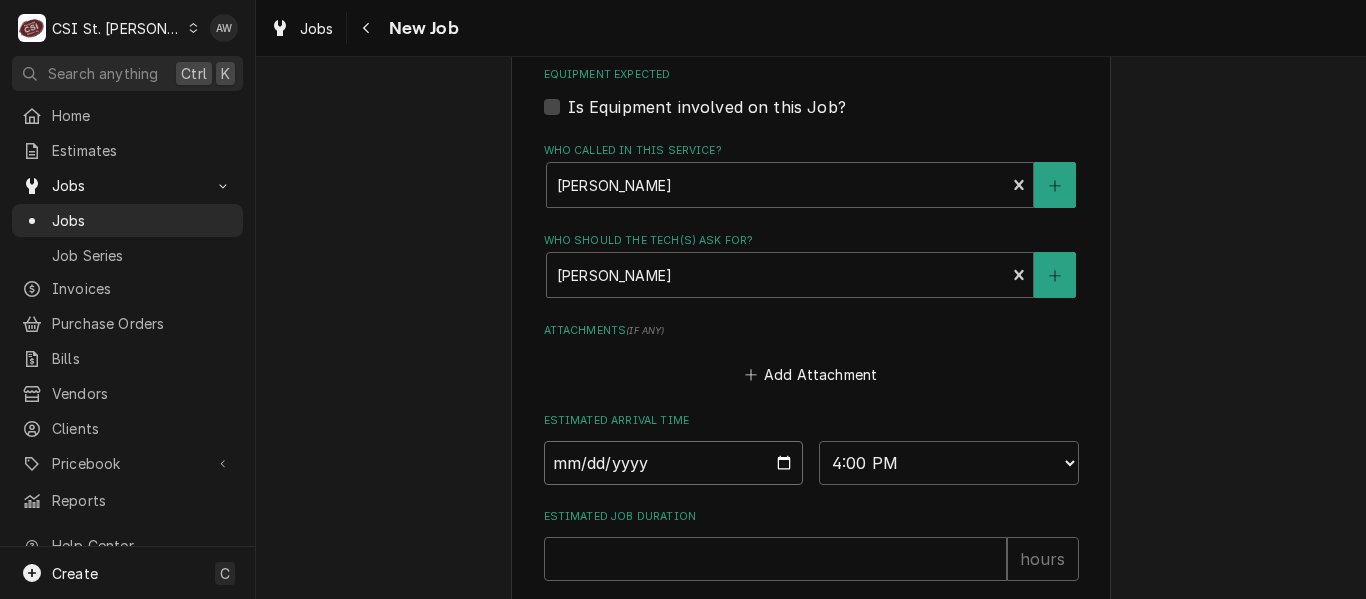 type on "2025-07-29" 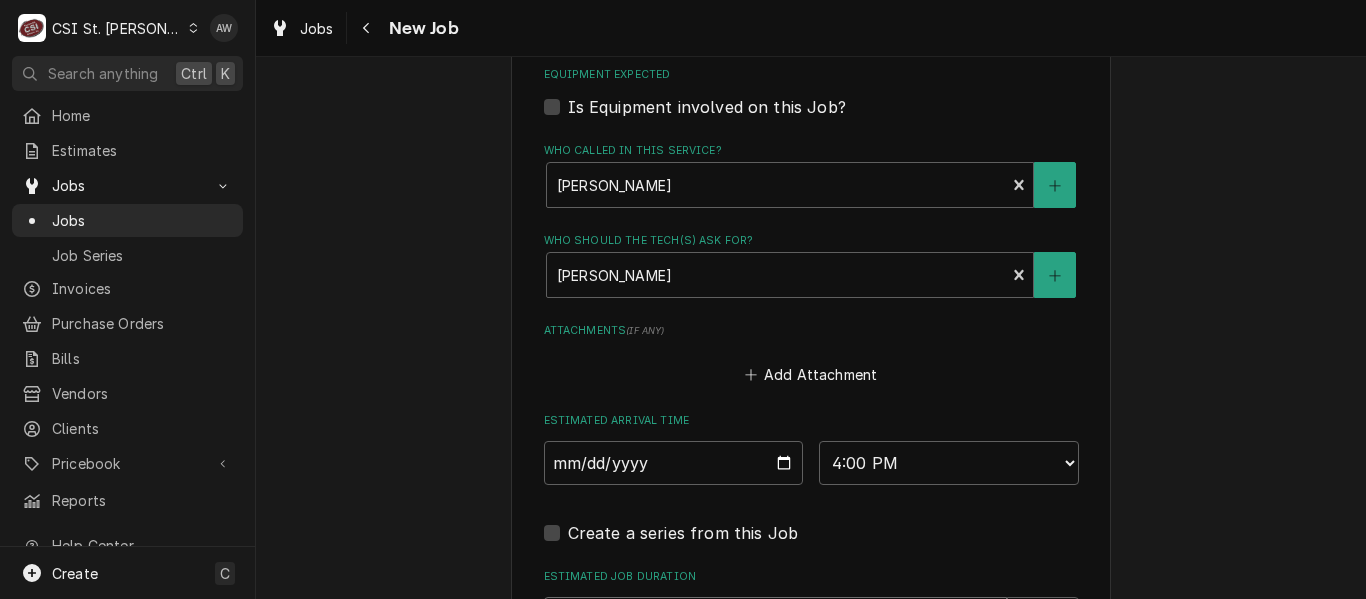 click on "Estimated Job Duration" at bounding box center [775, 619] 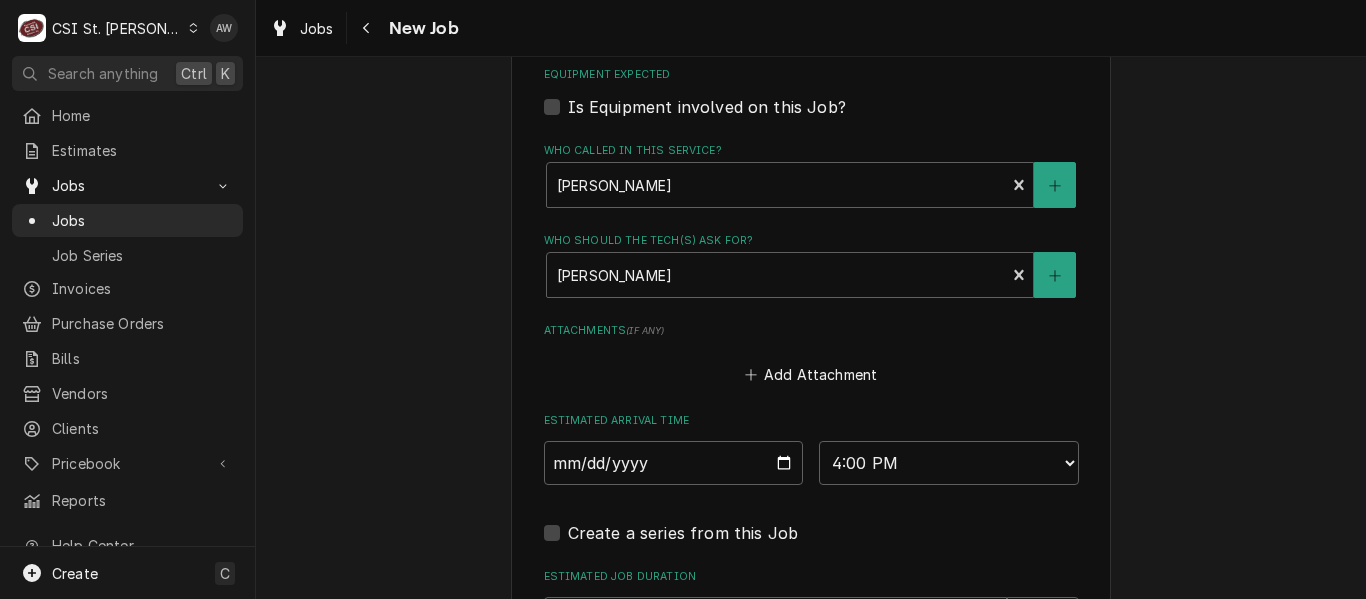 click at bounding box center (793, 708) 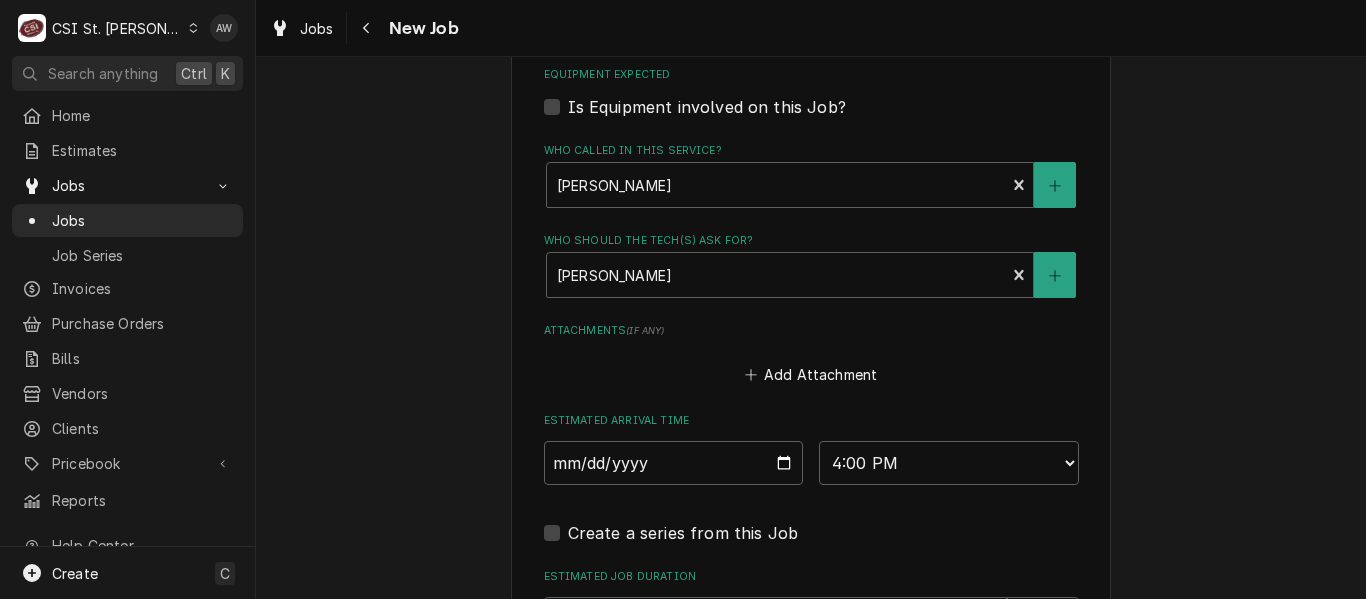 type on "mike" 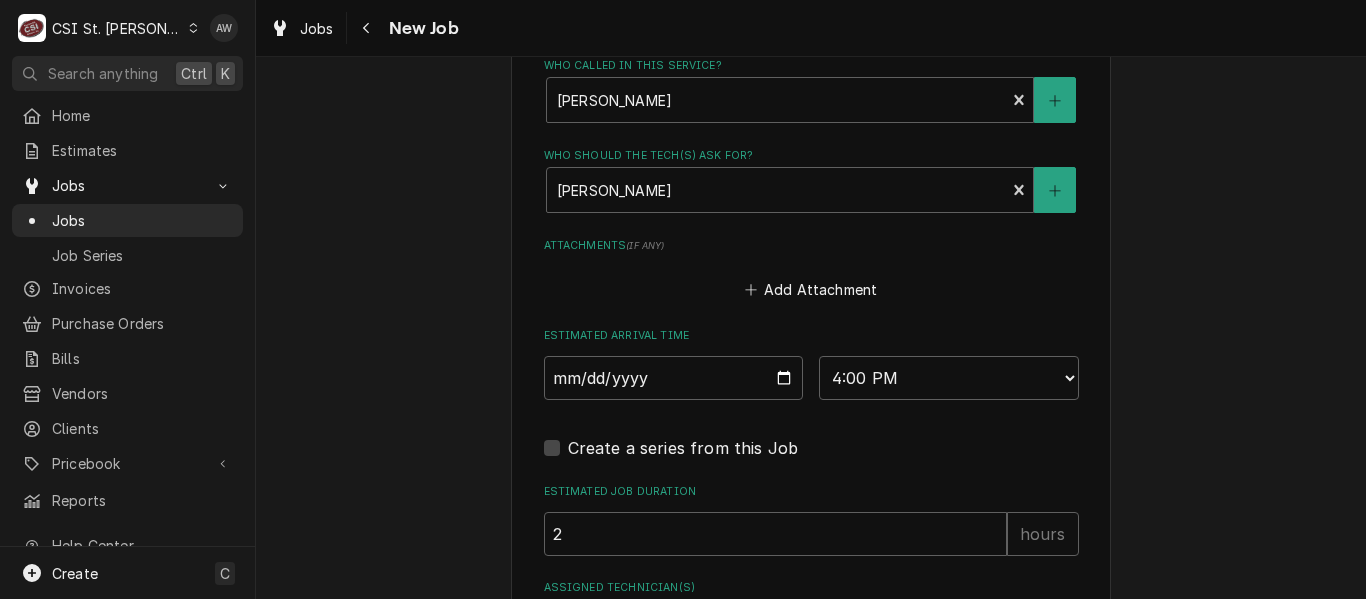scroll, scrollTop: 2588, scrollLeft: 0, axis: vertical 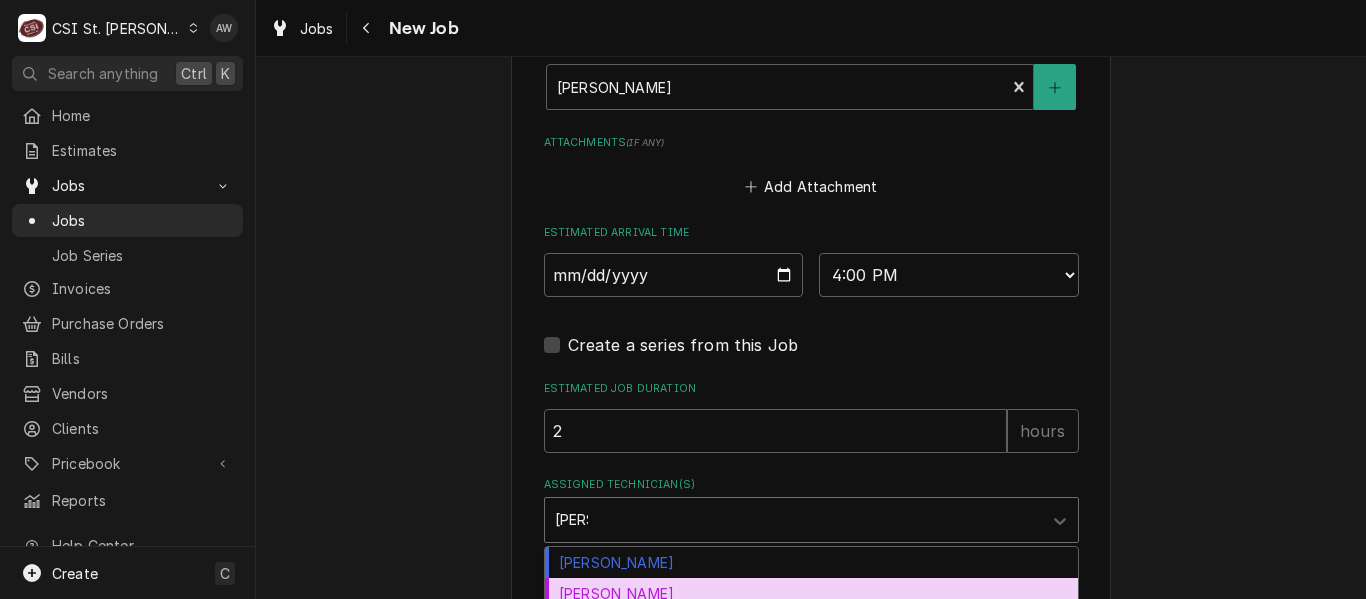 click on "[PERSON_NAME]" at bounding box center [811, 593] 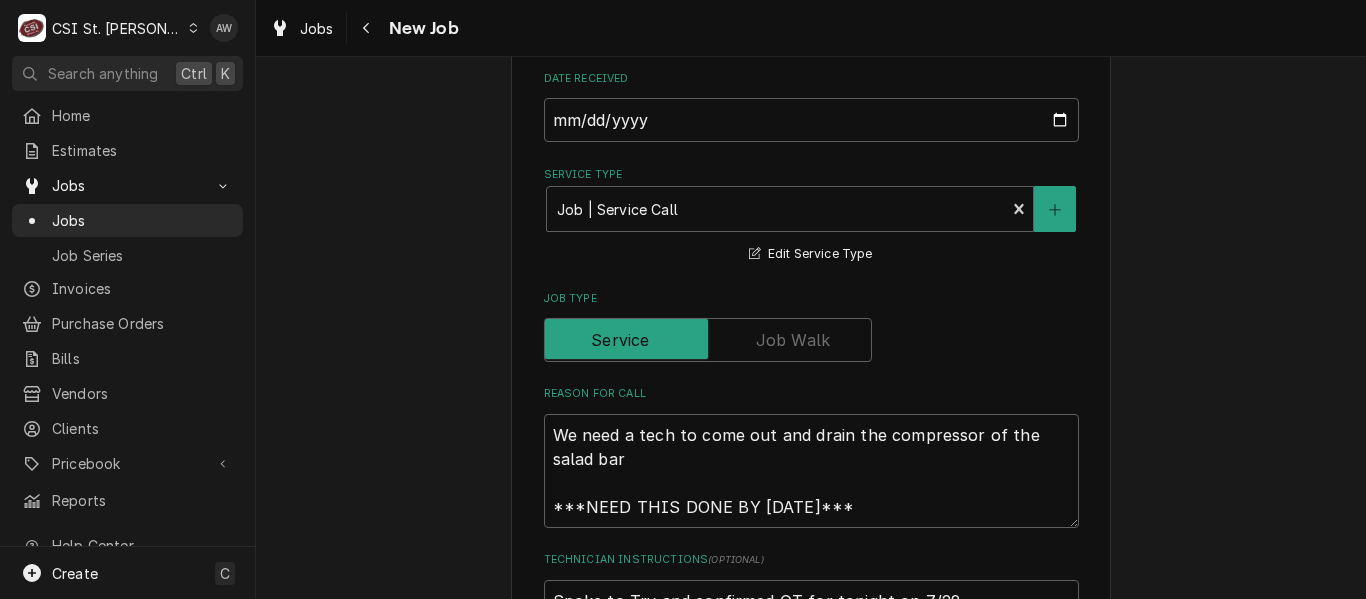 scroll, scrollTop: 1588, scrollLeft: 0, axis: vertical 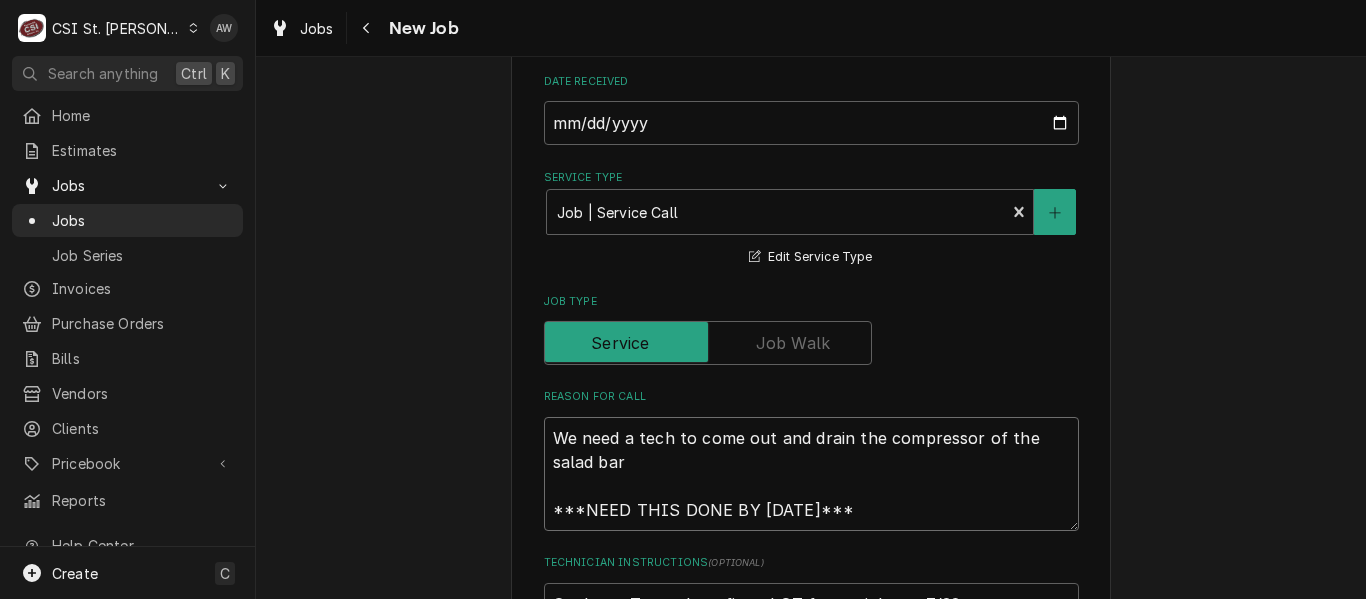 drag, startPoint x: 680, startPoint y: 334, endPoint x: 513, endPoint y: 339, distance: 167.07483 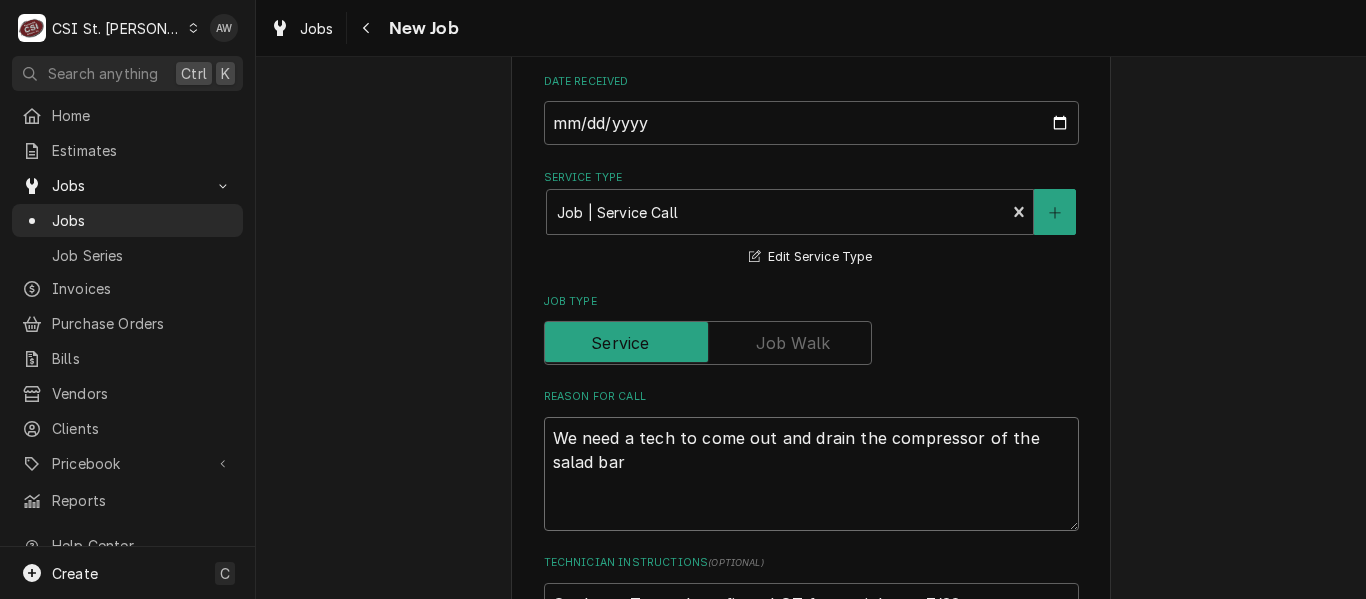 type on "x" 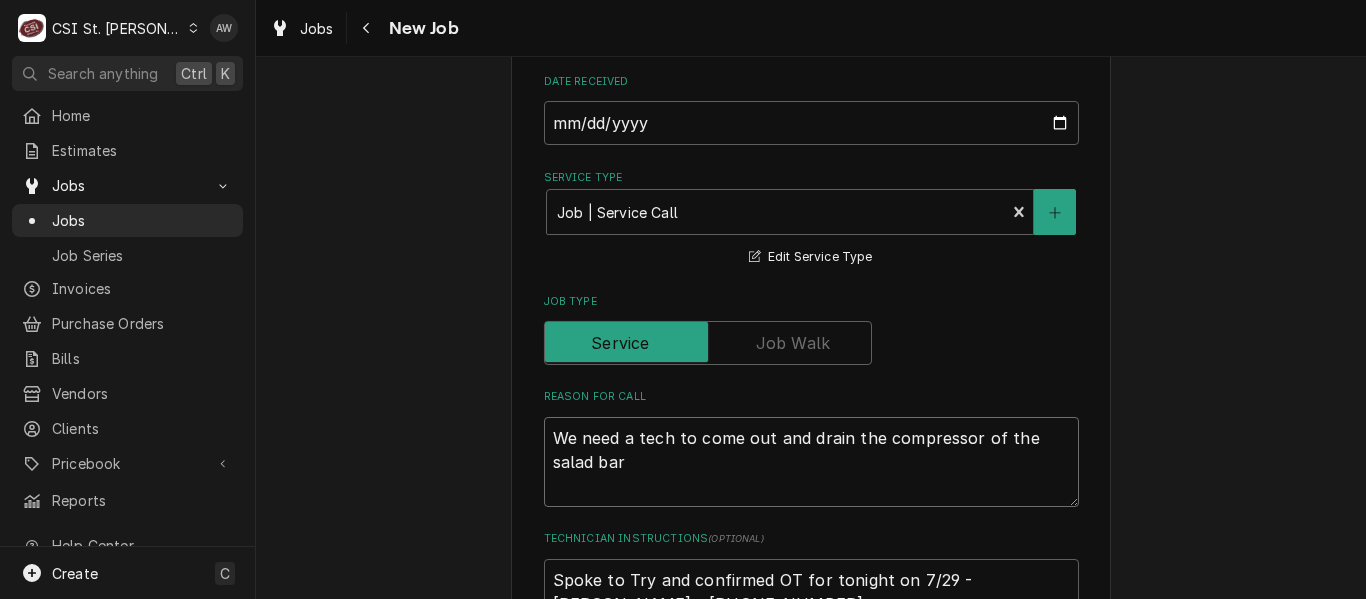 type on "x" 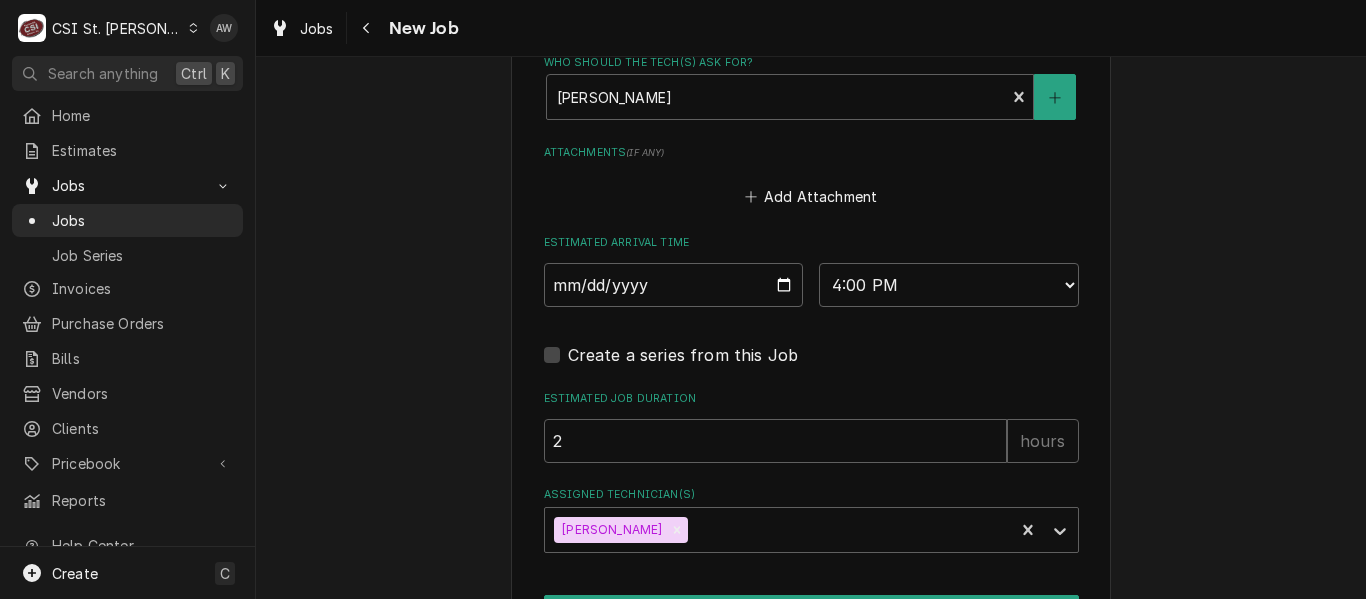 scroll, scrollTop: 2564, scrollLeft: 0, axis: vertical 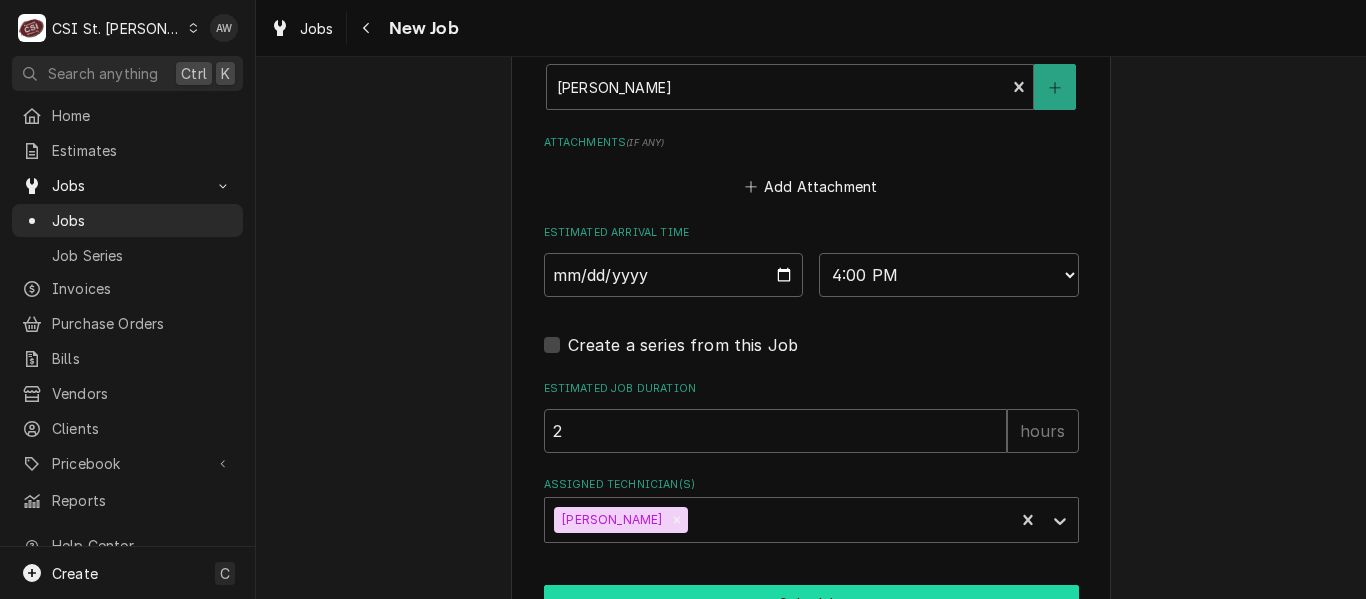 type on "We need a tech to come out and drain the compressor of the salad bar" 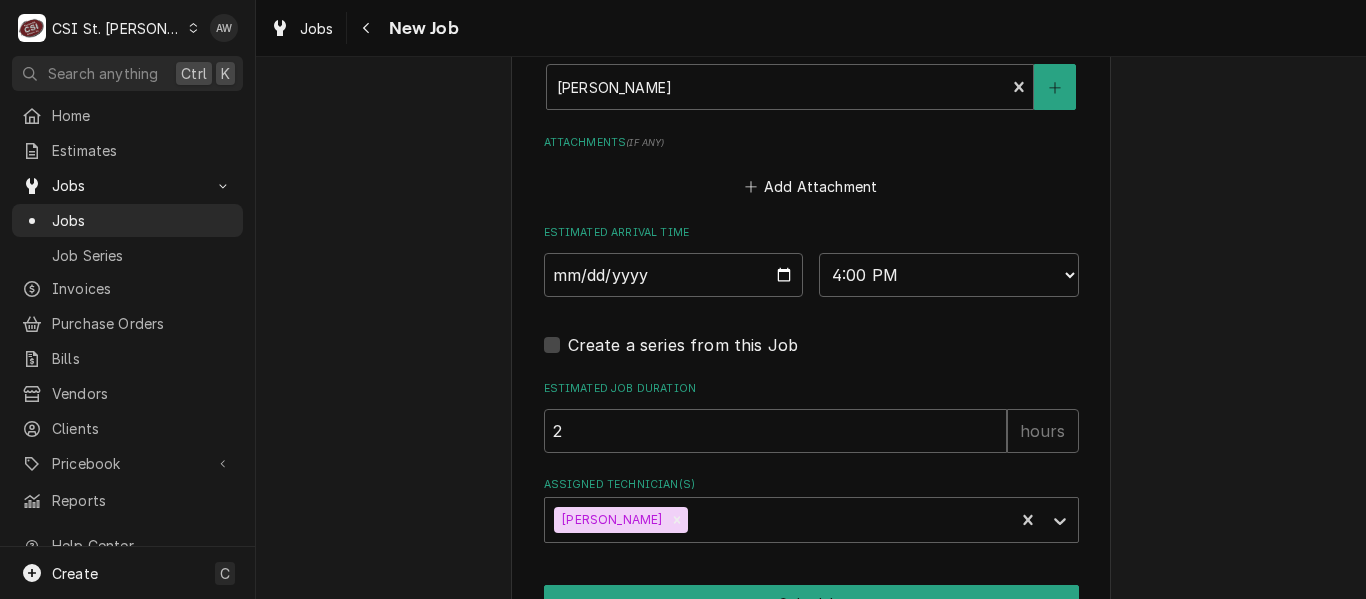 scroll, scrollTop: 2495, scrollLeft: 0, axis: vertical 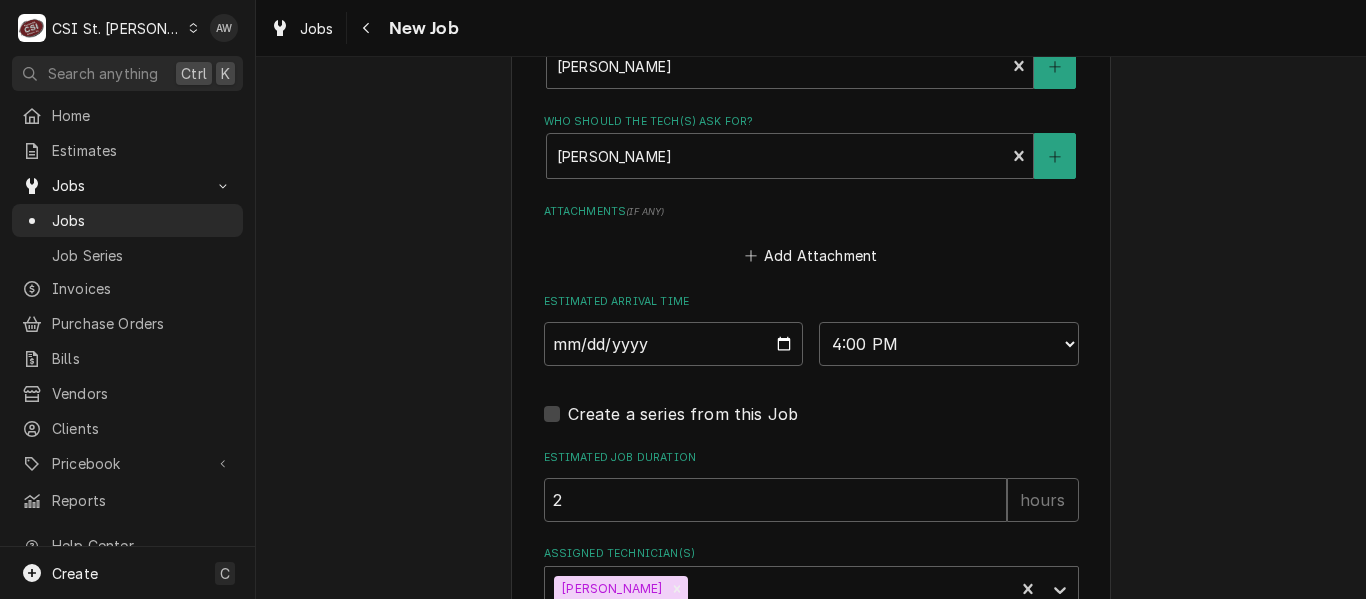type on "x" 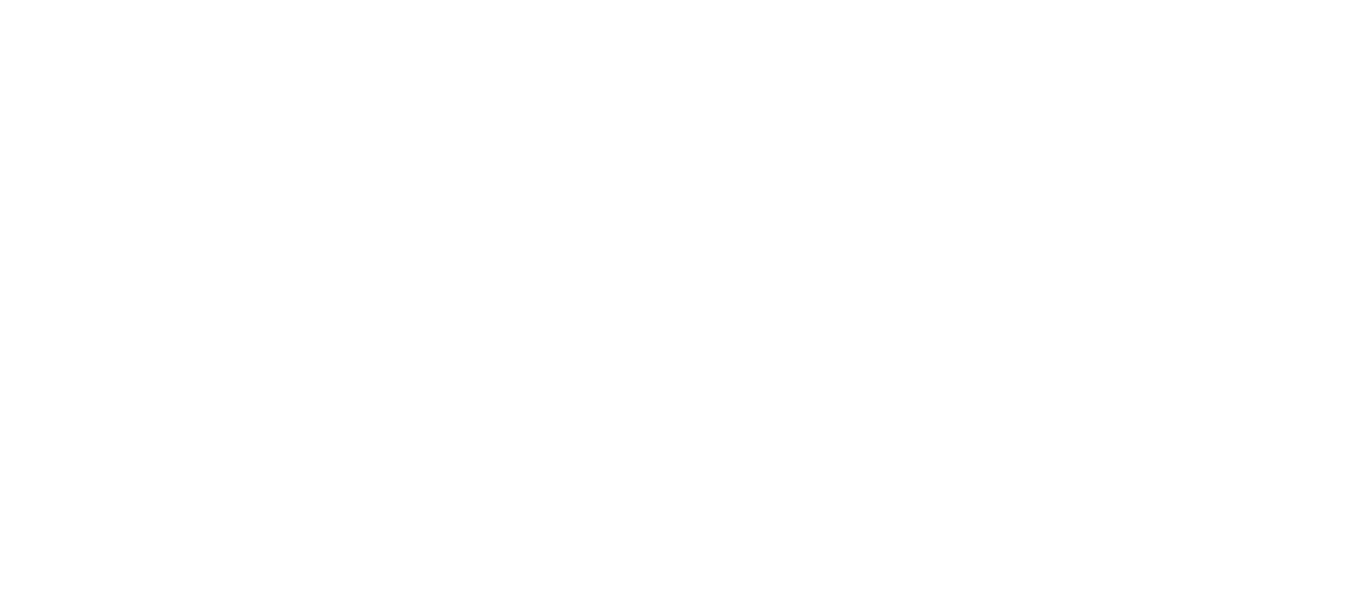 scroll, scrollTop: 0, scrollLeft: 0, axis: both 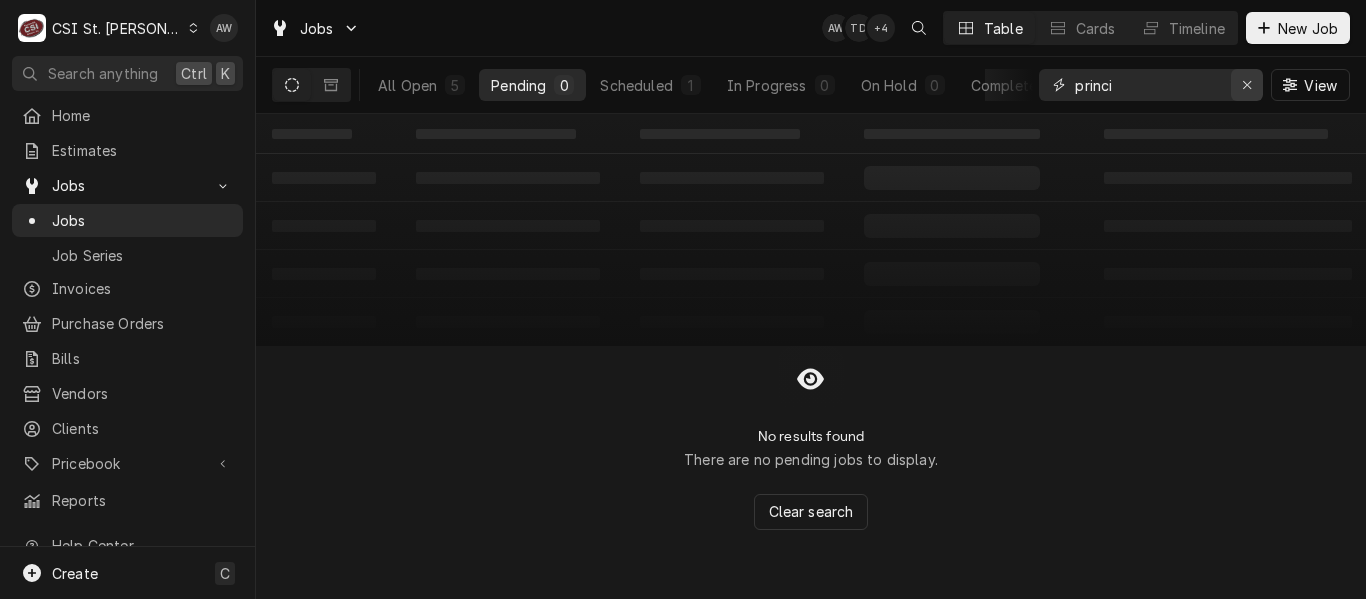 click 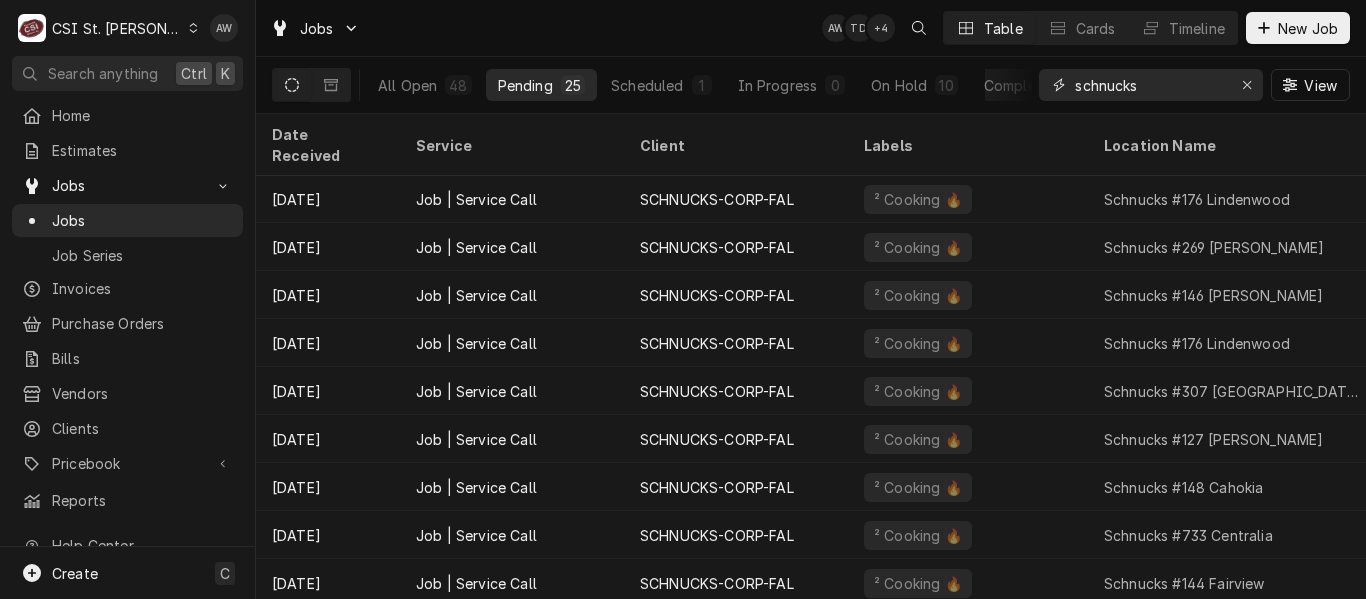 scroll, scrollTop: 0, scrollLeft: 0, axis: both 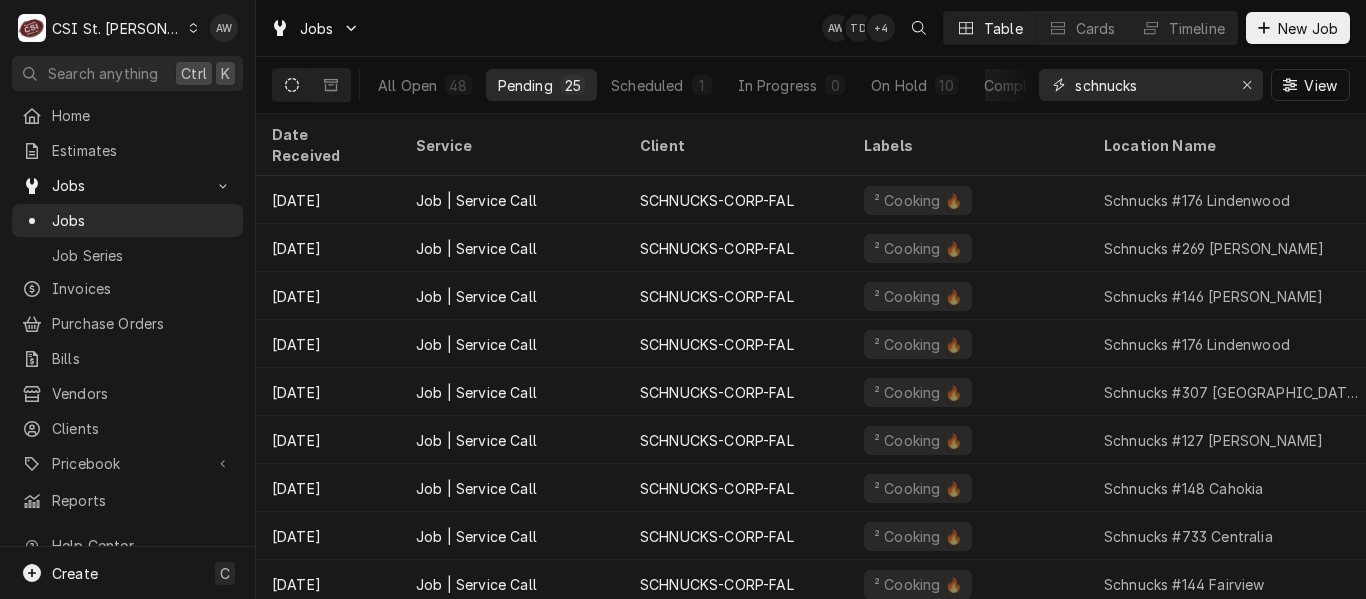 type on "schnucks" 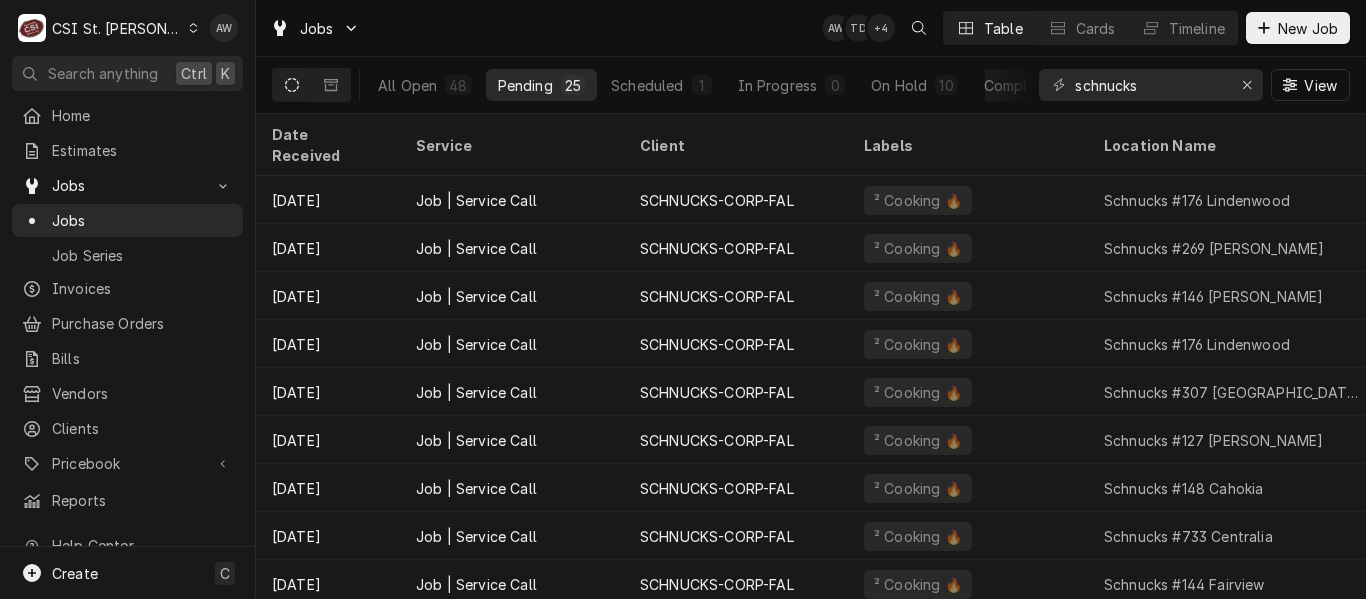 click on "Jobs   AW TD + 4 Table Cards Timeline New Job" at bounding box center [811, 28] 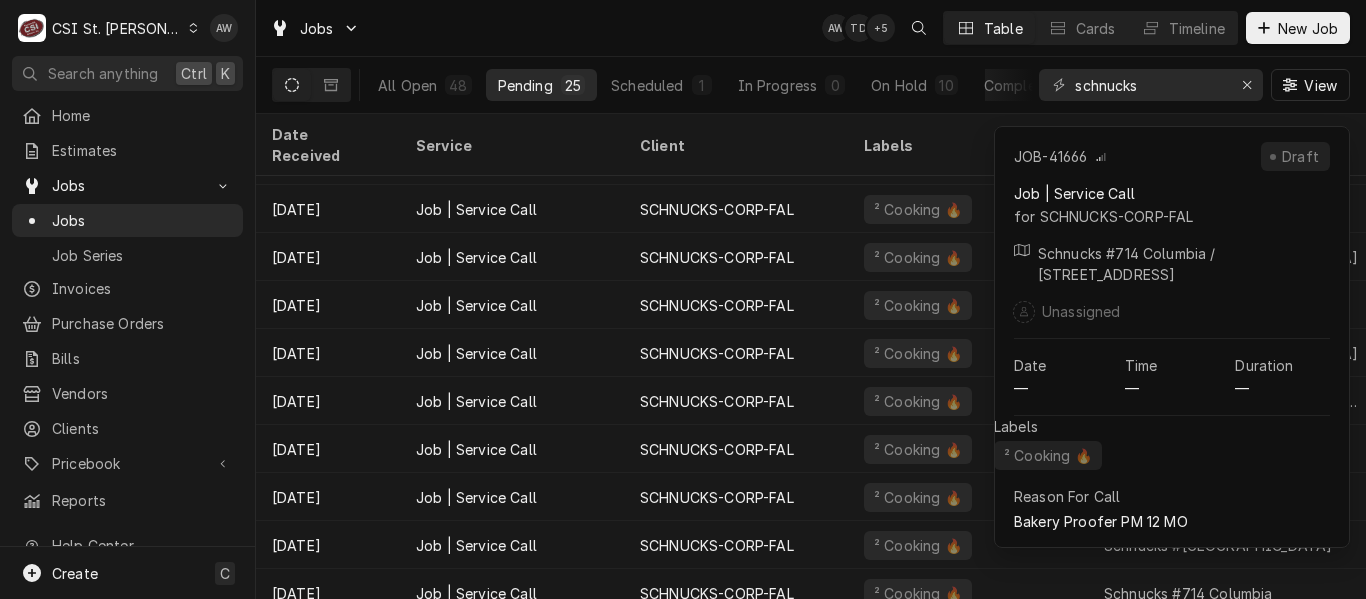 scroll, scrollTop: 468, scrollLeft: 0, axis: vertical 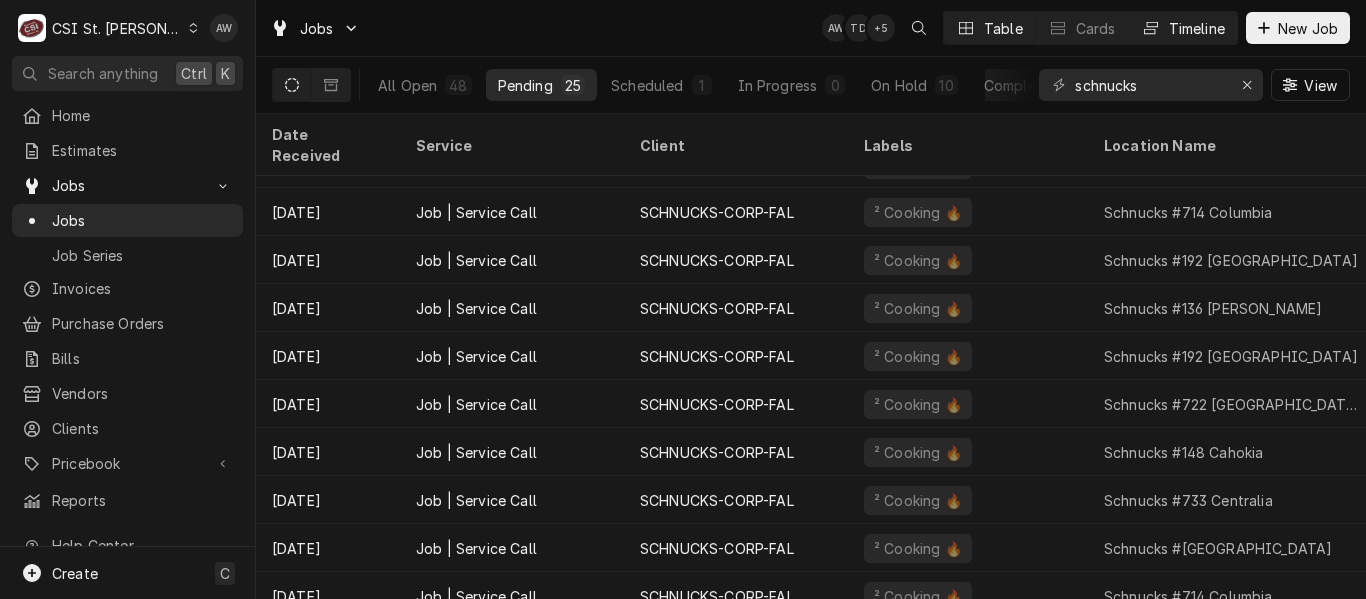 click on "Timeline" at bounding box center [1197, 28] 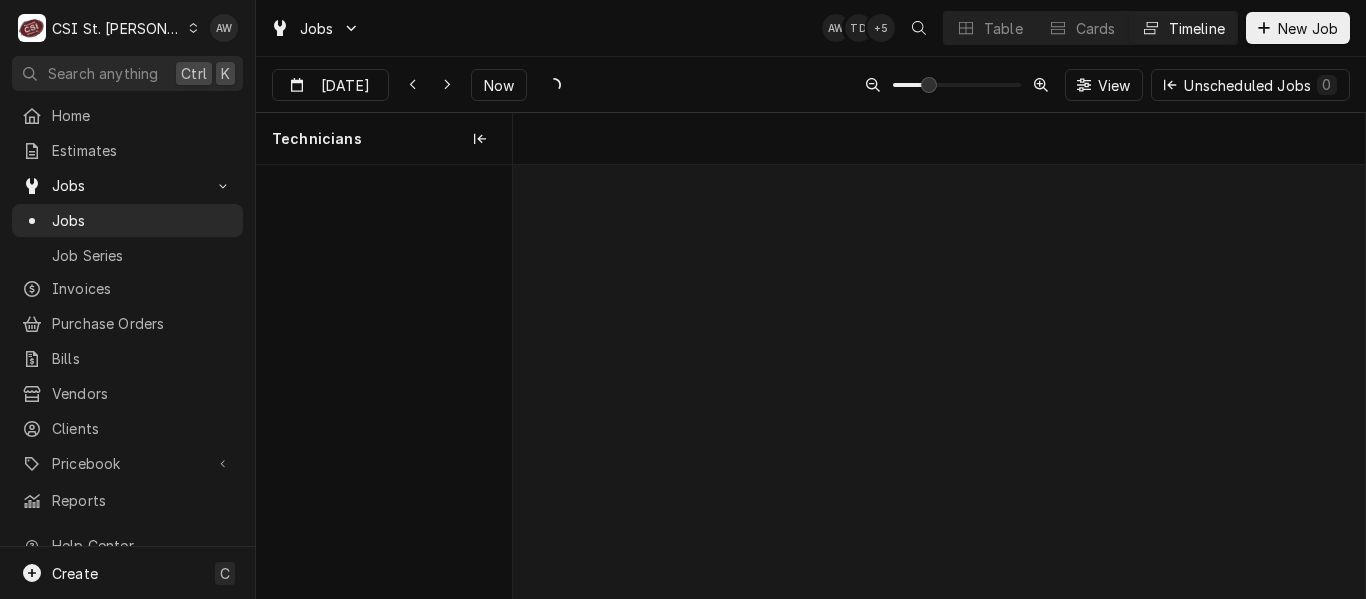 scroll, scrollTop: 0, scrollLeft: 16879, axis: horizontal 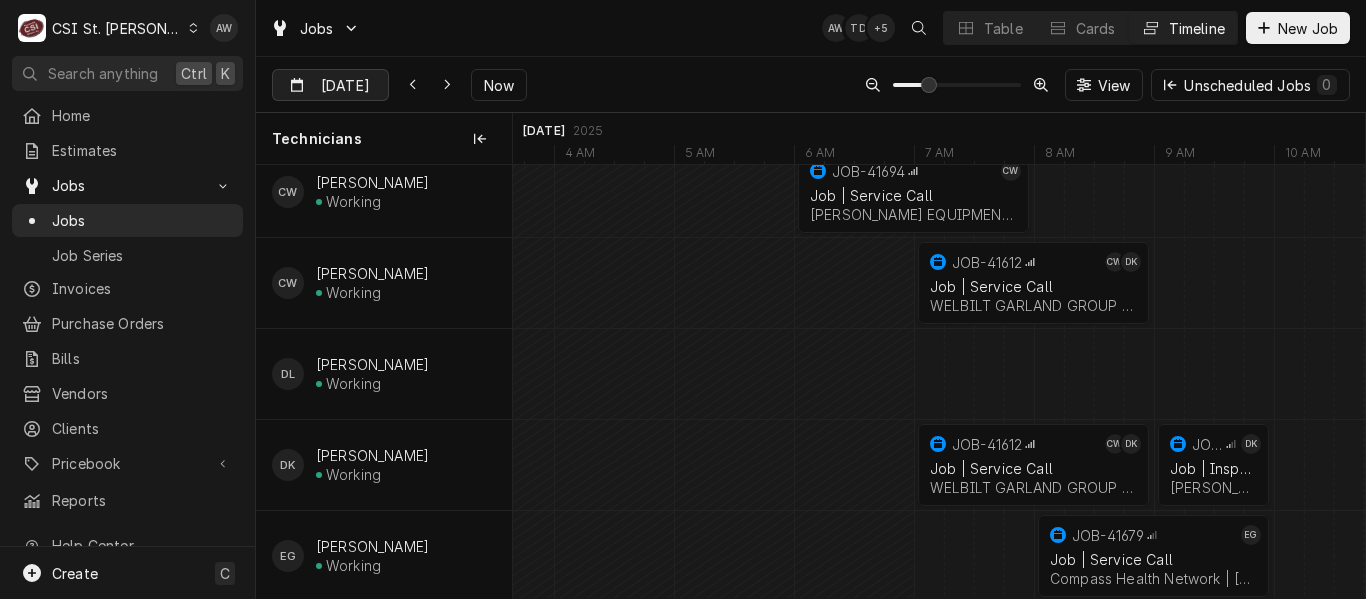 click on "[DATE]" at bounding box center (316, 89) 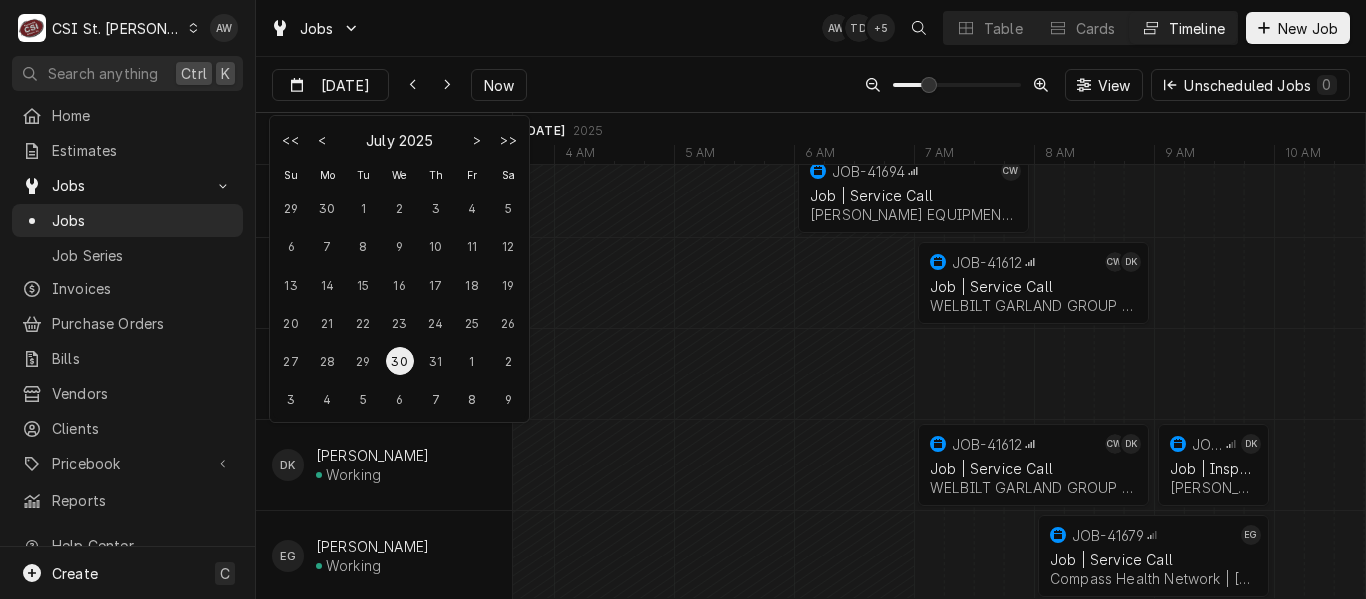 click on "30" at bounding box center (400, 361) 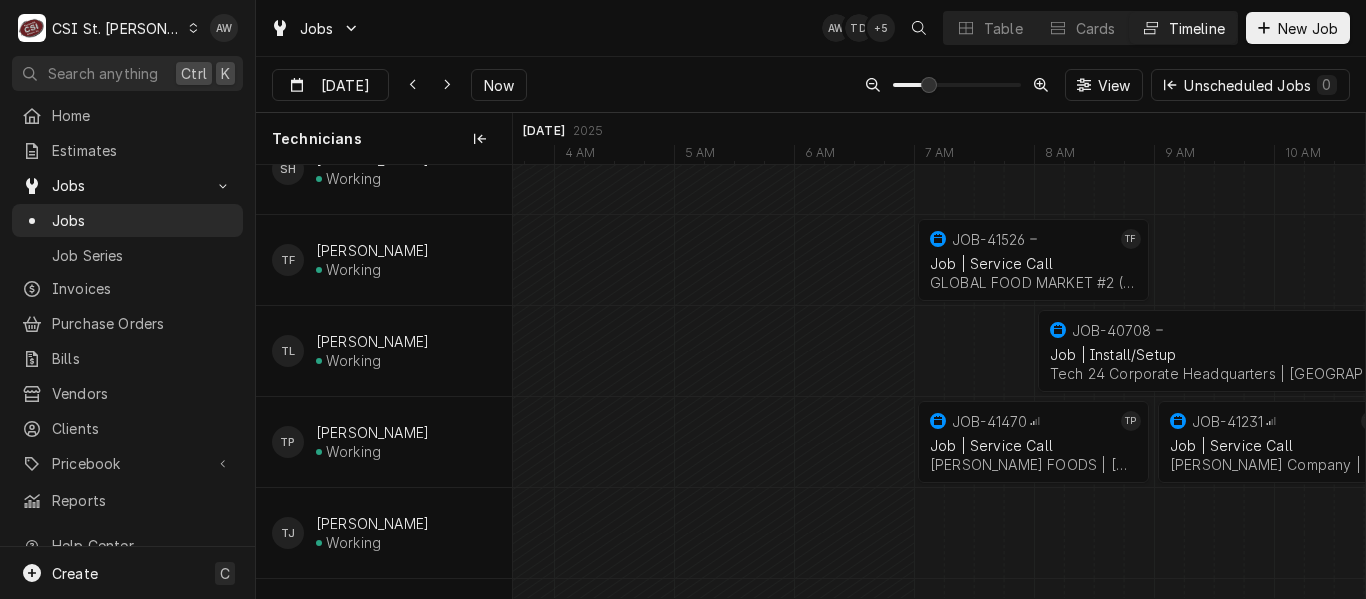 scroll, scrollTop: 2000, scrollLeft: 0, axis: vertical 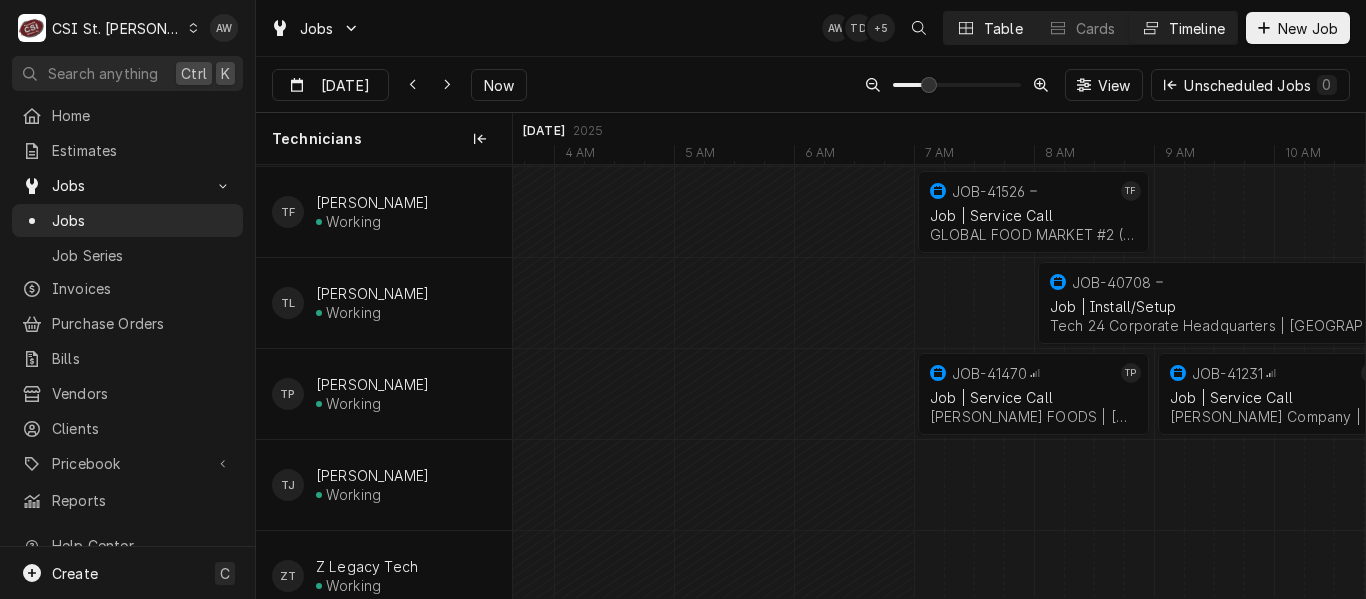 click at bounding box center [966, 28] 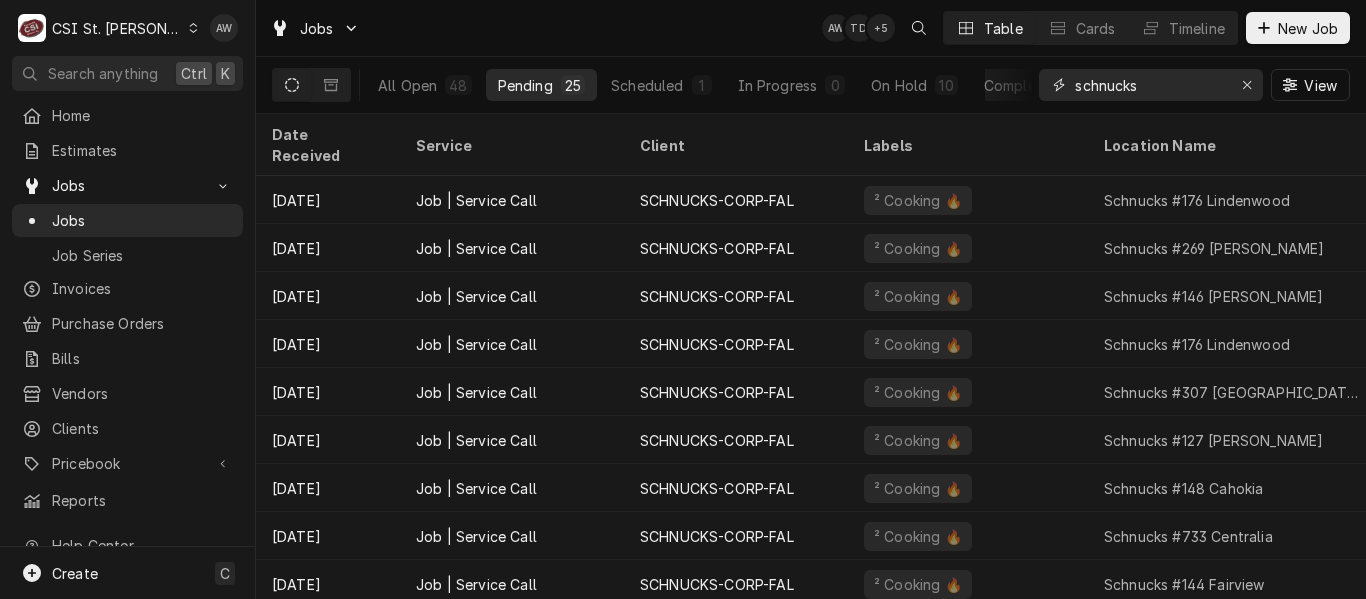drag, startPoint x: 1150, startPoint y: 80, endPoint x: 1049, endPoint y: 77, distance: 101.04455 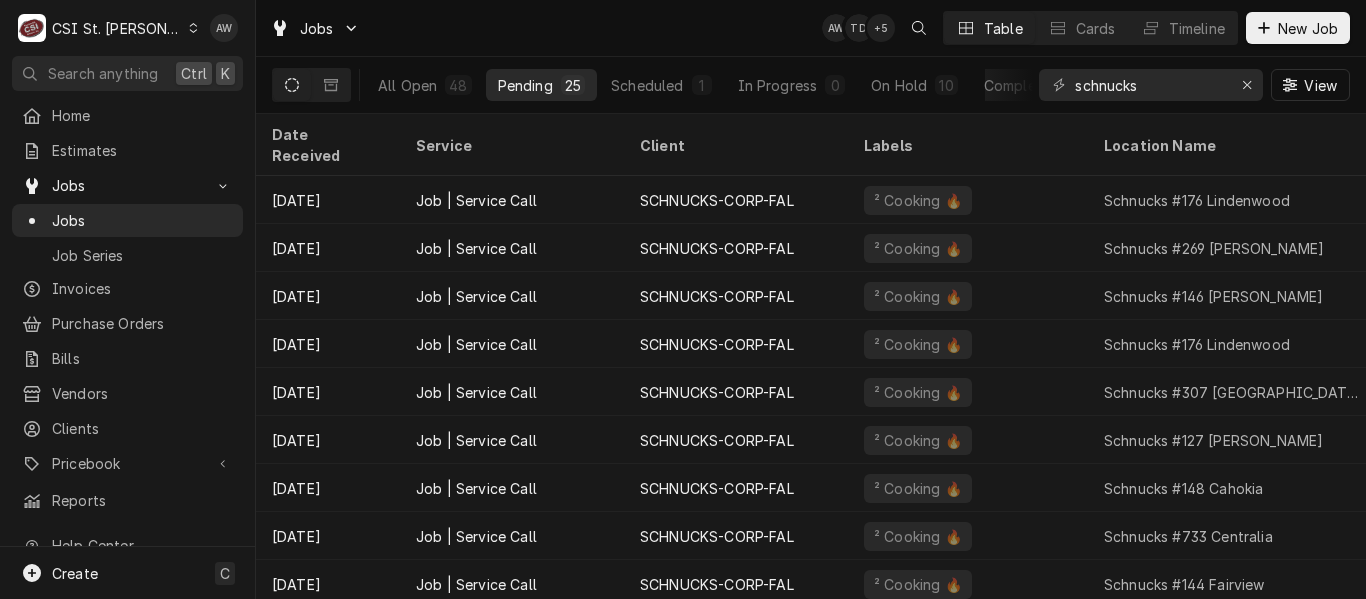 click on "Jobs   AW TD + 5 Table Cards Timeline New Job" at bounding box center (811, 28) 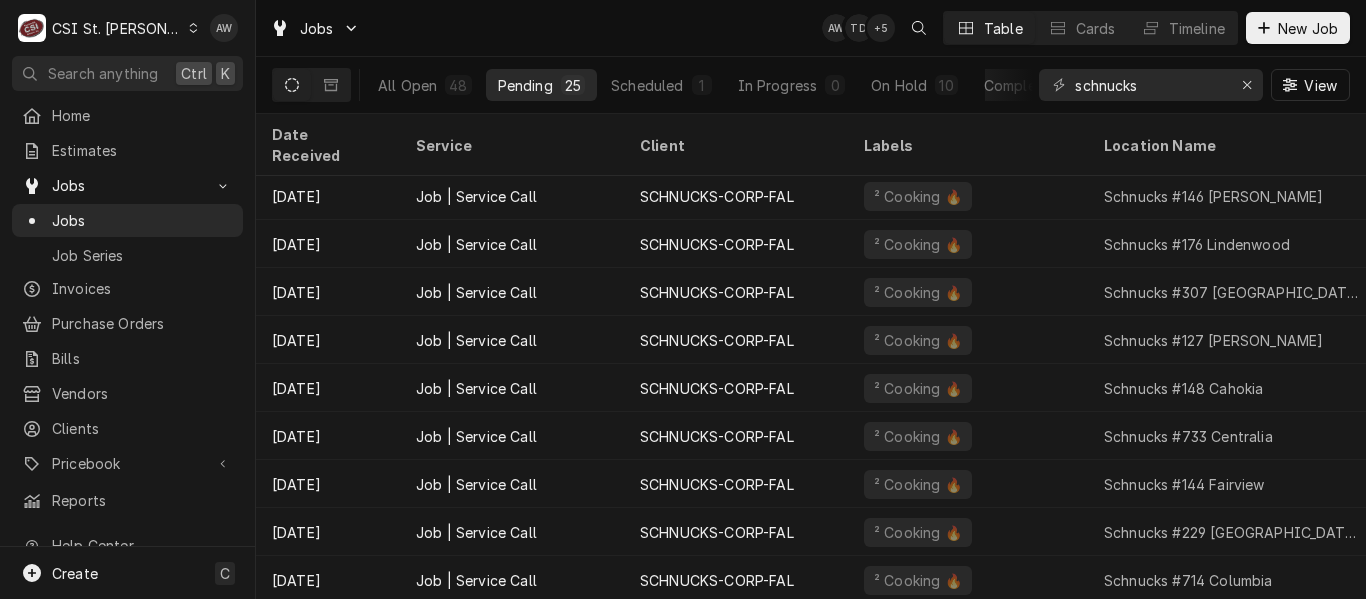 scroll, scrollTop: 0, scrollLeft: 0, axis: both 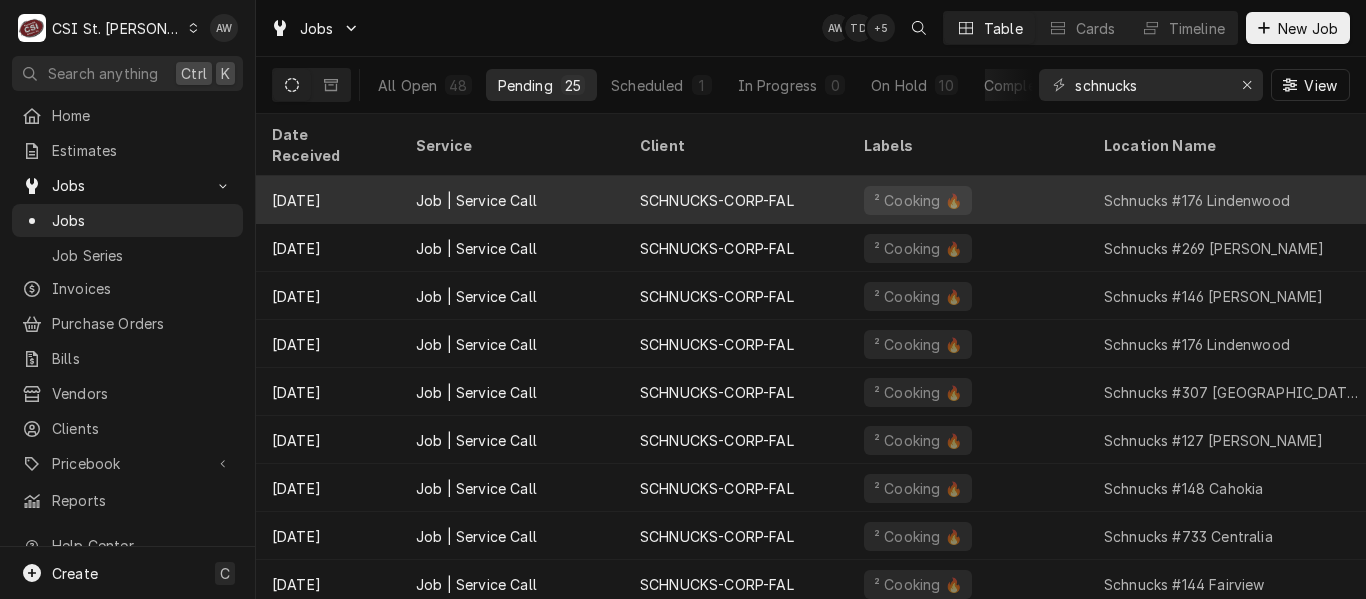 click on "SCHNUCKS-CORP-FAL" at bounding box center (736, 200) 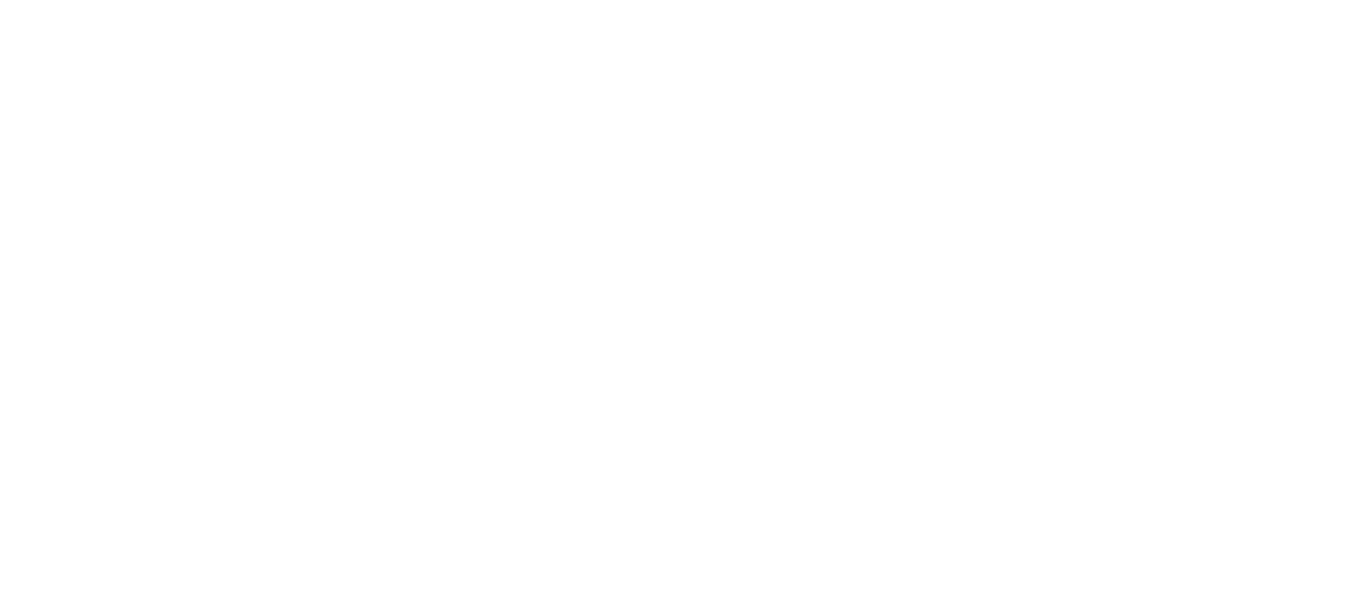 scroll, scrollTop: 0, scrollLeft: 0, axis: both 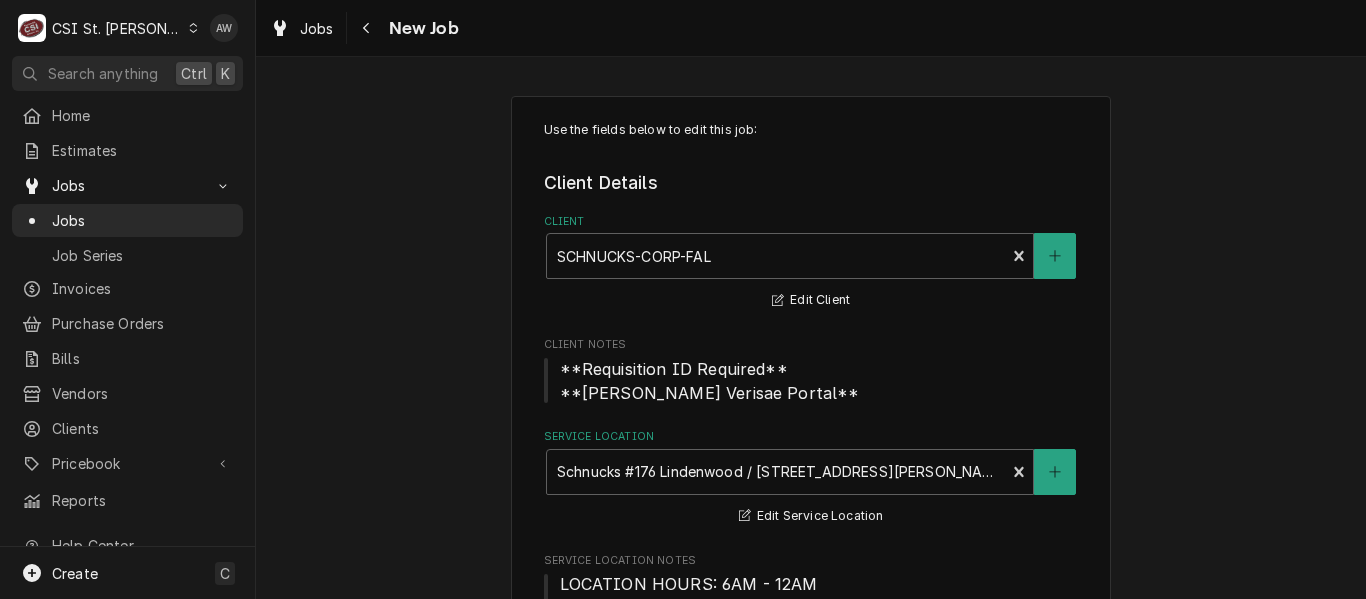 type on "x" 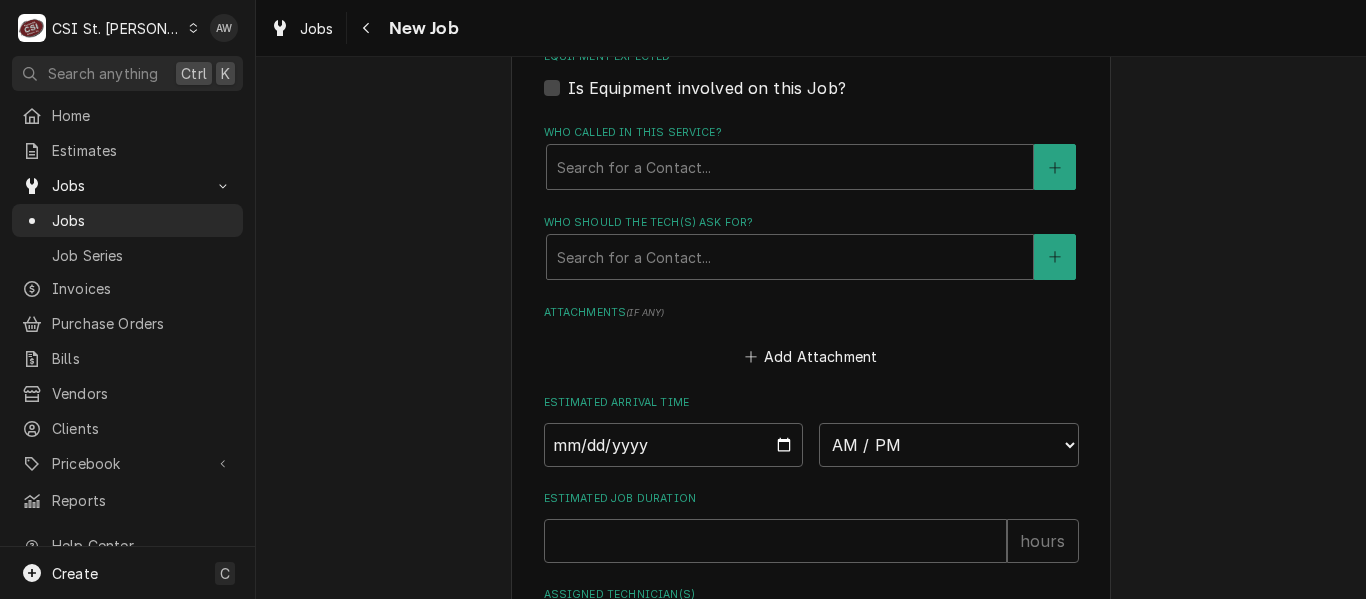 scroll, scrollTop: 2000, scrollLeft: 0, axis: vertical 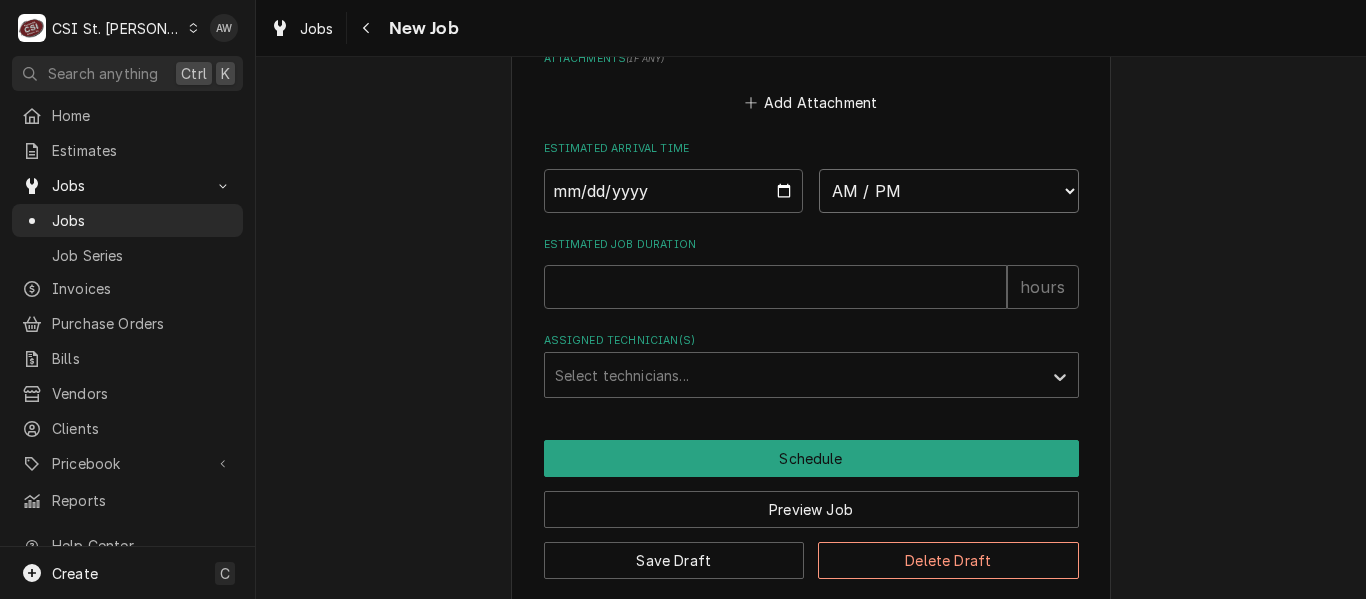 click on "AM / PM 6:00 AM 6:15 AM 6:30 AM 6:45 AM 7:00 AM 7:15 AM 7:30 AM 7:45 AM 8:00 AM 8:15 AM 8:30 AM 8:45 AM 9:00 AM 9:15 AM 9:30 AM 9:45 AM 10:00 AM 10:15 AM 10:30 AM 10:45 AM 11:00 AM 11:15 AM 11:30 AM 11:45 AM 12:00 PM 12:15 PM 12:30 PM 12:45 PM 1:00 PM 1:15 PM 1:30 PM 1:45 PM 2:00 PM 2:15 PM 2:30 PM 2:45 PM 3:00 PM 3:15 PM 3:30 PM 3:45 PM 4:00 PM 4:15 PM 4:30 PM 4:45 PM 5:00 PM 5:15 PM 5:30 PM 5:45 PM 6:00 PM 6:15 PM 6:30 PM 6:45 PM 7:00 PM 7:15 PM 7:30 PM 7:45 PM 8:00 PM 8:15 PM 8:30 PM 8:45 PM 9:00 PM 9:15 PM 9:30 PM 9:45 PM 10:00 PM 10:15 PM 10:30 PM 10:45 PM 11:00 PM 11:15 PM 11:30 PM 11:45 PM 12:00 AM 12:15 AM 12:30 AM 12:45 AM 1:00 AM 1:15 AM 1:30 AM 1:45 AM 2:00 AM 2:15 AM 2:30 AM 2:45 AM 3:00 AM 3:15 AM 3:30 AM 3:45 AM 4:00 AM 4:15 AM 4:30 AM 4:45 AM 5:00 AM 5:15 AM 5:30 AM 5:45 AM" at bounding box center (949, 191) 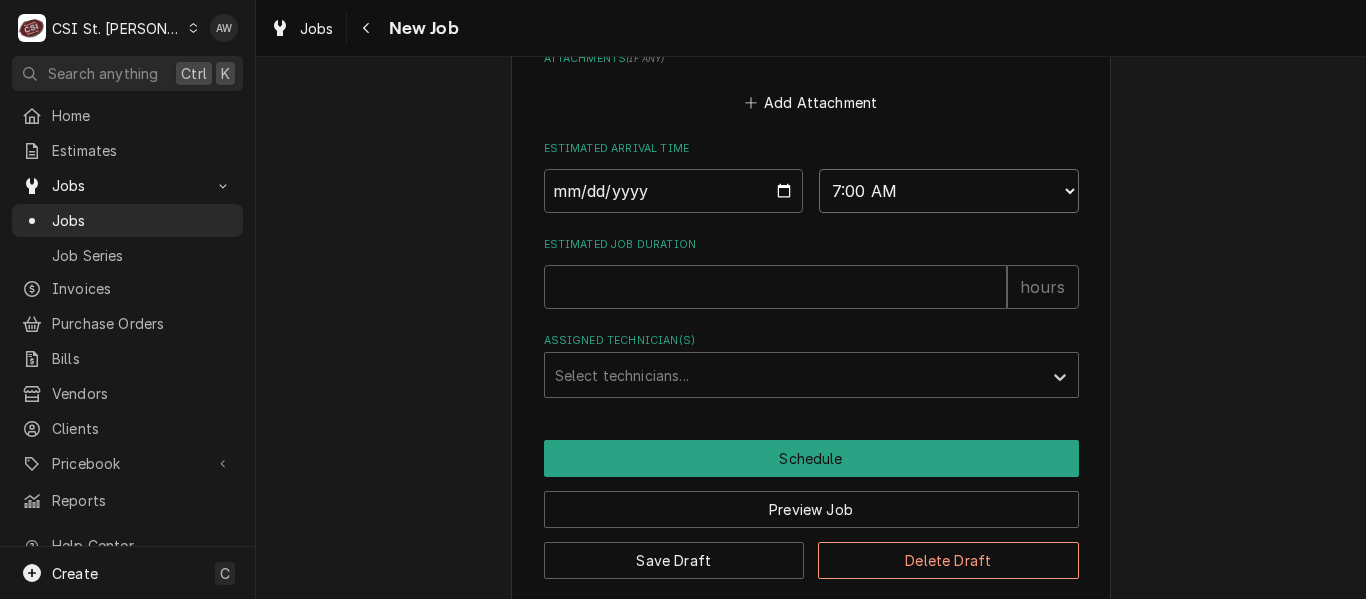 click on "AM / PM 6:00 AM 6:15 AM 6:30 AM 6:45 AM 7:00 AM 7:15 AM 7:30 AM 7:45 AM 8:00 AM 8:15 AM 8:30 AM 8:45 AM 9:00 AM 9:15 AM 9:30 AM 9:45 AM 10:00 AM 10:15 AM 10:30 AM 10:45 AM 11:00 AM 11:15 AM 11:30 AM 11:45 AM 12:00 PM 12:15 PM 12:30 PM 12:45 PM 1:00 PM 1:15 PM 1:30 PM 1:45 PM 2:00 PM 2:15 PM 2:30 PM 2:45 PM 3:00 PM 3:15 PM 3:30 PM 3:45 PM 4:00 PM 4:15 PM 4:30 PM 4:45 PM 5:00 PM 5:15 PM 5:30 PM 5:45 PM 6:00 PM 6:15 PM 6:30 PM 6:45 PM 7:00 PM 7:15 PM 7:30 PM 7:45 PM 8:00 PM 8:15 PM 8:30 PM 8:45 PM 9:00 PM 9:15 PM 9:30 PM 9:45 PM 10:00 PM 10:15 PM 10:30 PM 10:45 PM 11:00 PM 11:15 PM 11:30 PM 11:45 PM 12:00 AM 12:15 AM 12:30 AM 12:45 AM 1:00 AM 1:15 AM 1:30 AM 1:45 AM 2:00 AM 2:15 AM 2:30 AM 2:45 AM 3:00 AM 3:15 AM 3:30 AM 3:45 AM 4:00 AM 4:15 AM 4:30 AM 4:45 AM 5:00 AM 5:15 AM 5:30 AM 5:45 AM" at bounding box center (949, 191) 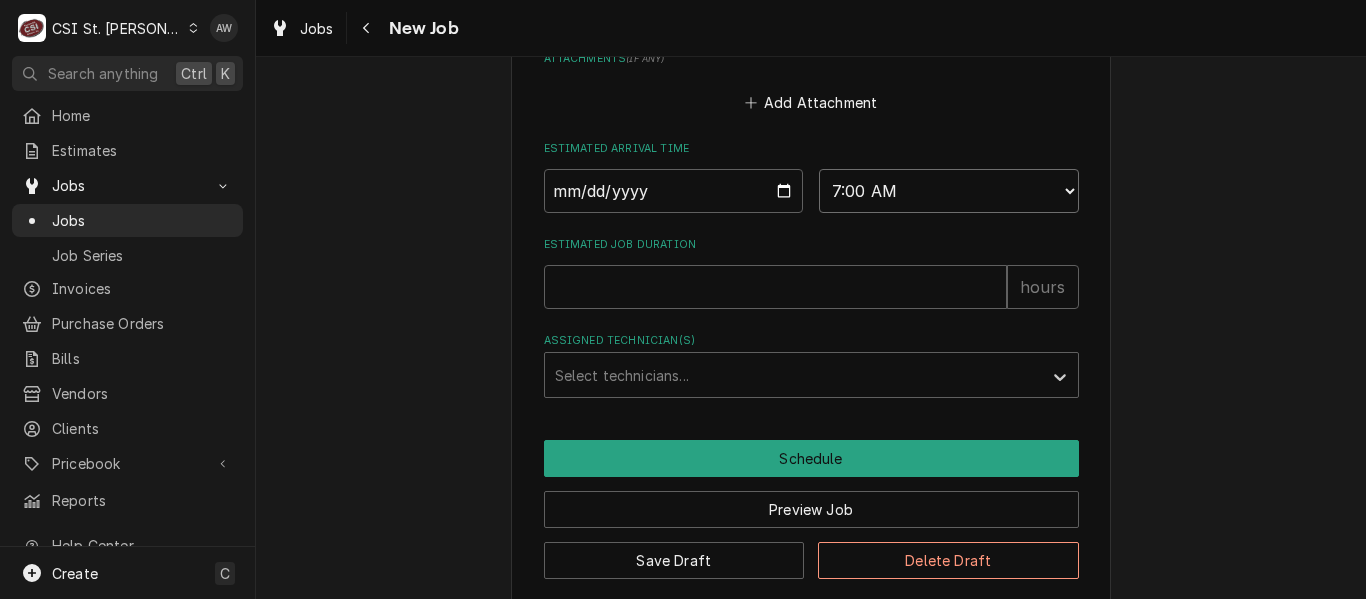 type on "x" 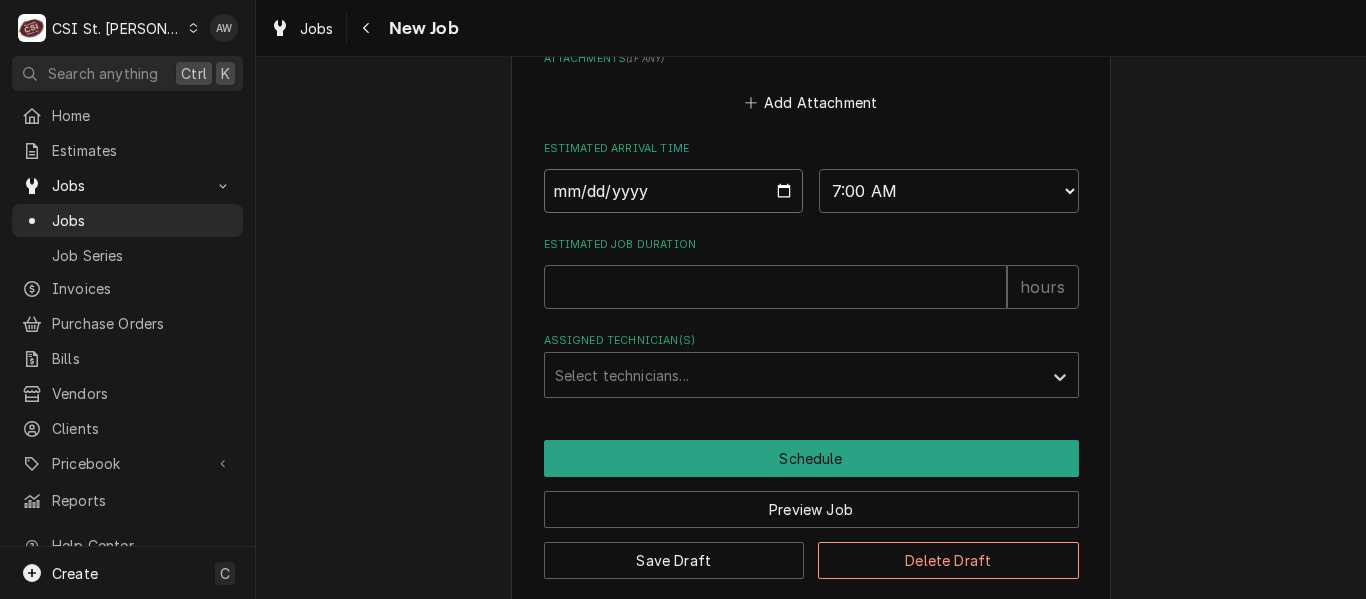 click at bounding box center (674, 191) 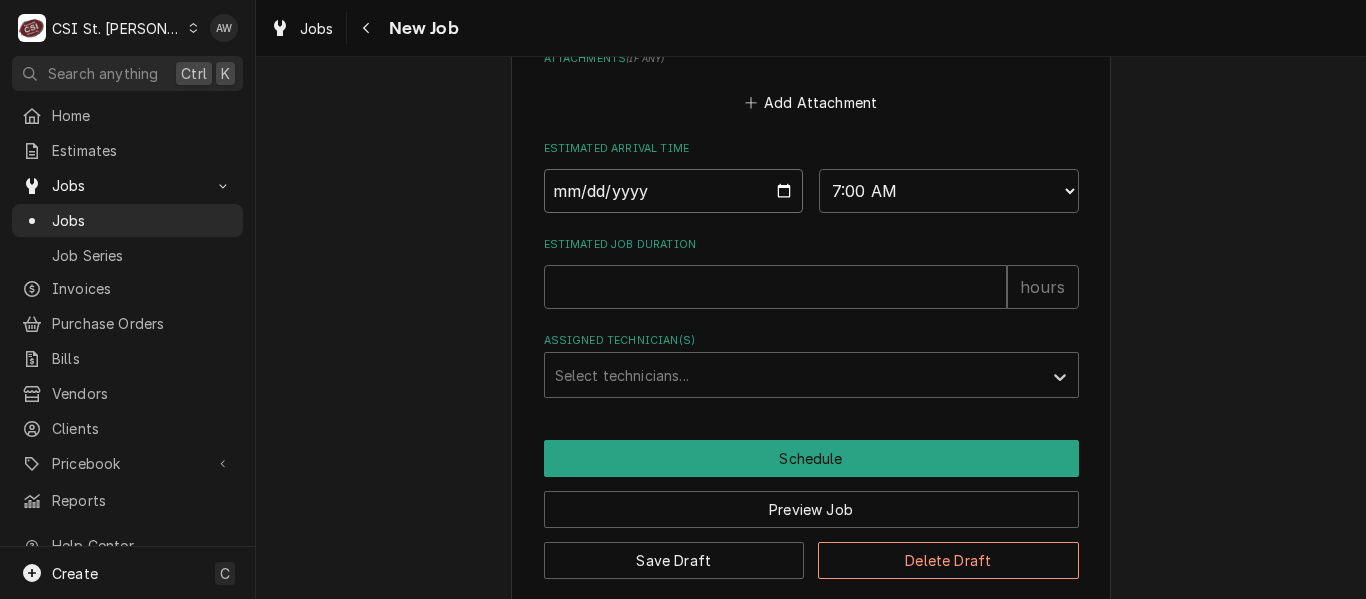 type on "2025-07-30" 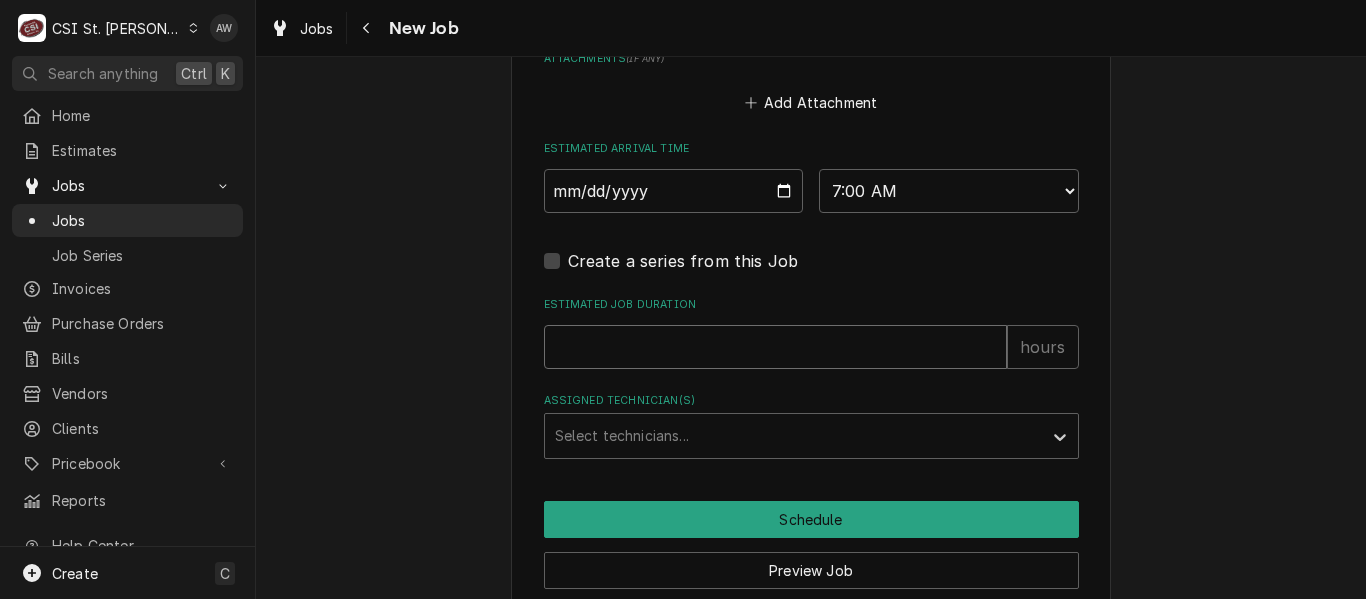 click on "Estimated Job Duration" at bounding box center (775, 347) 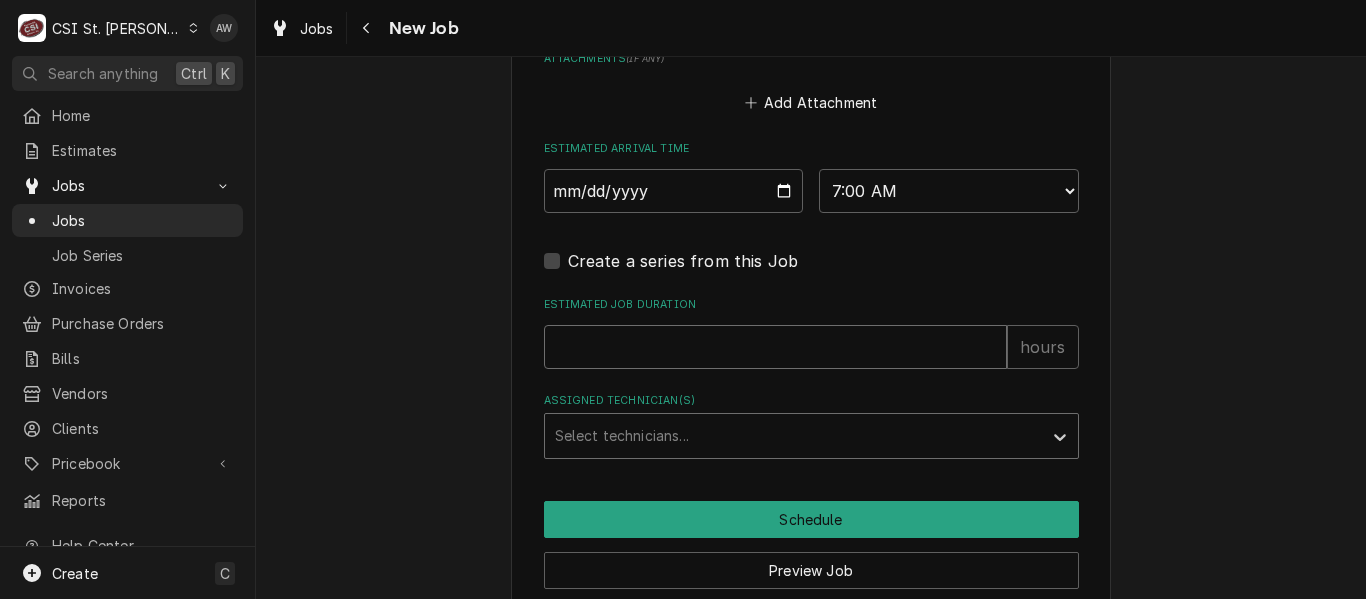 type on "x" 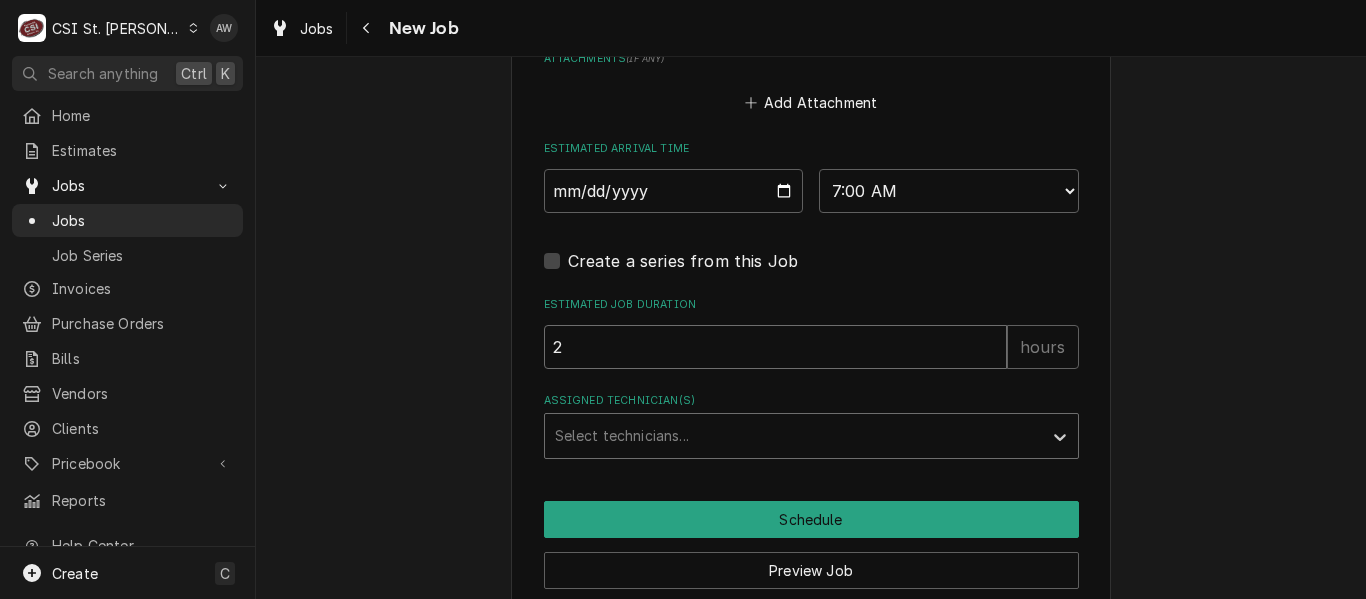 type on "2" 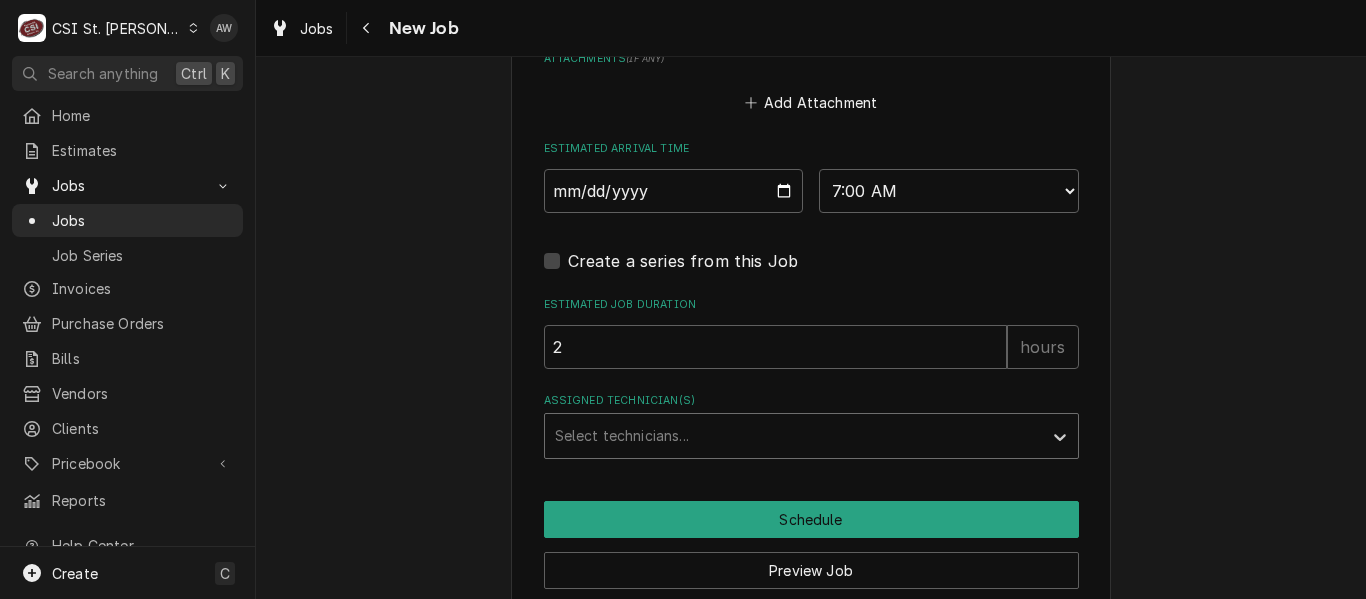 type on "x" 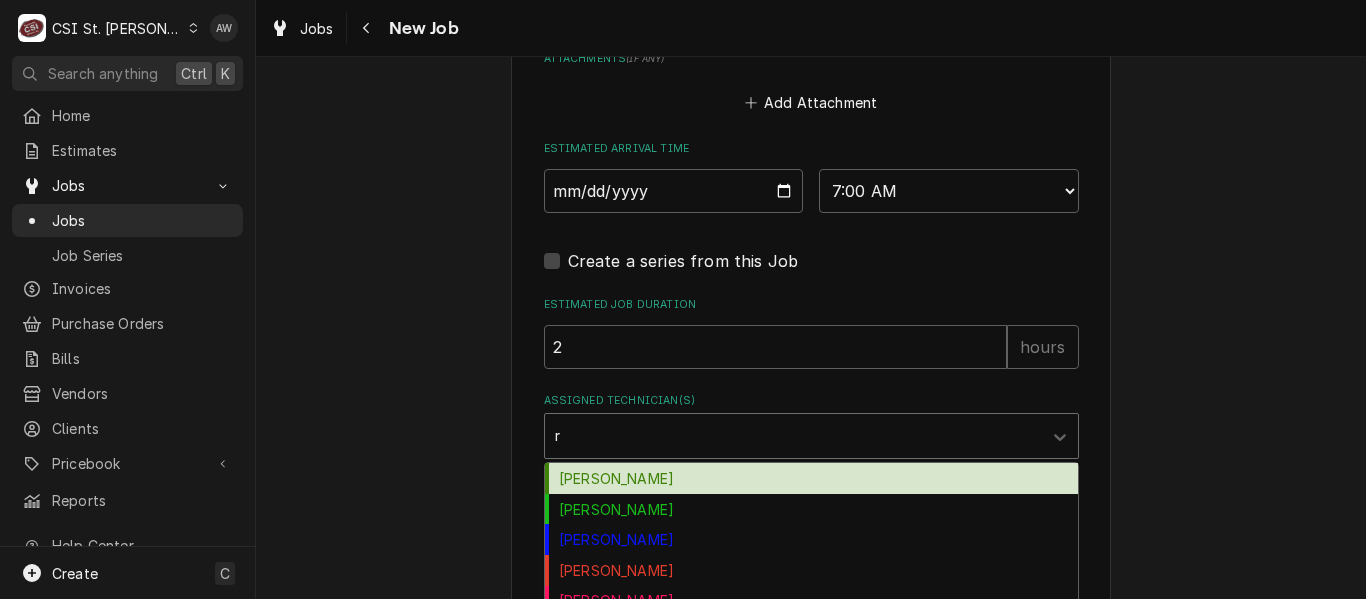 type on "ry" 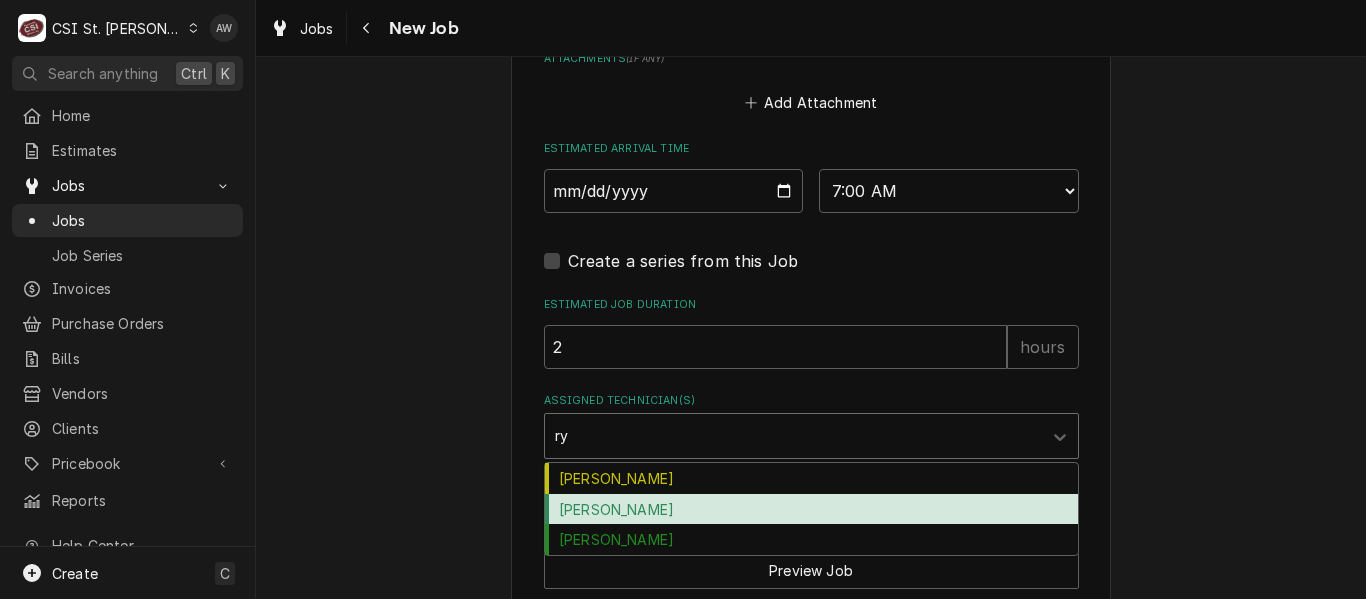 click on "[PERSON_NAME]" at bounding box center (811, 509) 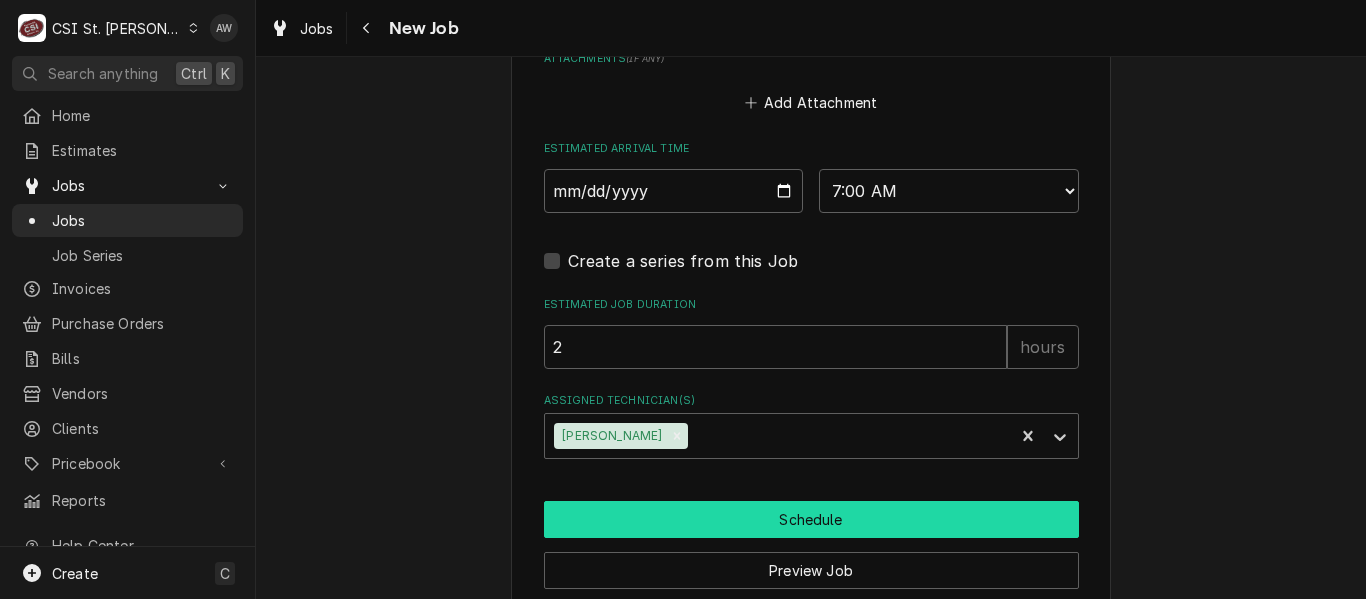click on "Schedule" at bounding box center (811, 519) 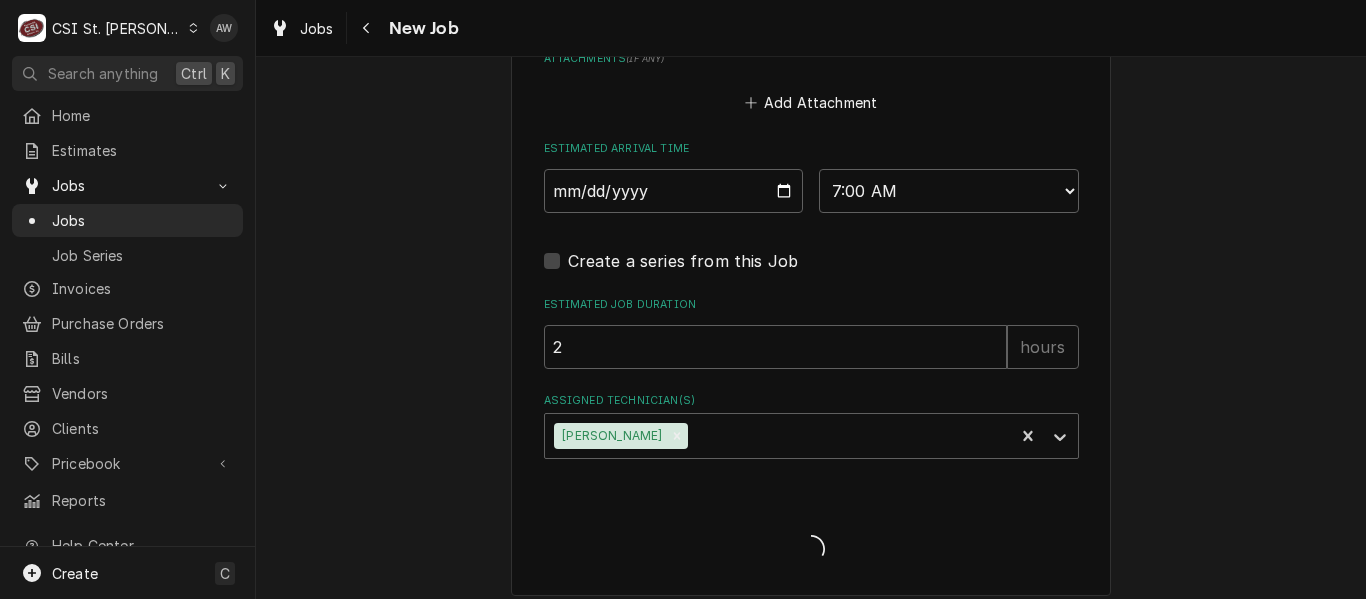 type on "x" 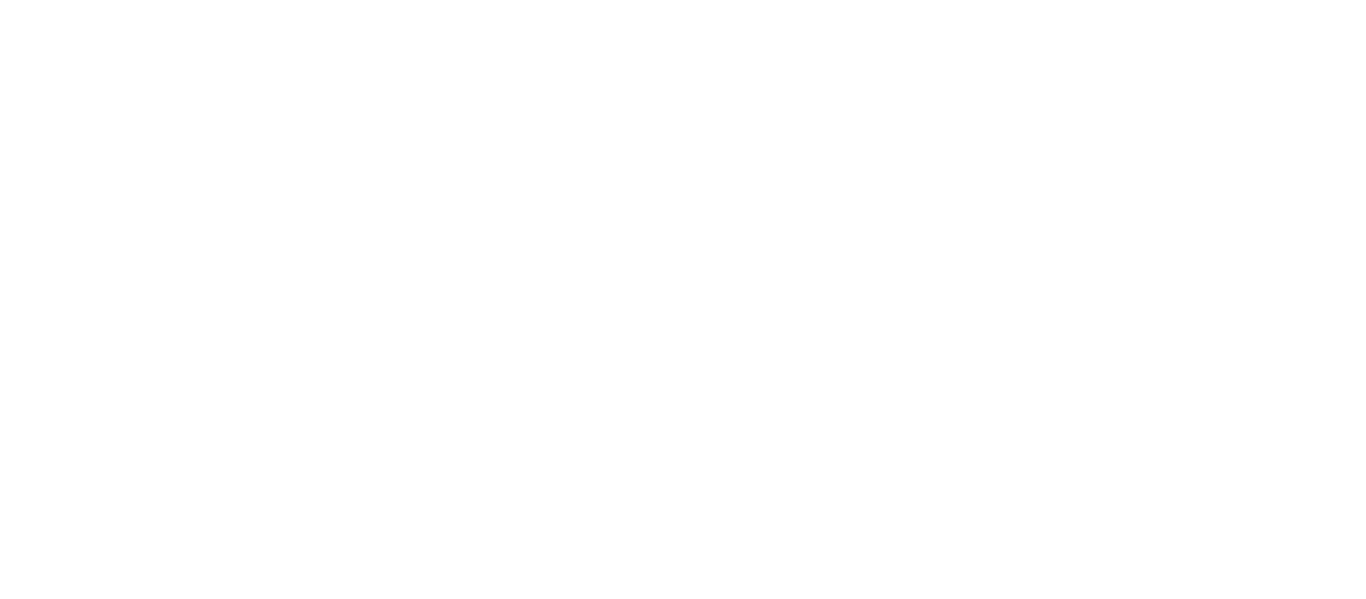scroll, scrollTop: 0, scrollLeft: 0, axis: both 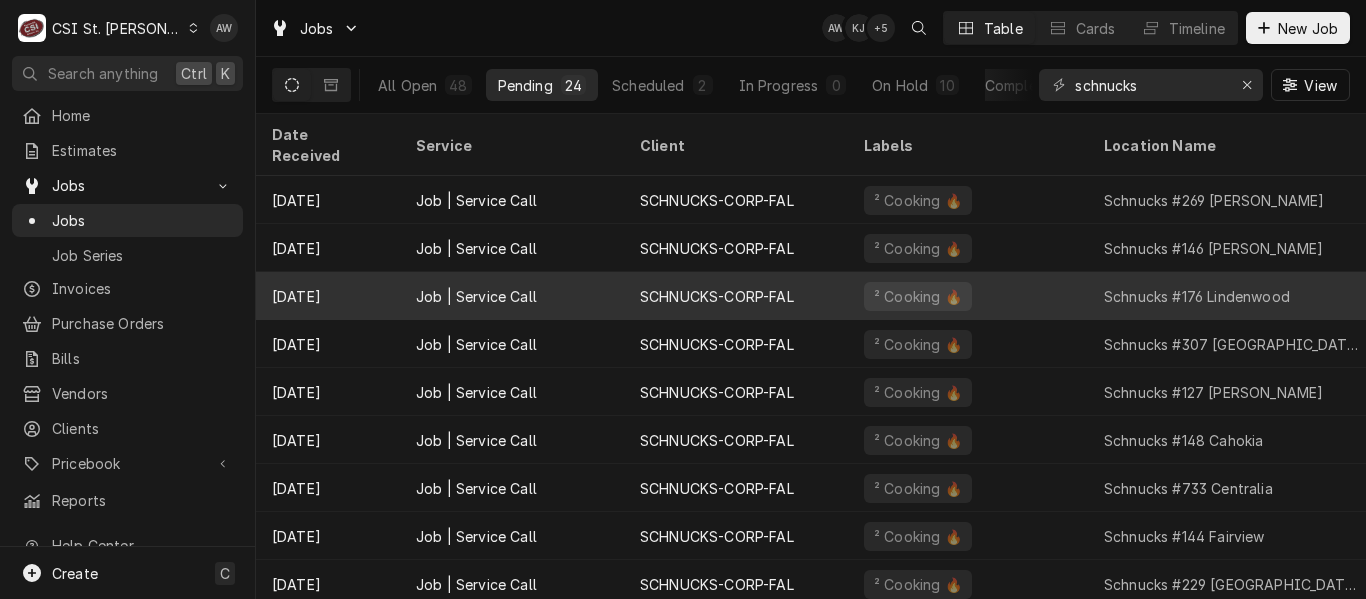 click on "SCHNUCKS-CORP-FAL" at bounding box center (717, 296) 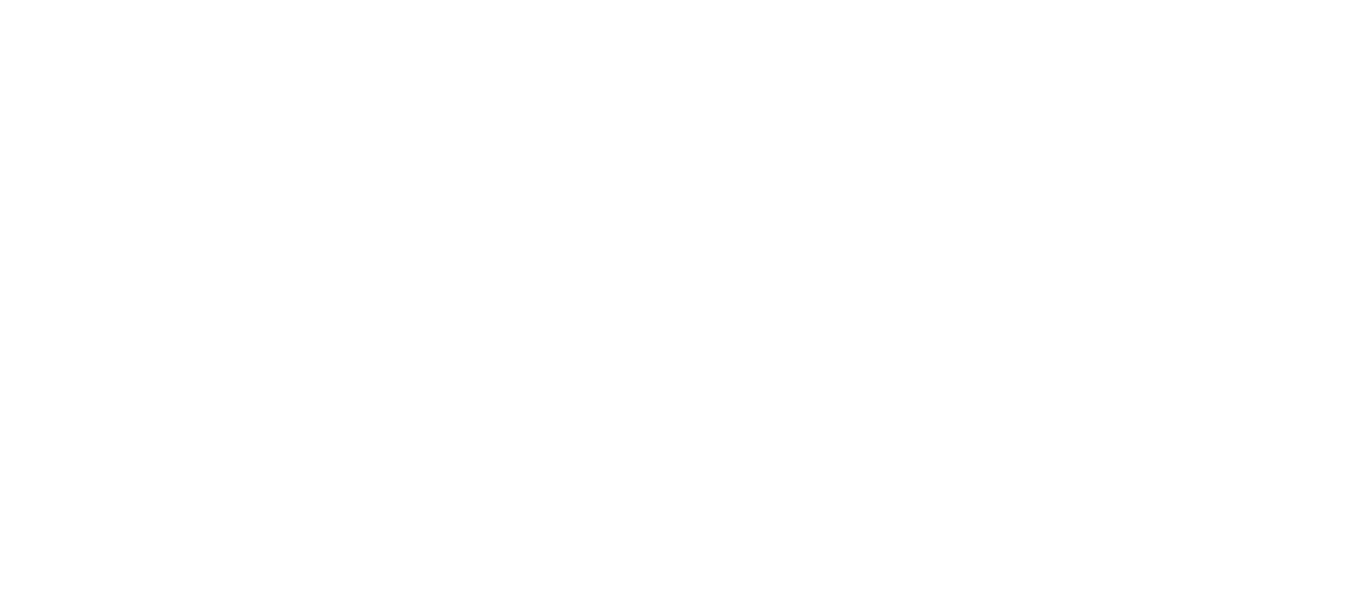 scroll, scrollTop: 0, scrollLeft: 0, axis: both 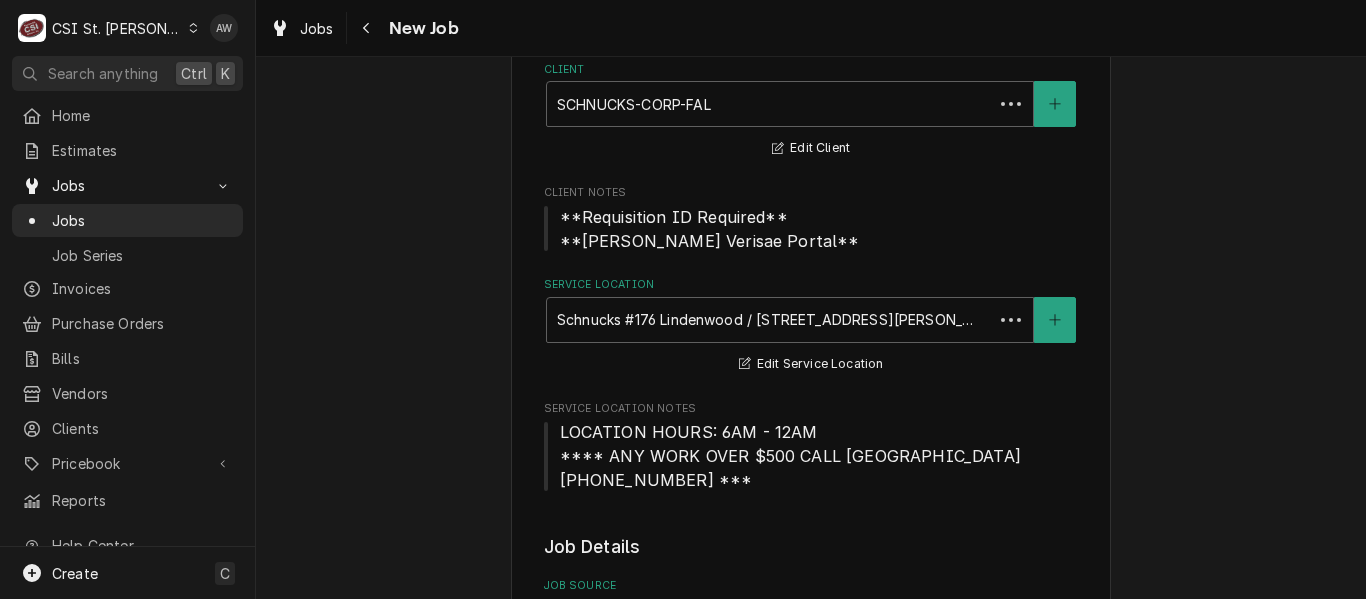 type on "x" 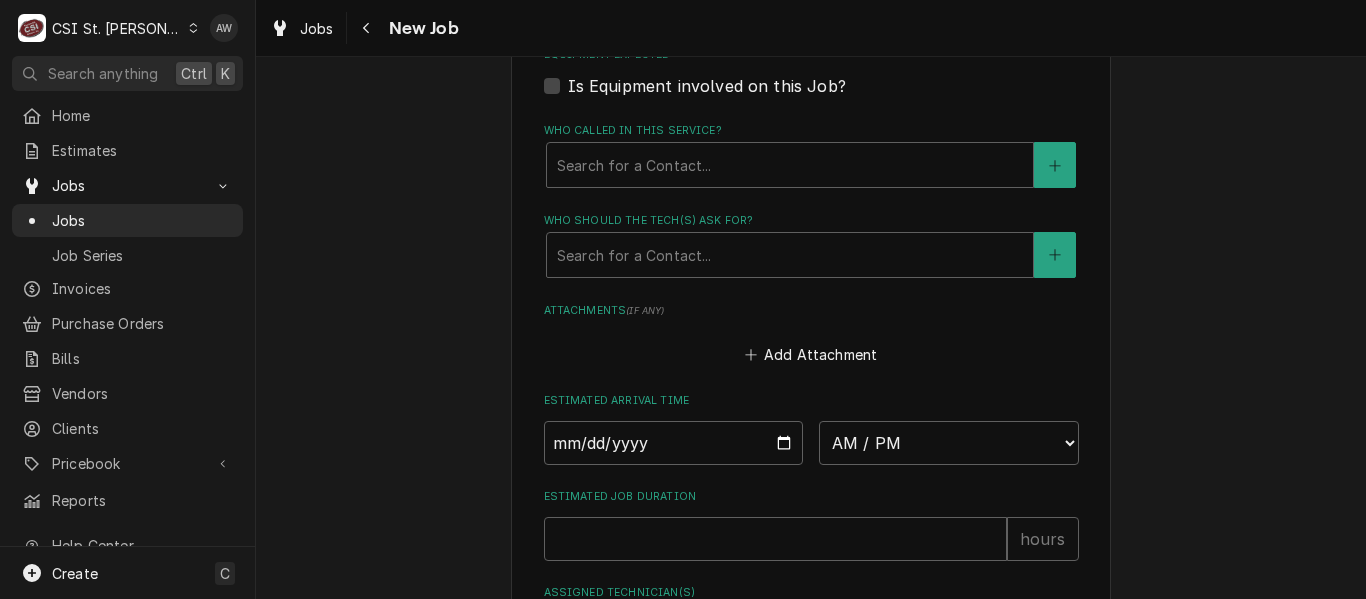 scroll, scrollTop: 2000, scrollLeft: 0, axis: vertical 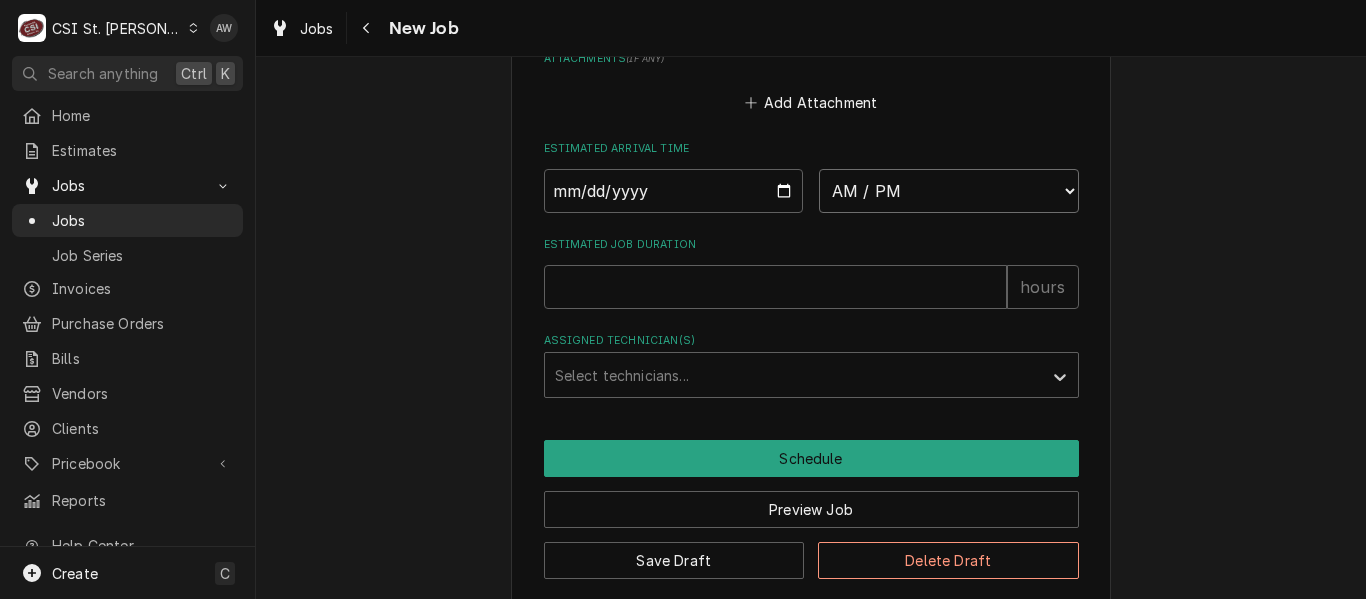 click on "AM / PM 6:00 AM 6:15 AM 6:30 AM 6:45 AM 7:00 AM 7:15 AM 7:30 AM 7:45 AM 8:00 AM 8:15 AM 8:30 AM 8:45 AM 9:00 AM 9:15 AM 9:30 AM 9:45 AM 10:00 AM 10:15 AM 10:30 AM 10:45 AM 11:00 AM 11:15 AM 11:30 AM 11:45 AM 12:00 PM 12:15 PM 12:30 PM 12:45 PM 1:00 PM 1:15 PM 1:30 PM 1:45 PM 2:00 PM 2:15 PM 2:30 PM 2:45 PM 3:00 PM 3:15 PM 3:30 PM 3:45 PM 4:00 PM 4:15 PM 4:30 PM 4:45 PM 5:00 PM 5:15 PM 5:30 PM 5:45 PM 6:00 PM 6:15 PM 6:30 PM 6:45 PM 7:00 PM 7:15 PM 7:30 PM 7:45 PM 8:00 PM 8:15 PM 8:30 PM 8:45 PM 9:00 PM 9:15 PM 9:30 PM 9:45 PM 10:00 PM 10:15 PM 10:30 PM 10:45 PM 11:00 PM 11:15 PM 11:30 PM 11:45 PM 12:00 AM 12:15 AM 12:30 AM 12:45 AM 1:00 AM 1:15 AM 1:30 AM 1:45 AM 2:00 AM 2:15 AM 2:30 AM 2:45 AM 3:00 AM 3:15 AM 3:30 AM 3:45 AM 4:00 AM 4:15 AM 4:30 AM 4:45 AM 5:00 AM 5:15 AM 5:30 AM 5:45 AM" at bounding box center [949, 191] 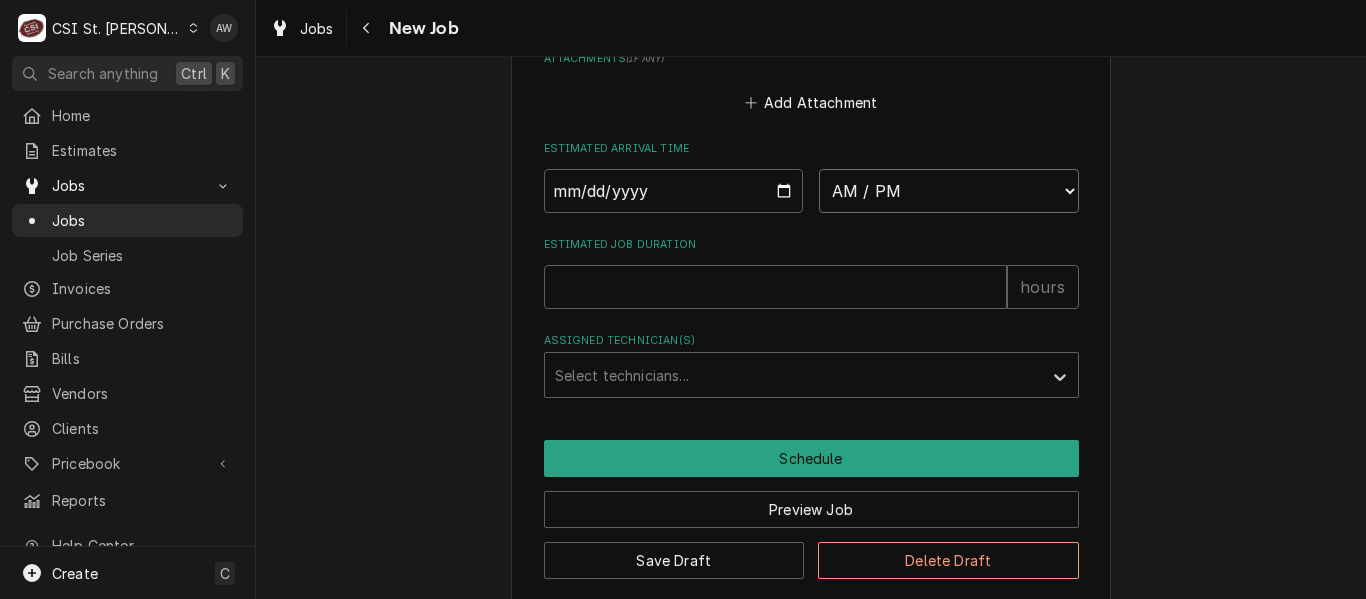 select on "08:00:00" 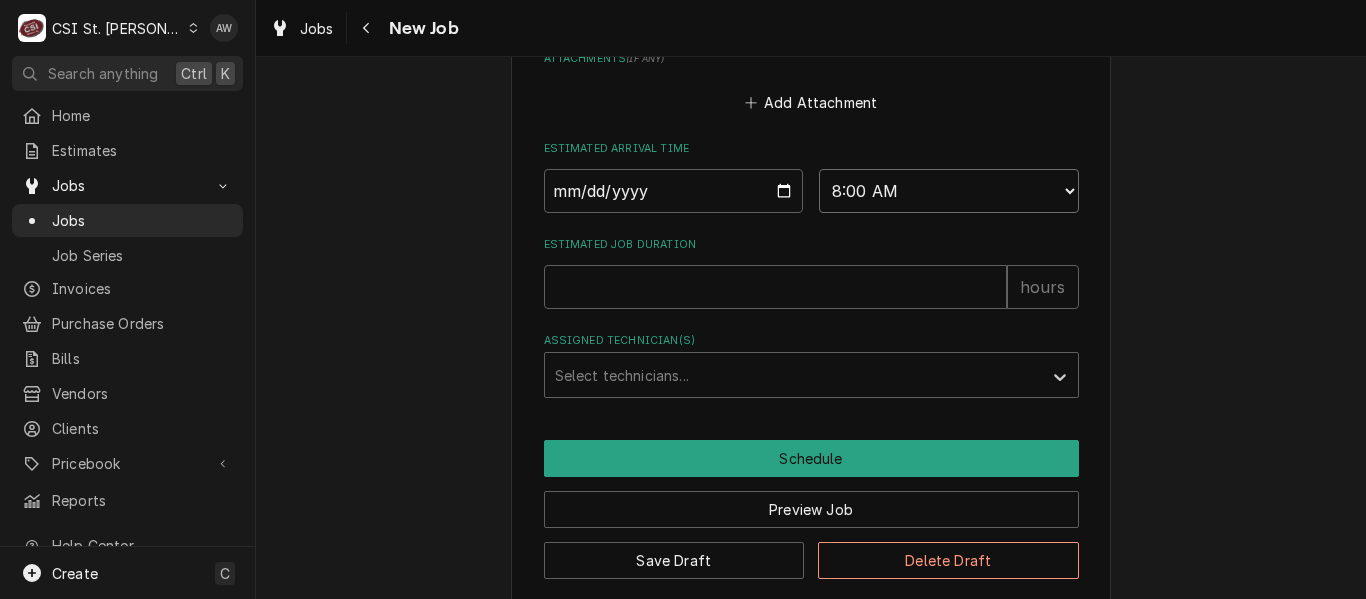 click on "AM / PM 6:00 AM 6:15 AM 6:30 AM 6:45 AM 7:00 AM 7:15 AM 7:30 AM 7:45 AM 8:00 AM 8:15 AM 8:30 AM 8:45 AM 9:00 AM 9:15 AM 9:30 AM 9:45 AM 10:00 AM 10:15 AM 10:30 AM 10:45 AM 11:00 AM 11:15 AM 11:30 AM 11:45 AM 12:00 PM 12:15 PM 12:30 PM 12:45 PM 1:00 PM 1:15 PM 1:30 PM 1:45 PM 2:00 PM 2:15 PM 2:30 PM 2:45 PM 3:00 PM 3:15 PM 3:30 PM 3:45 PM 4:00 PM 4:15 PM 4:30 PM 4:45 PM 5:00 PM 5:15 PM 5:30 PM 5:45 PM 6:00 PM 6:15 PM 6:30 PM 6:45 PM 7:00 PM 7:15 PM 7:30 PM 7:45 PM 8:00 PM 8:15 PM 8:30 PM 8:45 PM 9:00 PM 9:15 PM 9:30 PM 9:45 PM 10:00 PM 10:15 PM 10:30 PM 10:45 PM 11:00 PM 11:15 PM 11:30 PM 11:45 PM 12:00 AM 12:15 AM 12:30 AM 12:45 AM 1:00 AM 1:15 AM 1:30 AM 1:45 AM 2:00 AM 2:15 AM 2:30 AM 2:45 AM 3:00 AM 3:15 AM 3:30 AM 3:45 AM 4:00 AM 4:15 AM 4:30 AM 4:45 AM 5:00 AM 5:15 AM 5:30 AM 5:45 AM" at bounding box center [949, 191] 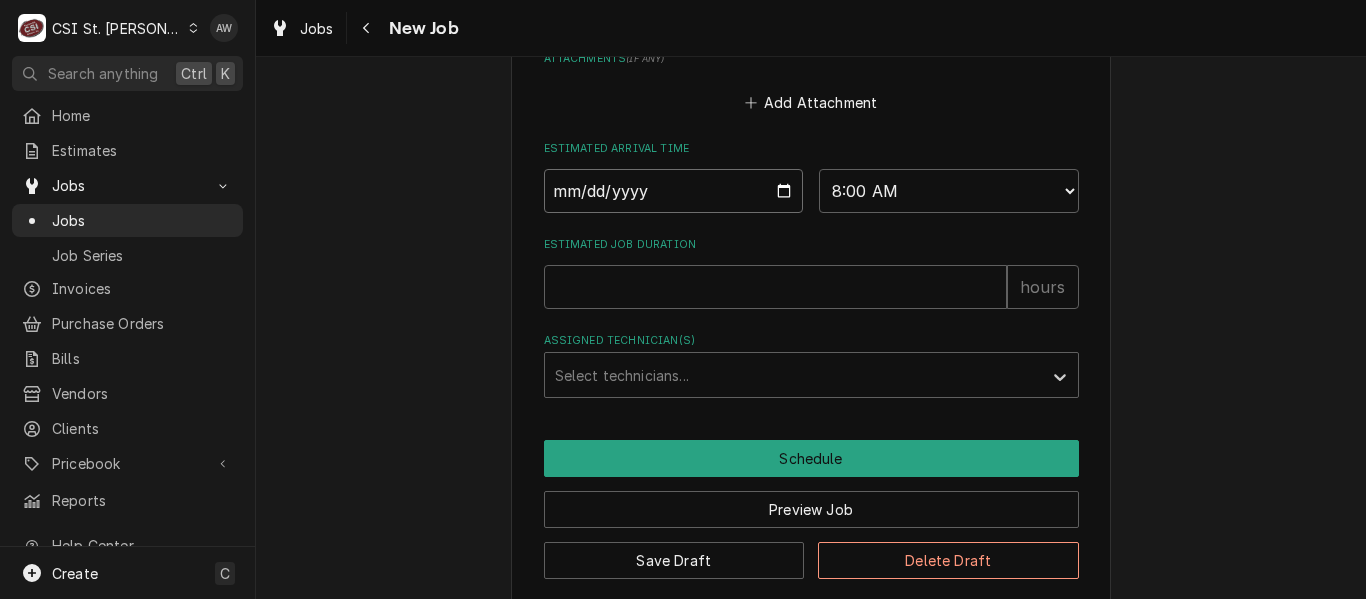 click at bounding box center (674, 191) 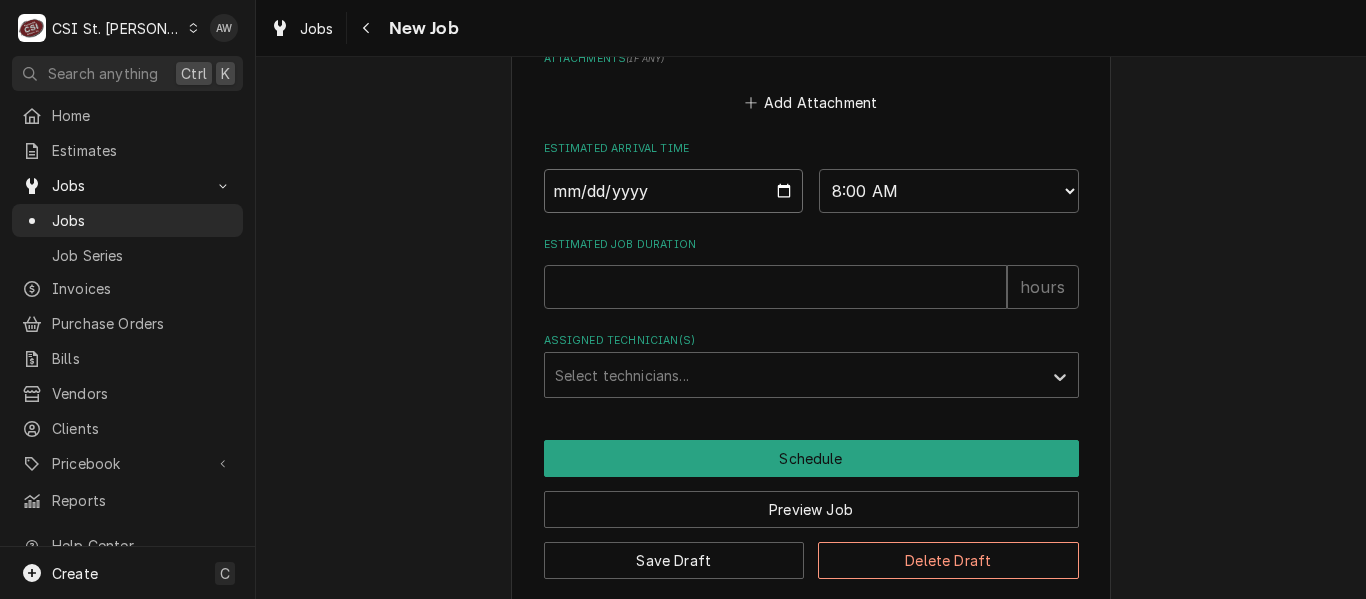 type on "x" 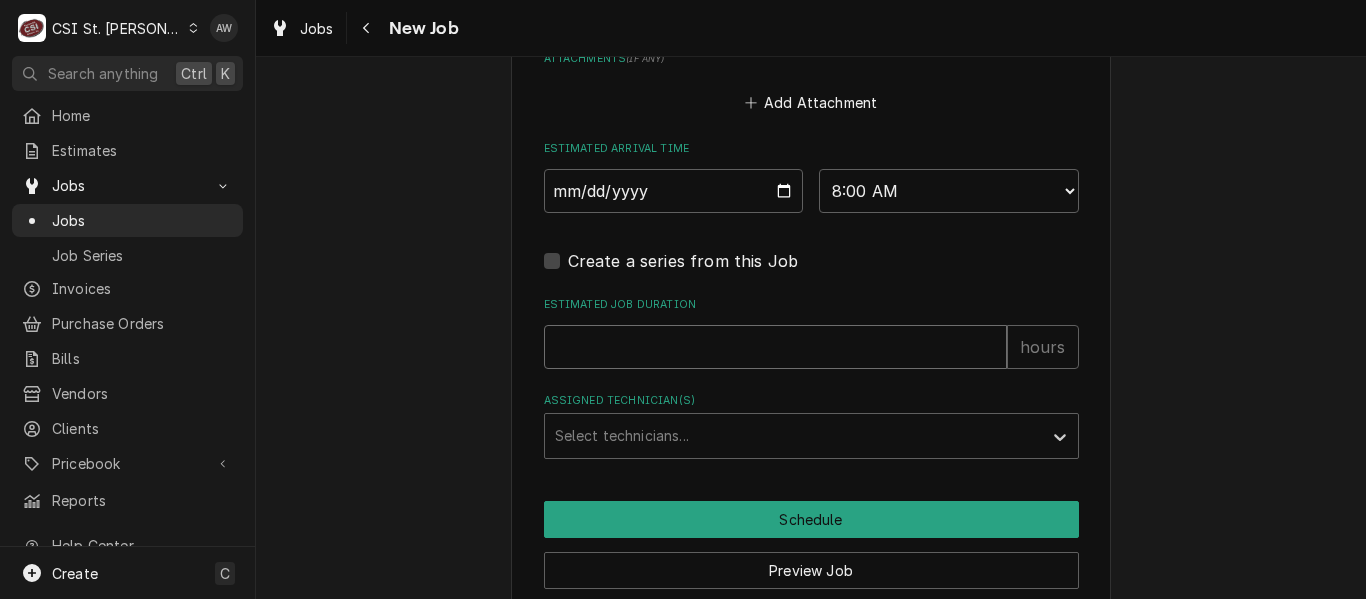 click on "Estimated Job Duration" at bounding box center [775, 347] 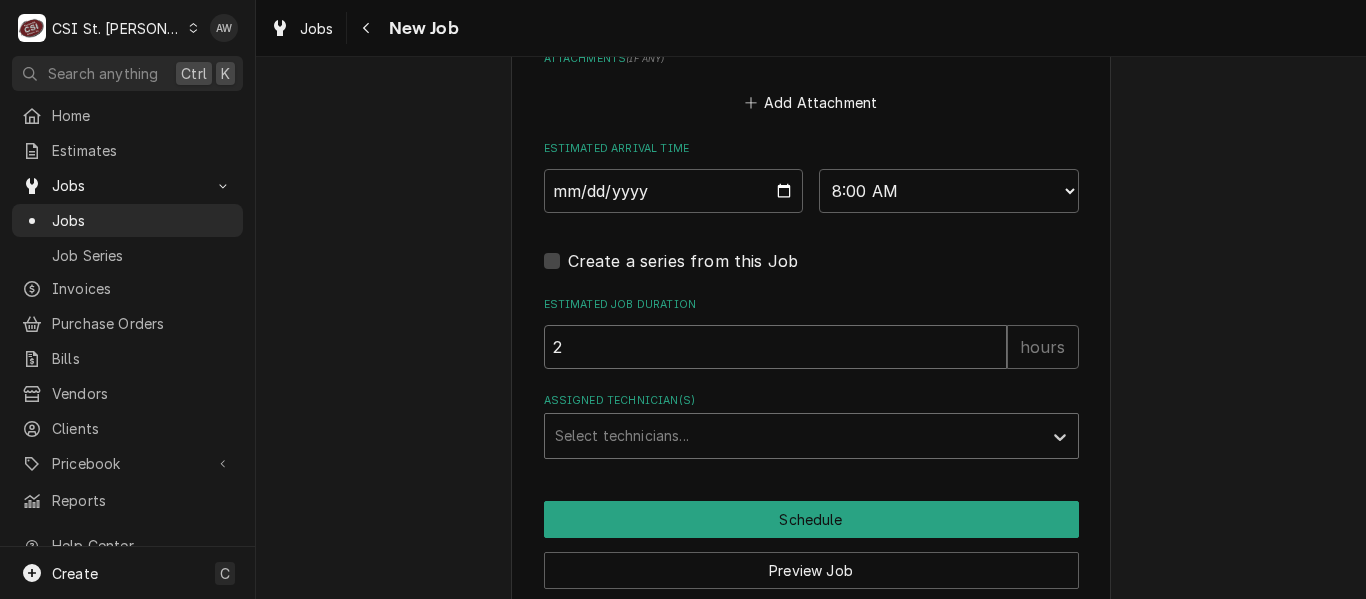 type on "x" 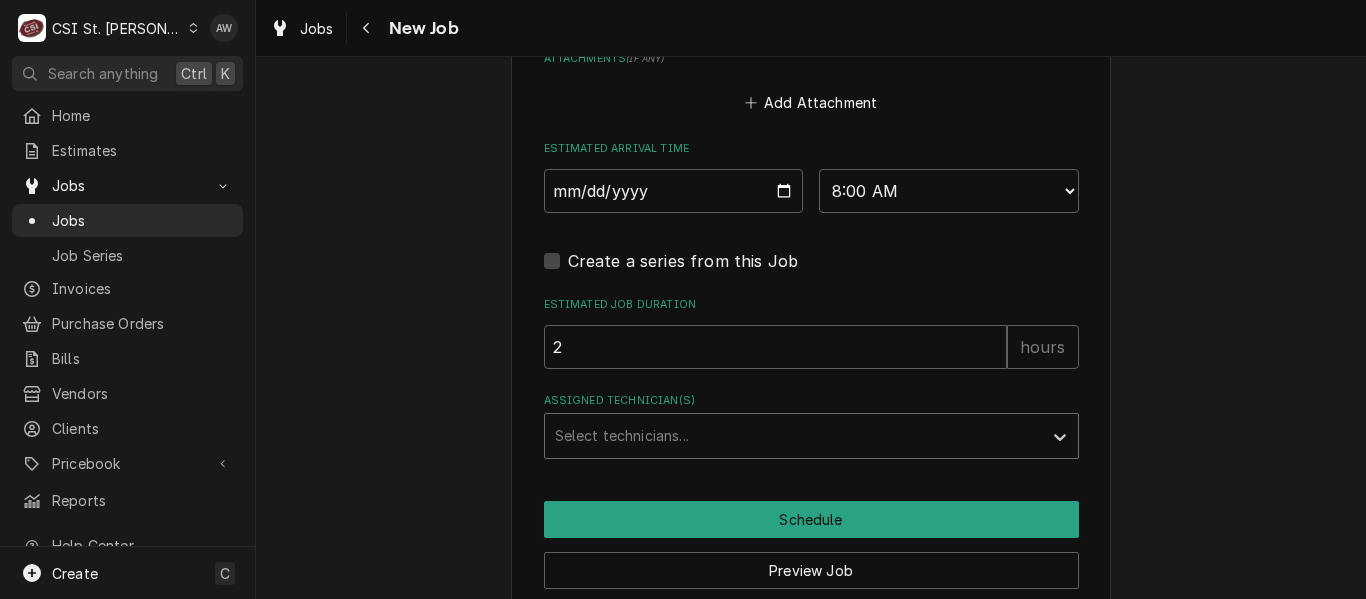 click at bounding box center [793, 436] 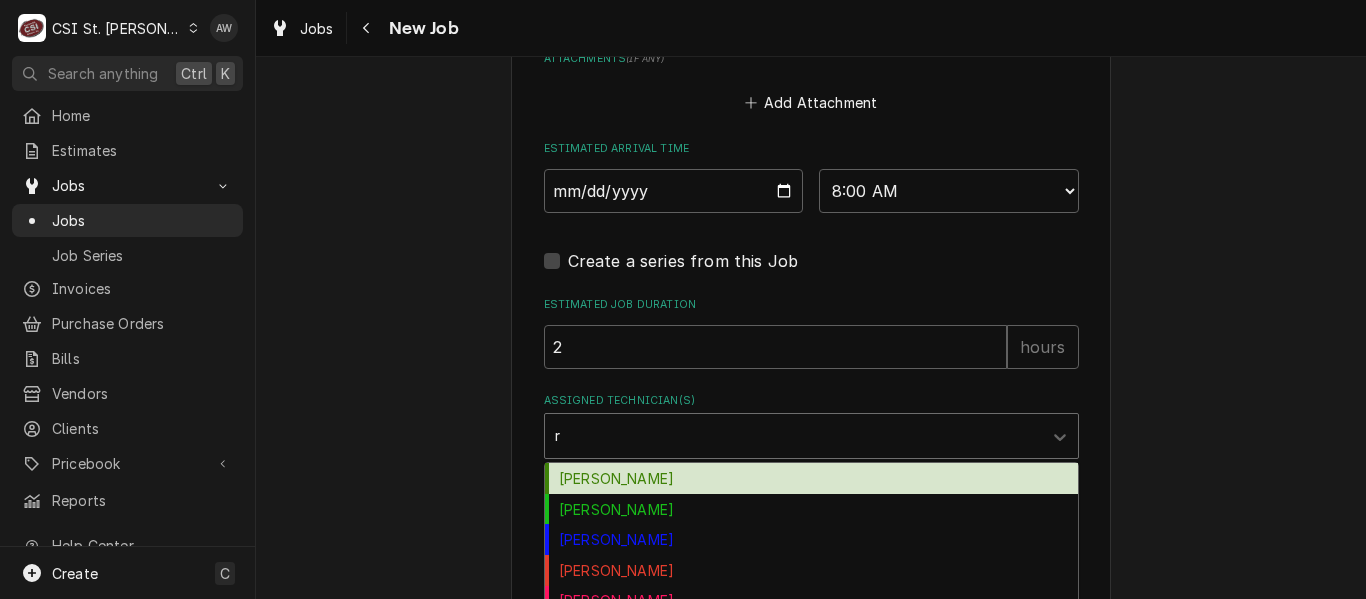 type on "ry" 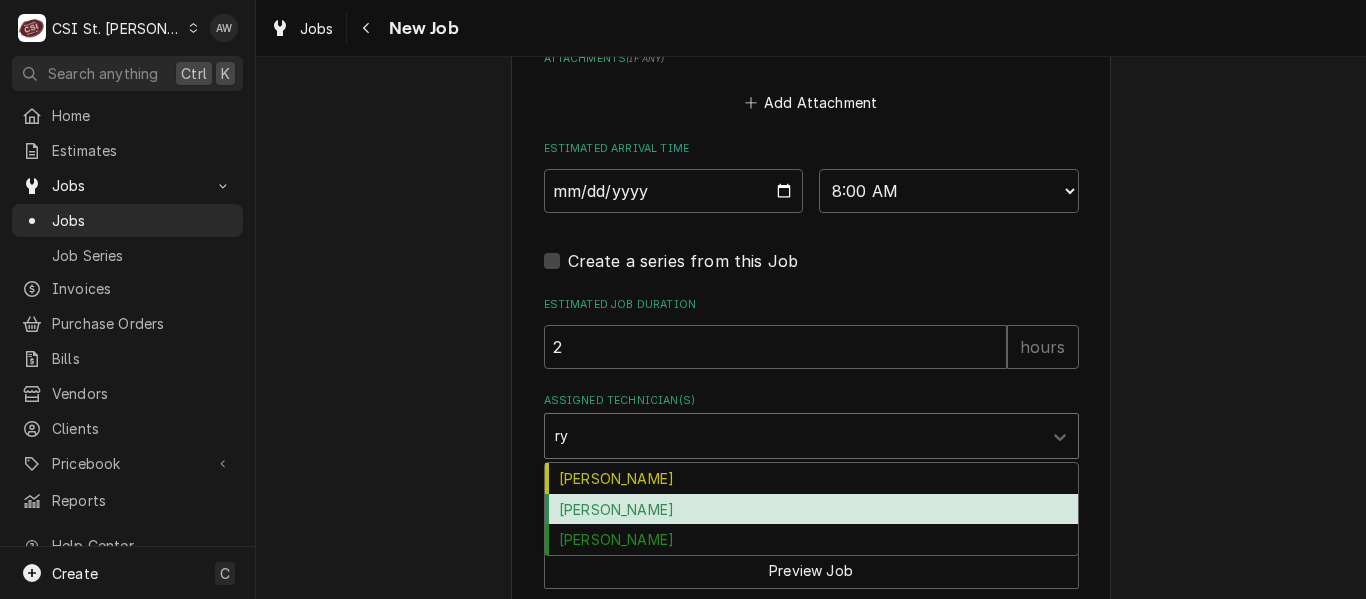 click on "Ryan Bietchert" at bounding box center (811, 509) 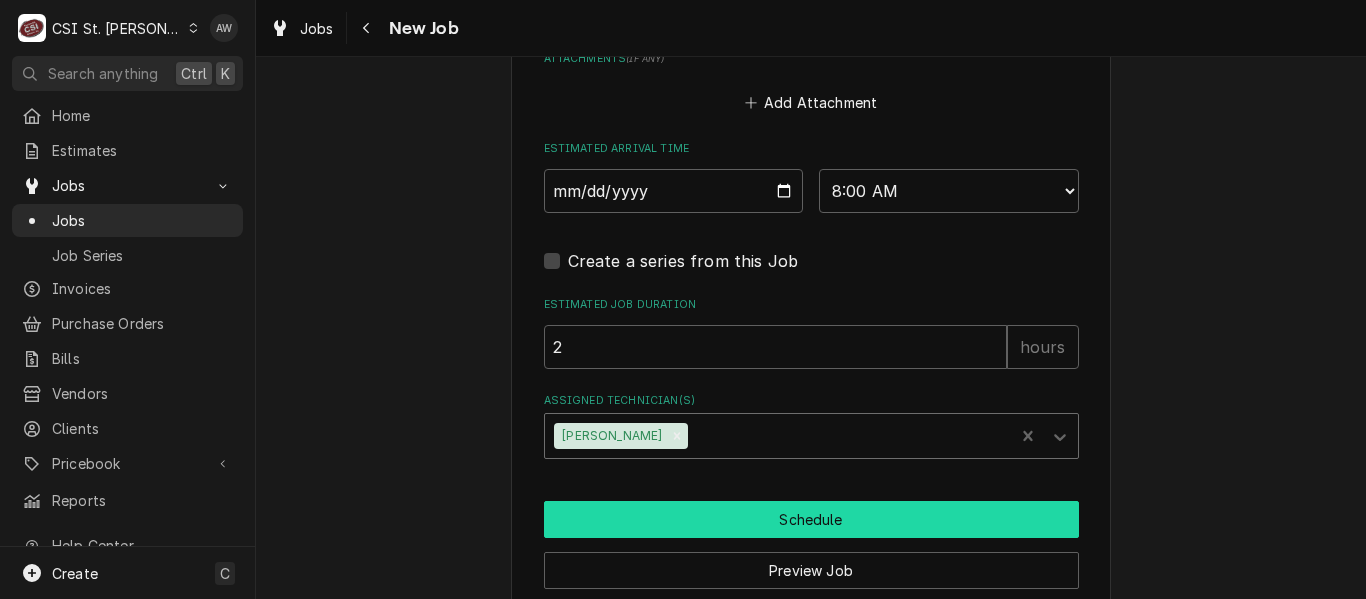 click on "Schedule" at bounding box center [811, 519] 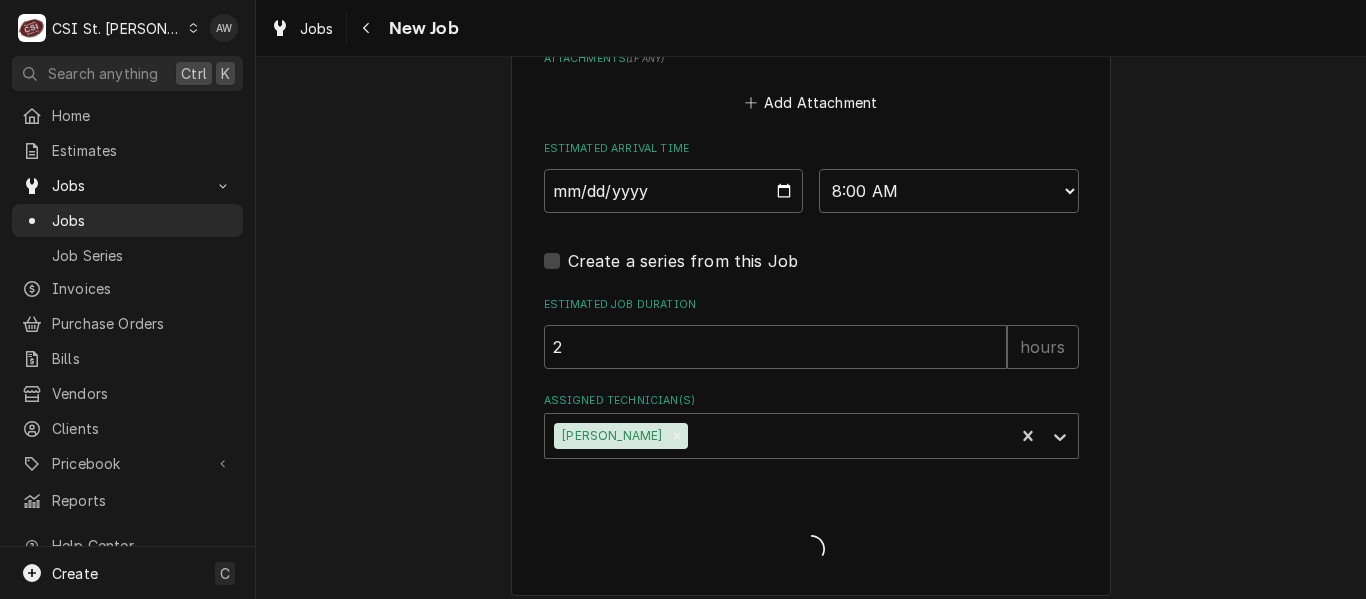 type on "x" 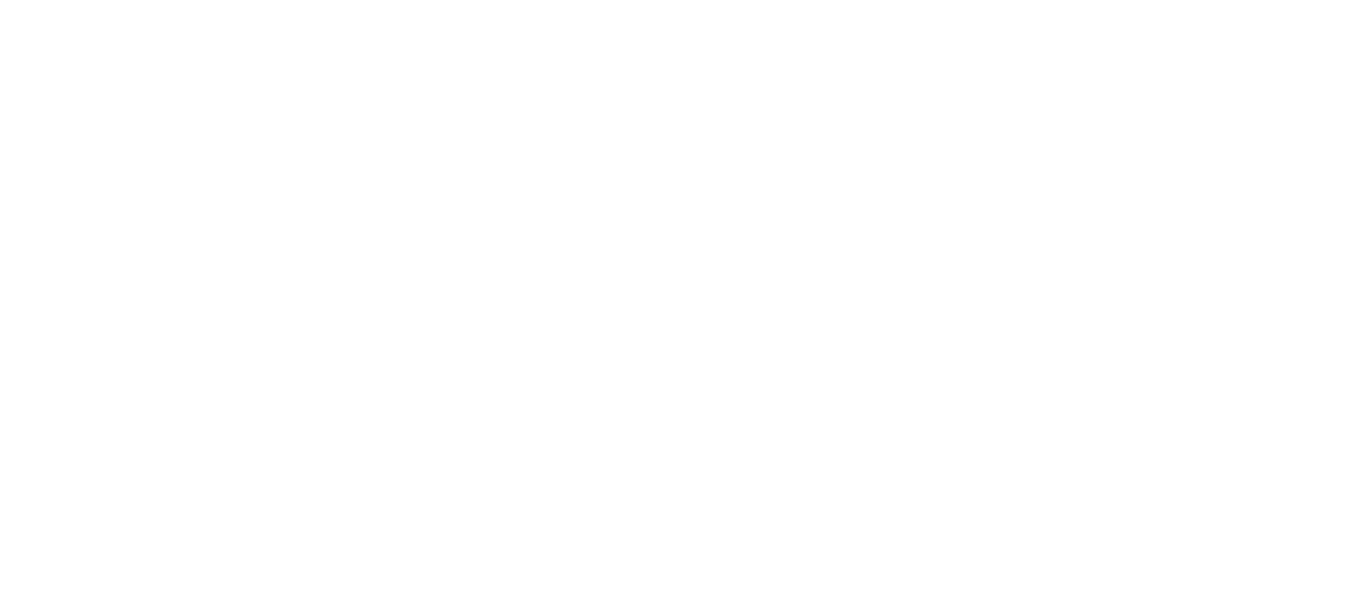 scroll, scrollTop: 0, scrollLeft: 0, axis: both 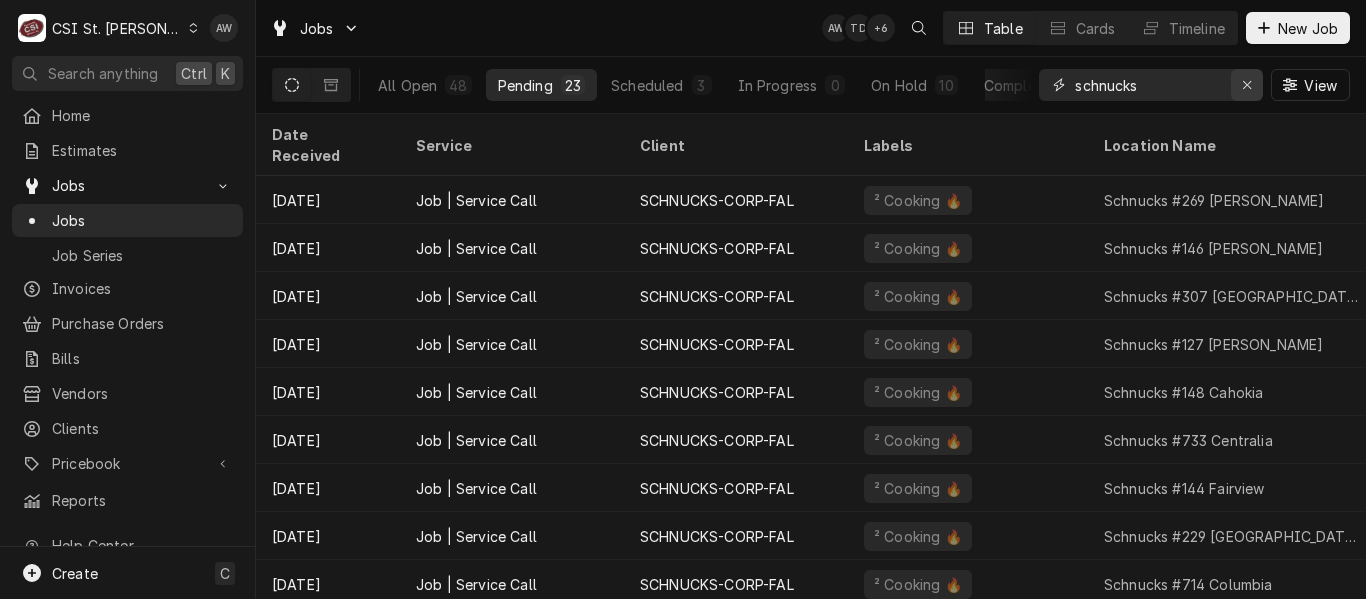 click at bounding box center [1247, 85] 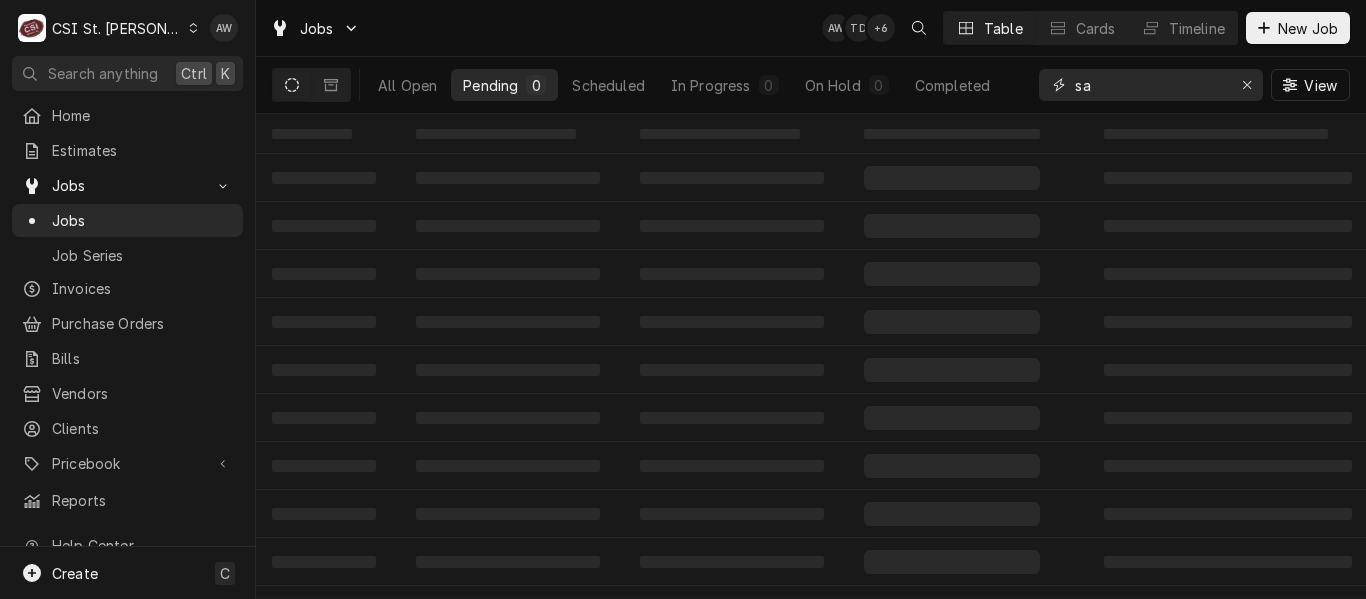 type on "s" 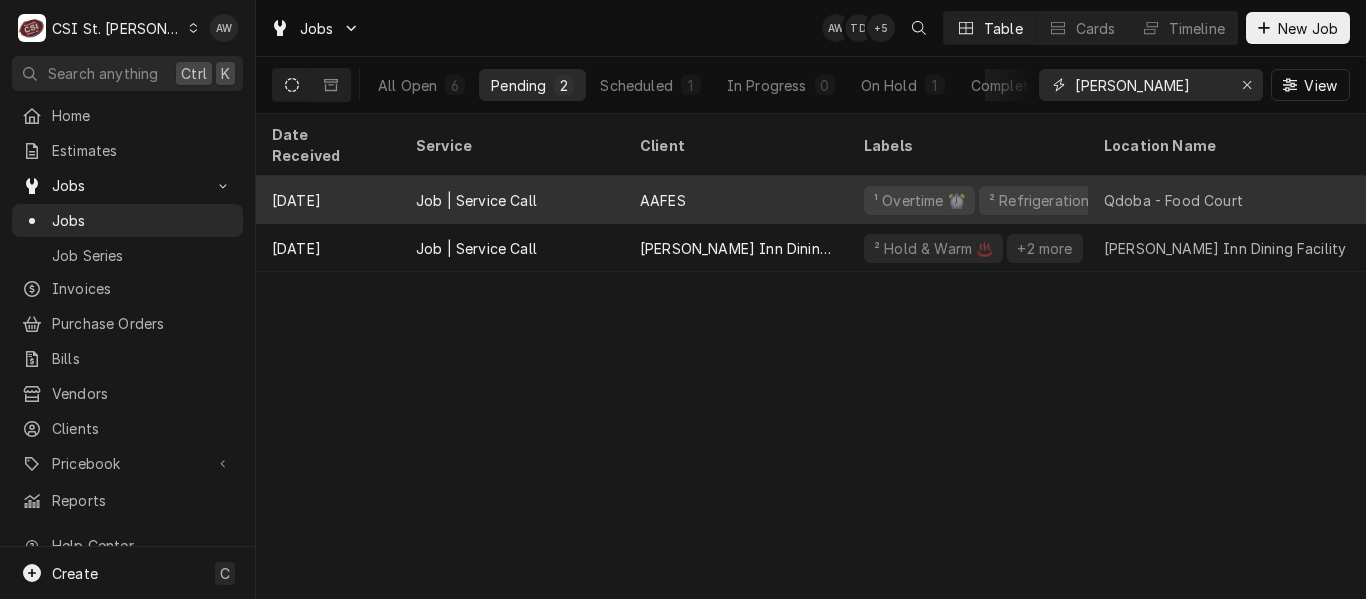 type on "scott" 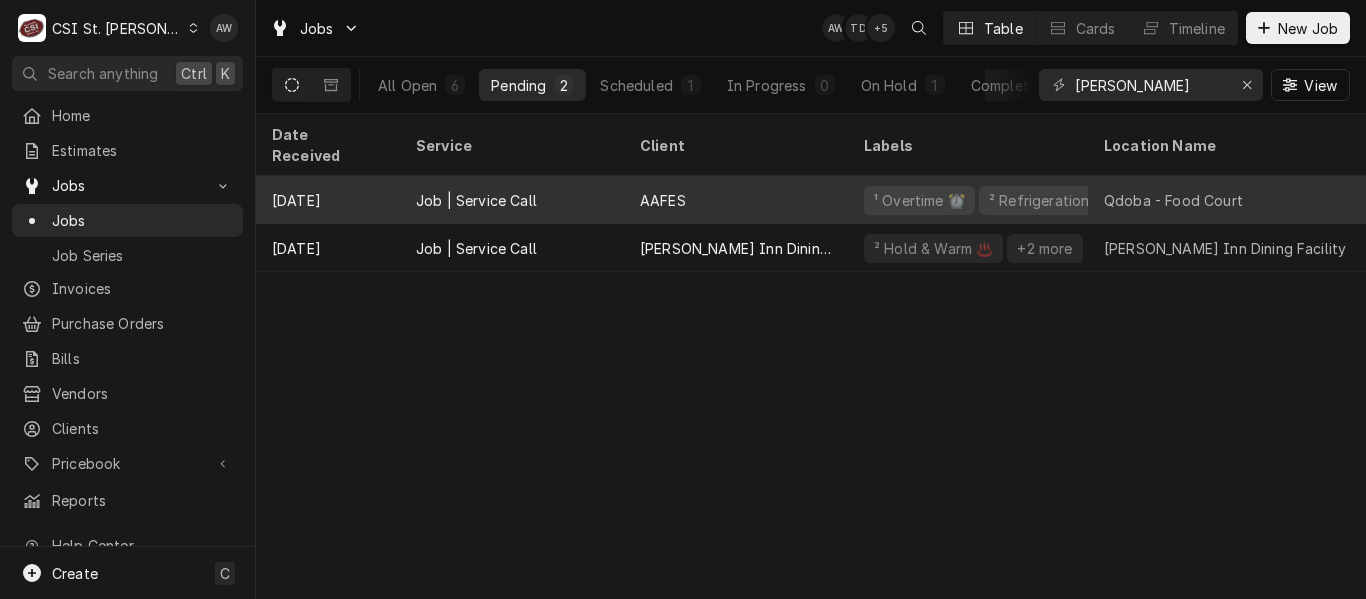 click on "AAFES" at bounding box center (736, 200) 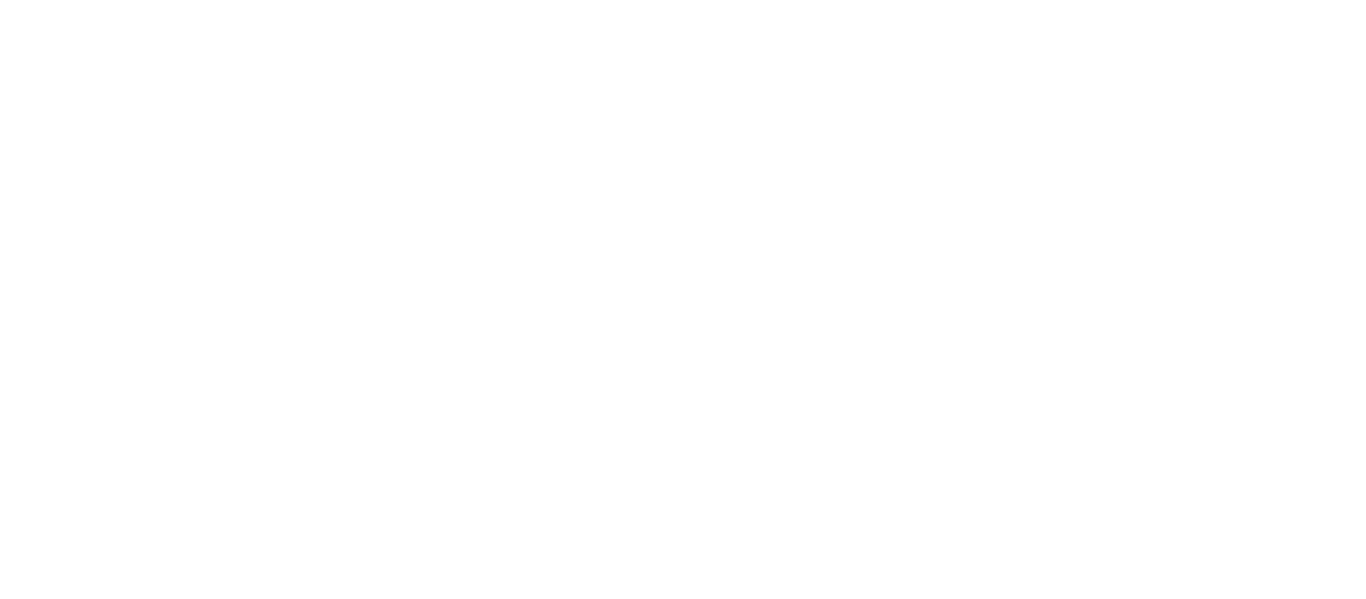 scroll, scrollTop: 0, scrollLeft: 0, axis: both 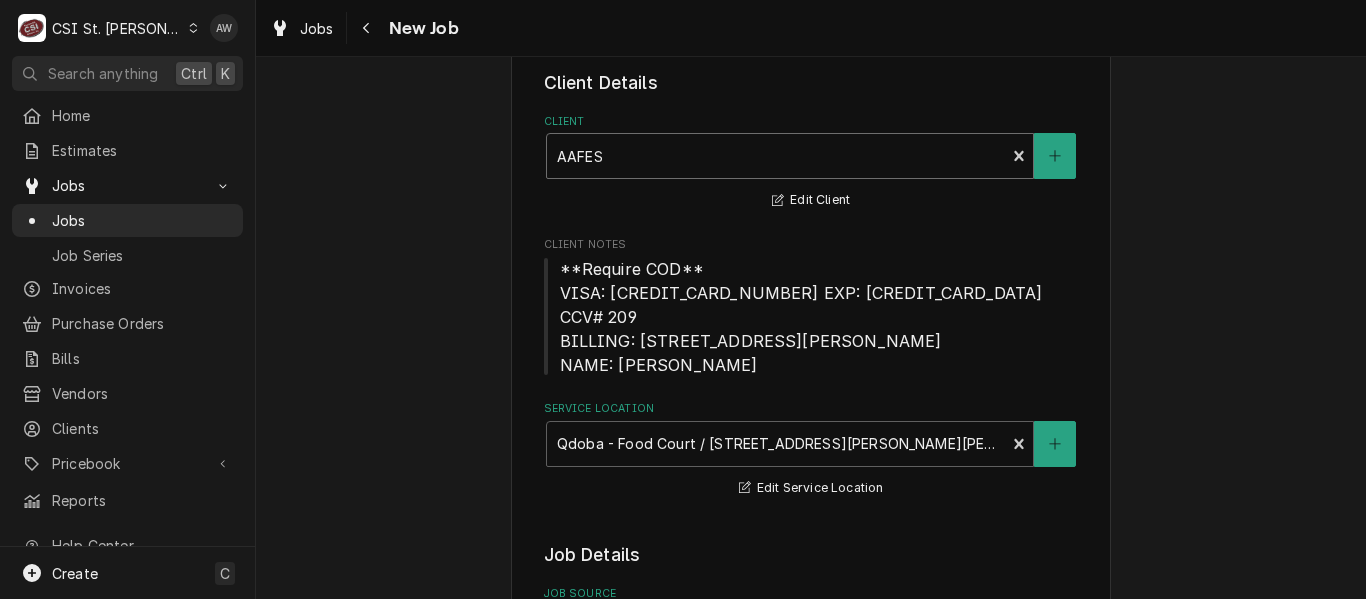 click at bounding box center (776, 156) 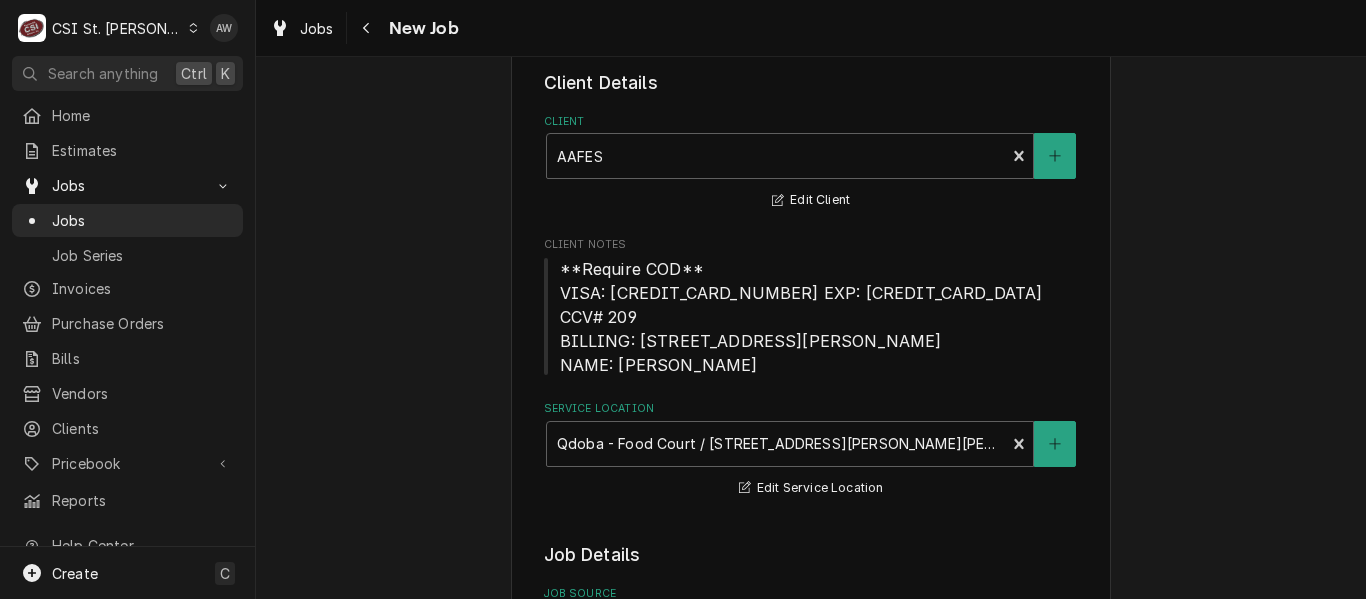 click on "Use the fields below to edit this job: Client Details Client AAFES Edit Client Client Notes **Require COD**
VISA: [CREDIT_CARD_NUMBER] EXP: [CREDIT_CARD_DATA] CCV# 209
BILLING: [STREET_ADDRESS][PERSON_NAME]
NAME: [PERSON_NAME] Service Location Qdoba - Food Court / [STREET_ADDRESS][PERSON_NAME][PERSON_NAME] Edit Service Location Job Details Job Source Direct (Phone/Email/etc.) Service Channel Corrigo Ecotrak Other Date Received [DATE] Service Type Job | Service Call ¹ Service Type 🛠️ Edit Service Type Job Type Reason For Call WIF/WIC the WIC part is at 43 degrees Technician Instructions  ( optional ) we email inv to cust and inv No longer COD
Paige [PHONE_NUMBER]
[PERSON_NAME] approved OT [PHONE_NUMBER] Priority No Priority Urgent High Medium Low Labels  ( optional ) ¹ Overtime ⏰ ² Refrigeration ❄️ Equipment Expected Is Equipment involved on this Job? Who called in this service? [PERSON_NAME]  Contact [PHONE_NUMBER] Who should the tech(s) ask for? [PERSON_NAME]  Contact [PHONE_NUMBER] Attachments  ( if any ) Add Attachment" at bounding box center (811, 1132) 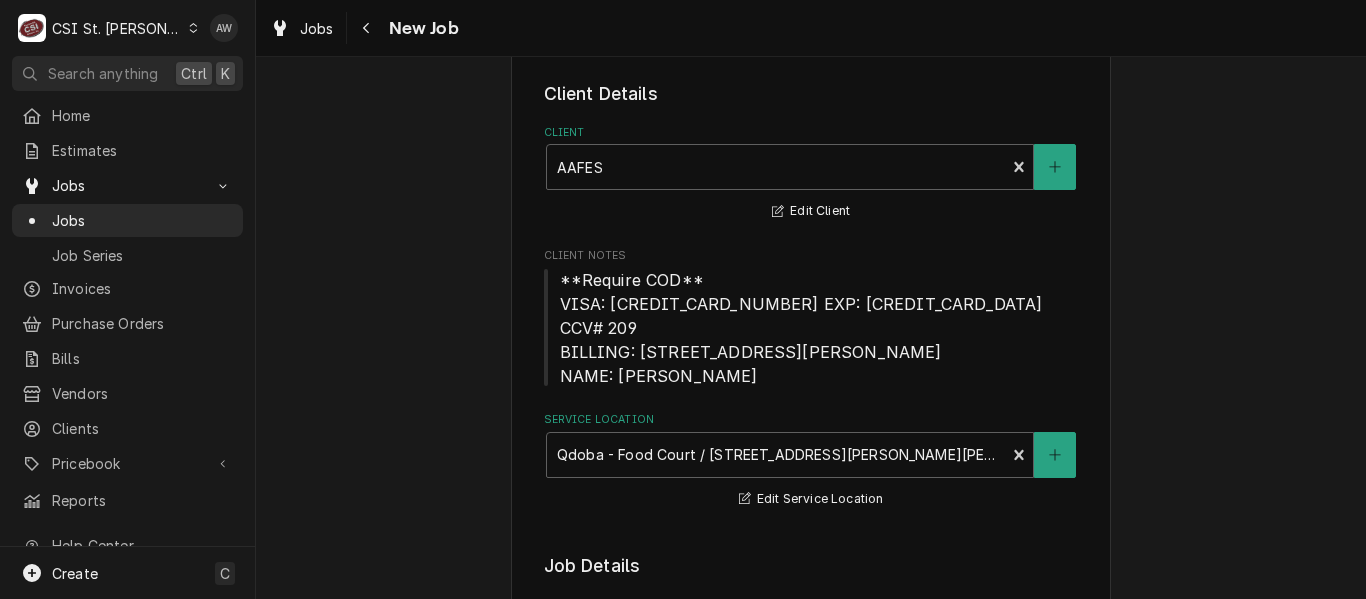 scroll, scrollTop: 0, scrollLeft: 0, axis: both 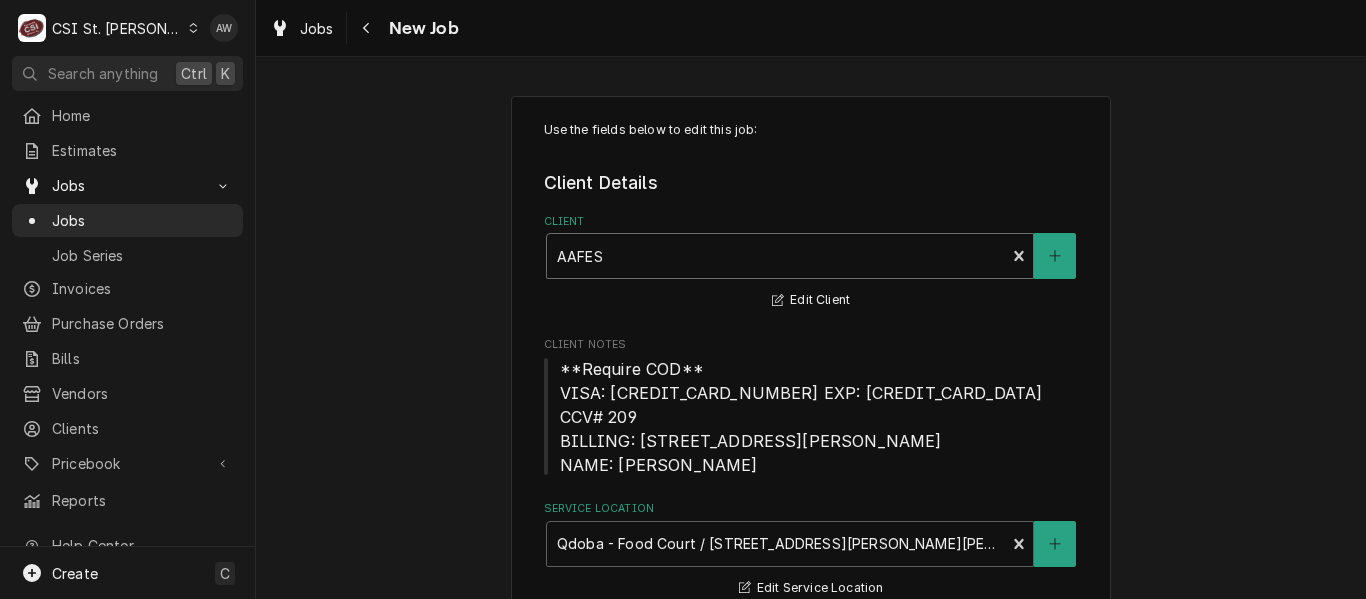 click at bounding box center (776, 256) 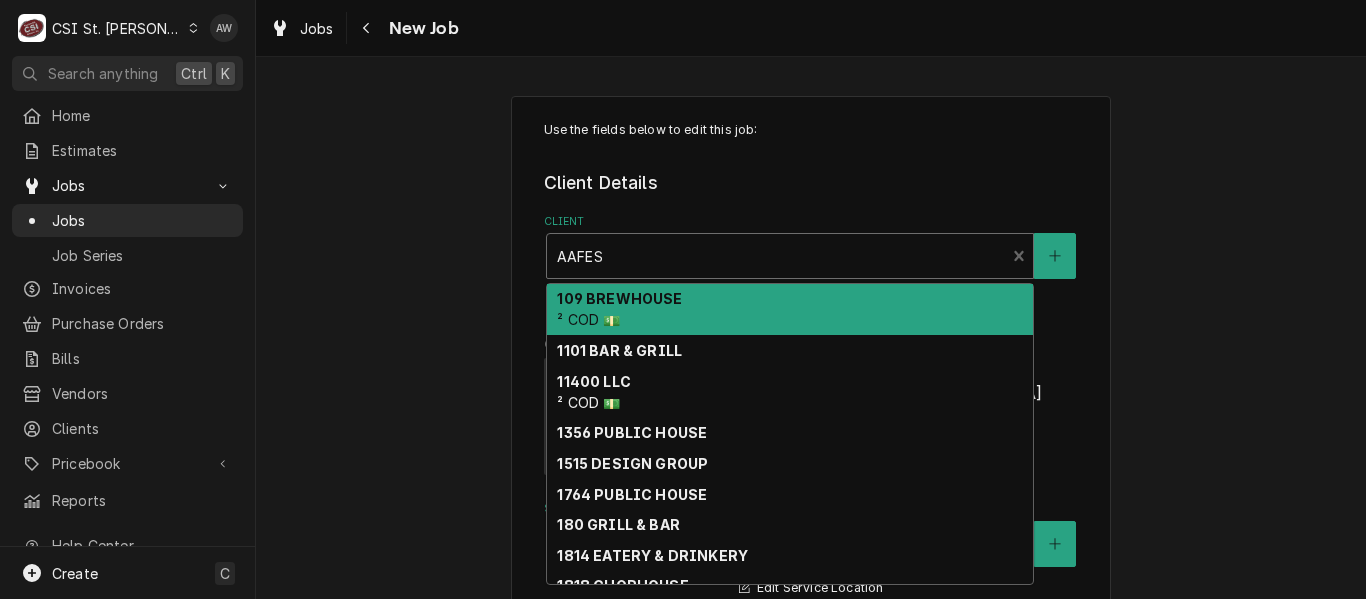 type on "x" 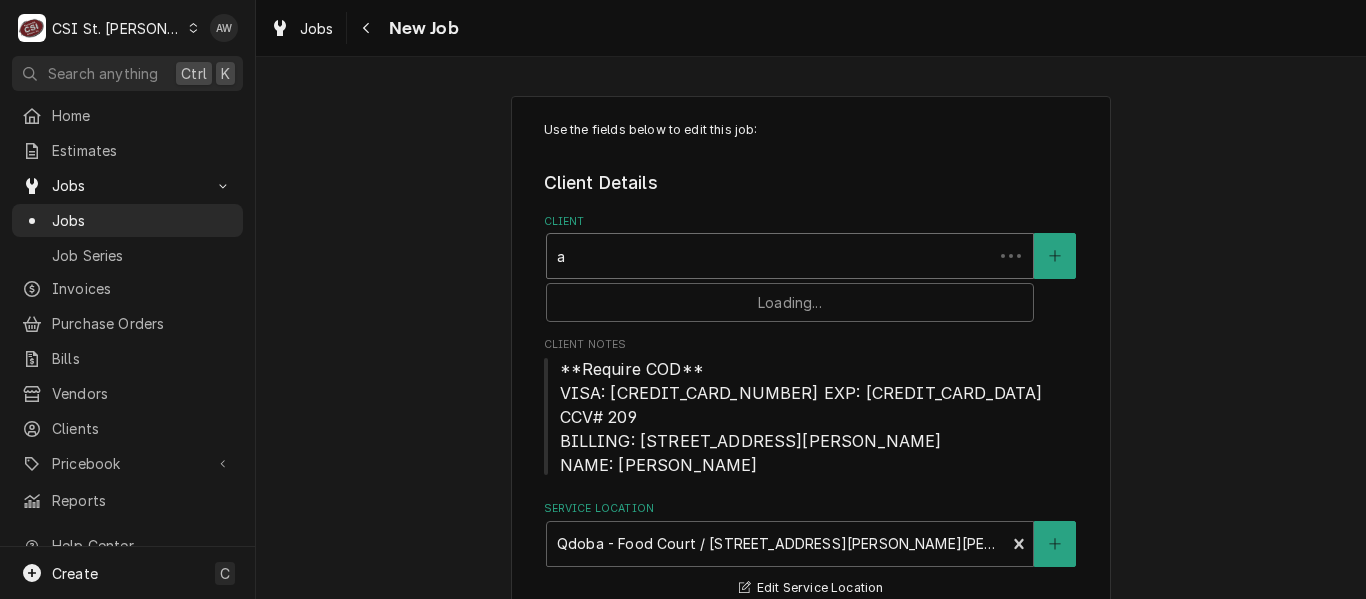 type on "x" 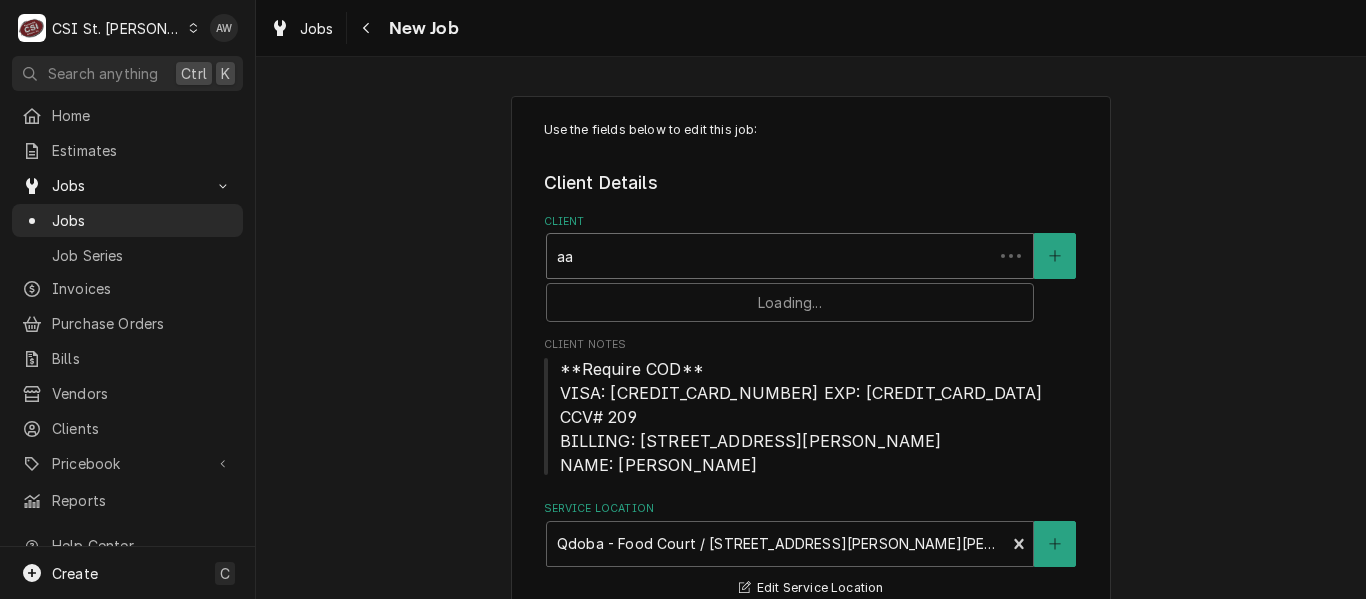 type on "x" 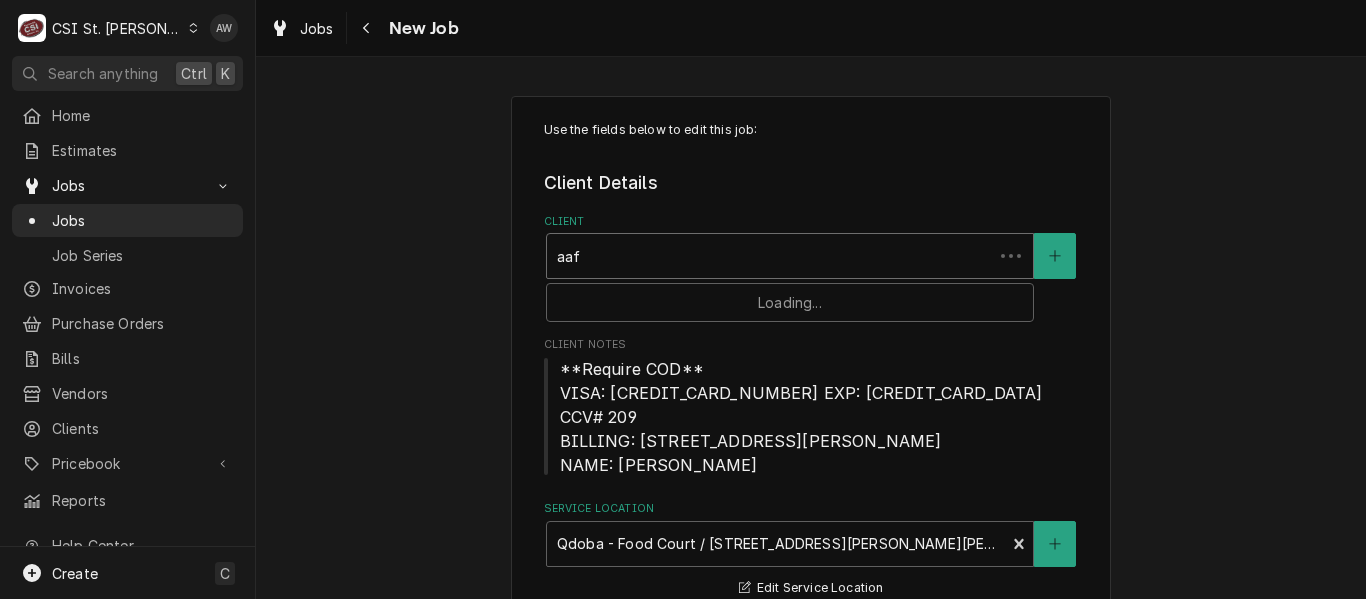 type on "x" 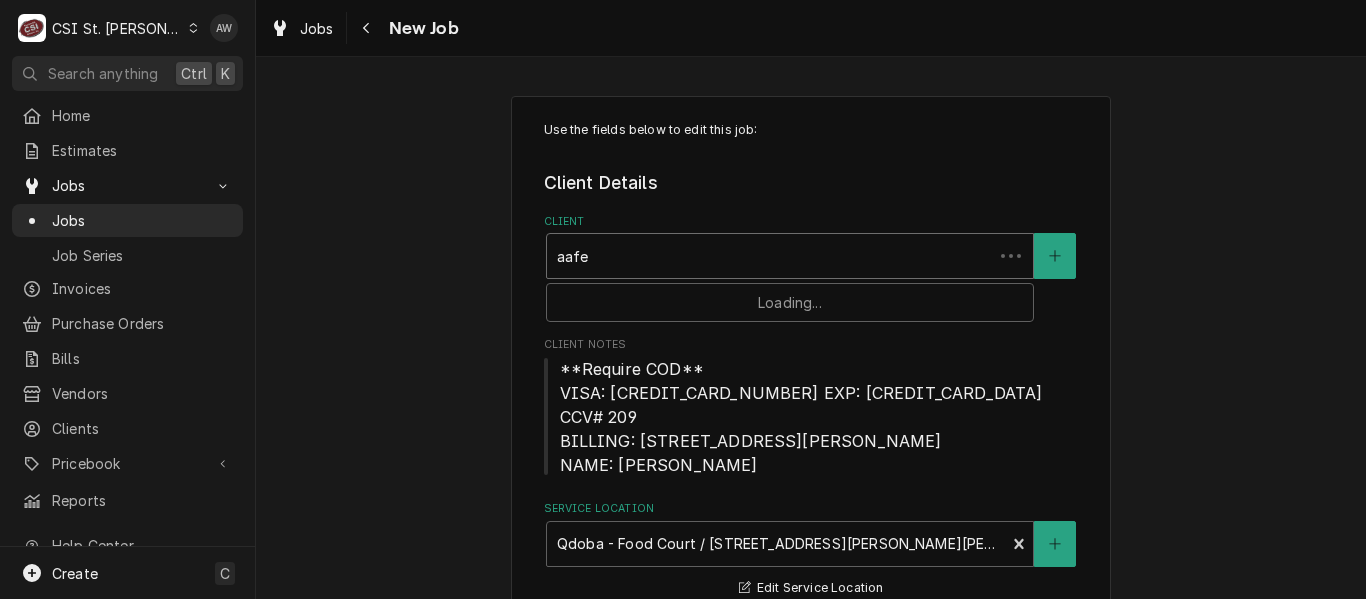 type on "x" 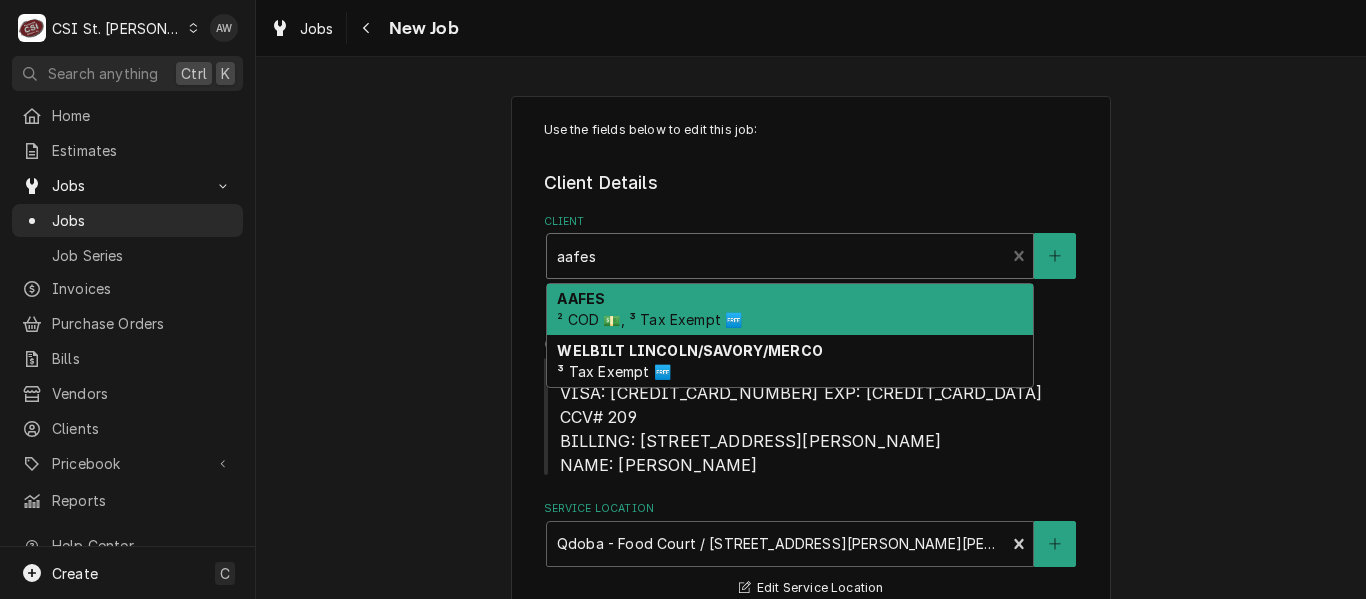 type on "aafes" 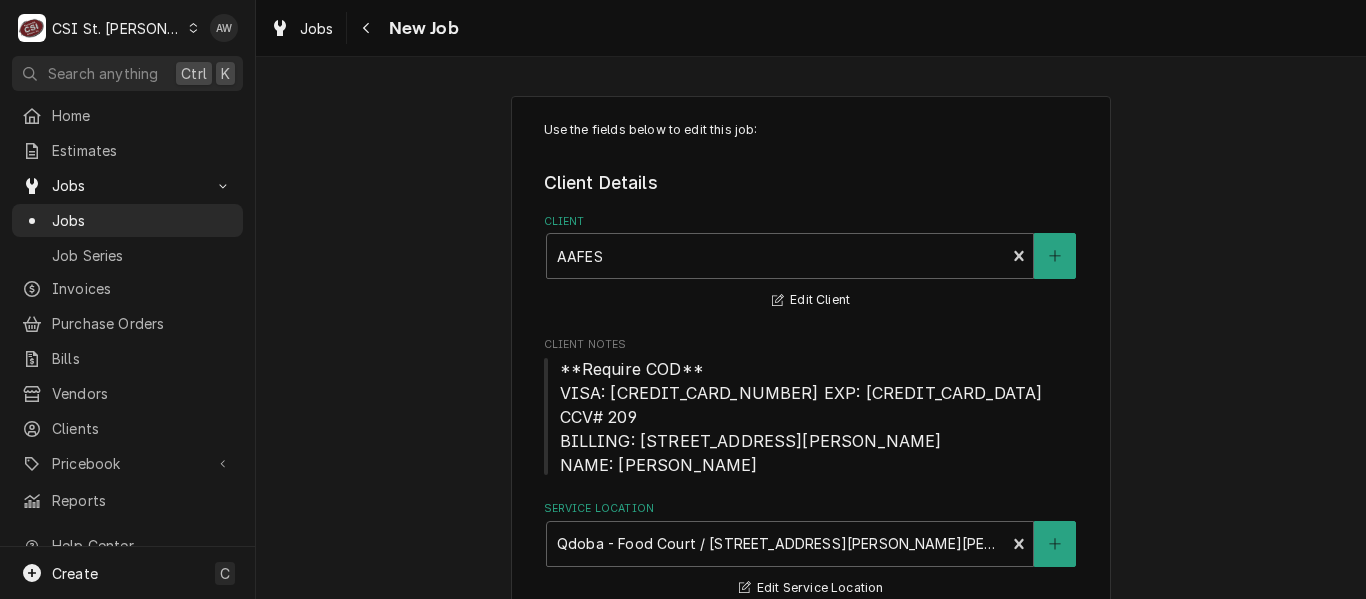 click on "Client Details Client AAFES Edit Client Client Notes **Require COD**
VISA: [CREDIT_CARD_NUMBER] EXP: [CREDIT_CARD_DATA] CCV# 209
BILLING: [STREET_ADDRESS][PERSON_NAME]
NAME: [PERSON_NAME] Service Location Qdoba - Food Court / [STREET_ADDRESS][PERSON_NAME][PERSON_NAME] Edit Service Location" at bounding box center (811, 385) 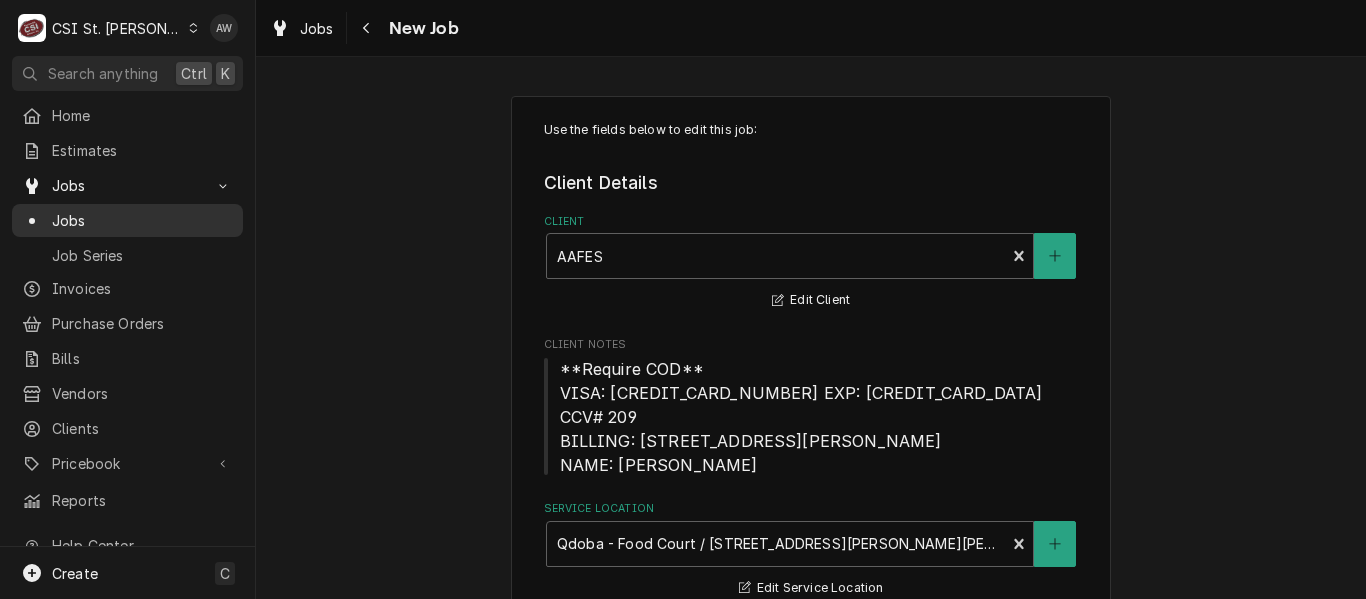 click on "Jobs" at bounding box center (142, 220) 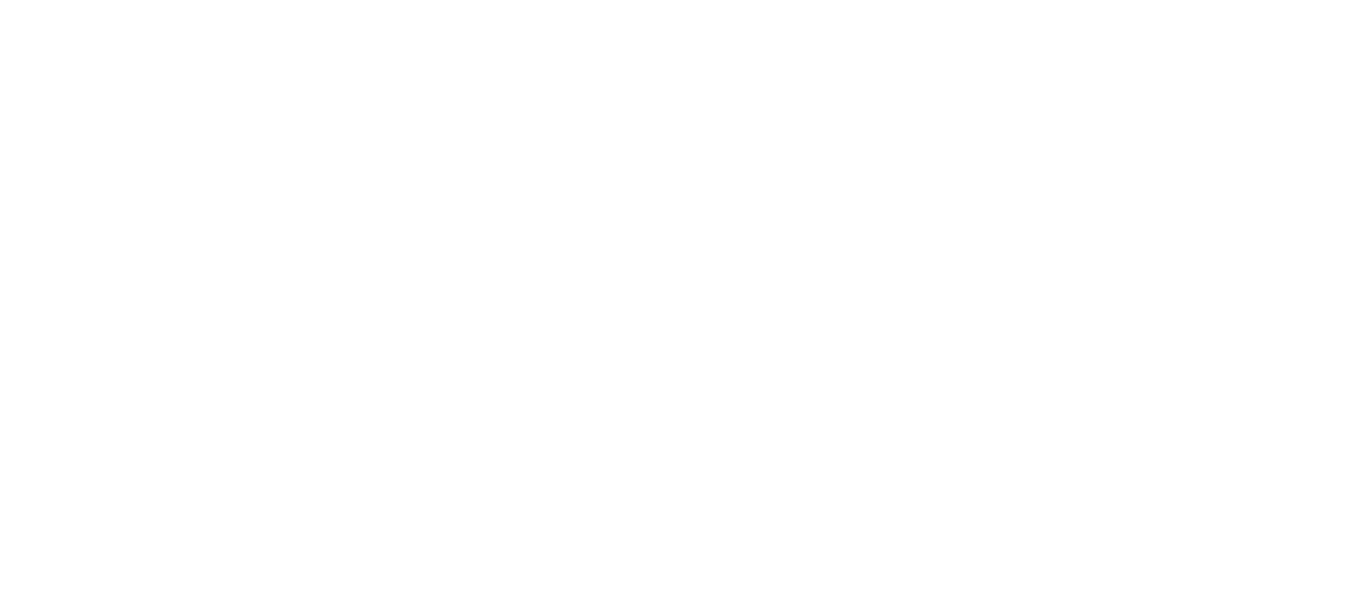 scroll, scrollTop: 0, scrollLeft: 0, axis: both 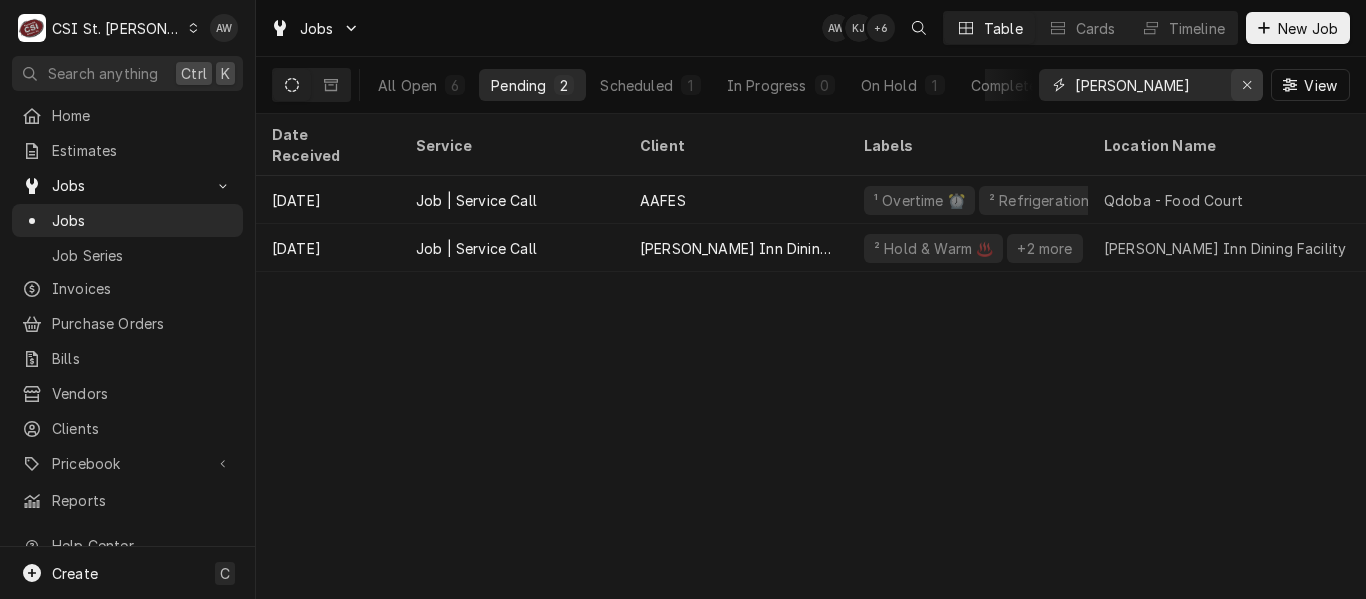 click 